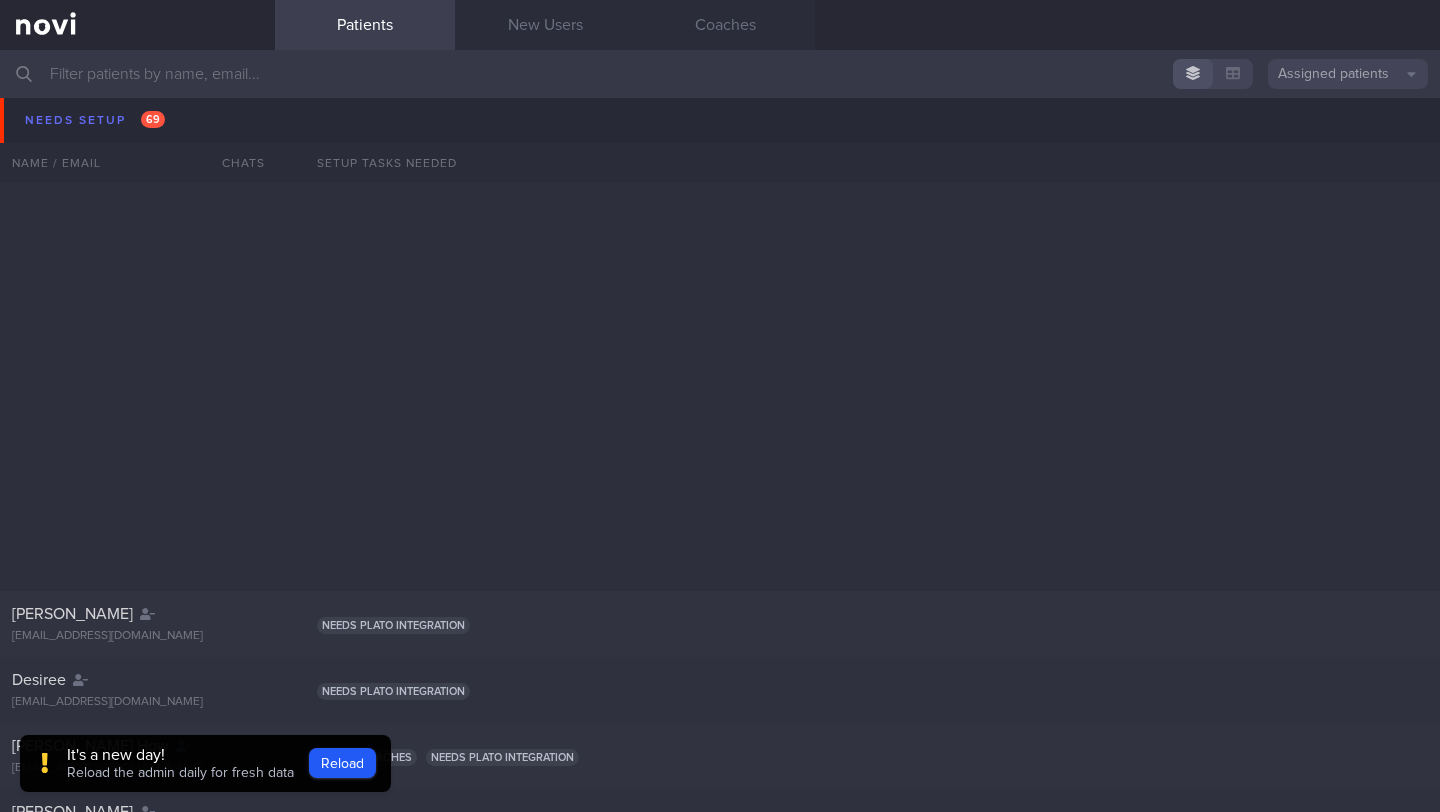 scroll, scrollTop: 0, scrollLeft: 0, axis: both 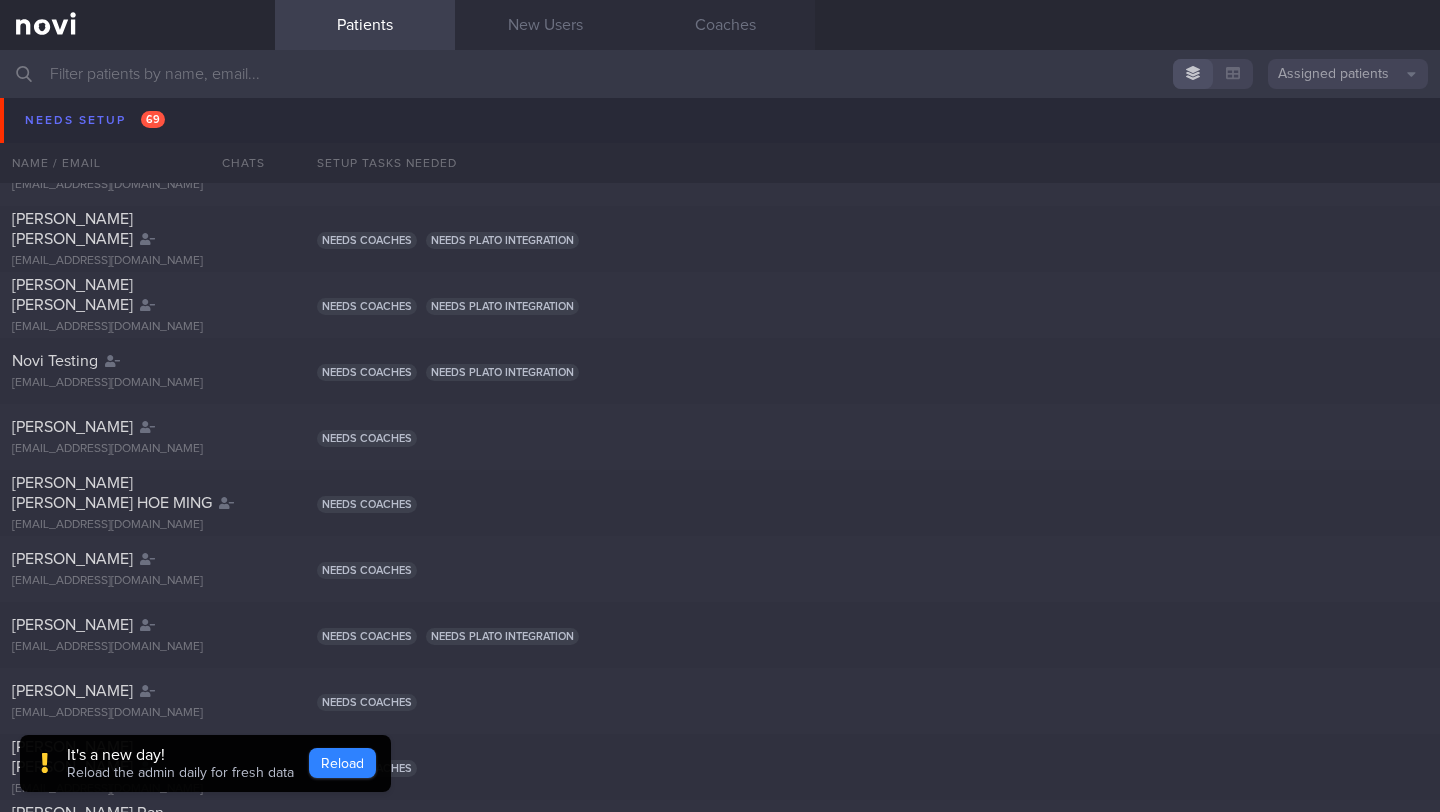 click on "Reload" at bounding box center [342, 763] 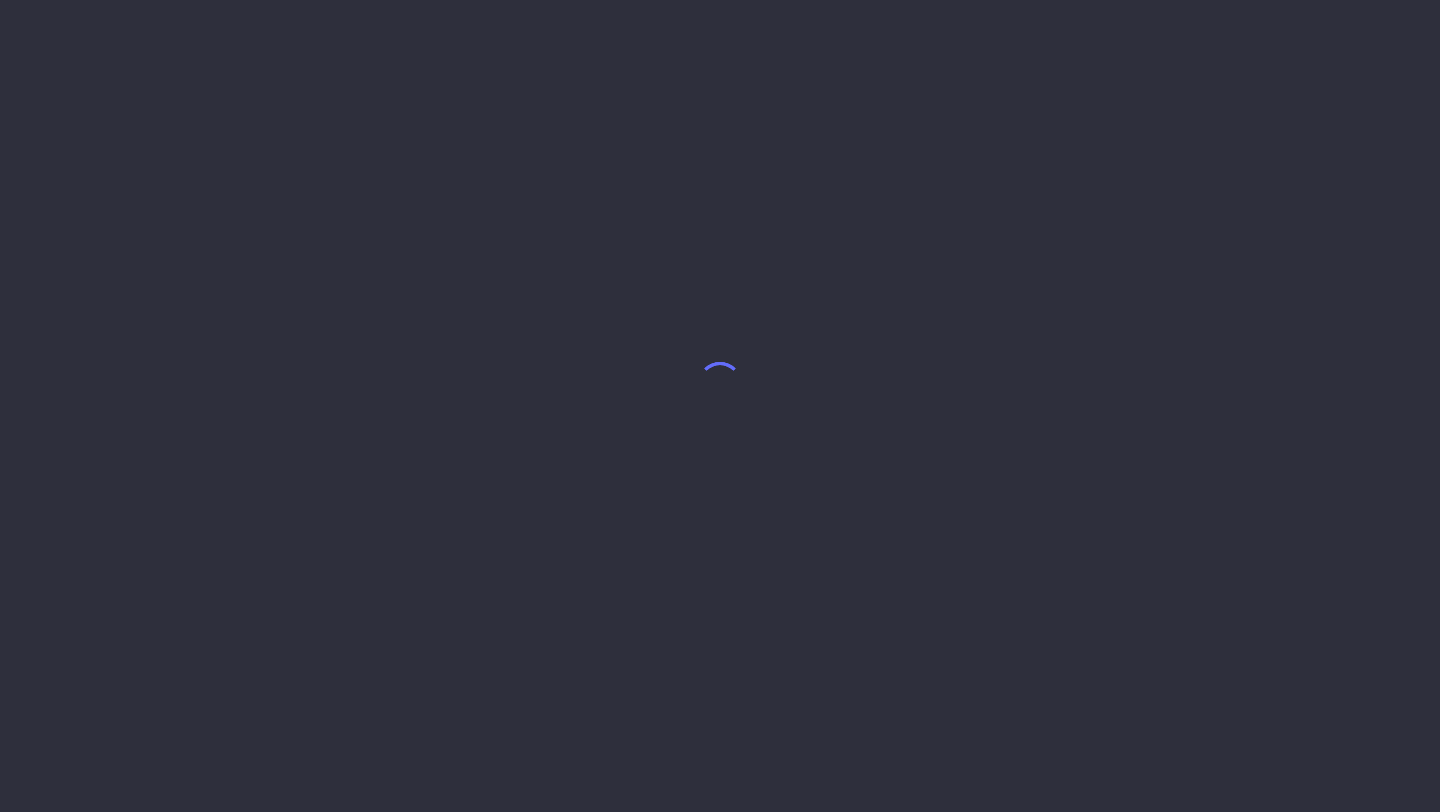 scroll, scrollTop: 0, scrollLeft: 0, axis: both 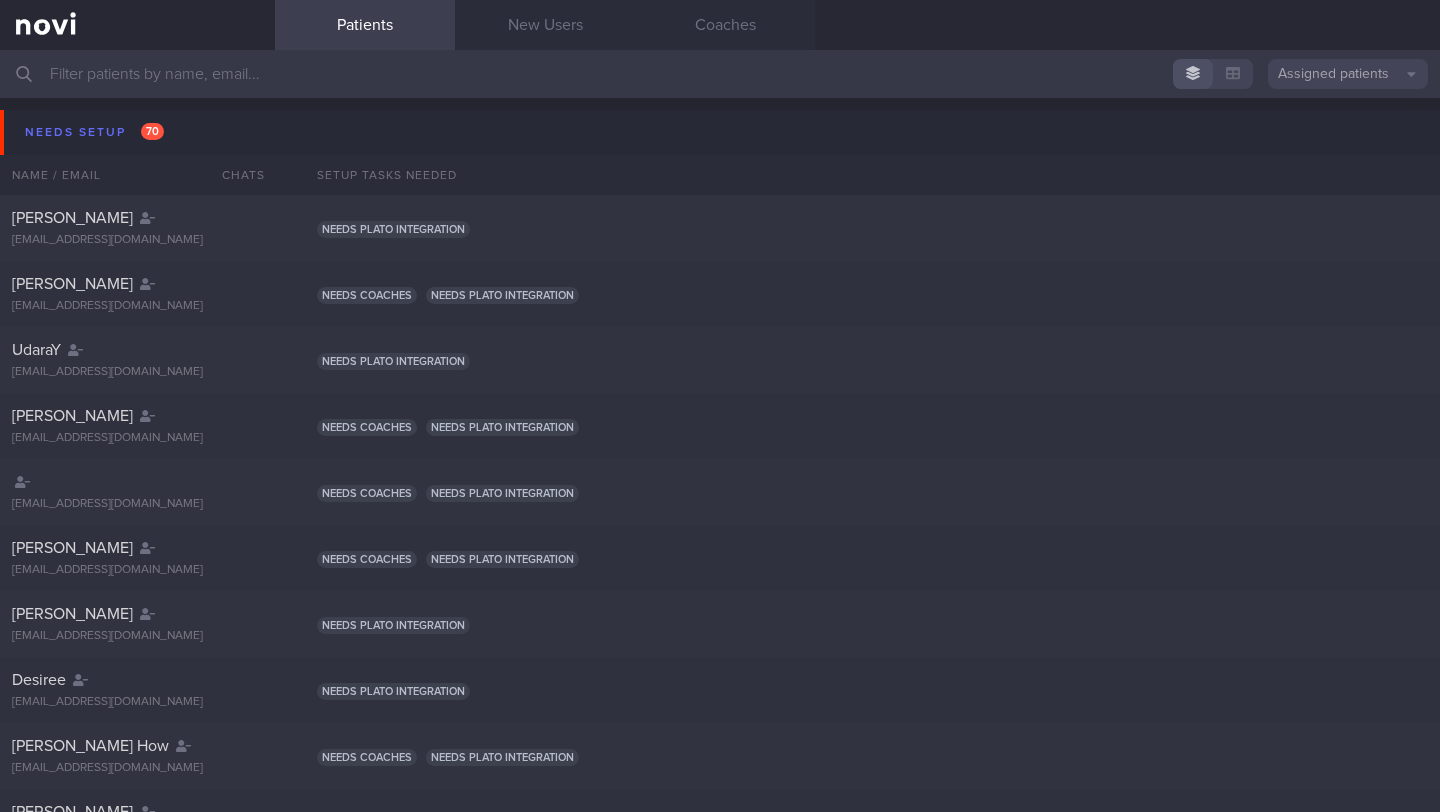 click on "Needs coaches" at bounding box center [367, 757] 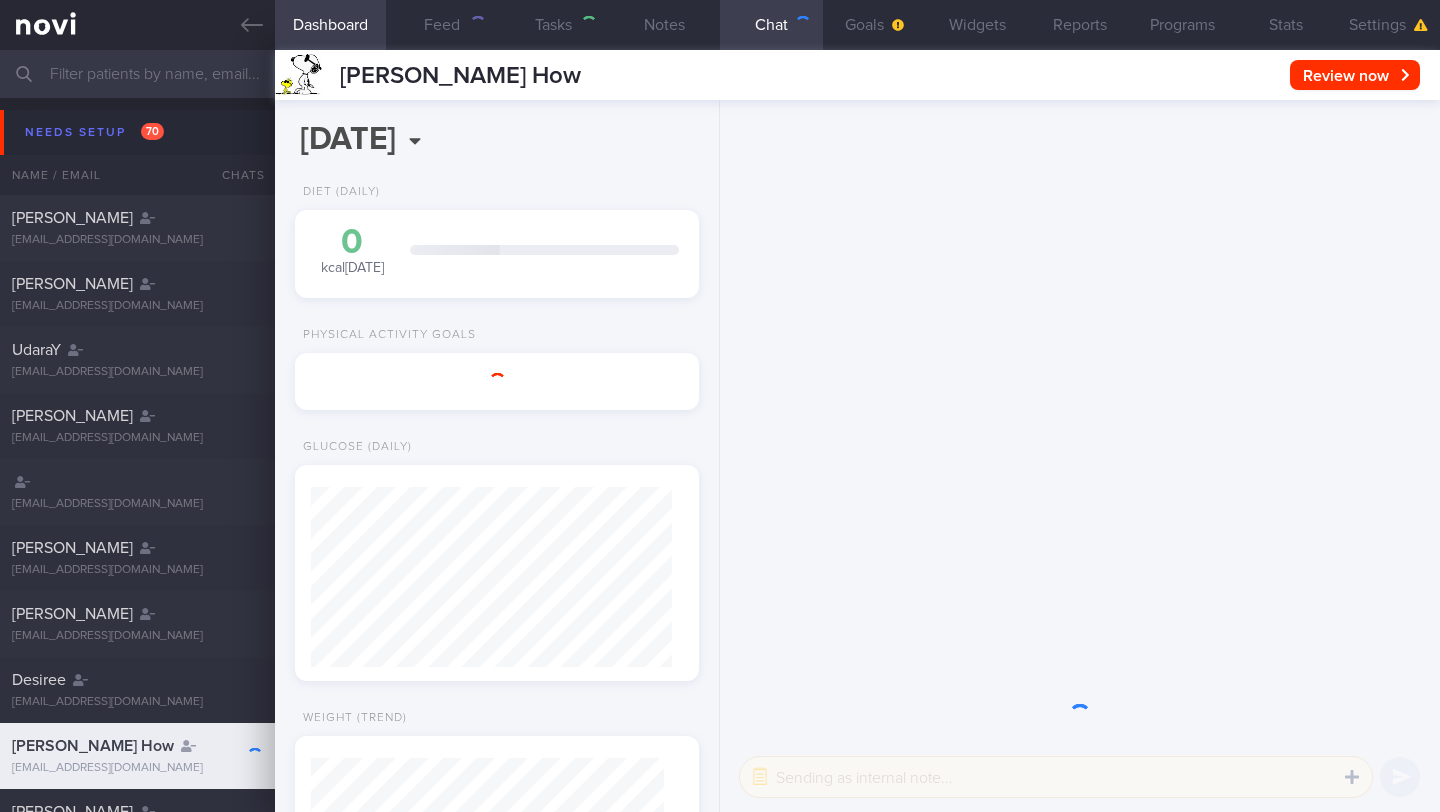 scroll, scrollTop: 999820, scrollLeft: 999639, axis: both 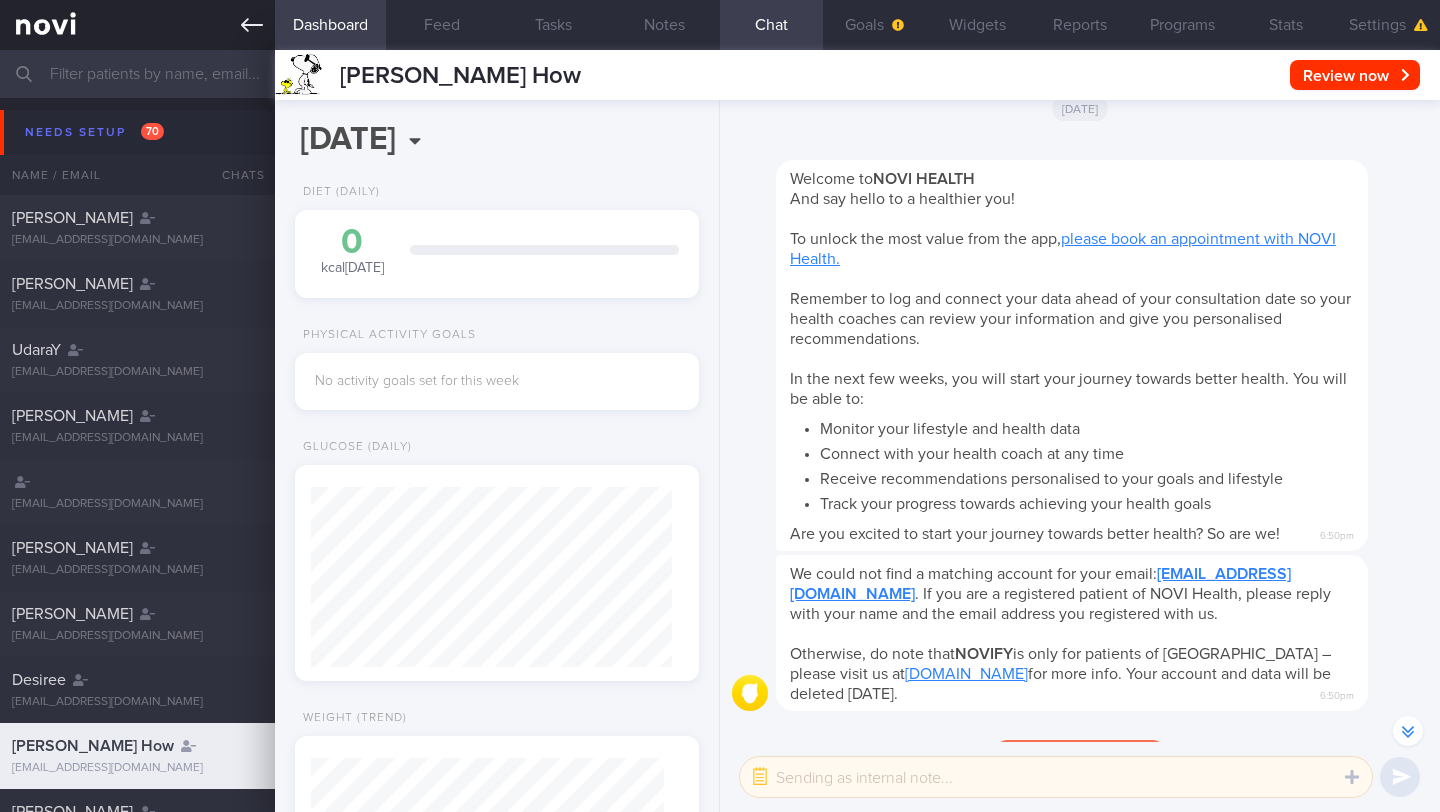 click 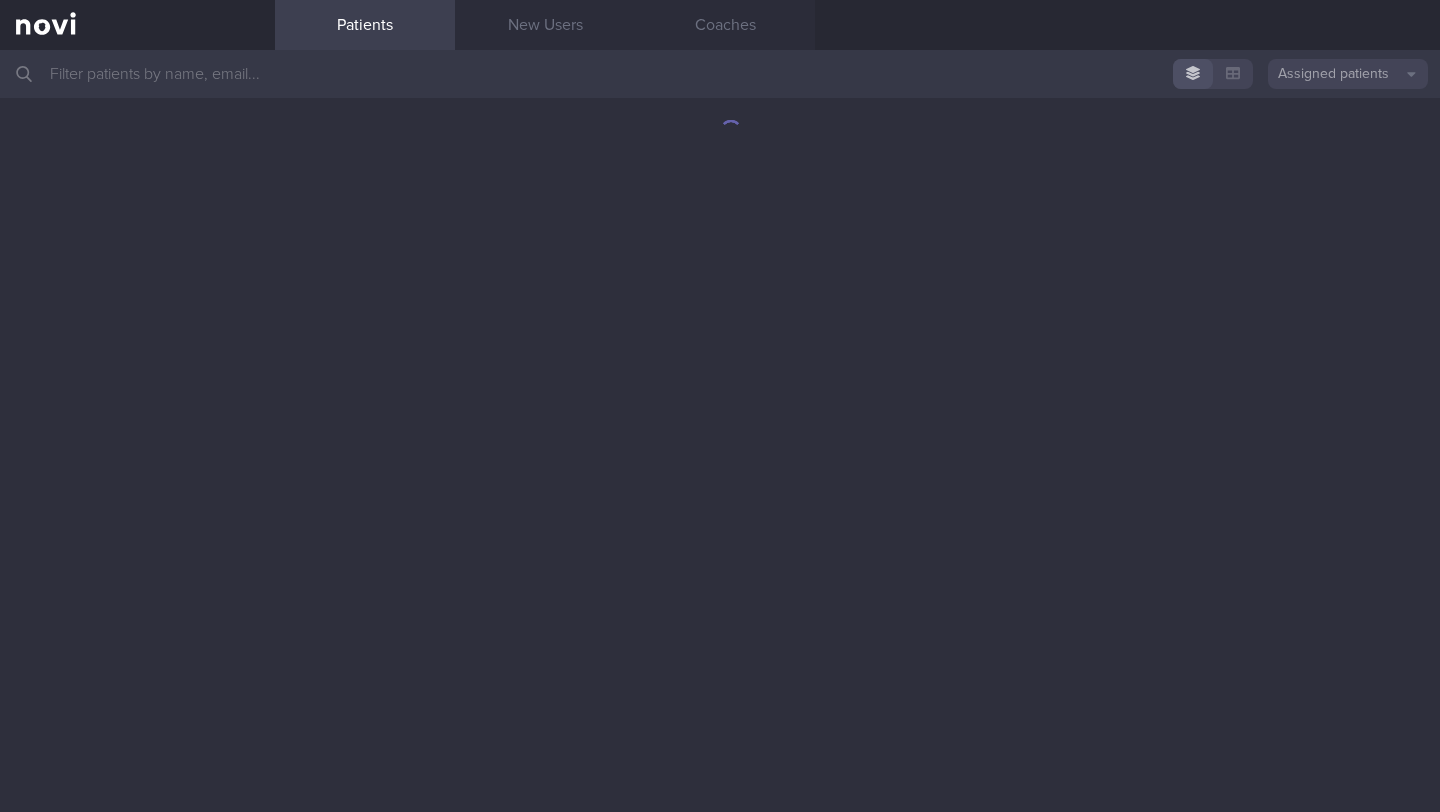scroll, scrollTop: 0, scrollLeft: 0, axis: both 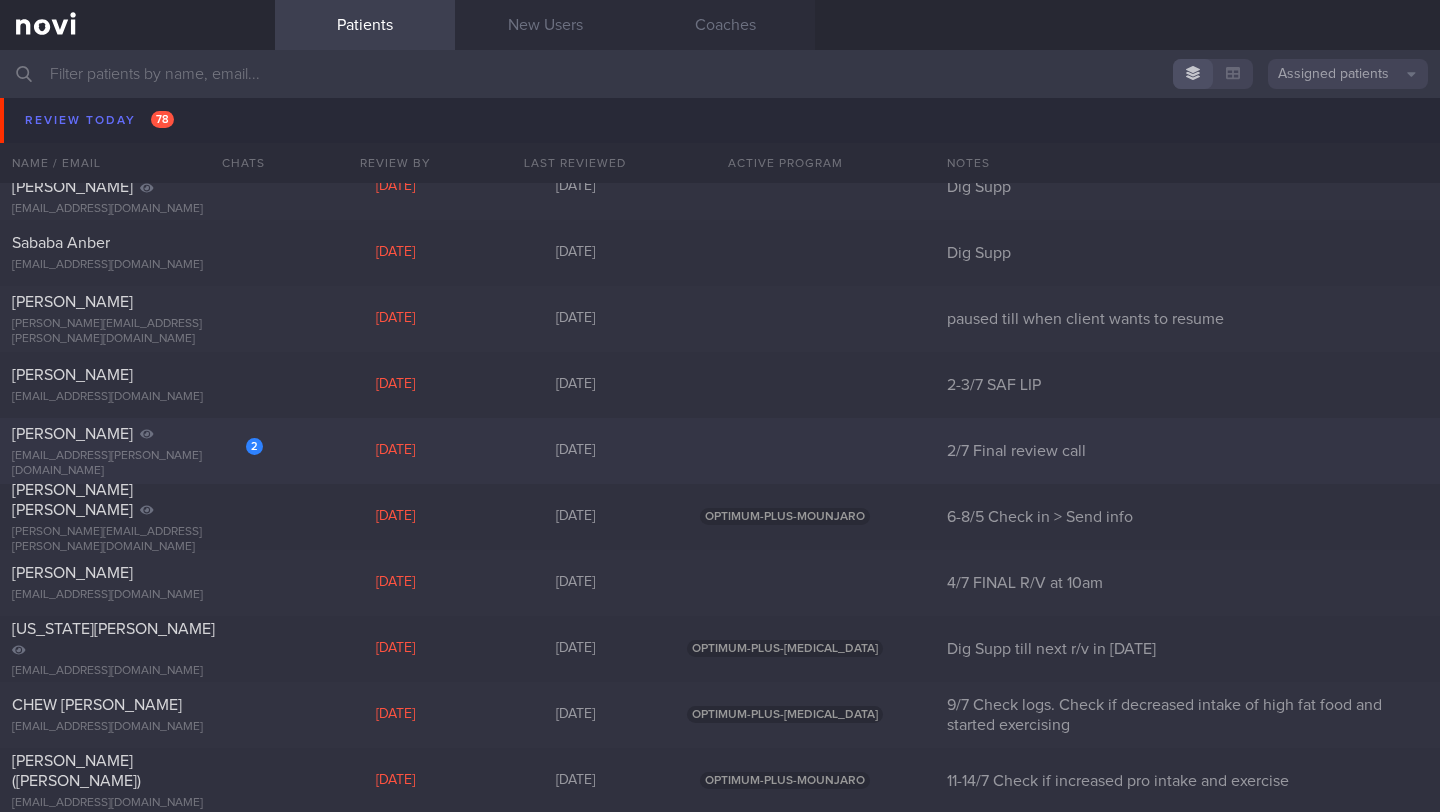 click on "[PERSON_NAME]" at bounding box center [72, 434] 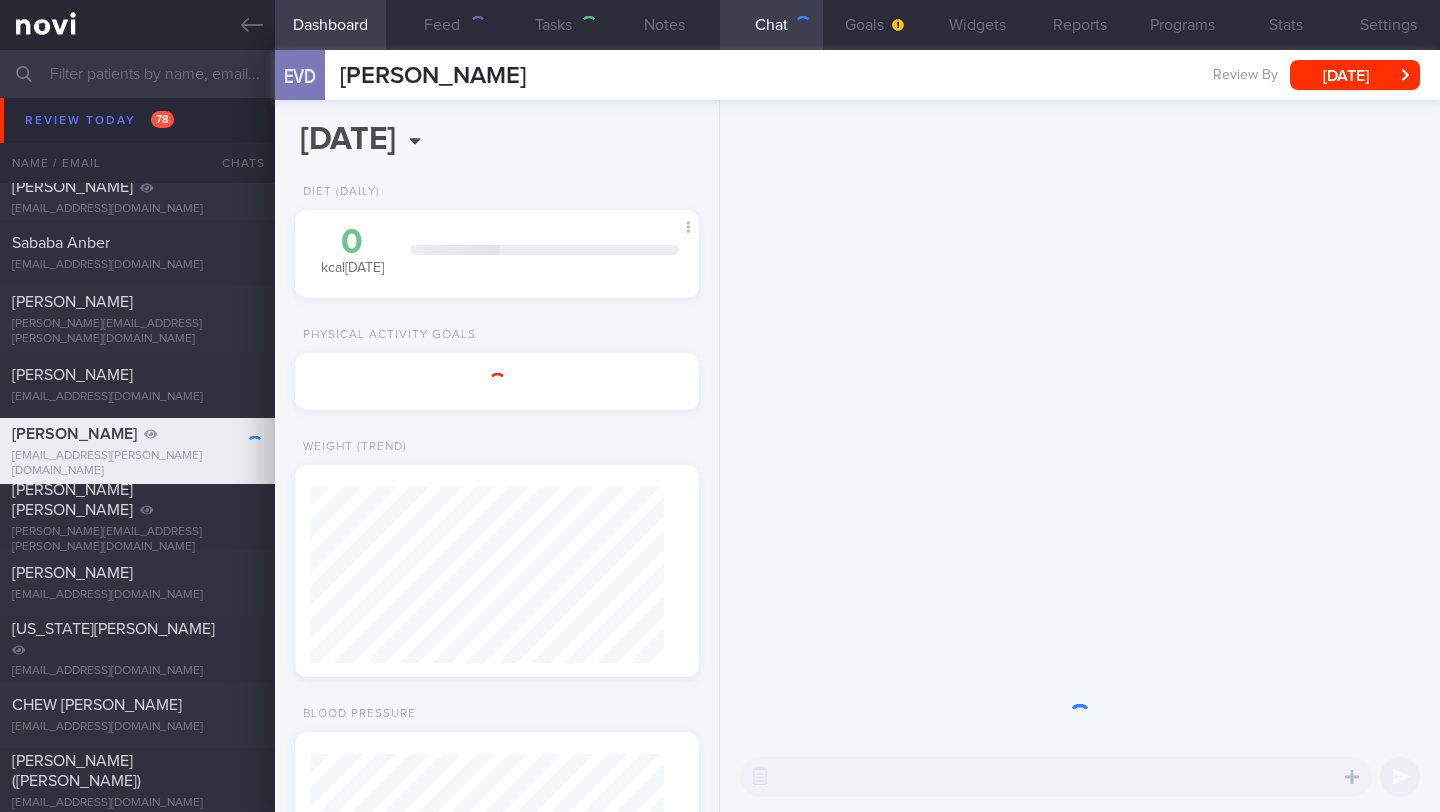 scroll, scrollTop: 999795, scrollLeft: 999647, axis: both 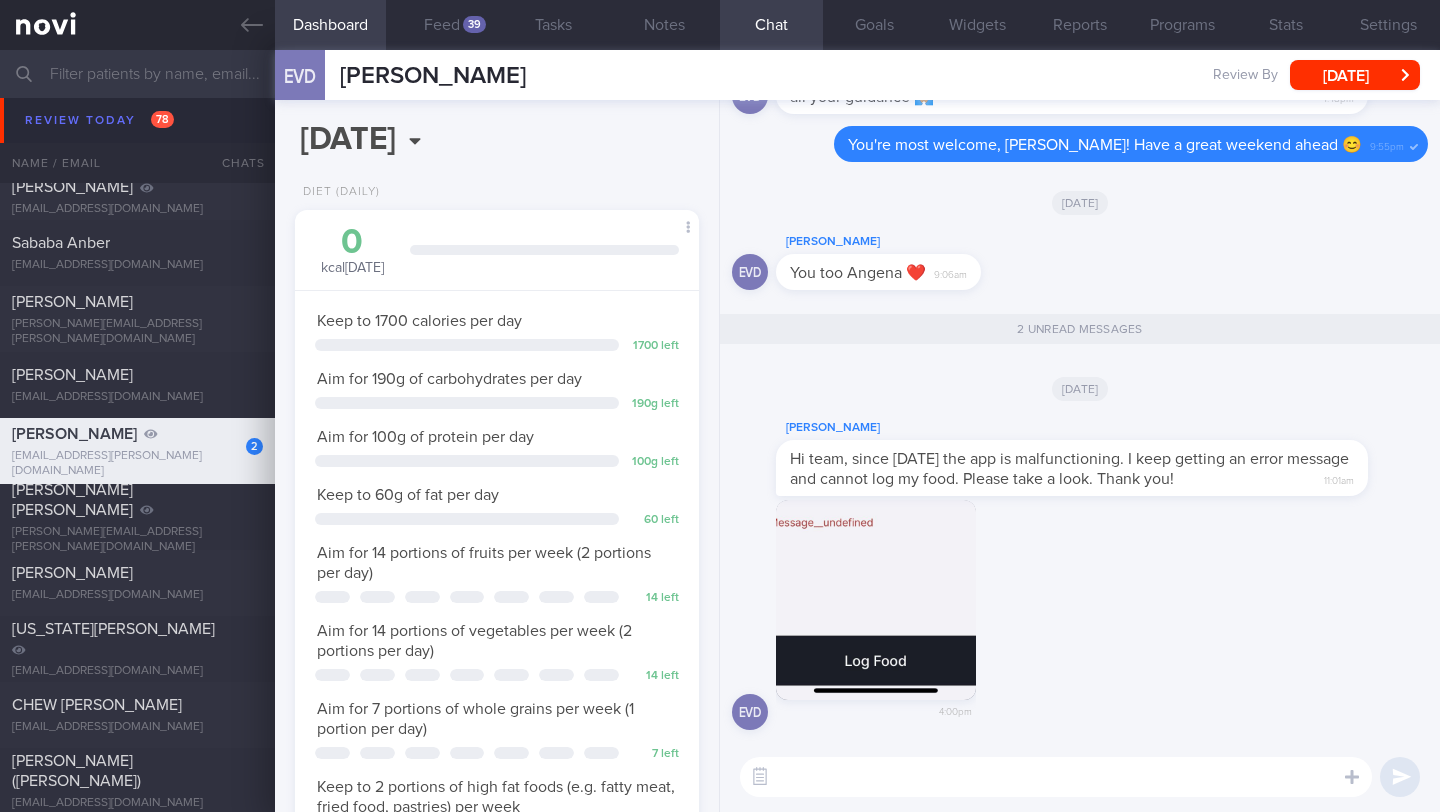 drag, startPoint x: 556, startPoint y: 79, endPoint x: 338, endPoint y: 87, distance: 218.14674 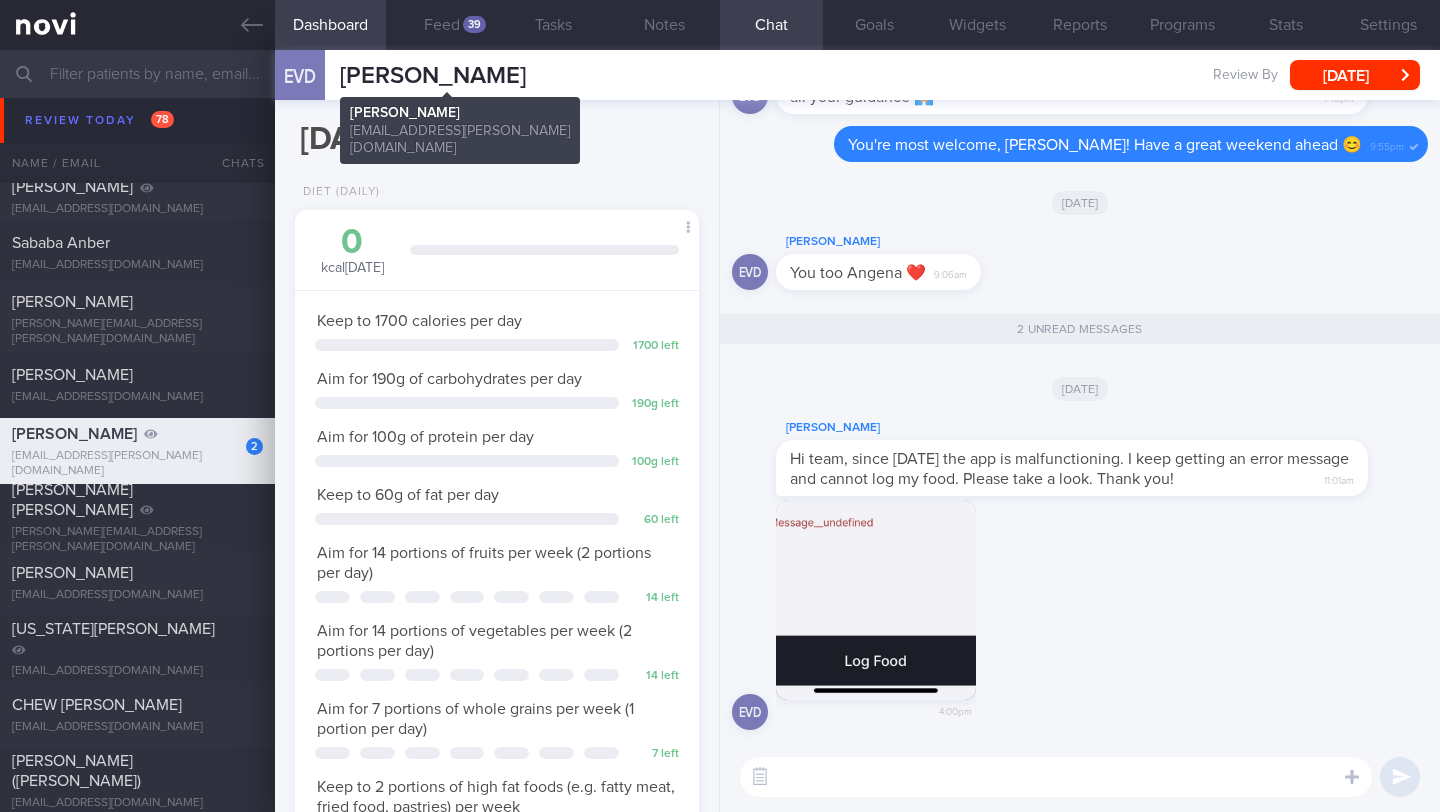 copy on "[PERSON_NAME]" 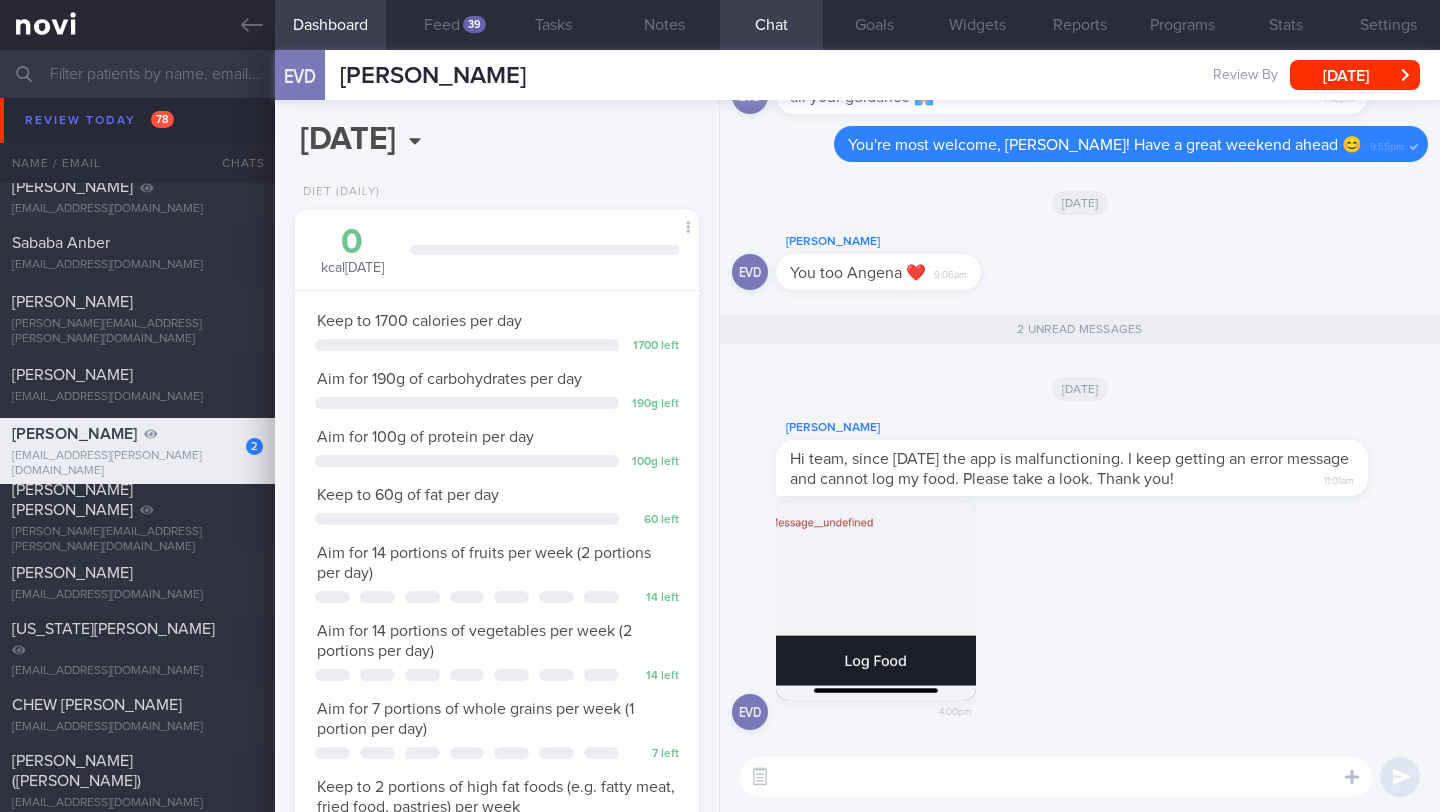click at bounding box center (1056, 777) 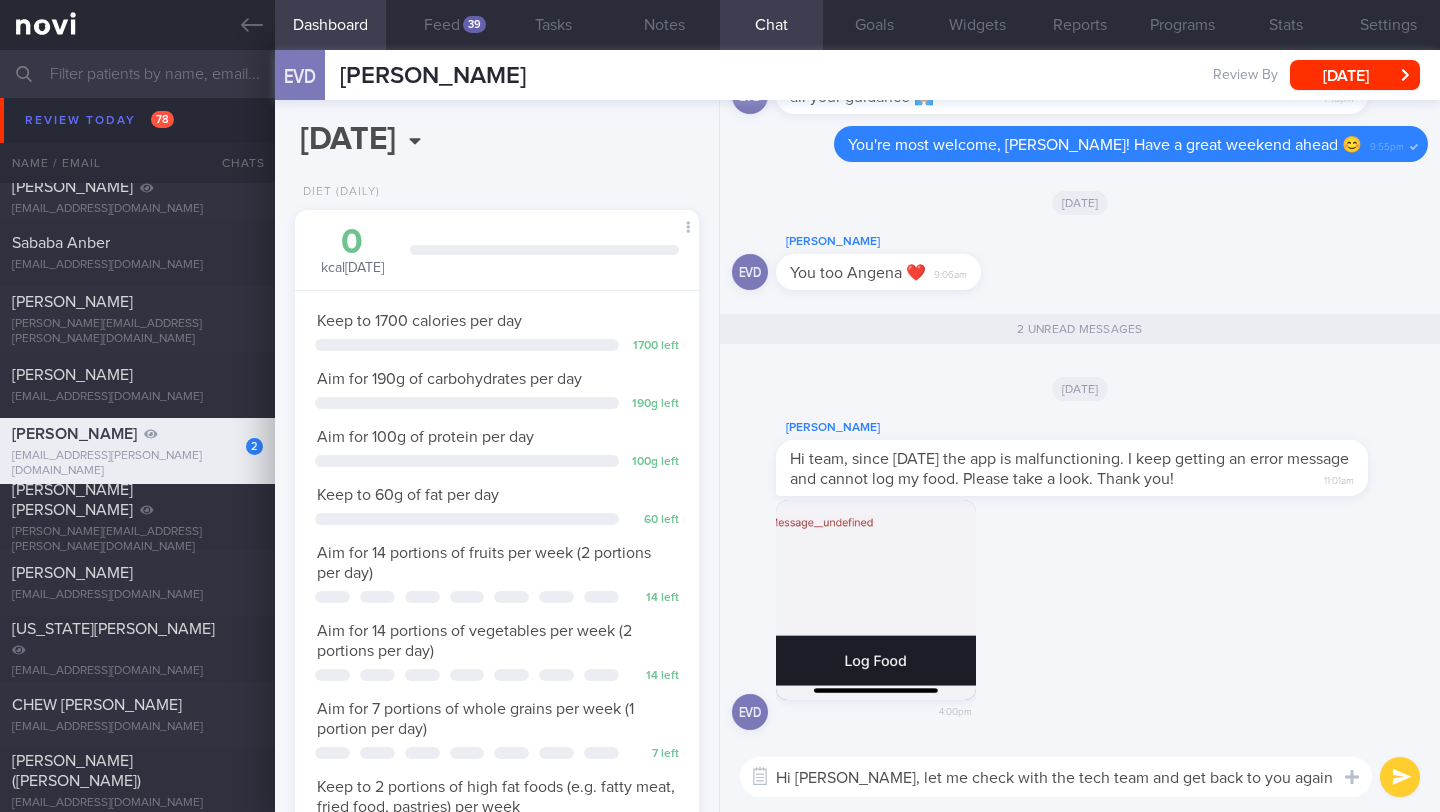 type on "Hi [PERSON_NAME], let me check with the tech team and get back to you again." 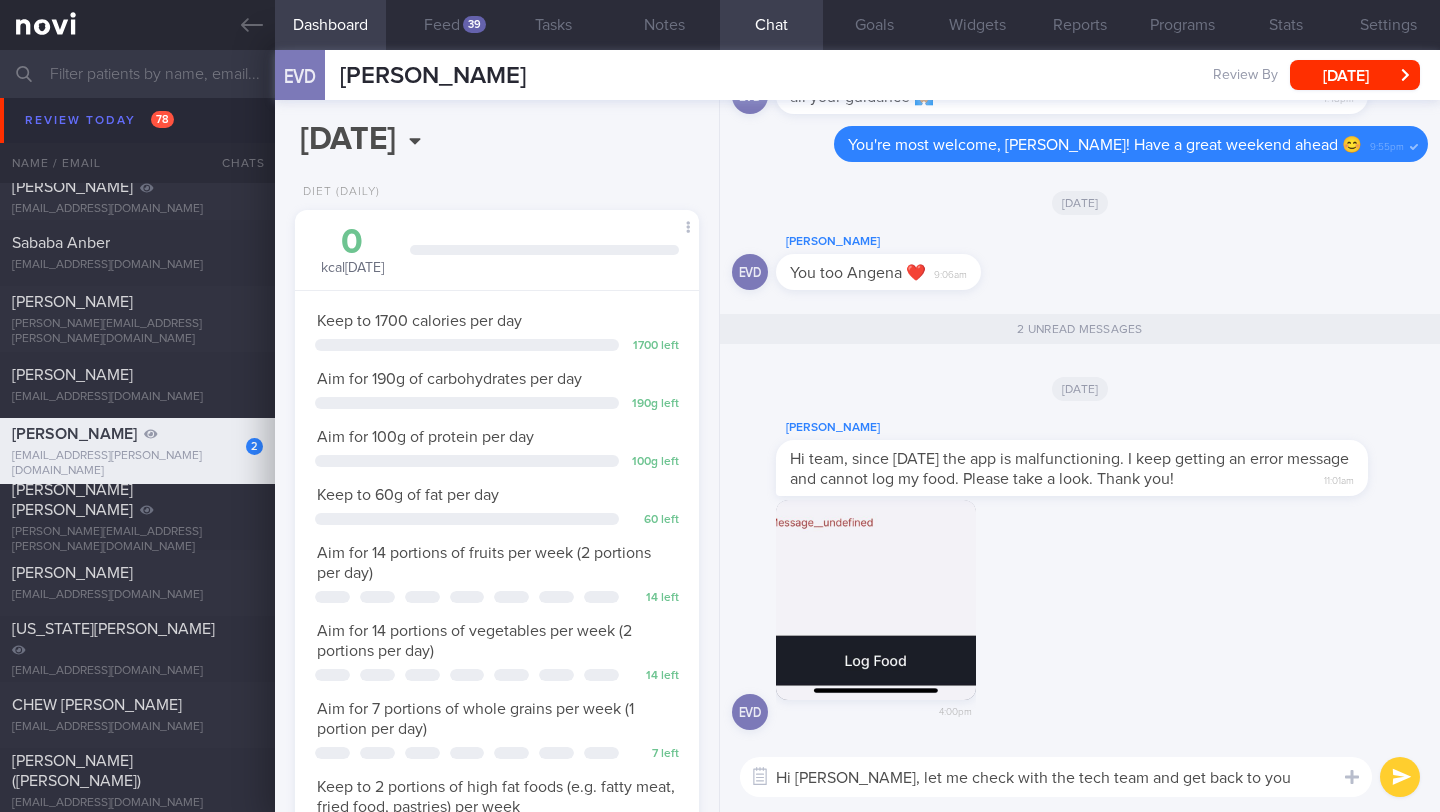 type 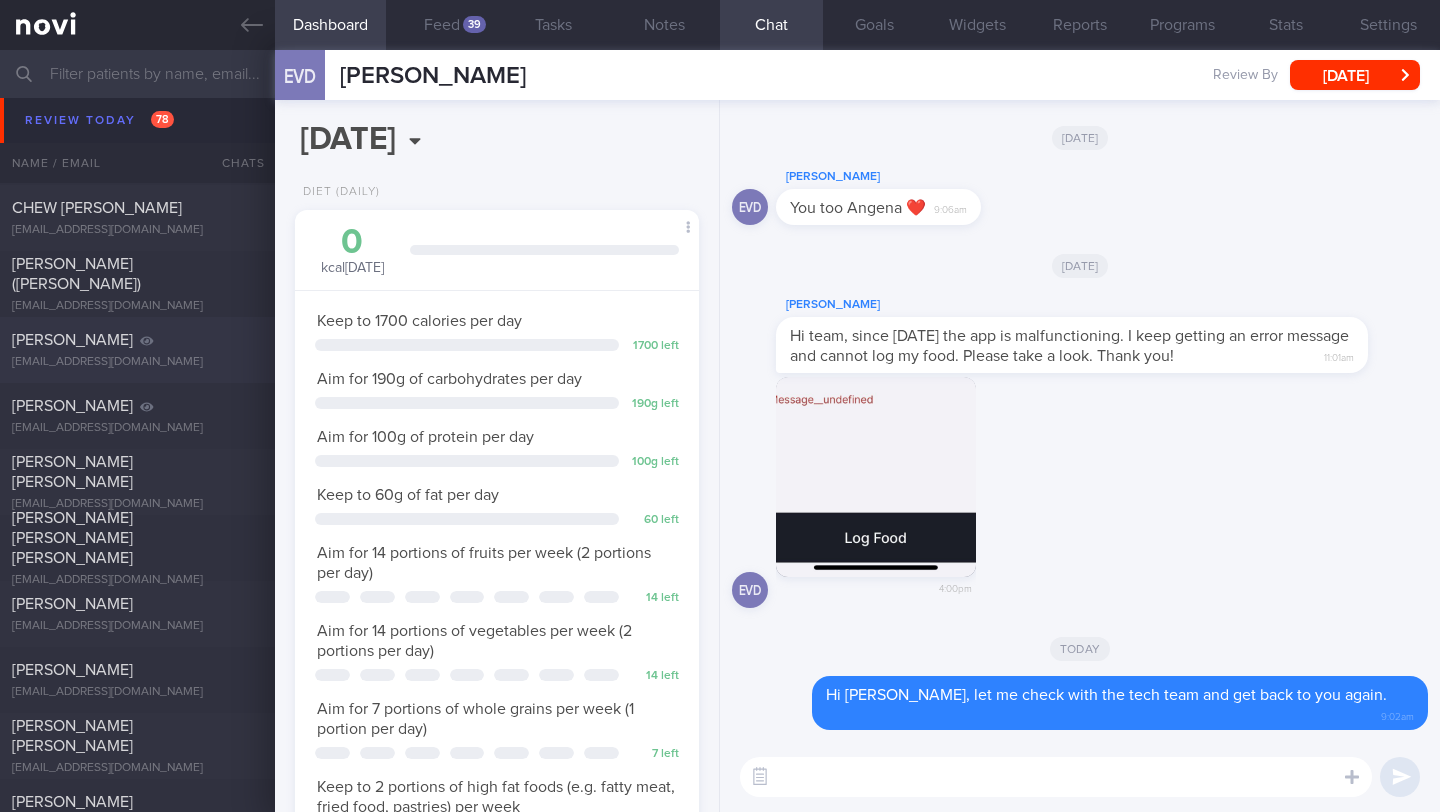 scroll, scrollTop: 7206, scrollLeft: 0, axis: vertical 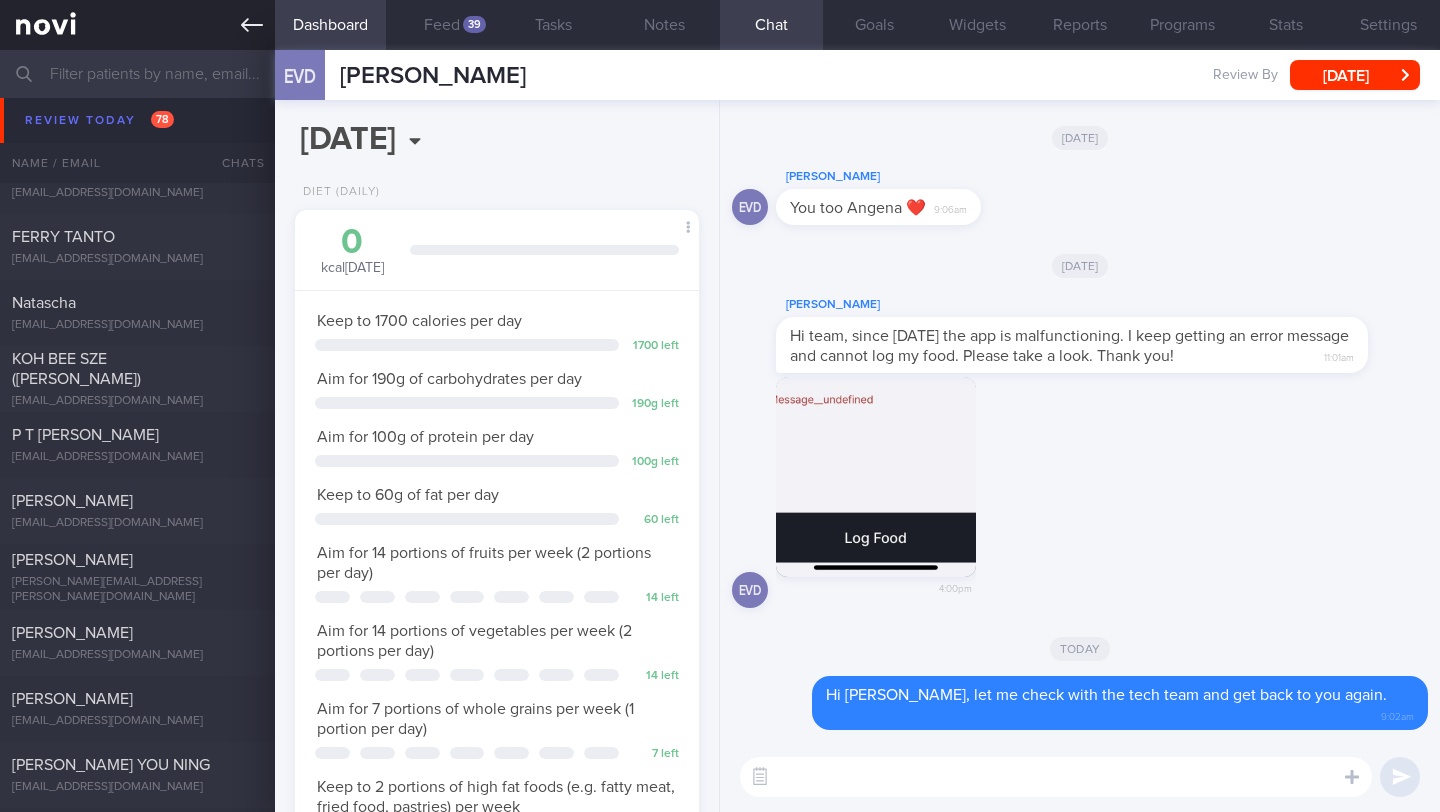 click at bounding box center (137, 25) 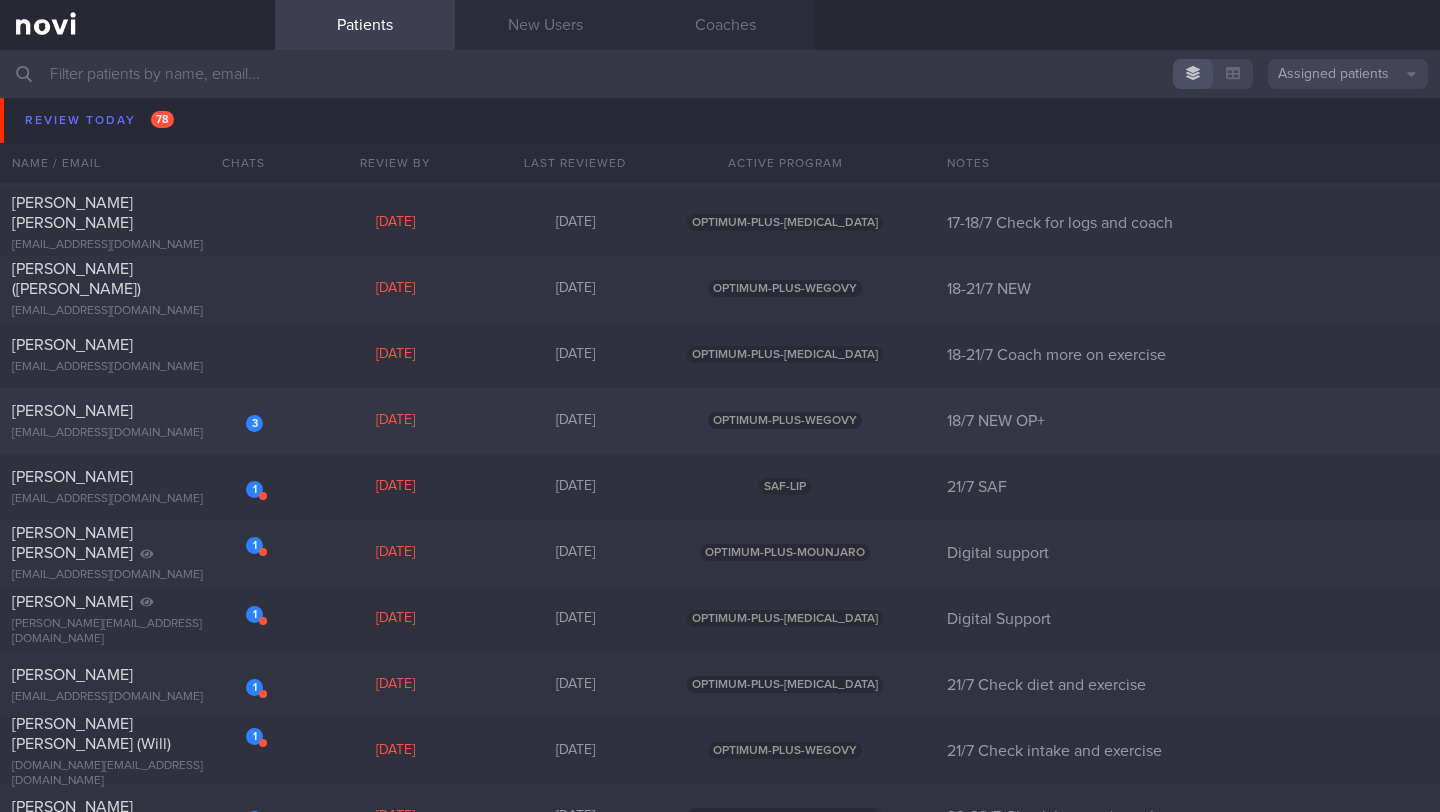 scroll, scrollTop: 7958, scrollLeft: 0, axis: vertical 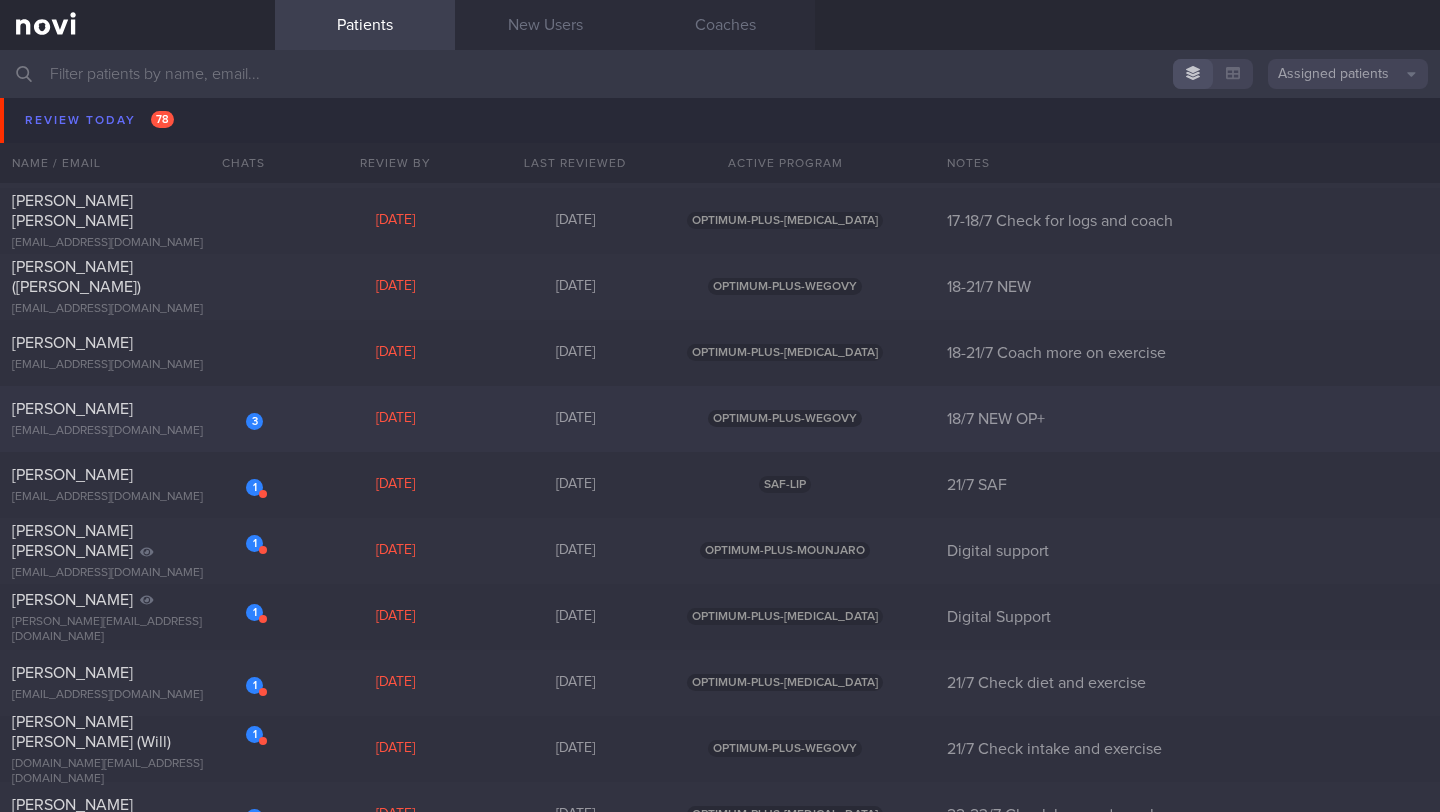 click on "[EMAIL_ADDRESS][DOMAIN_NAME]" at bounding box center [137, 431] 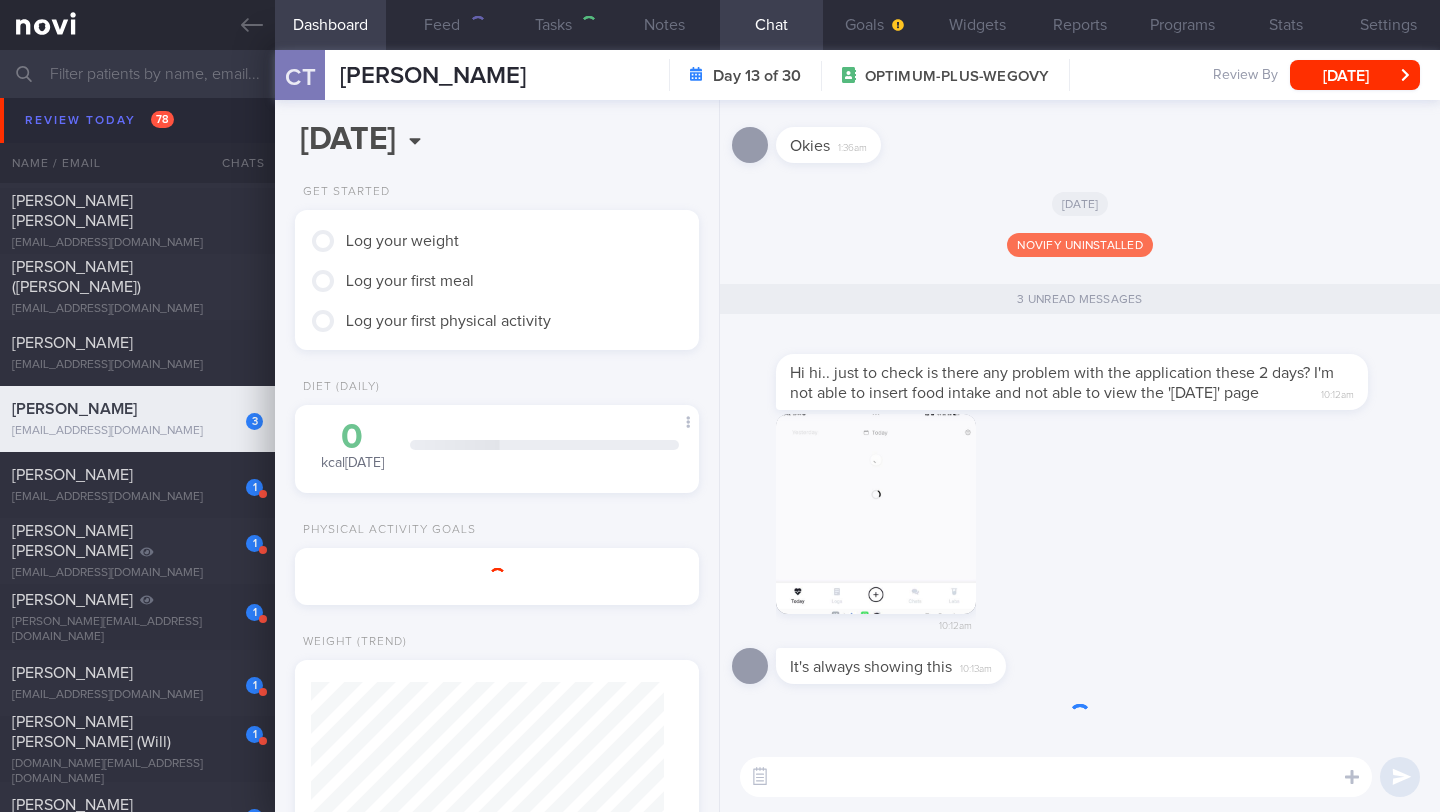 scroll, scrollTop: 999795, scrollLeft: 999647, axis: both 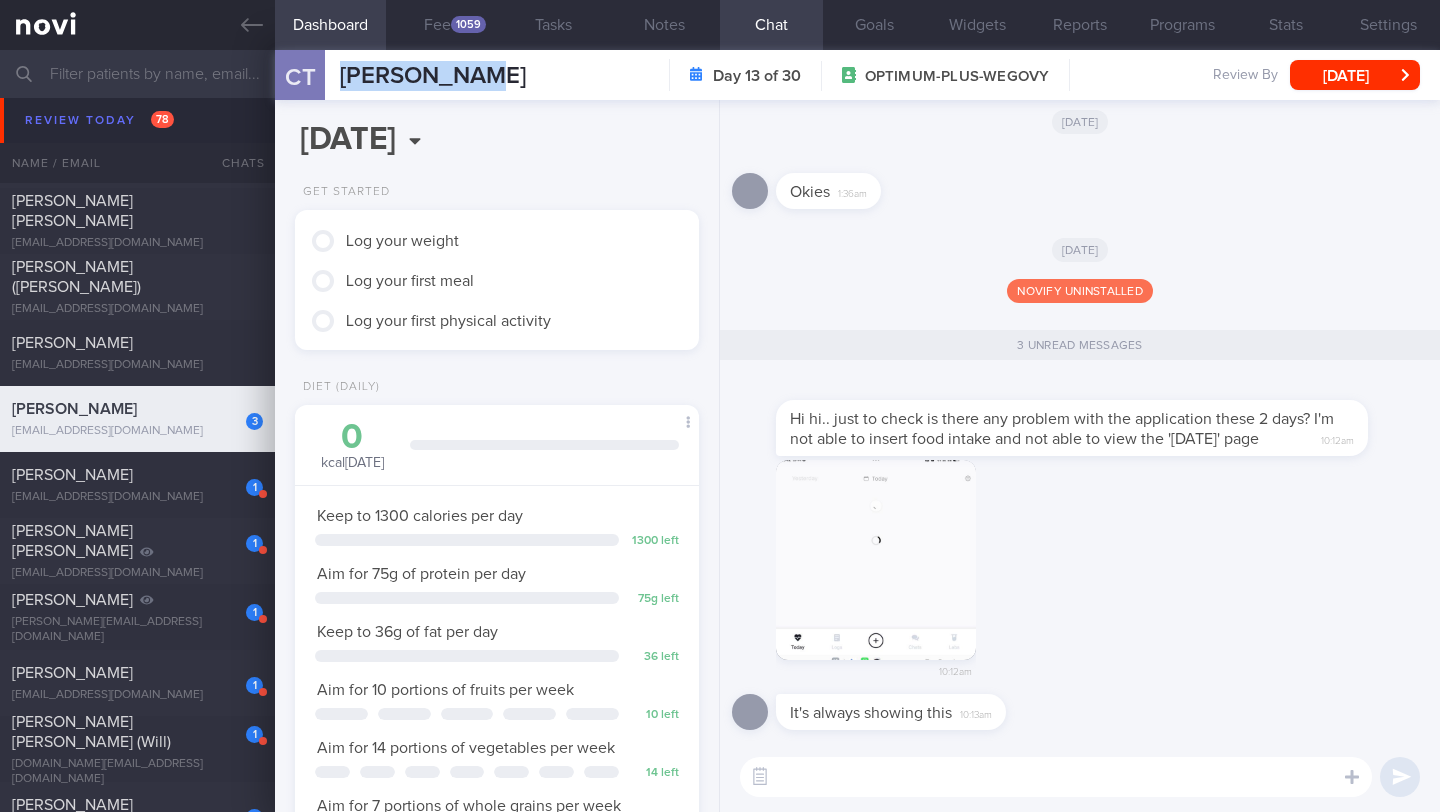 drag, startPoint x: 478, startPoint y: 77, endPoint x: 338, endPoint y: 77, distance: 140 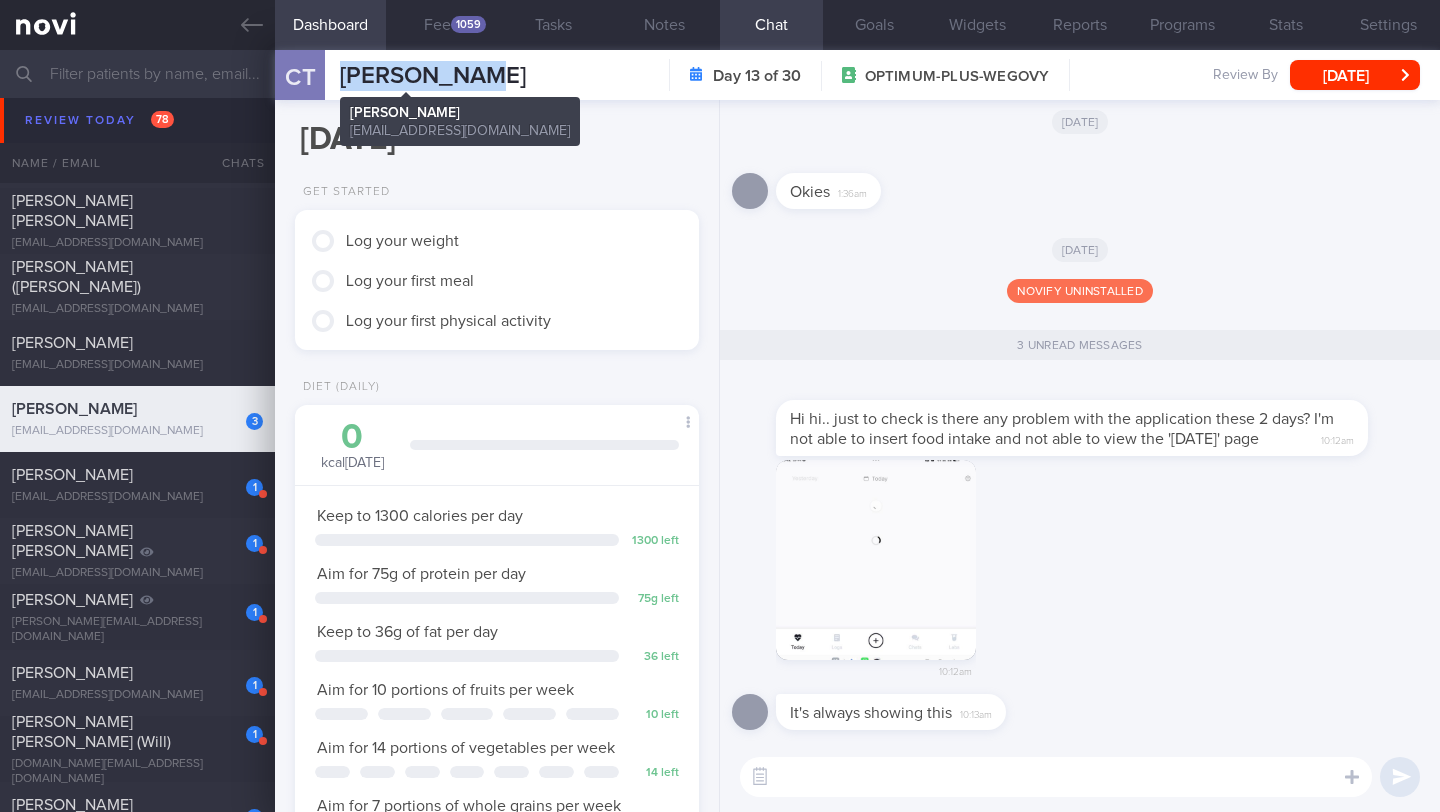 copy on "[PERSON_NAME]" 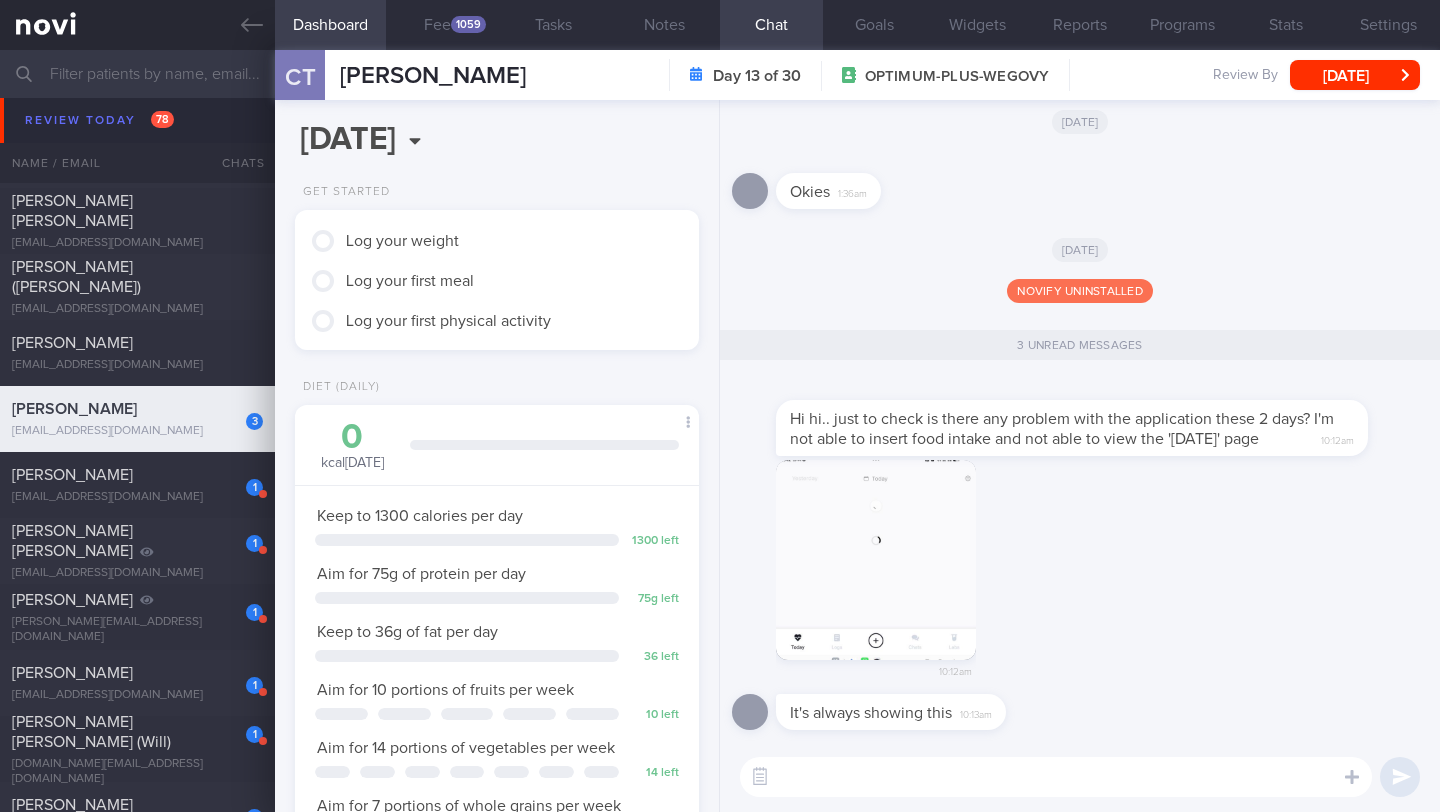 click at bounding box center [1056, 777] 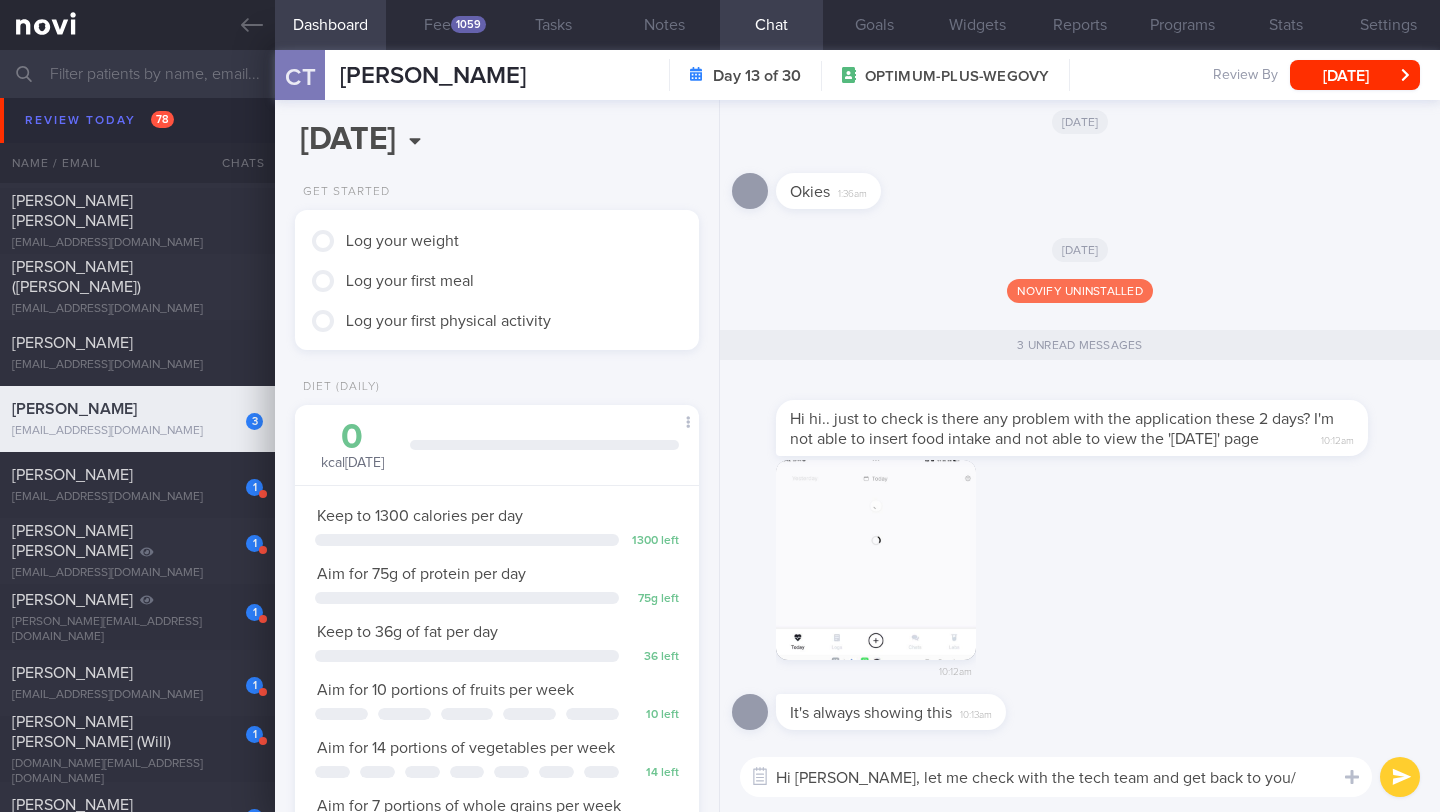 type on "Hi Candice, let me check with the tech team and get back to you/." 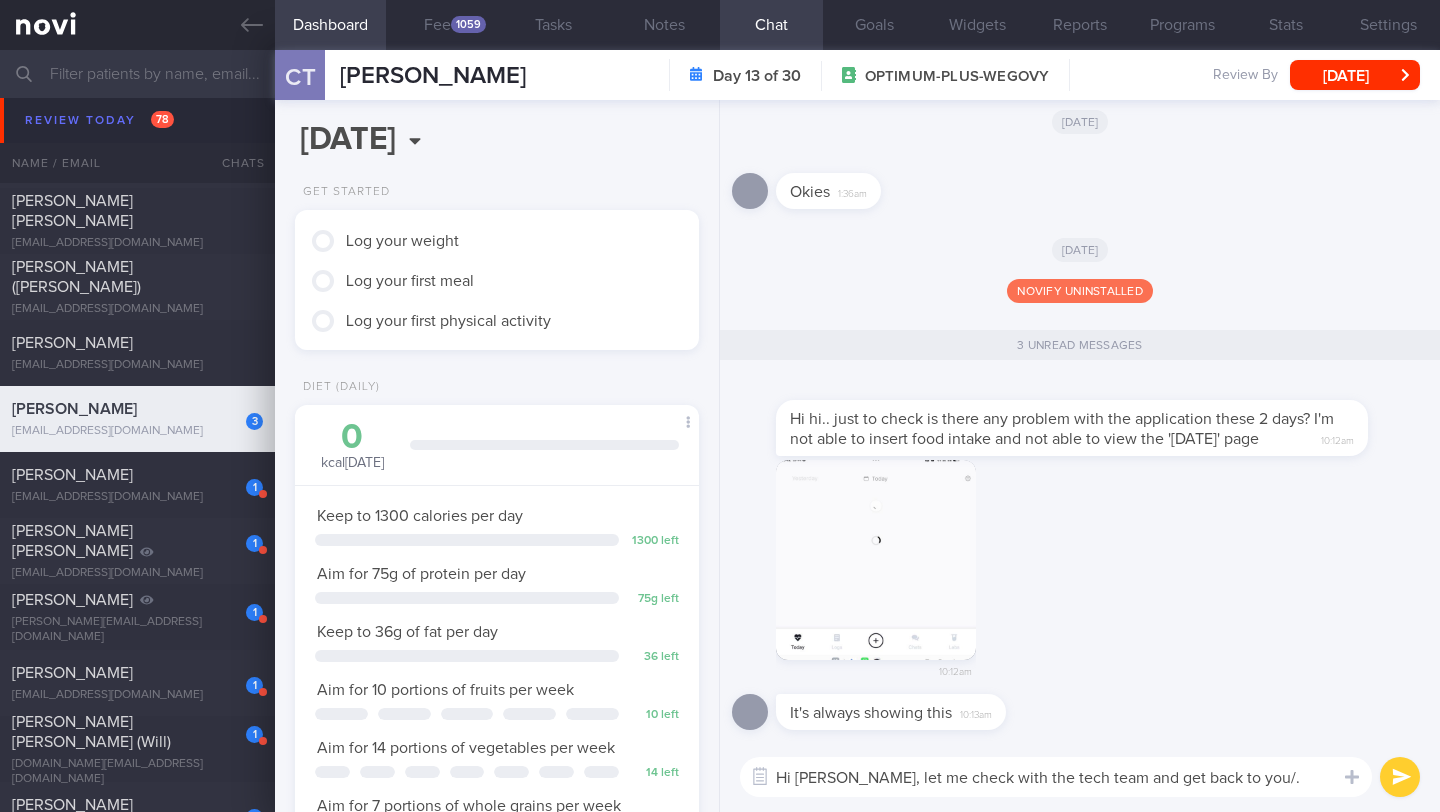 type 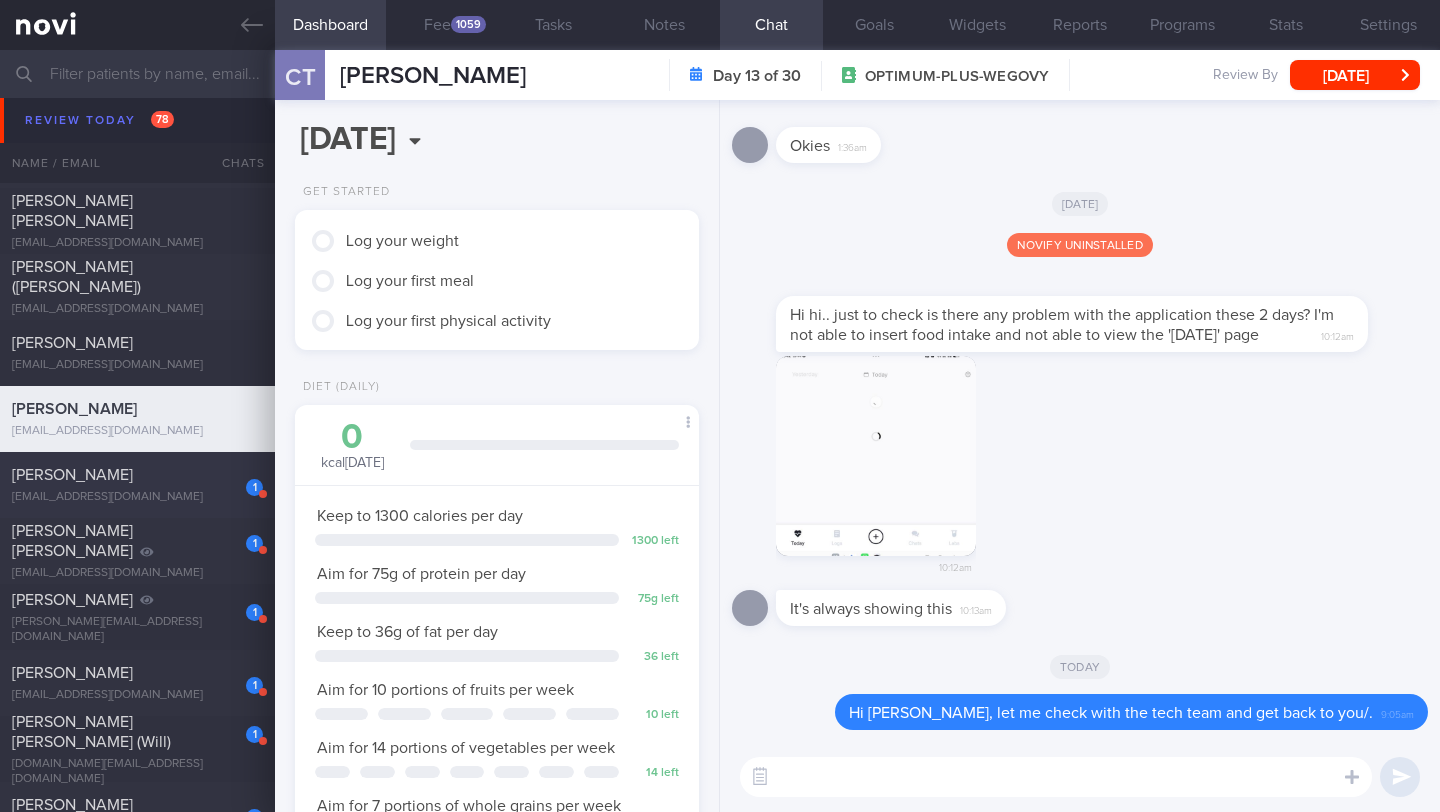click on "[EMAIL_ADDRESS][DOMAIN_NAME]" at bounding box center [137, 497] 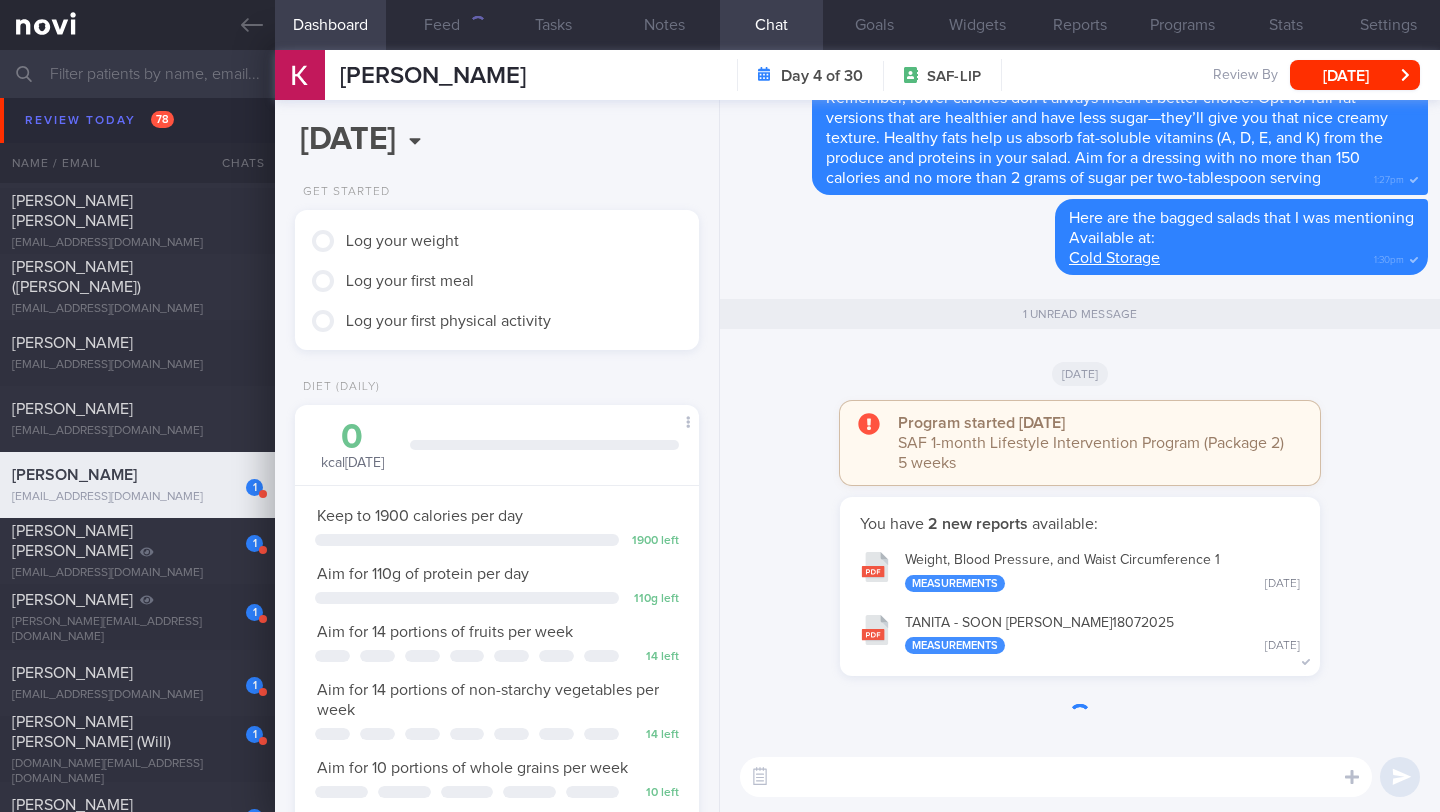 scroll, scrollTop: 999795, scrollLeft: 999647, axis: both 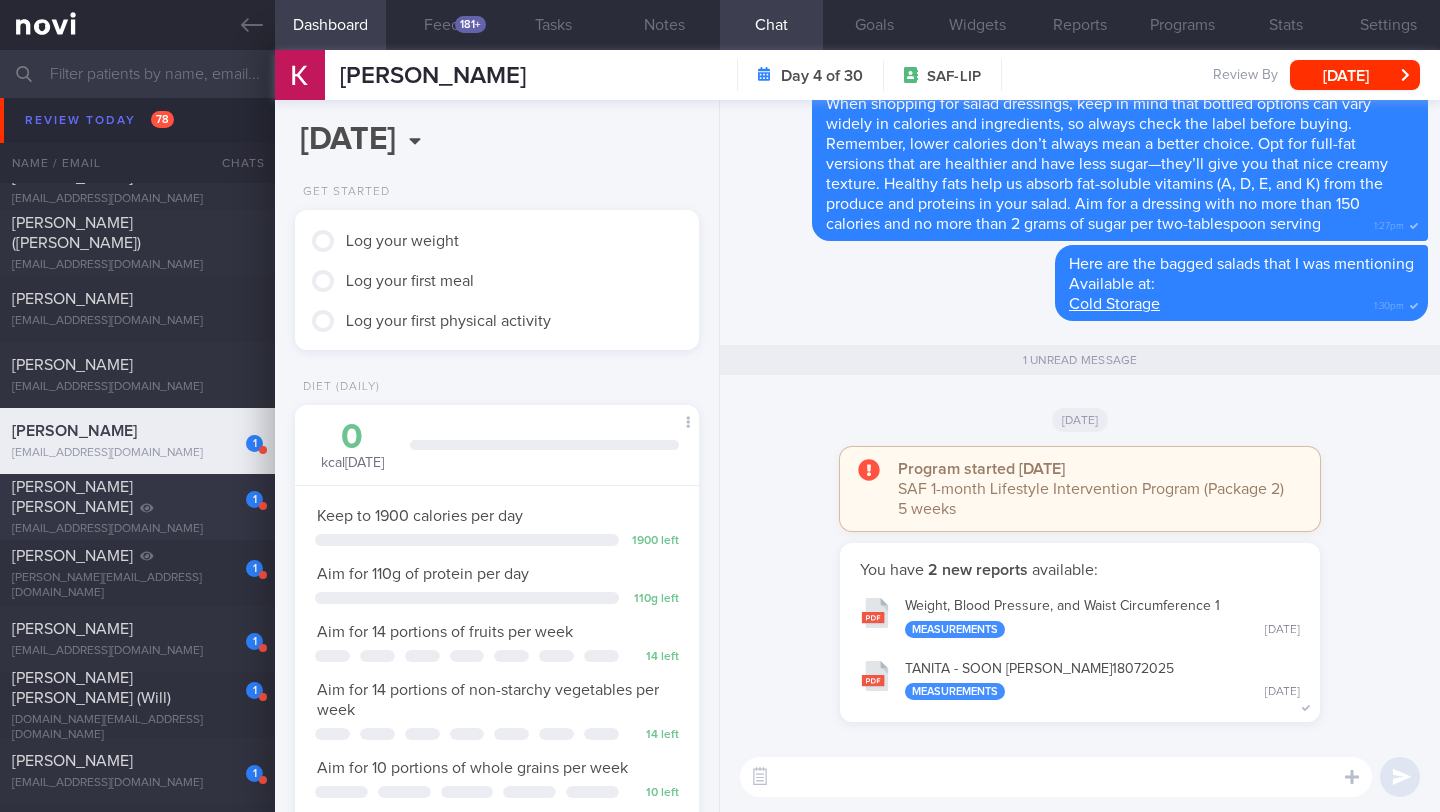 click on "[EMAIL_ADDRESS][DOMAIN_NAME]" at bounding box center (137, 529) 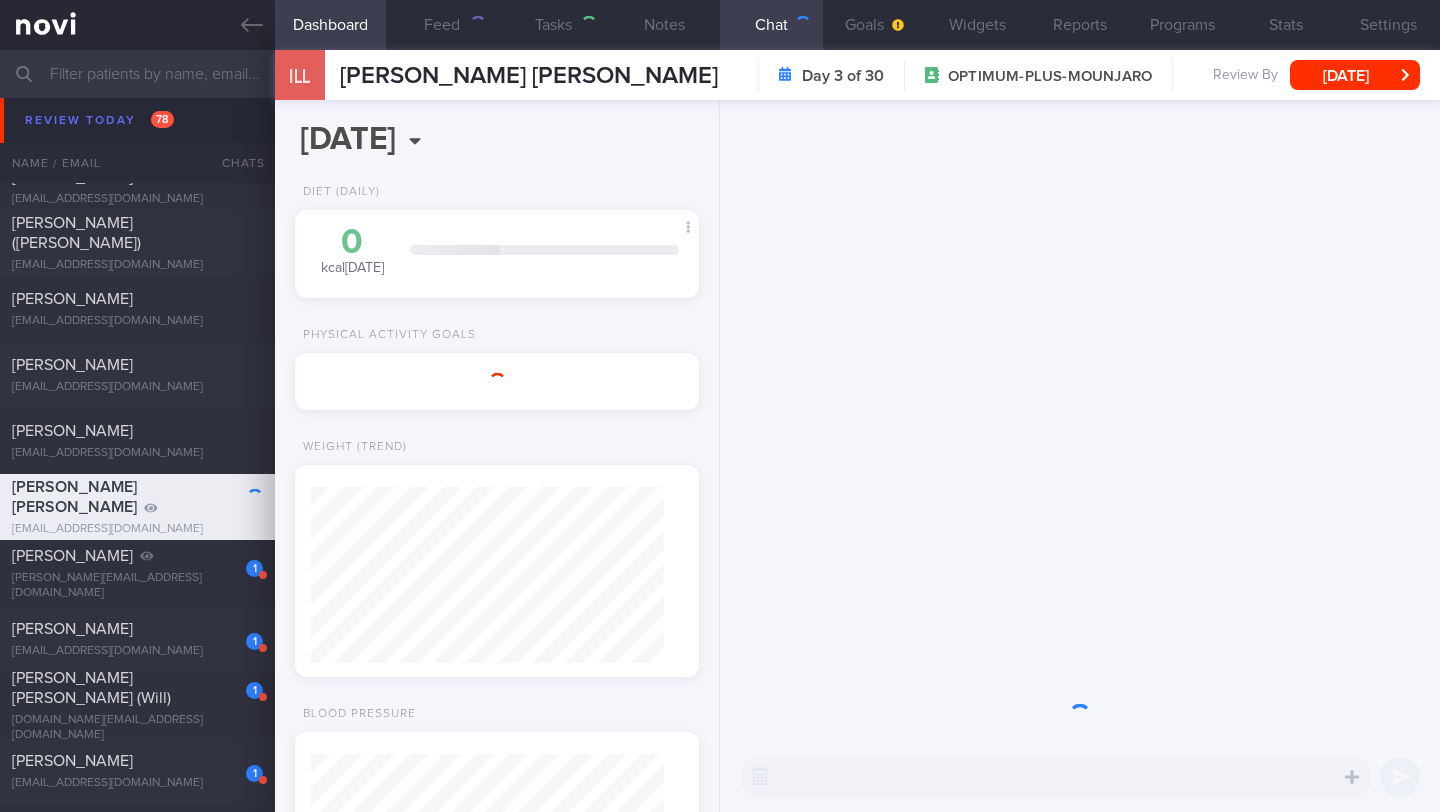type on "Digital support" 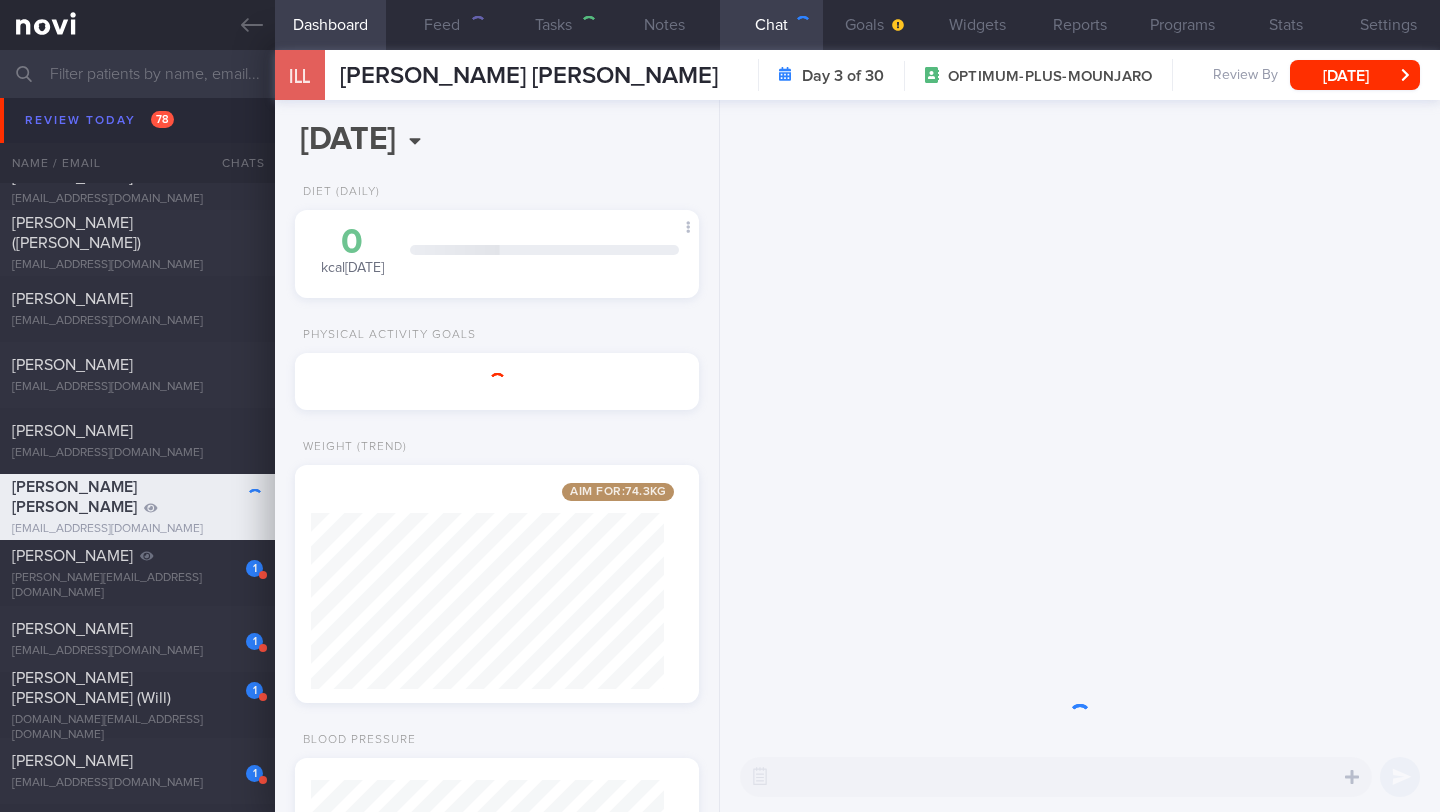 scroll, scrollTop: 999824, scrollLeft: 999647, axis: both 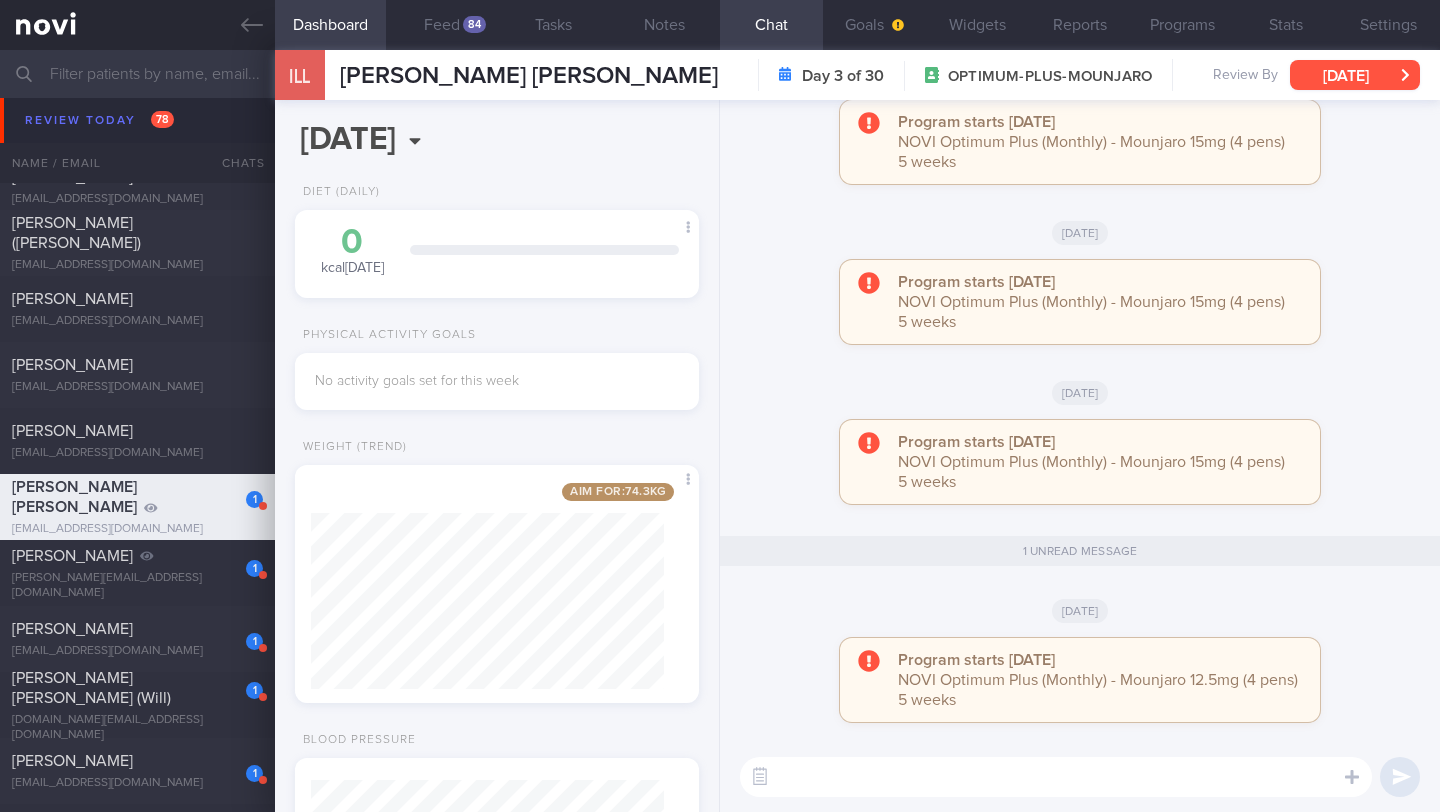 click on "[DATE]" at bounding box center [1355, 75] 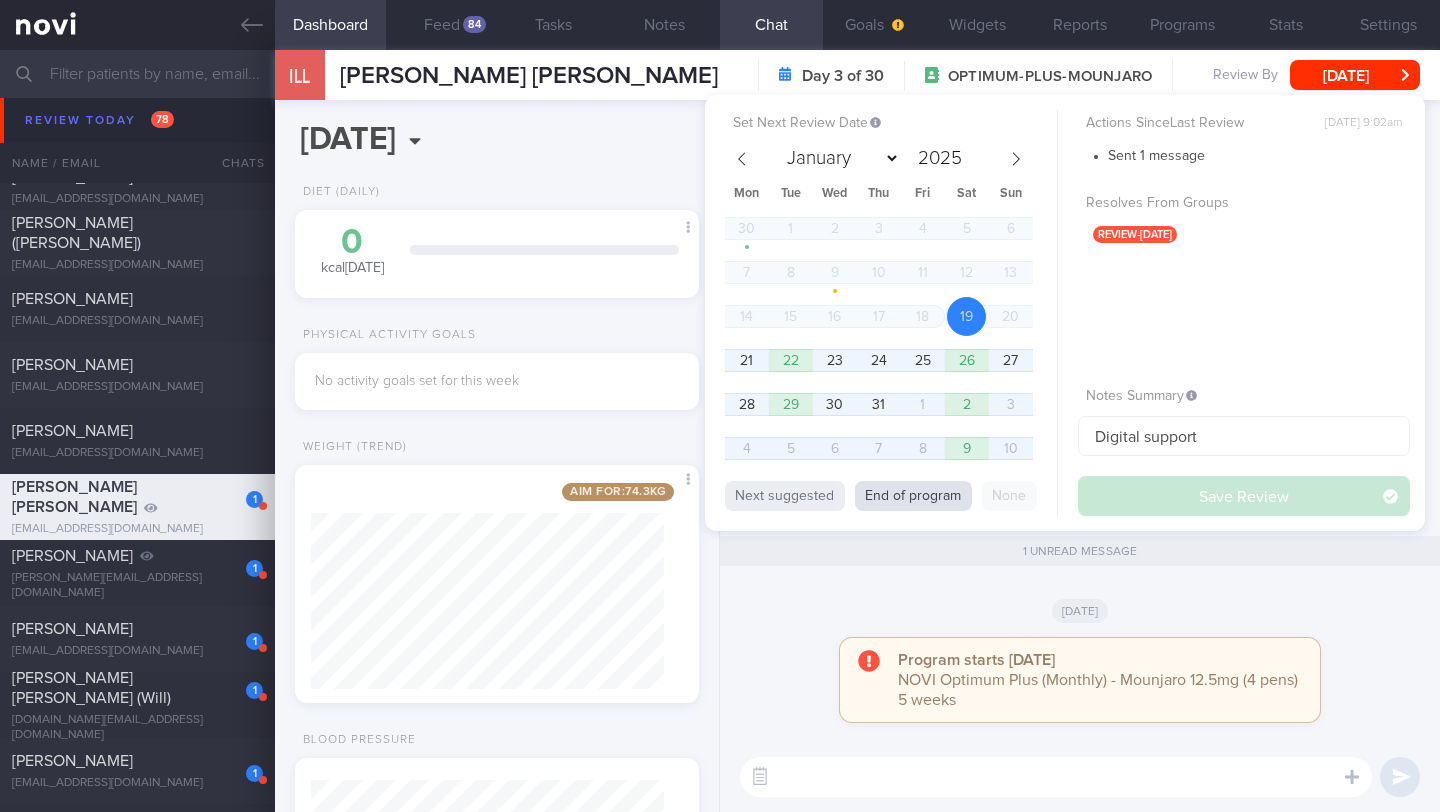 click on "End of program" at bounding box center (913, 496) 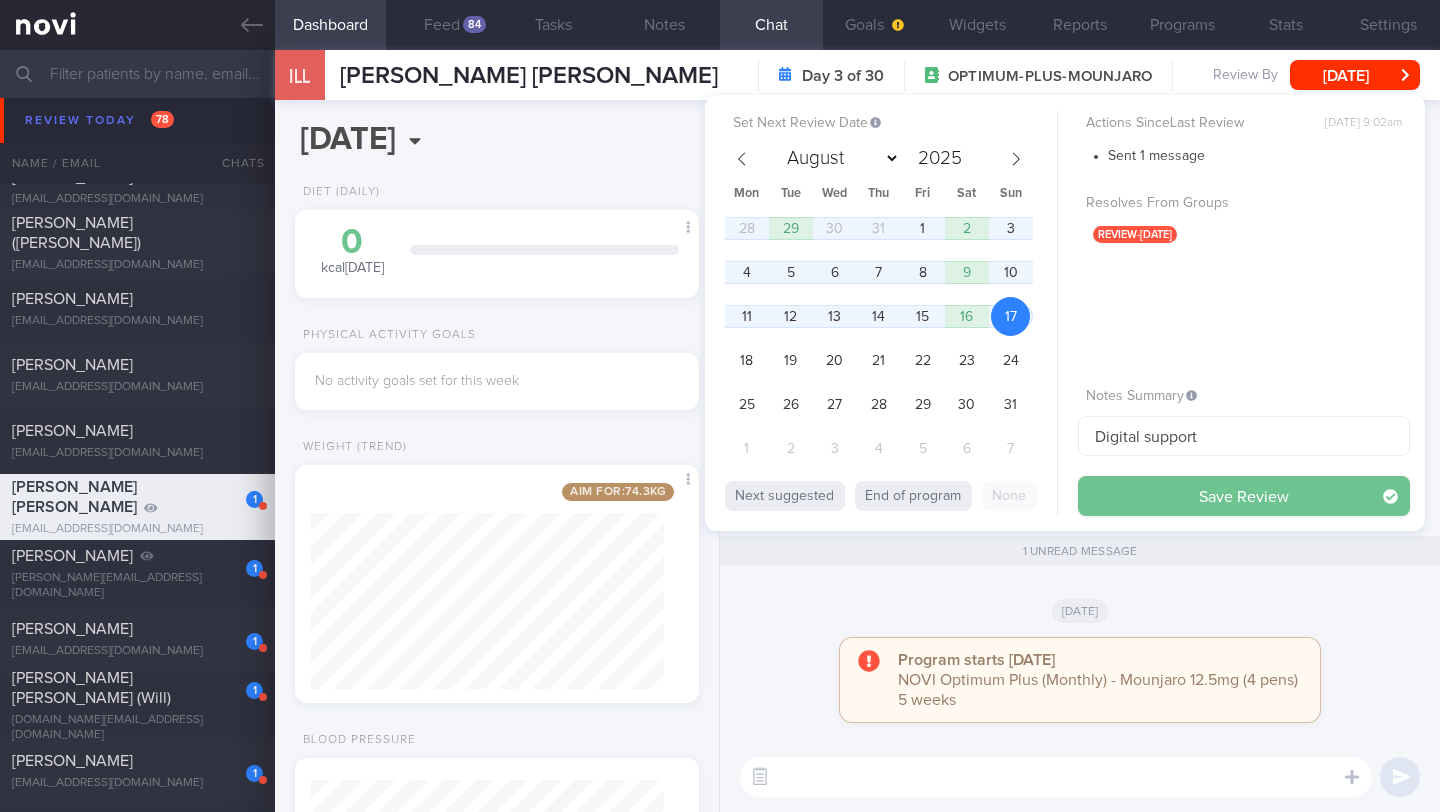click on "Save Review" at bounding box center [1244, 496] 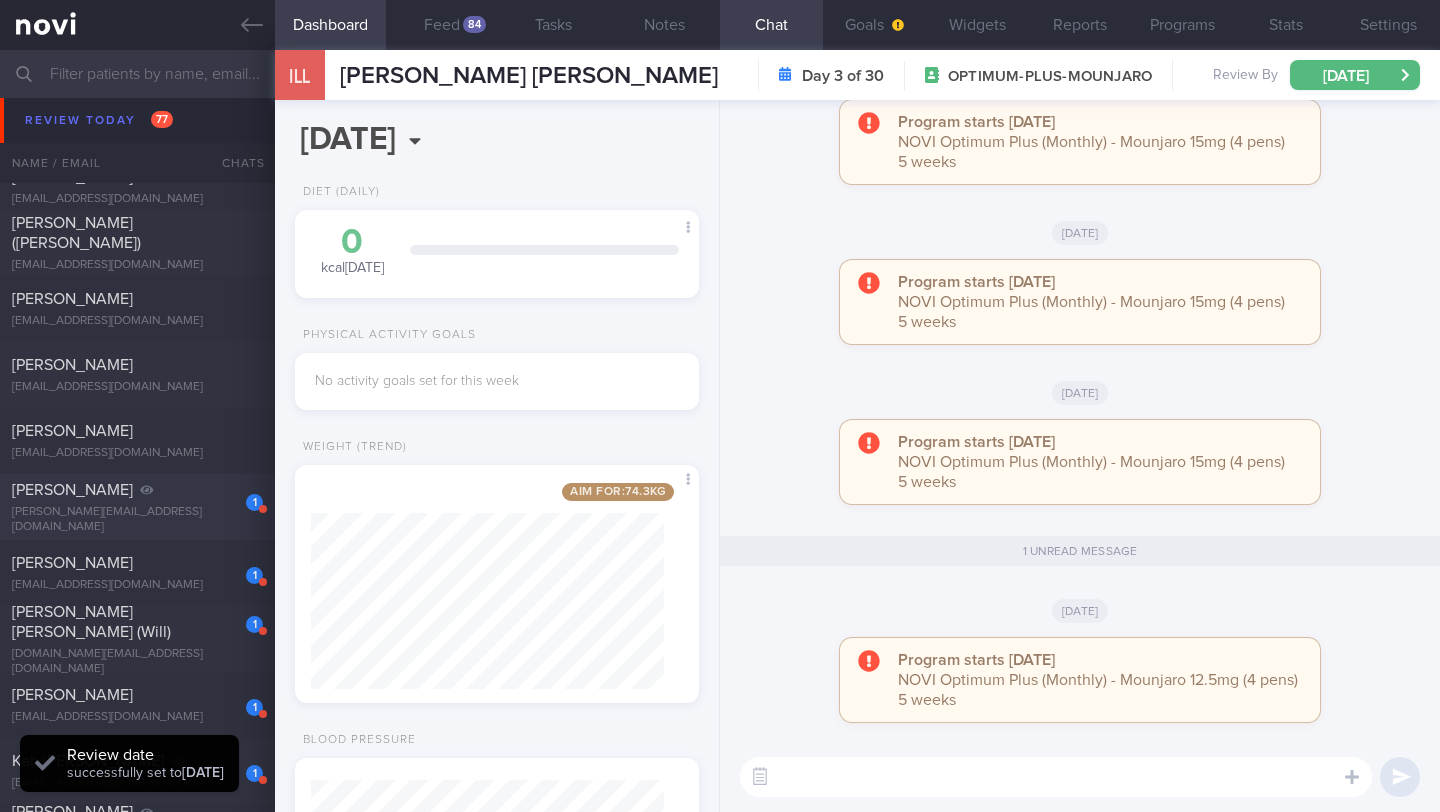 click on "isabelle.limxy@gmail.com" at bounding box center [137, 520] 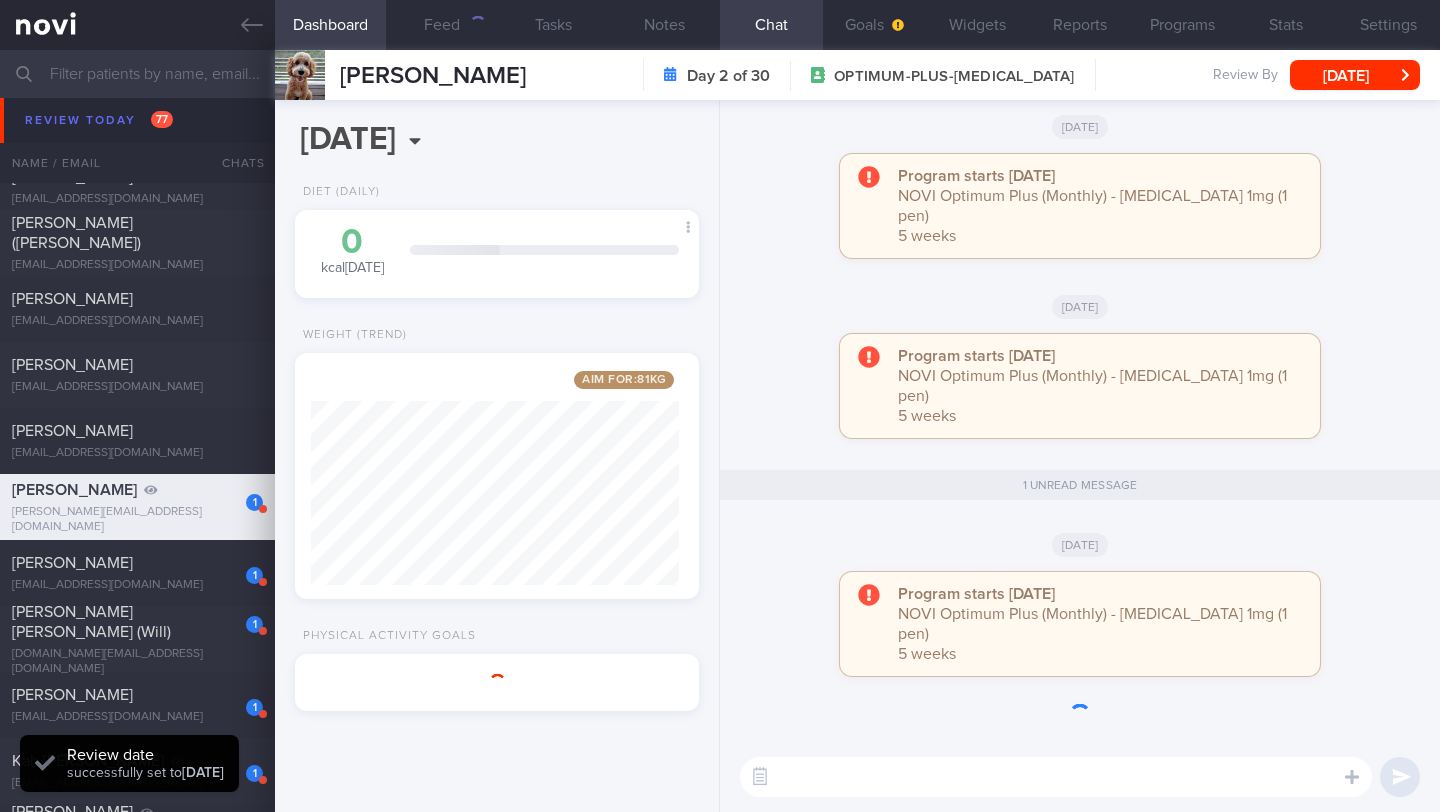scroll, scrollTop: 205, scrollLeft: 353, axis: both 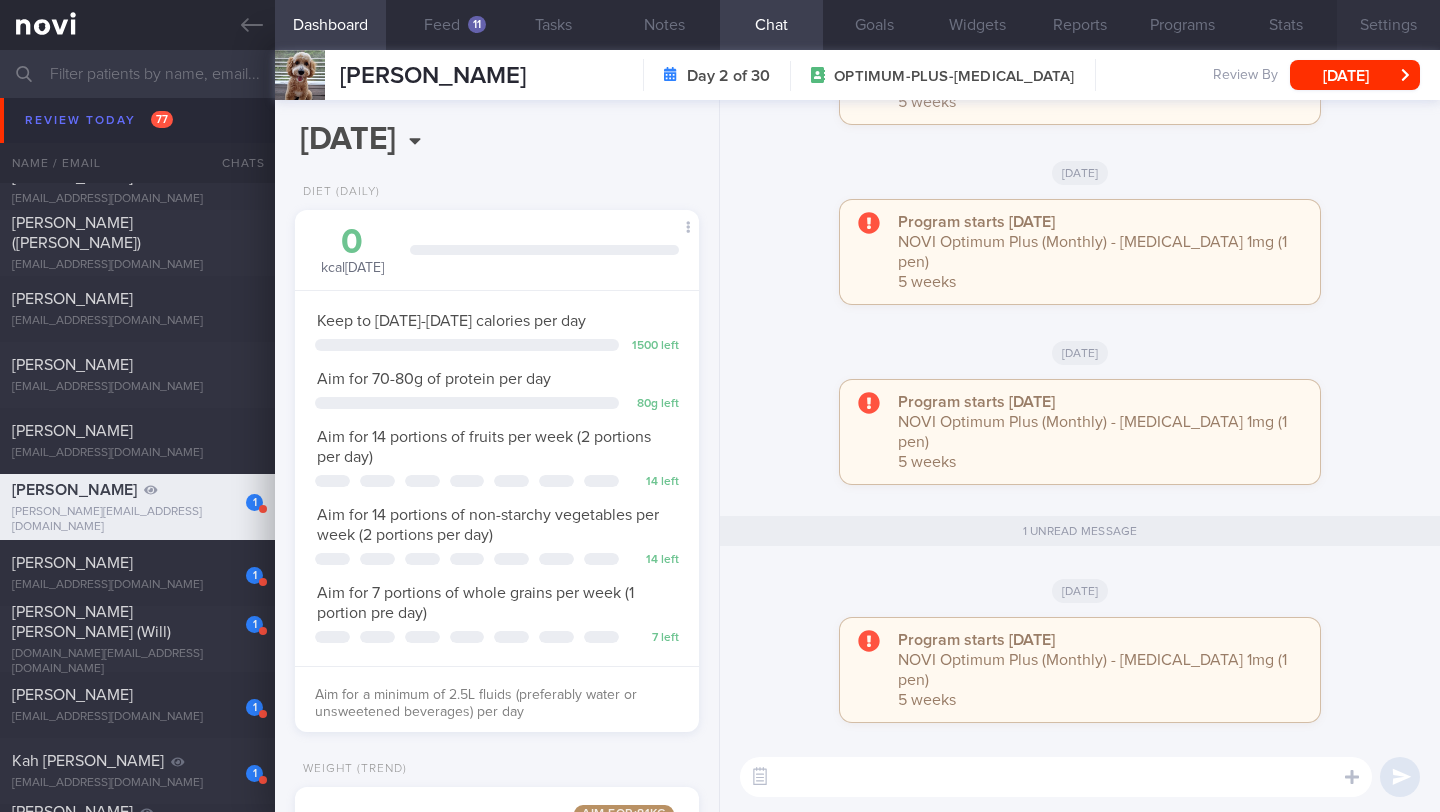 click on "Settings" at bounding box center (1388, 25) 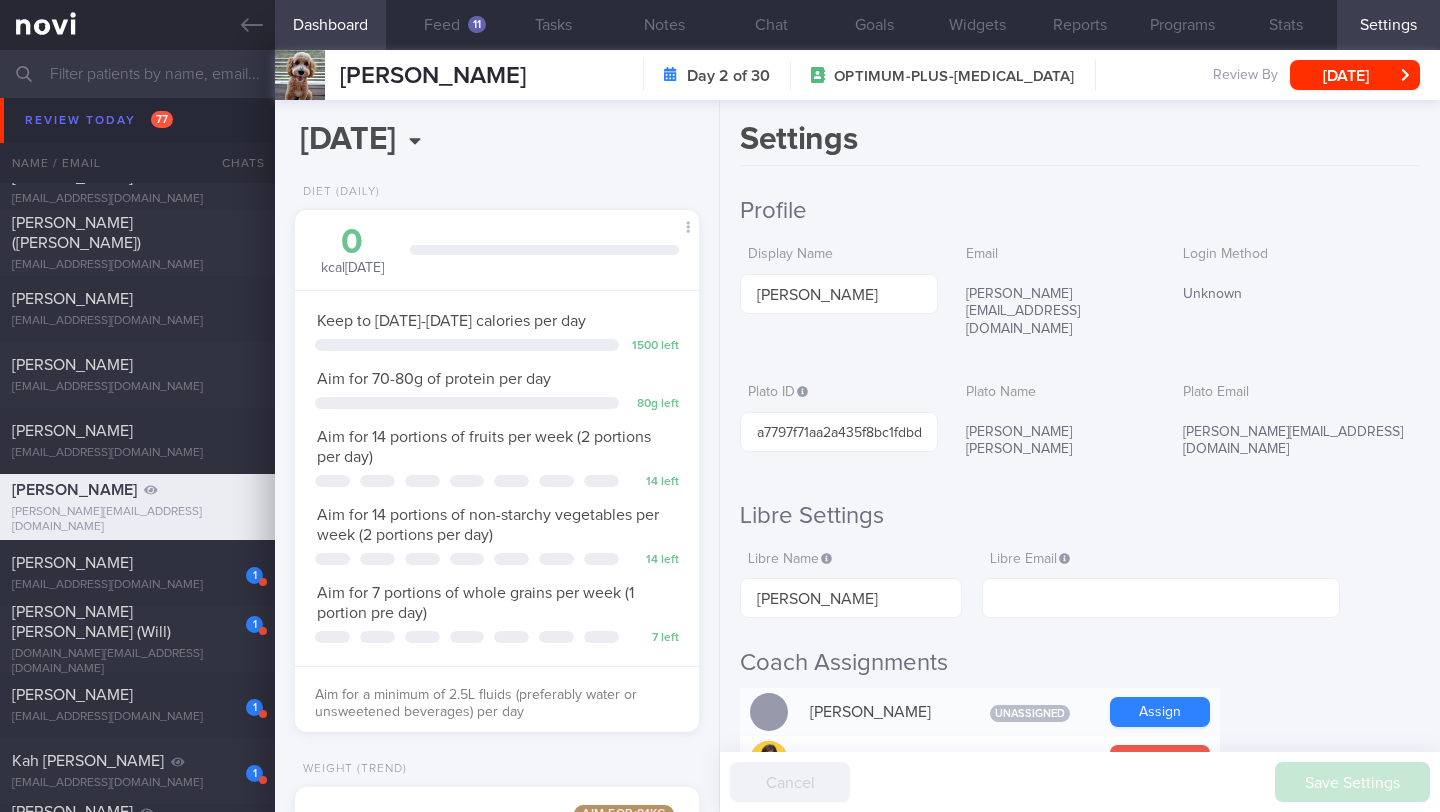 click on "Settings" at bounding box center [1388, 25] 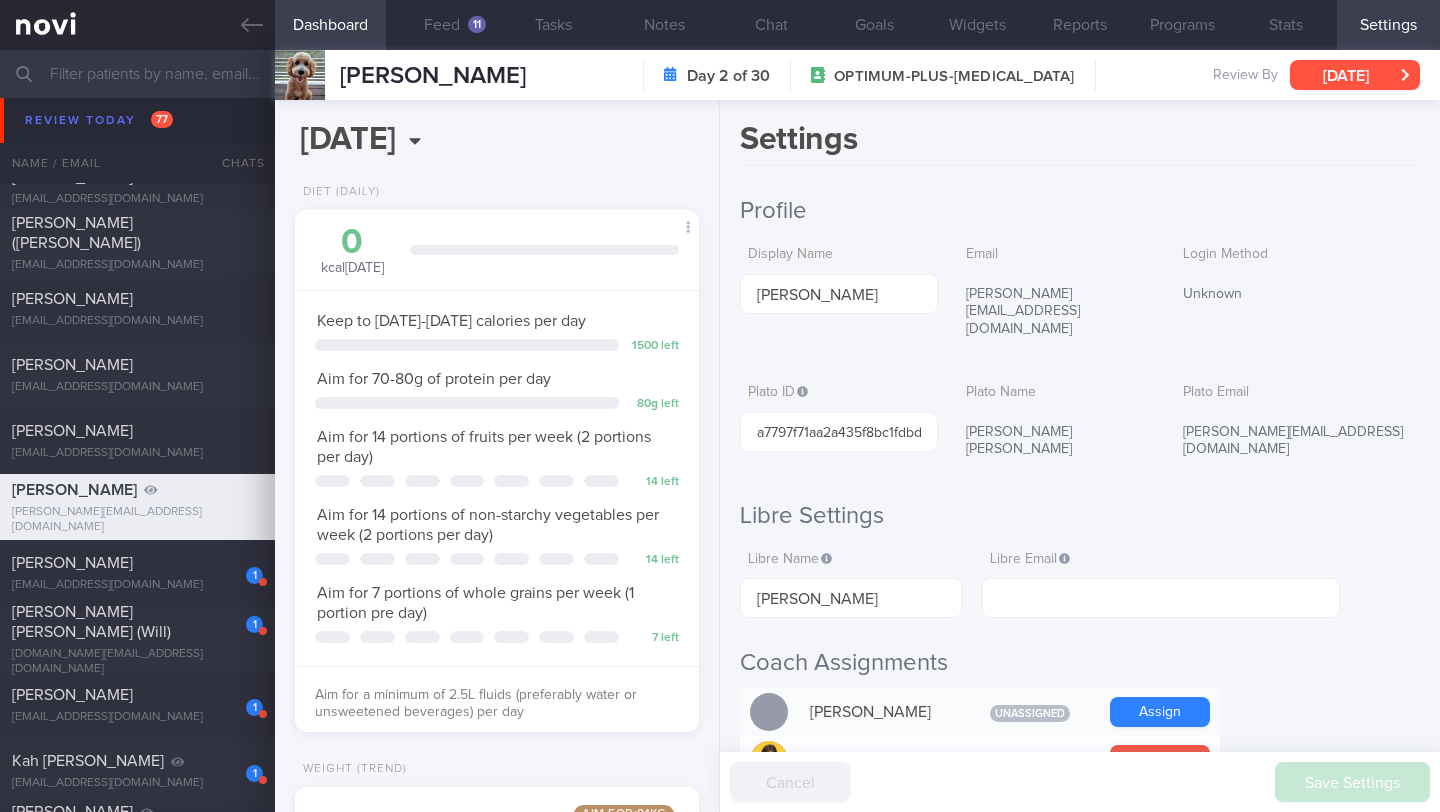 click on "[DATE]" at bounding box center (1355, 75) 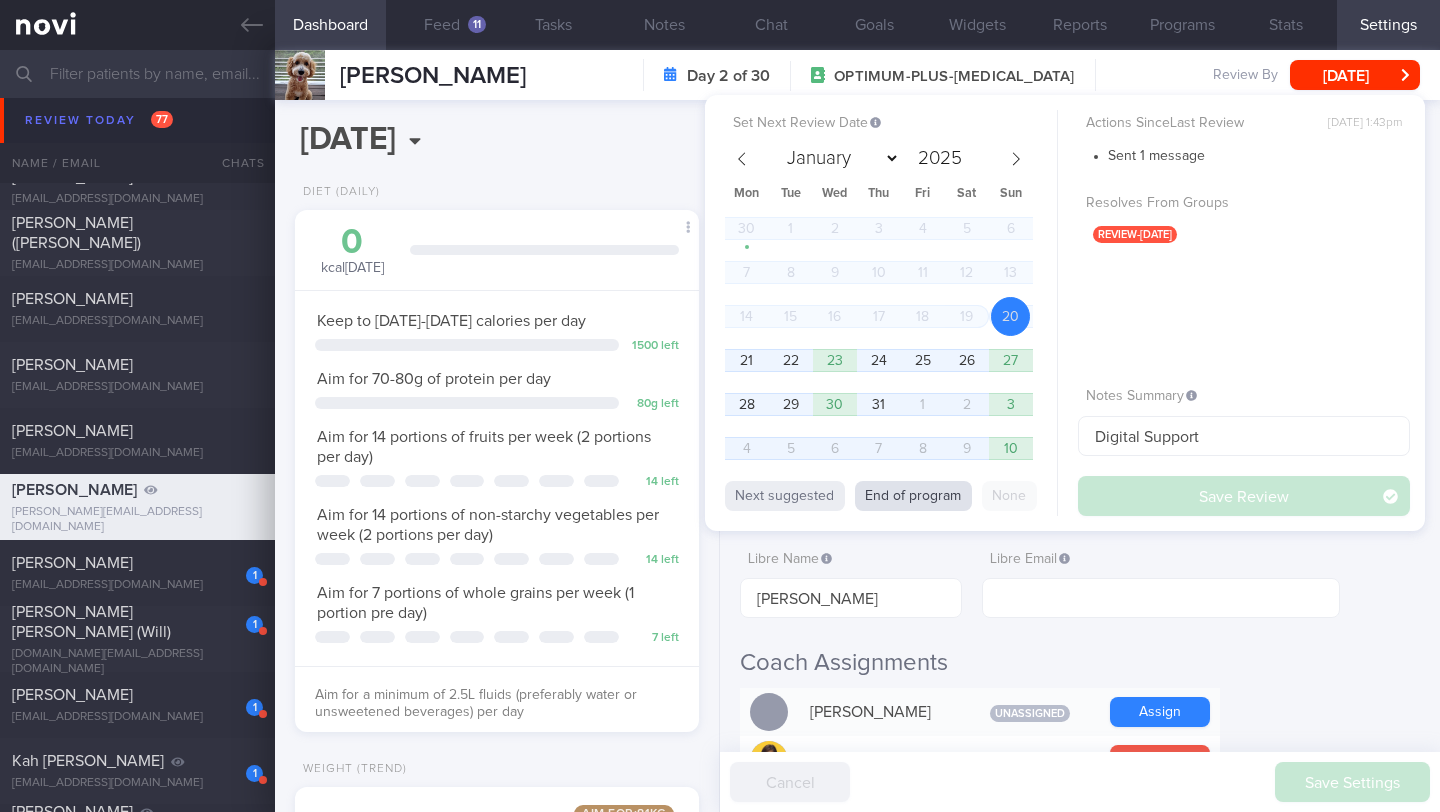 click on "End of program" at bounding box center [913, 496] 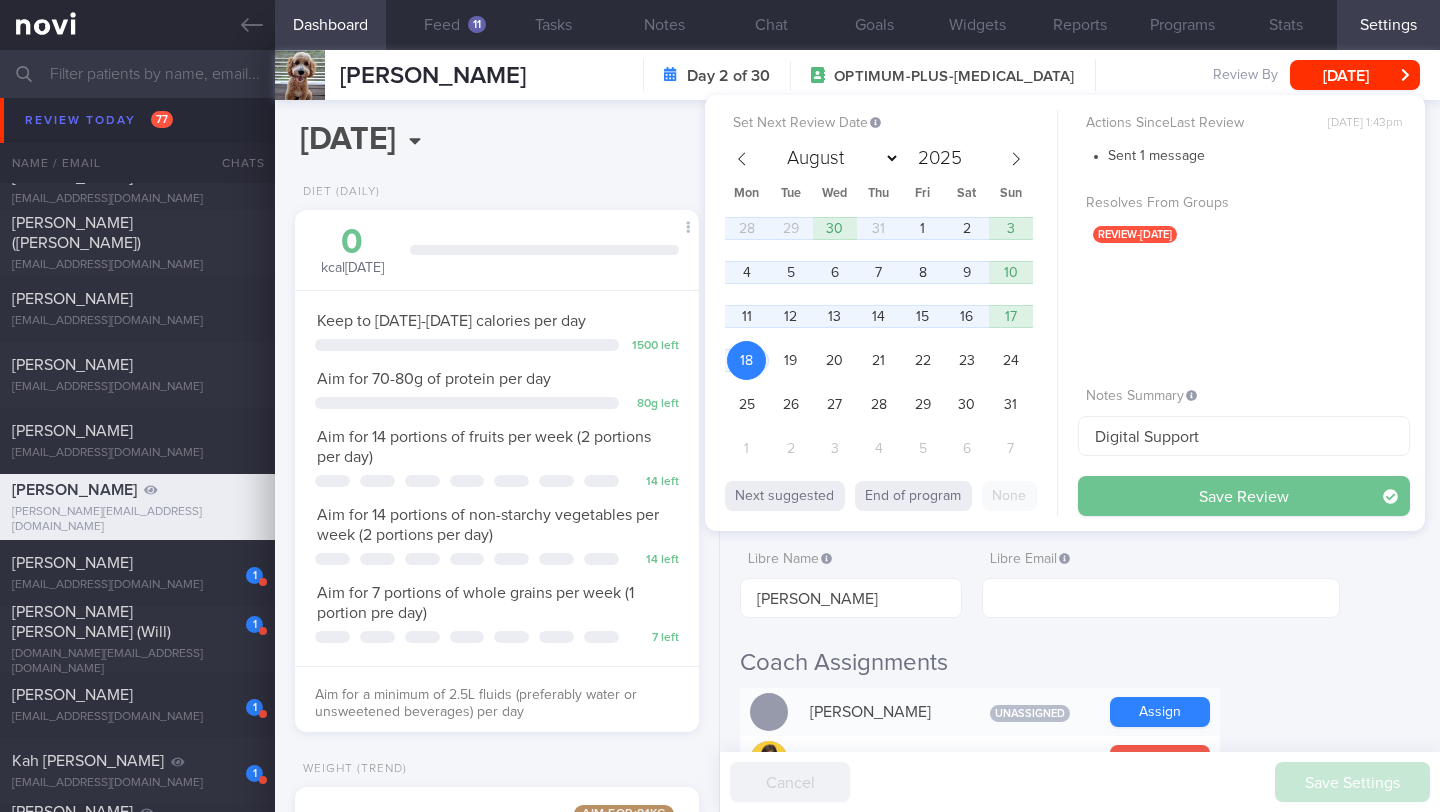click on "Save Review" at bounding box center (1244, 496) 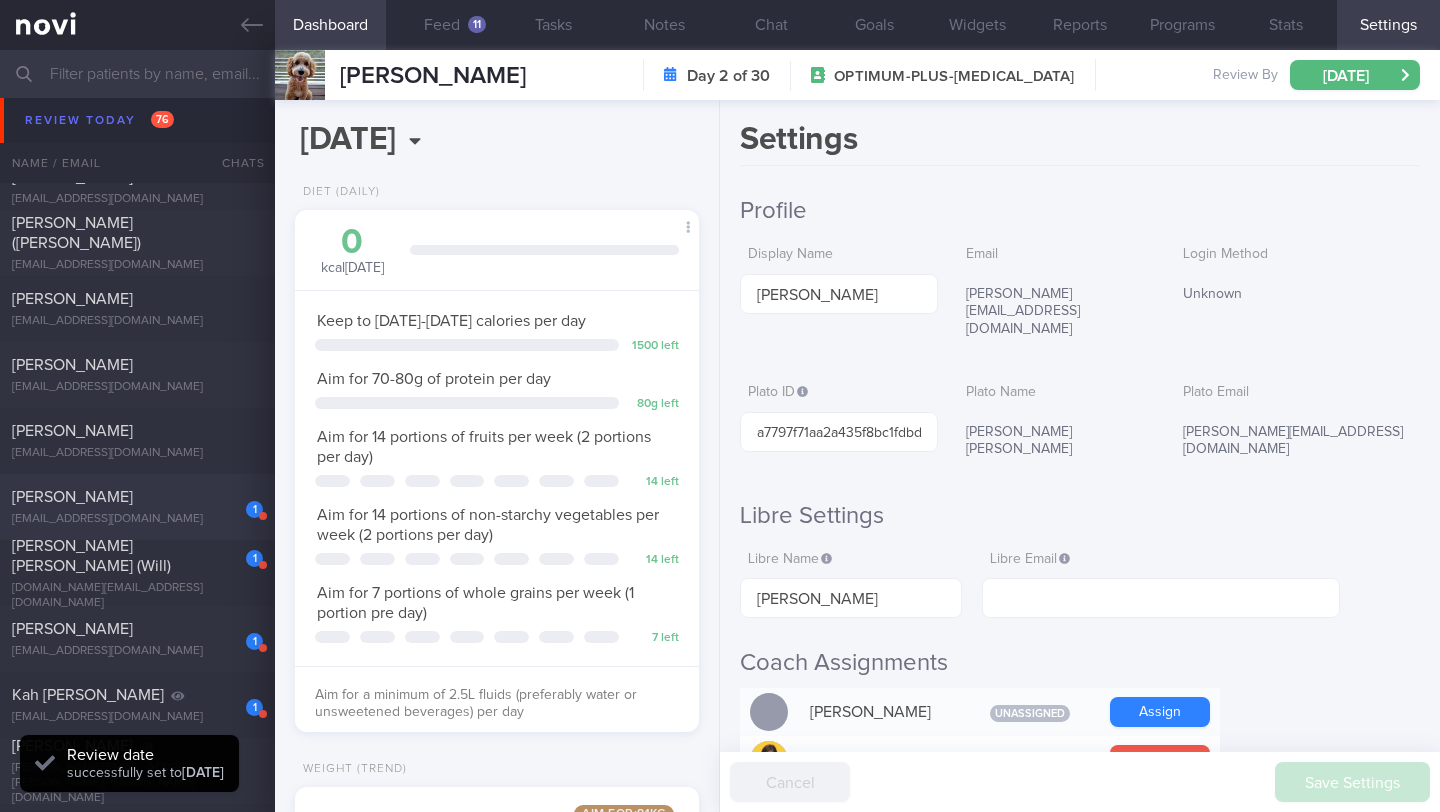 click on "[EMAIL_ADDRESS][DOMAIN_NAME]" at bounding box center [137, 519] 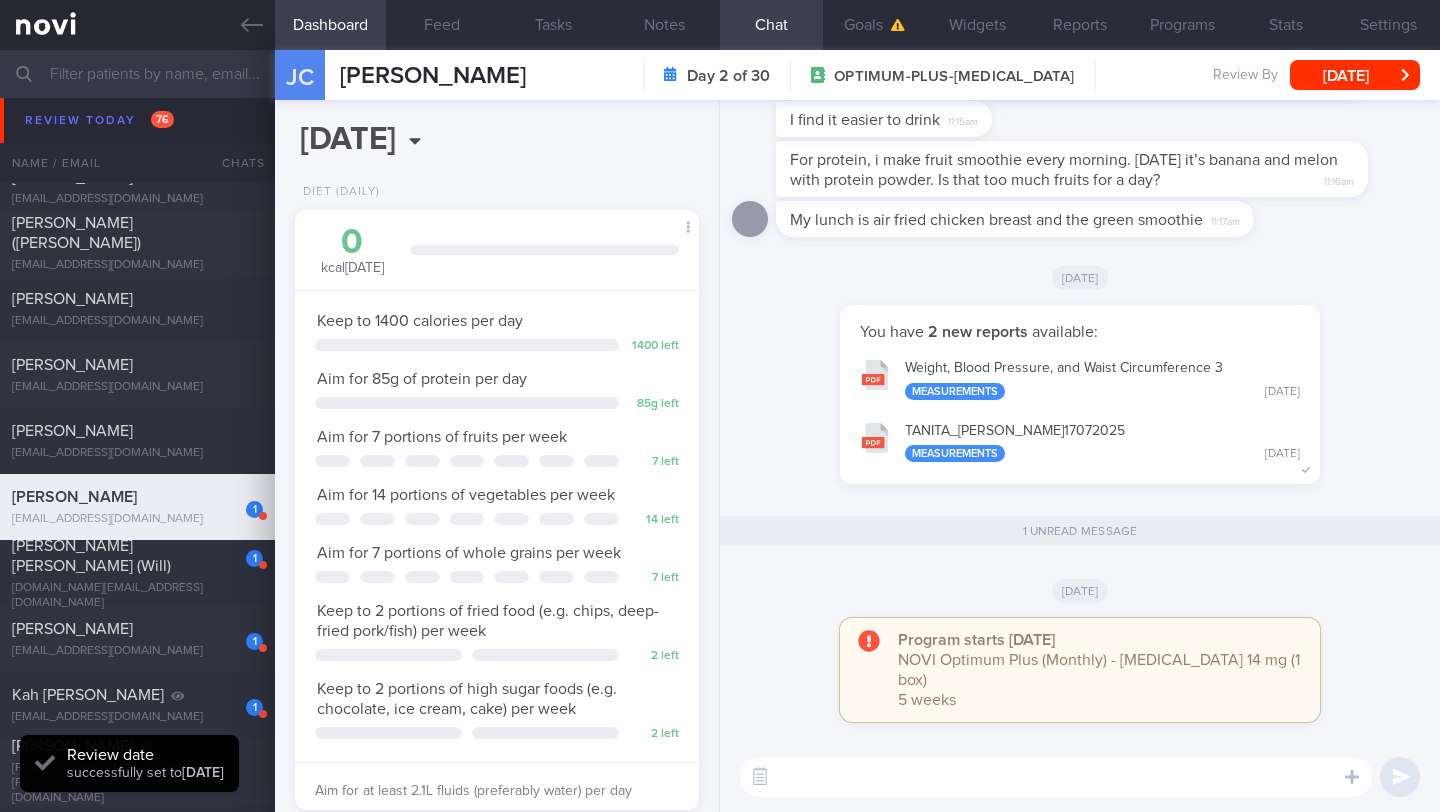 scroll, scrollTop: 999795, scrollLeft: 999647, axis: both 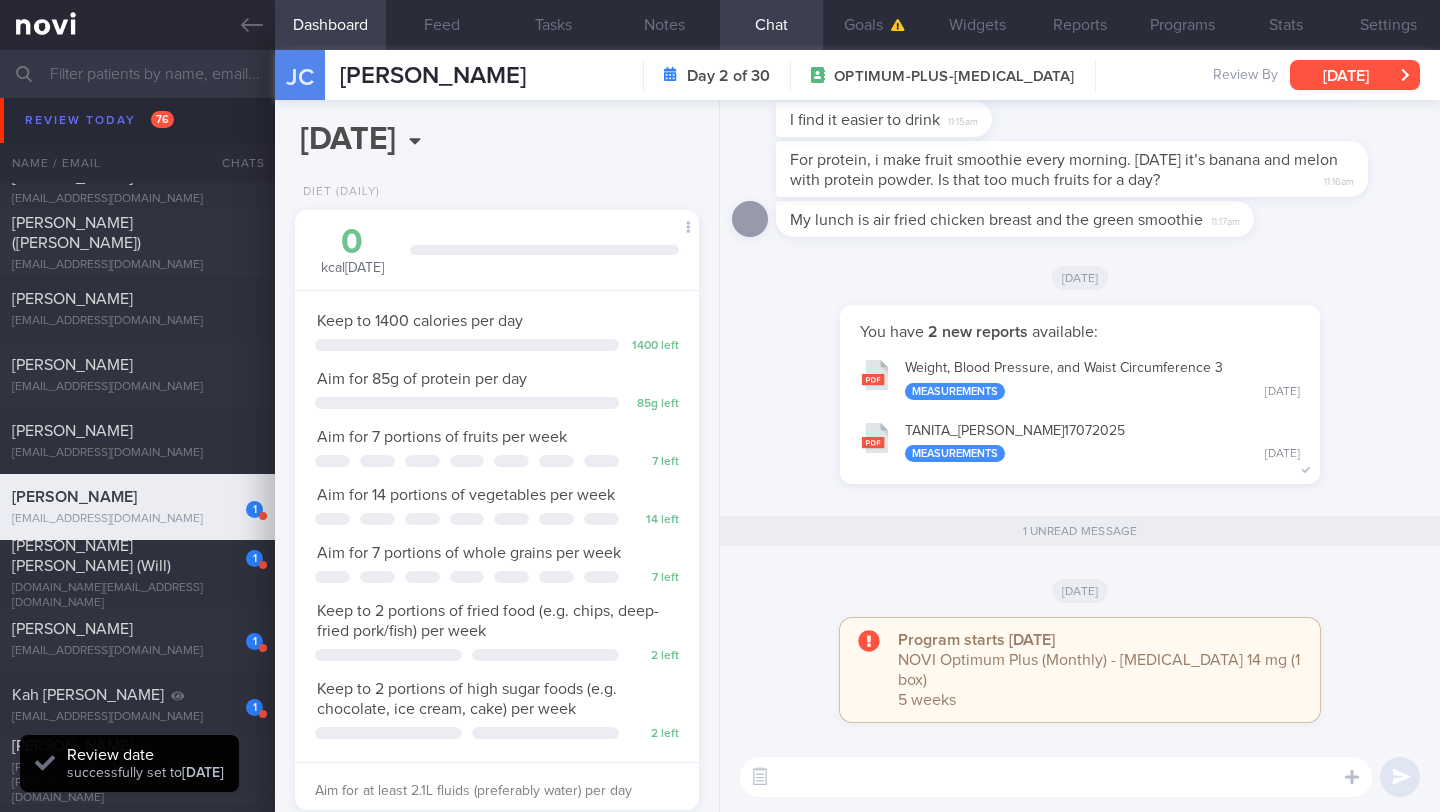click on "[DATE]" at bounding box center [1355, 75] 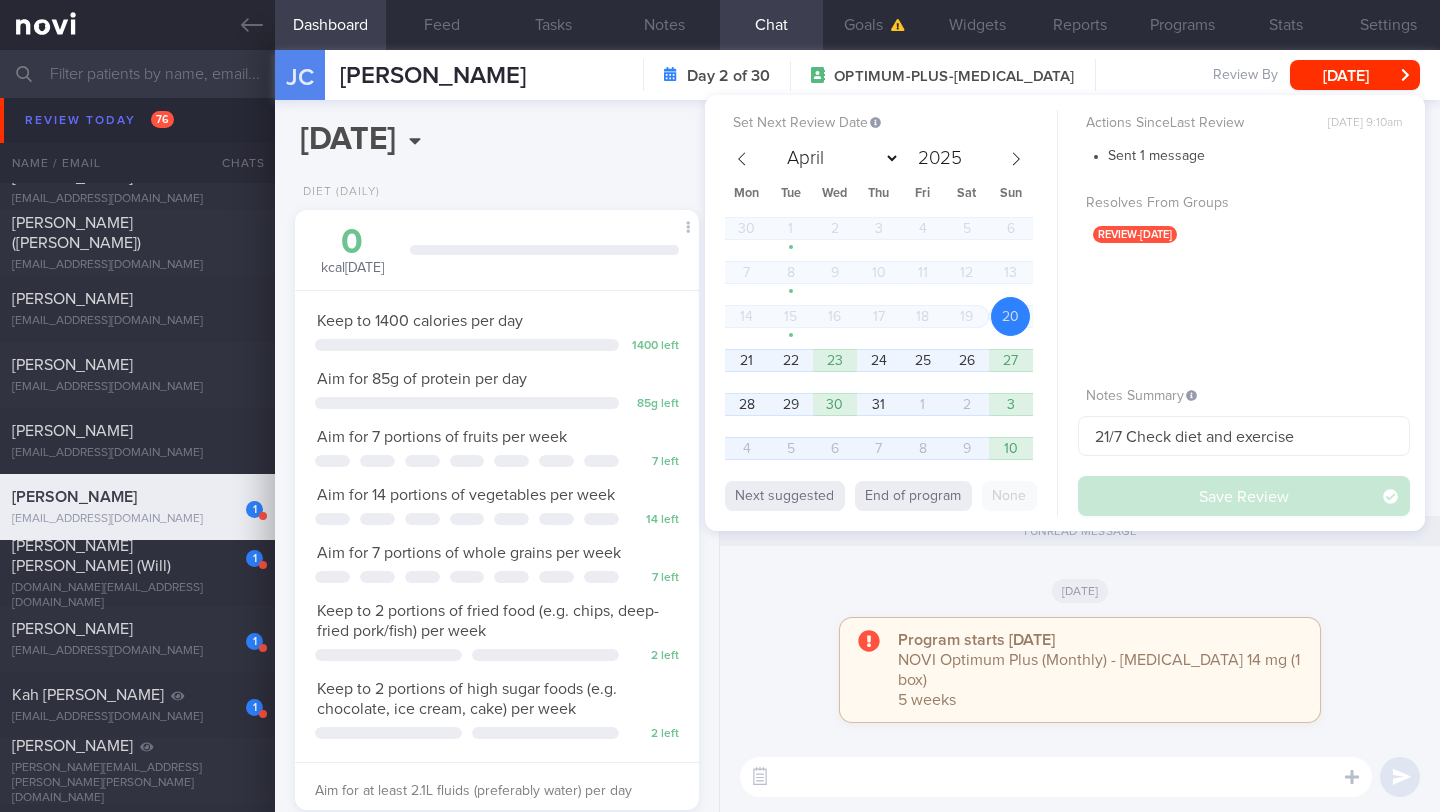 click on "[DATE]" at bounding box center [1080, 590] 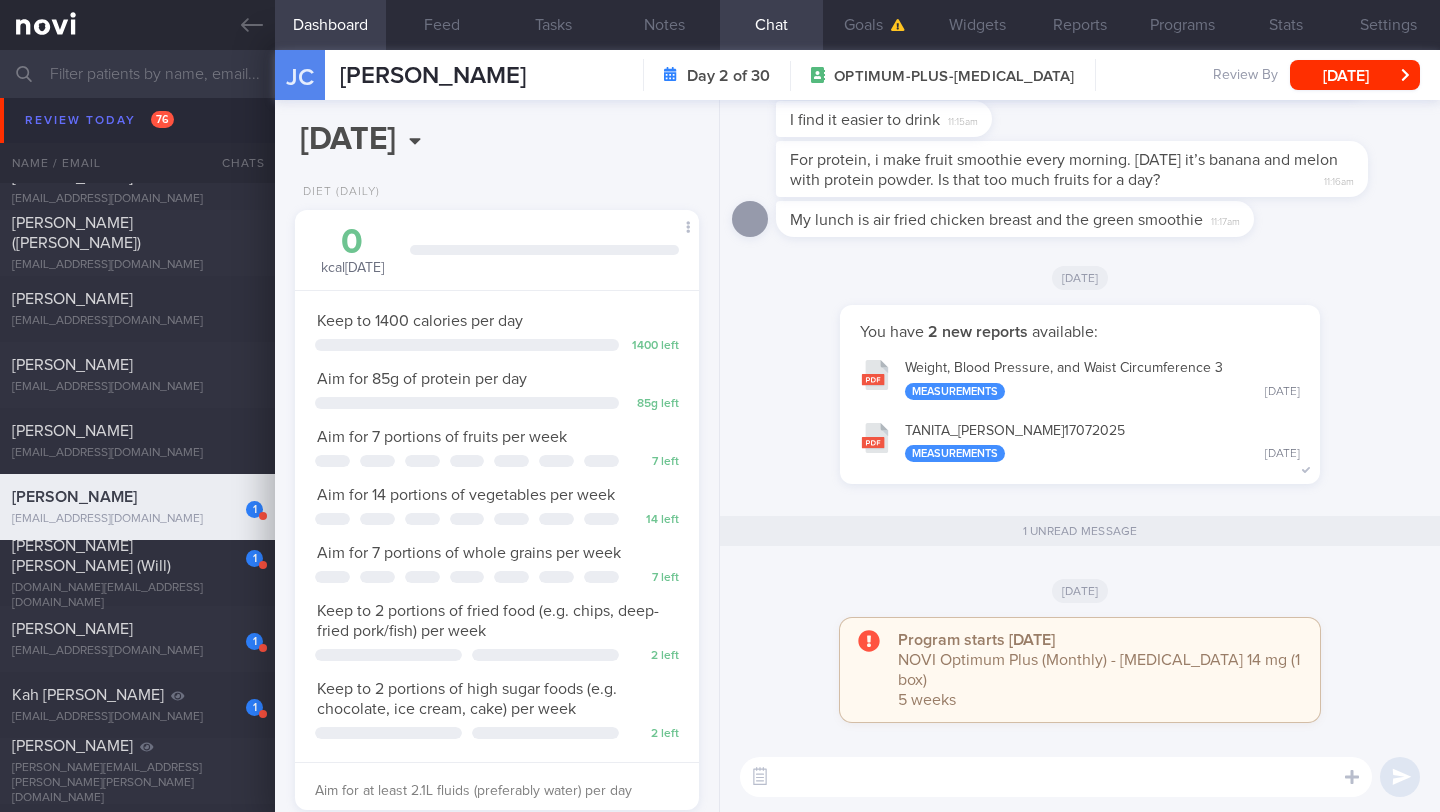drag, startPoint x: 161, startPoint y: 716, endPoint x: 811, endPoint y: 150, distance: 861.8909 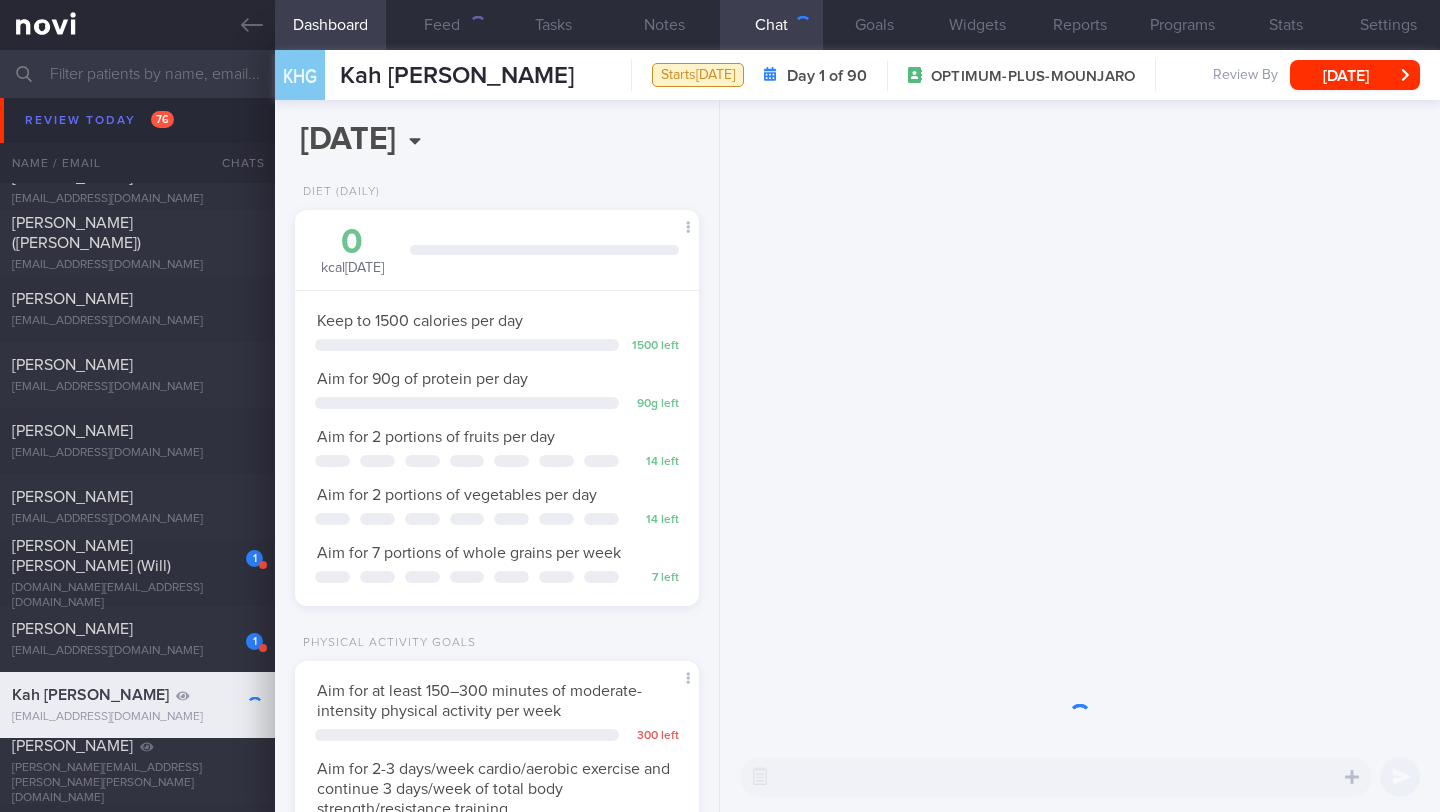 scroll, scrollTop: 205, scrollLeft: 353, axis: both 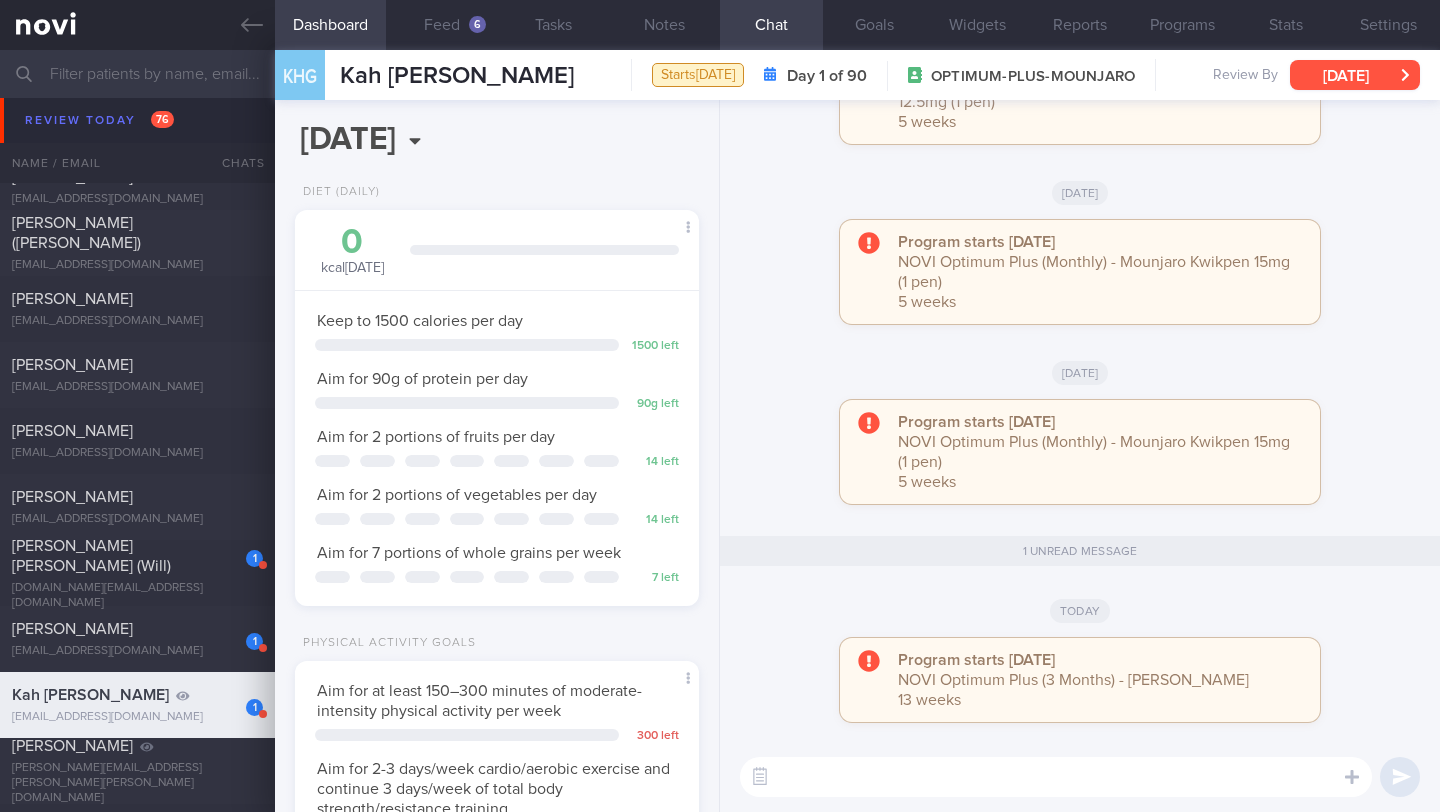 click on "[DATE]" at bounding box center [1355, 75] 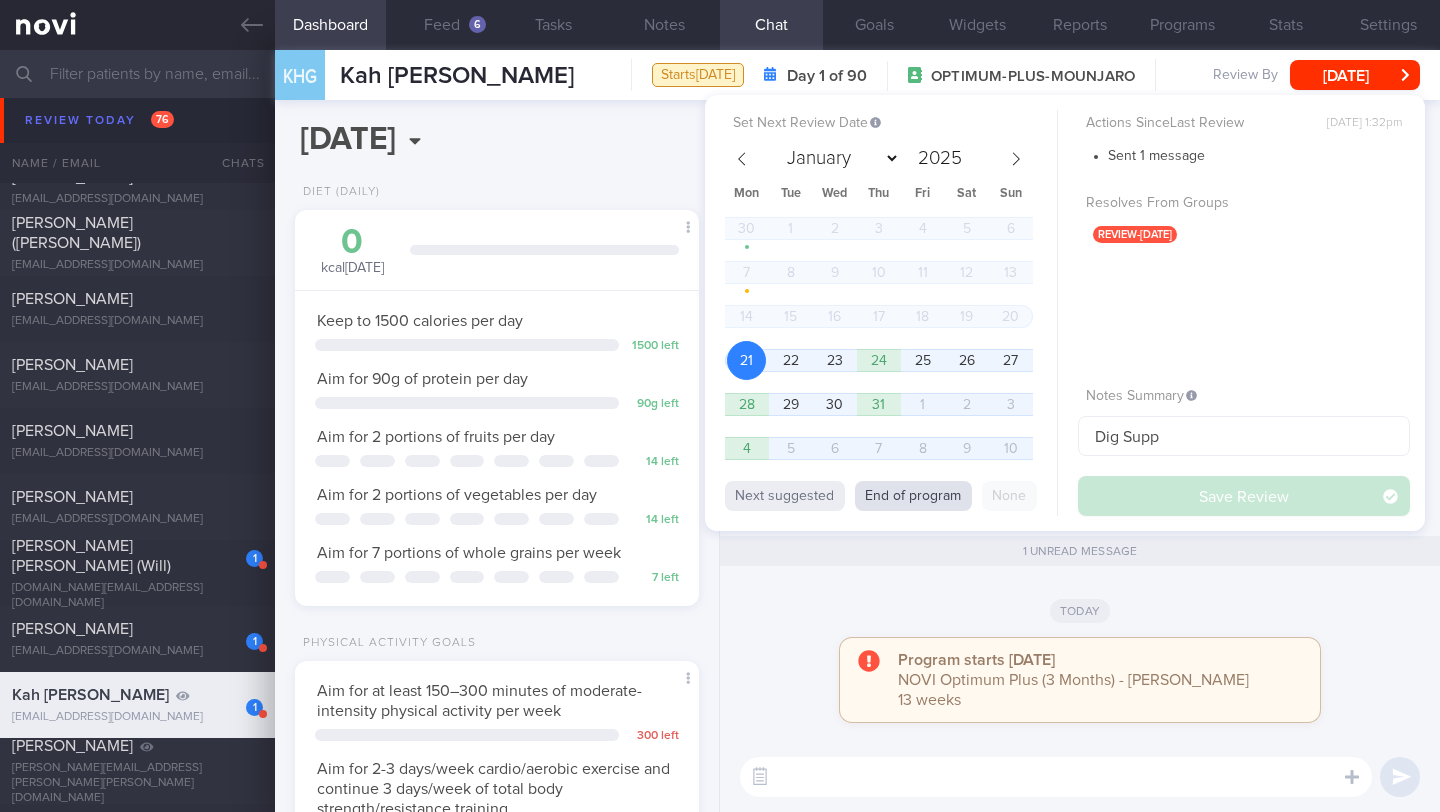 click on "End of program" at bounding box center [913, 496] 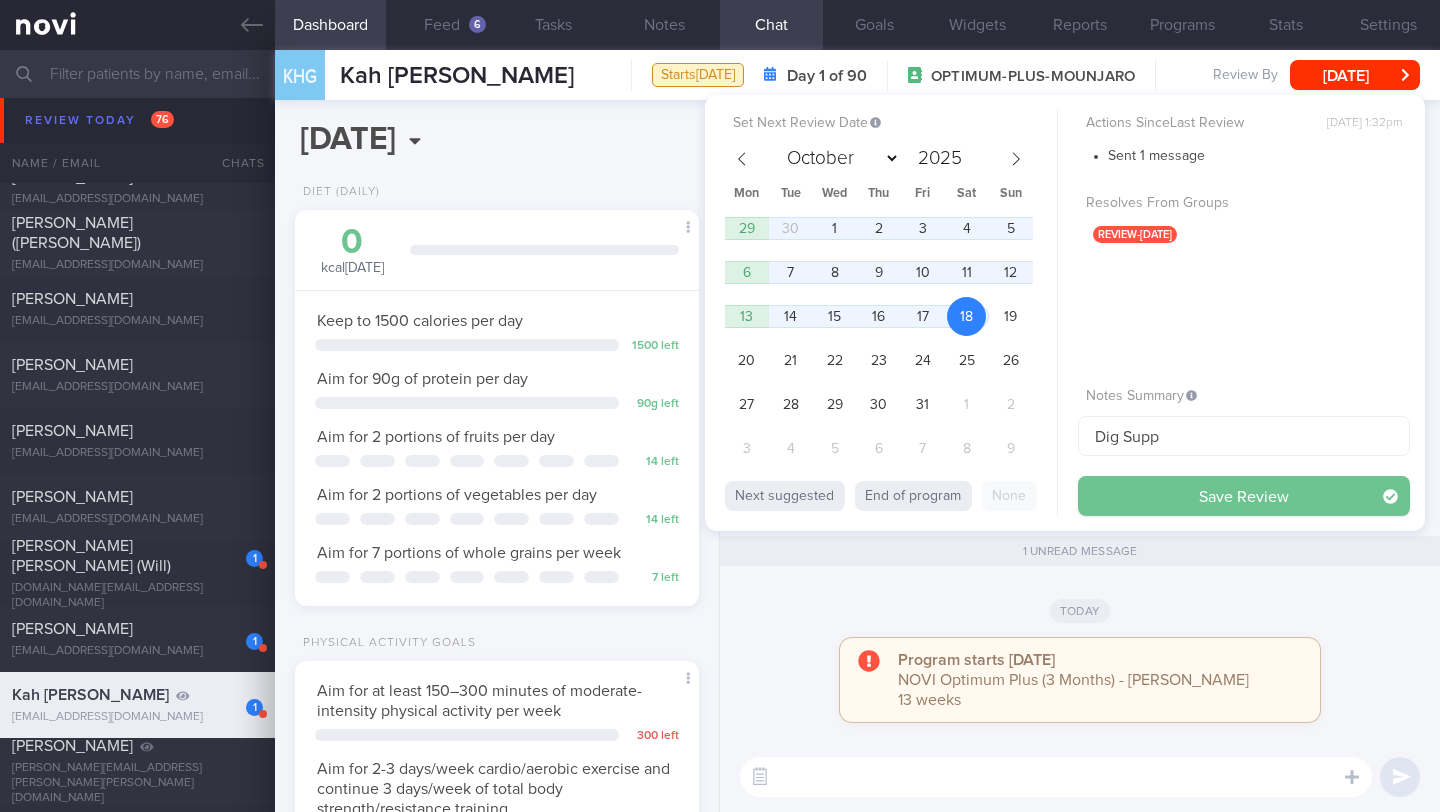 click on "Save Review" at bounding box center [1244, 496] 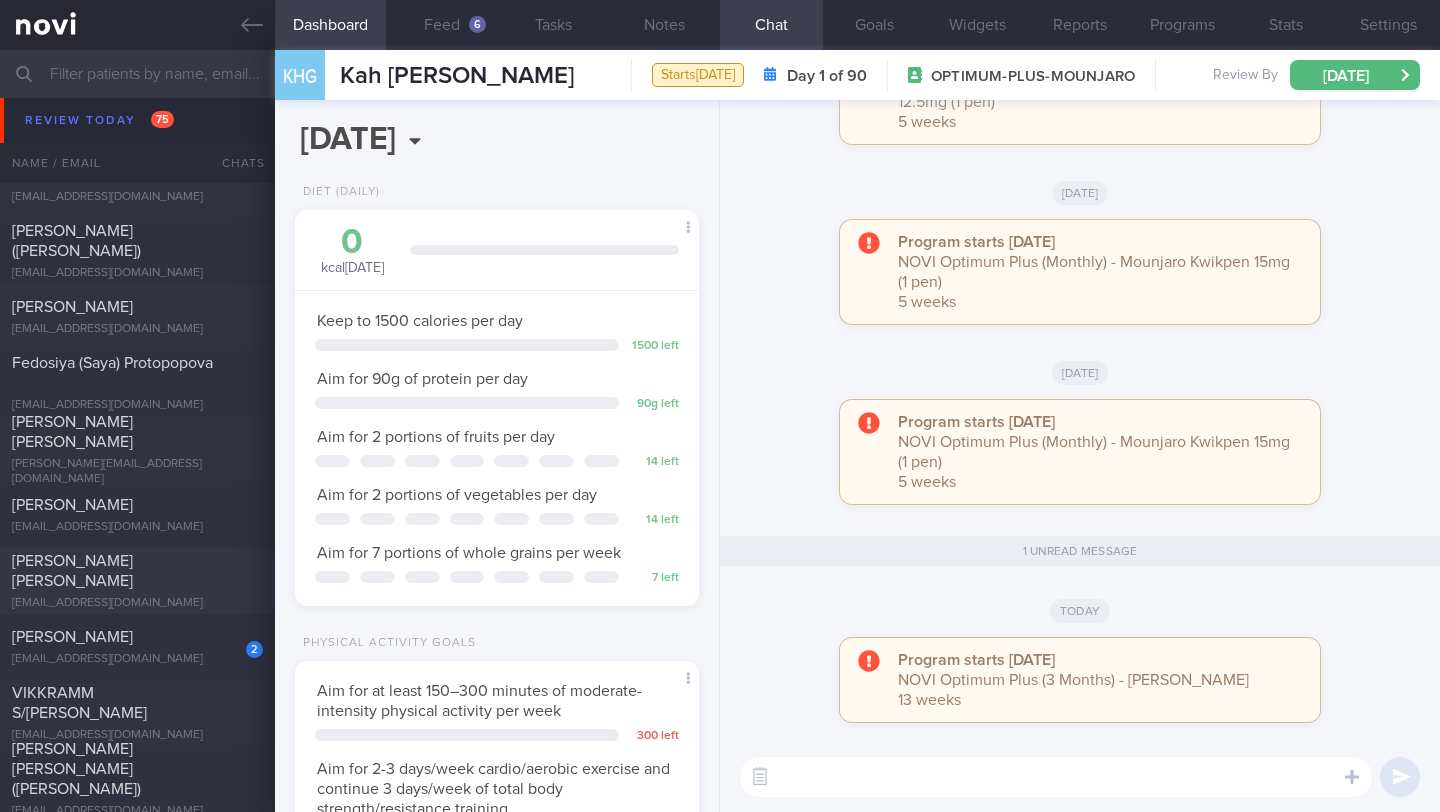 scroll, scrollTop: 8953, scrollLeft: 0, axis: vertical 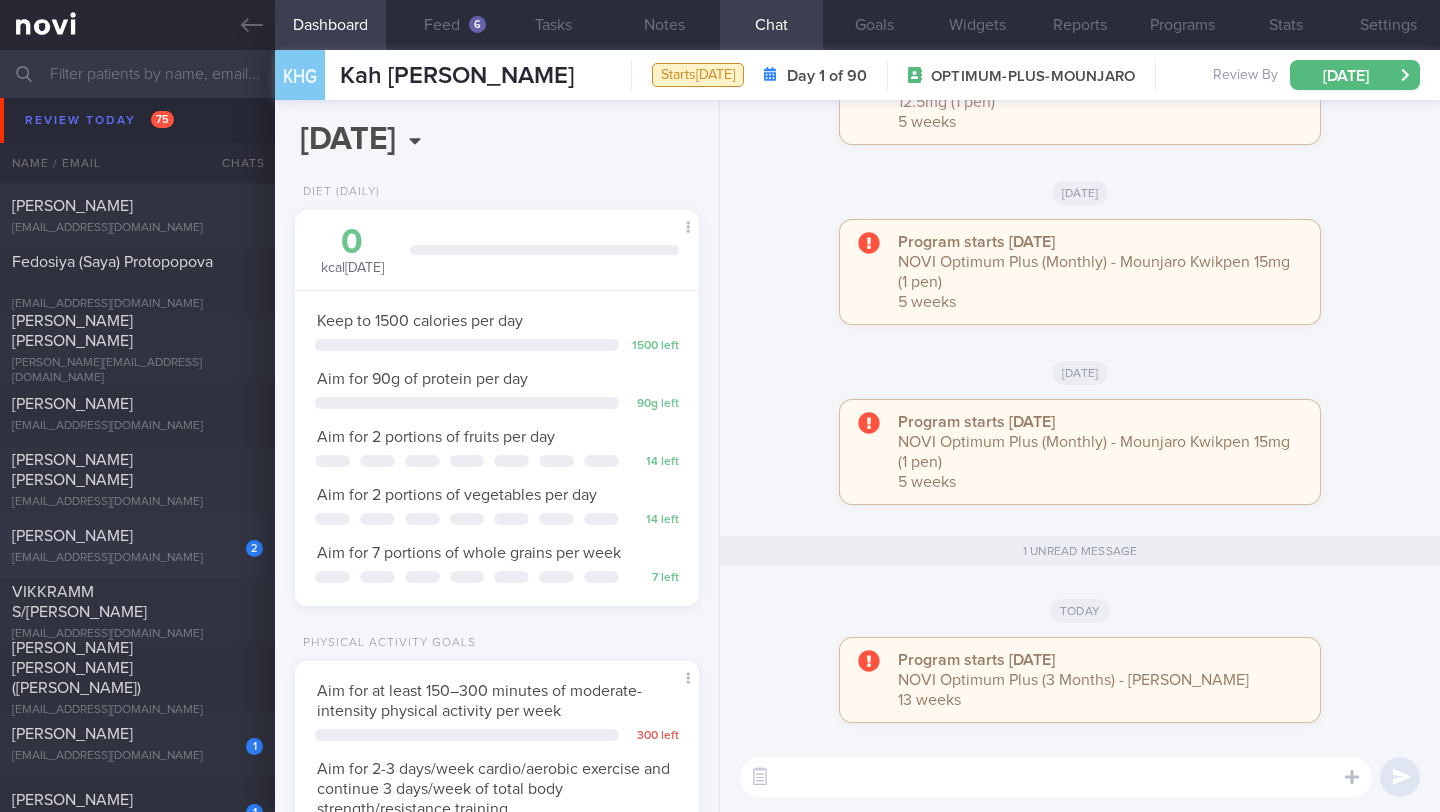 click on "oceanol@hotmail.com" at bounding box center [137, 558] 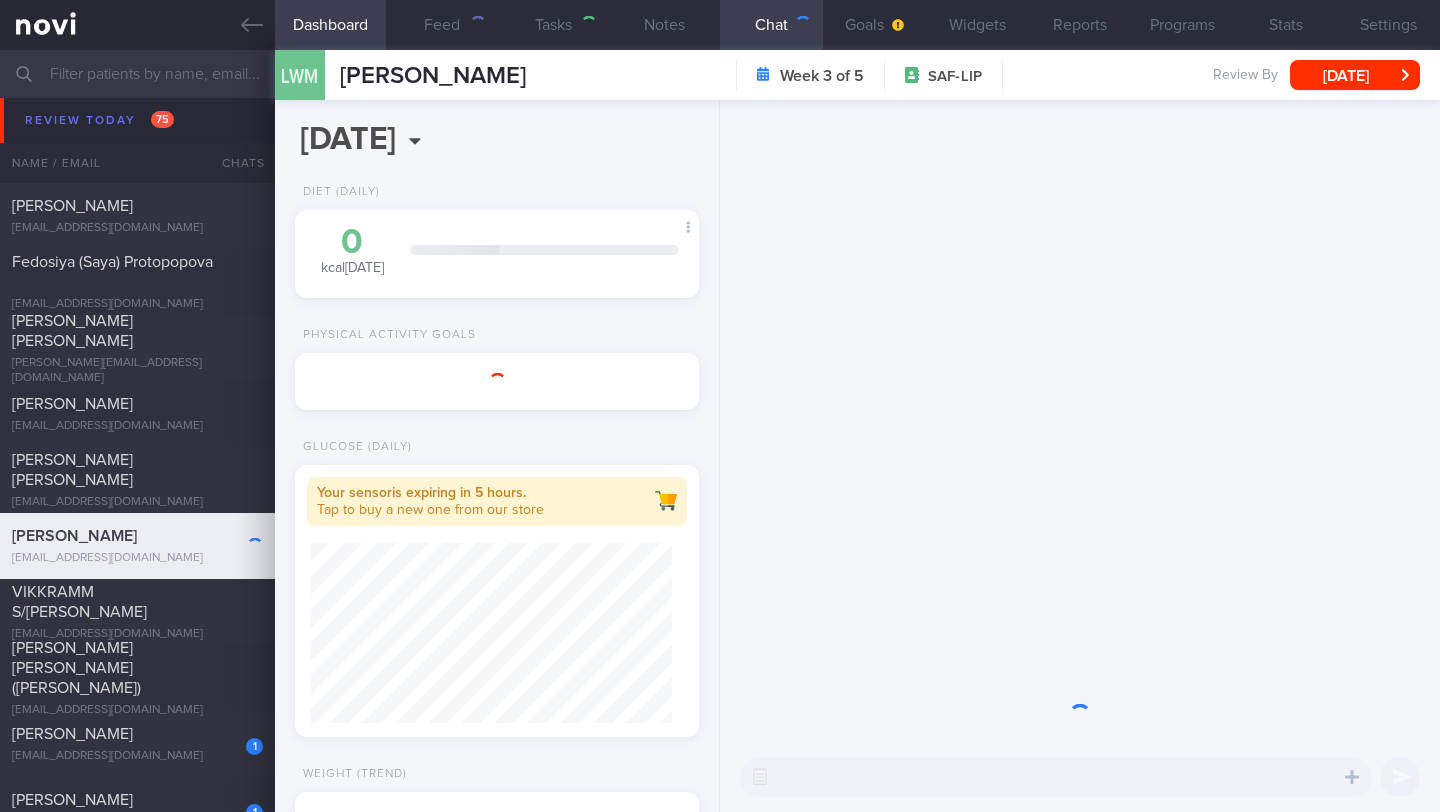 scroll, scrollTop: 999795, scrollLeft: 999647, axis: both 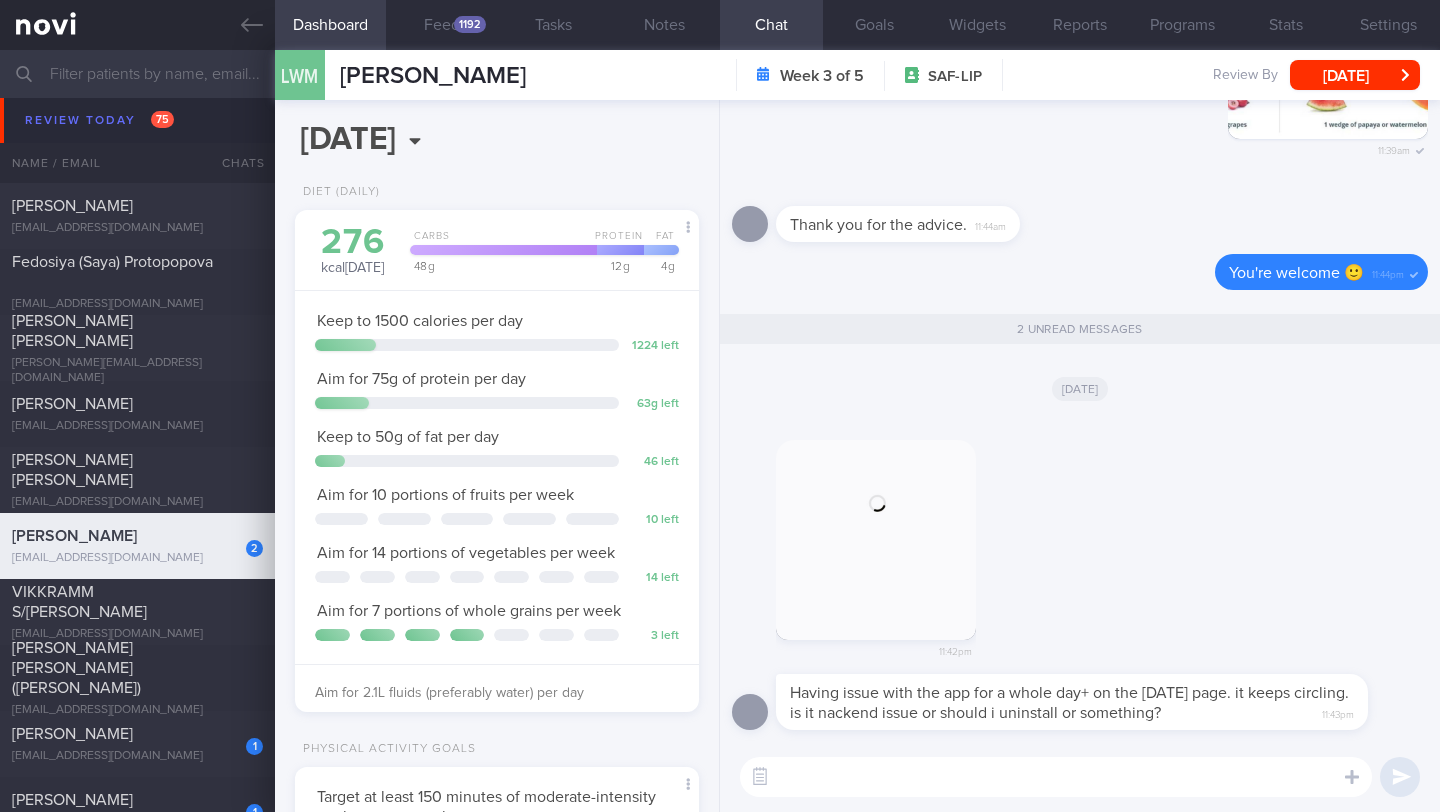 click at bounding box center [1056, 777] 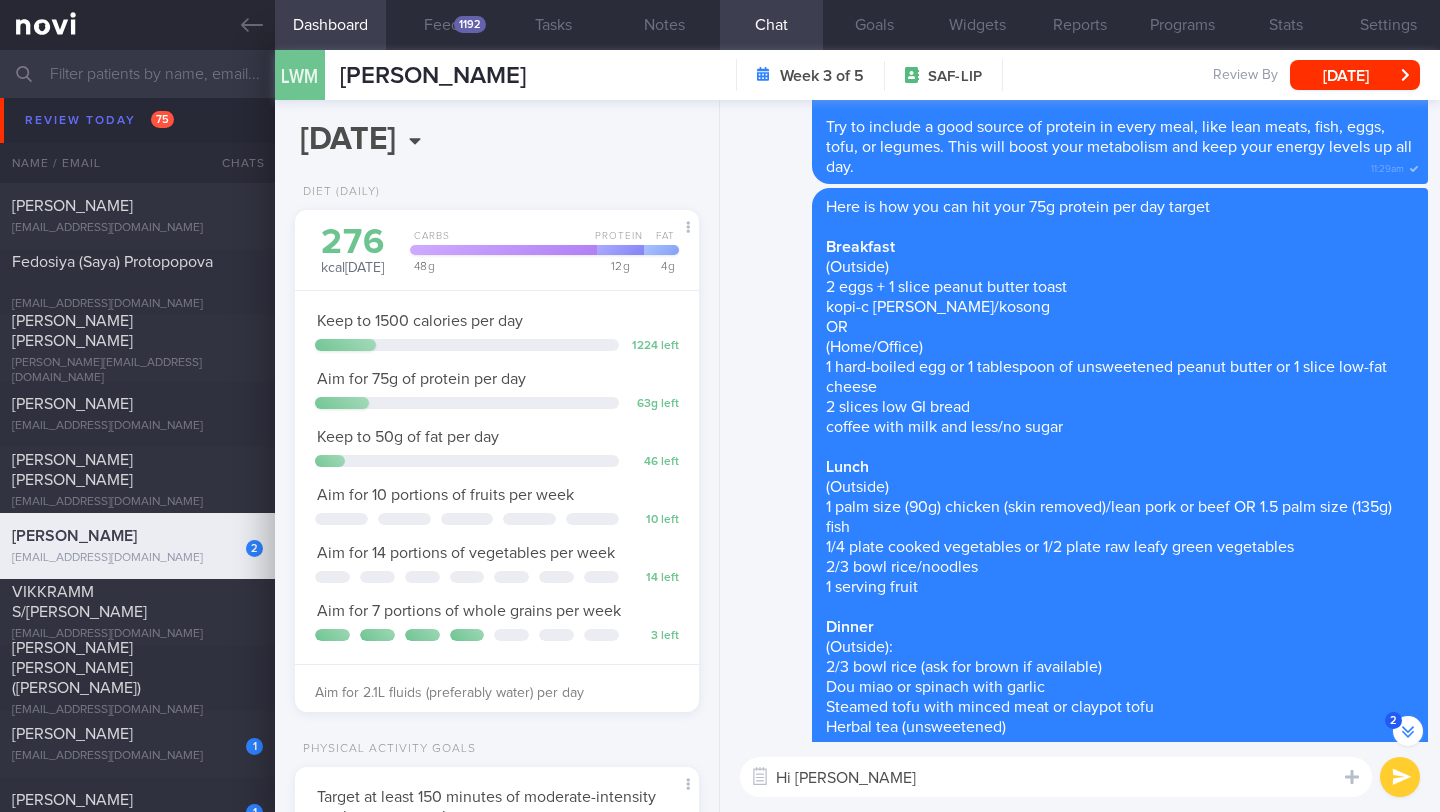 scroll, scrollTop: -1725, scrollLeft: 0, axis: vertical 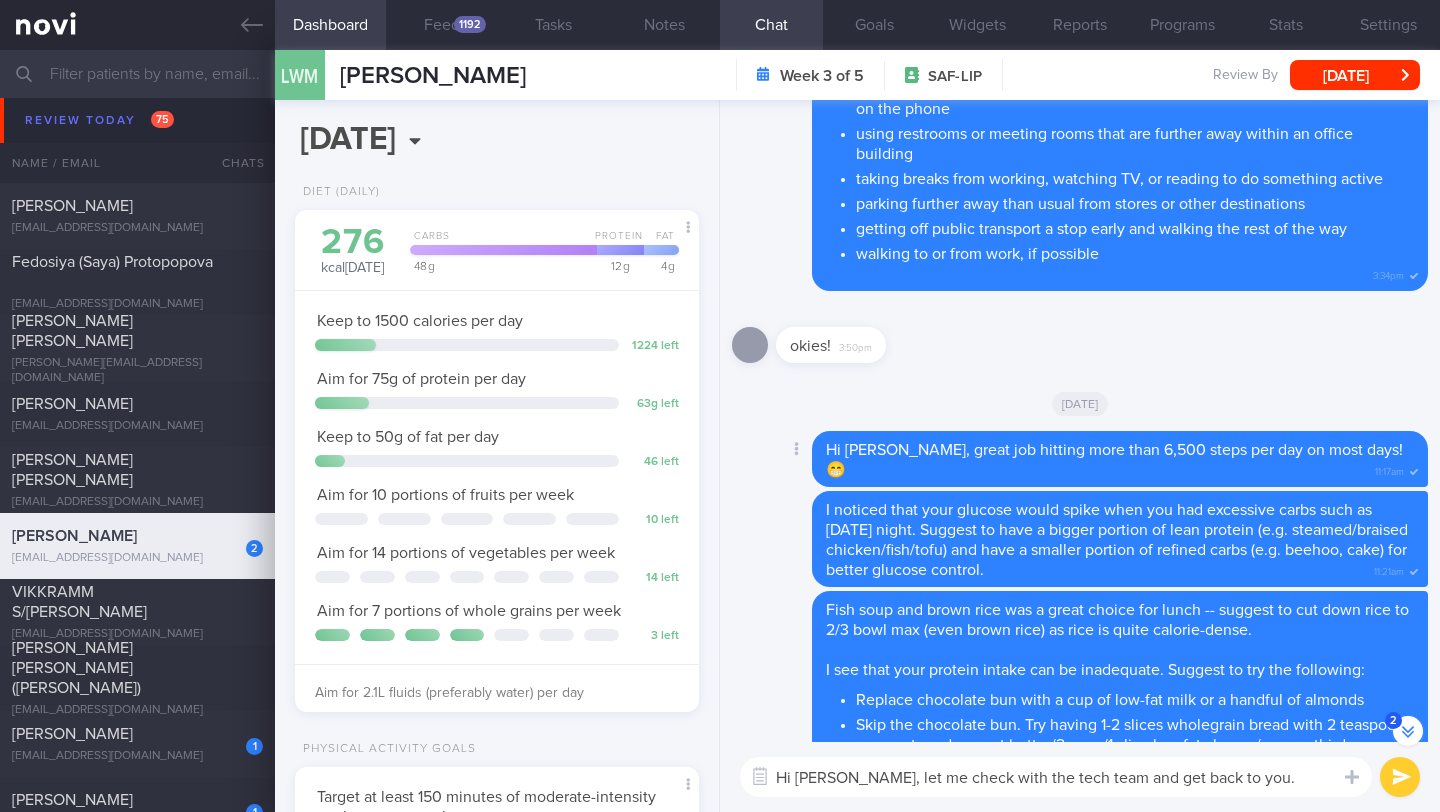 type on "Hi Wei Min, let me check with the tech team and get back to you." 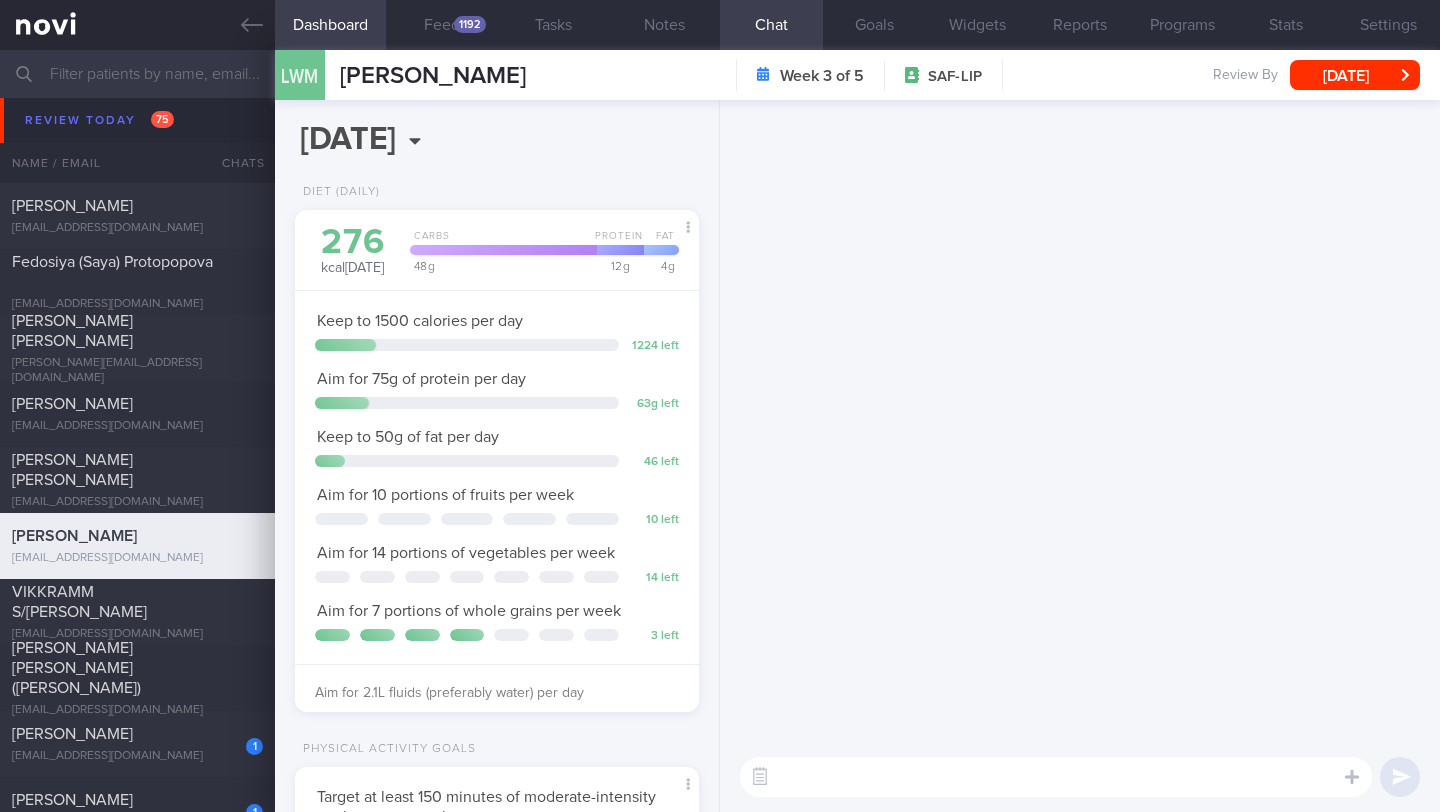scroll, scrollTop: 0, scrollLeft: 0, axis: both 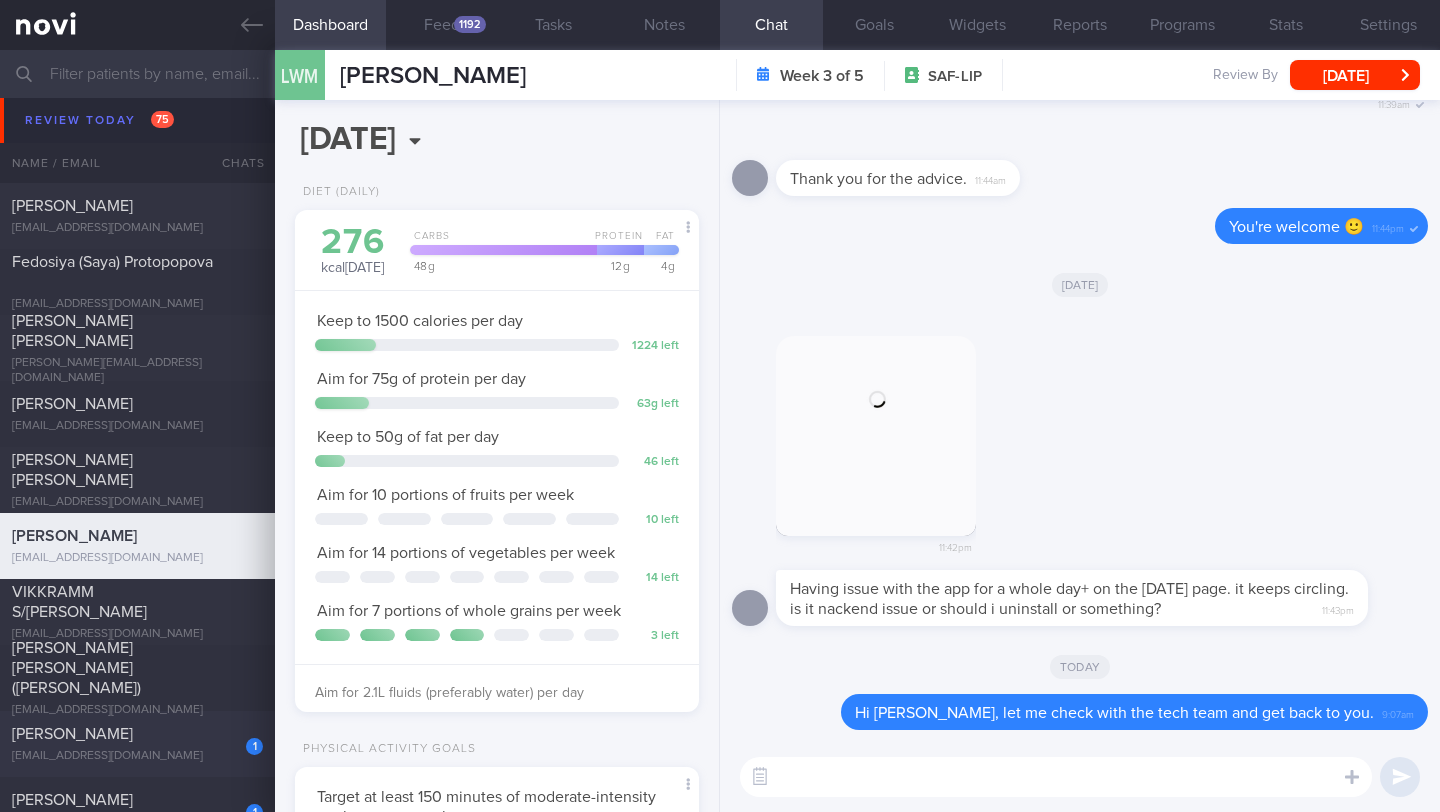 click on "[PERSON_NAME]" at bounding box center (72, 734) 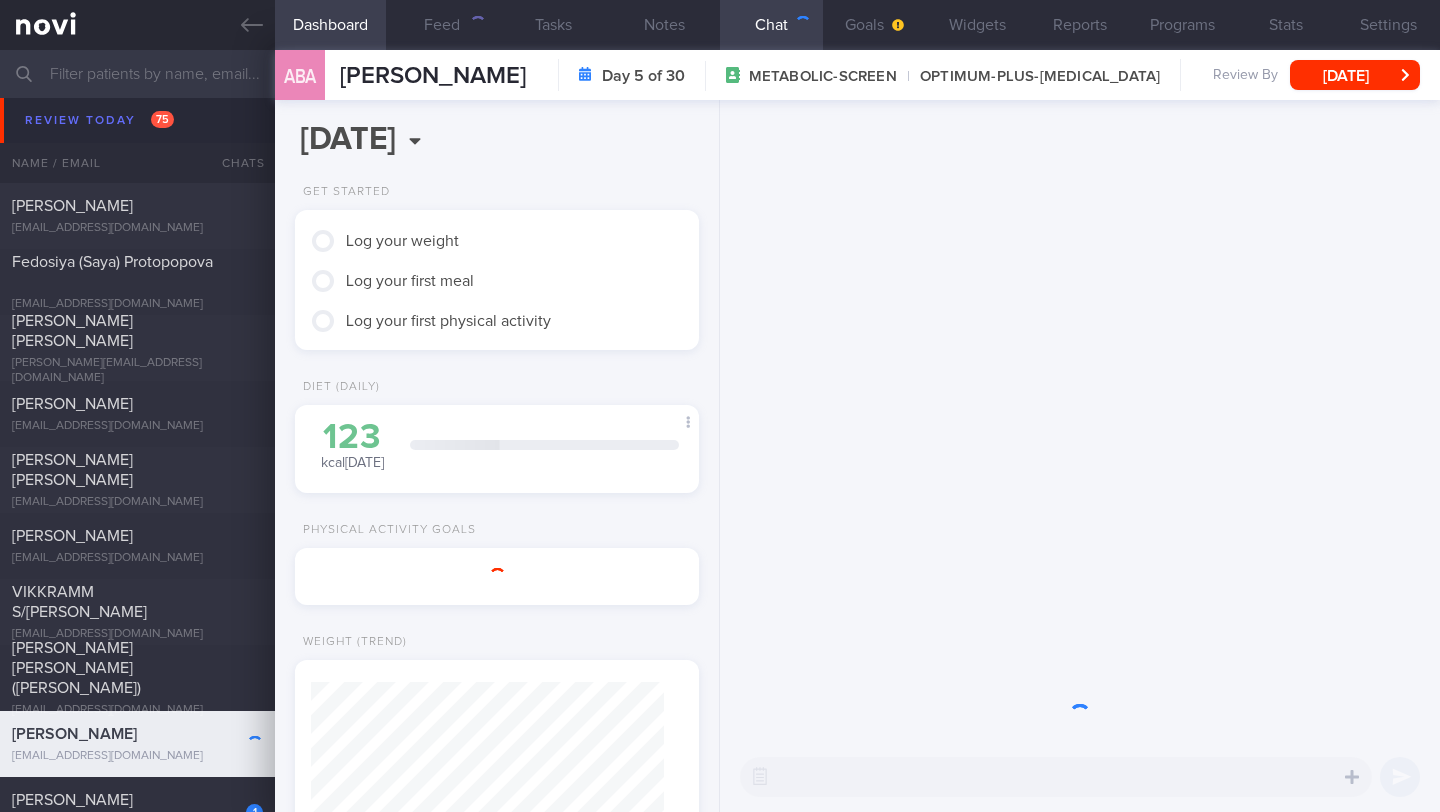 scroll, scrollTop: 999824, scrollLeft: 999647, axis: both 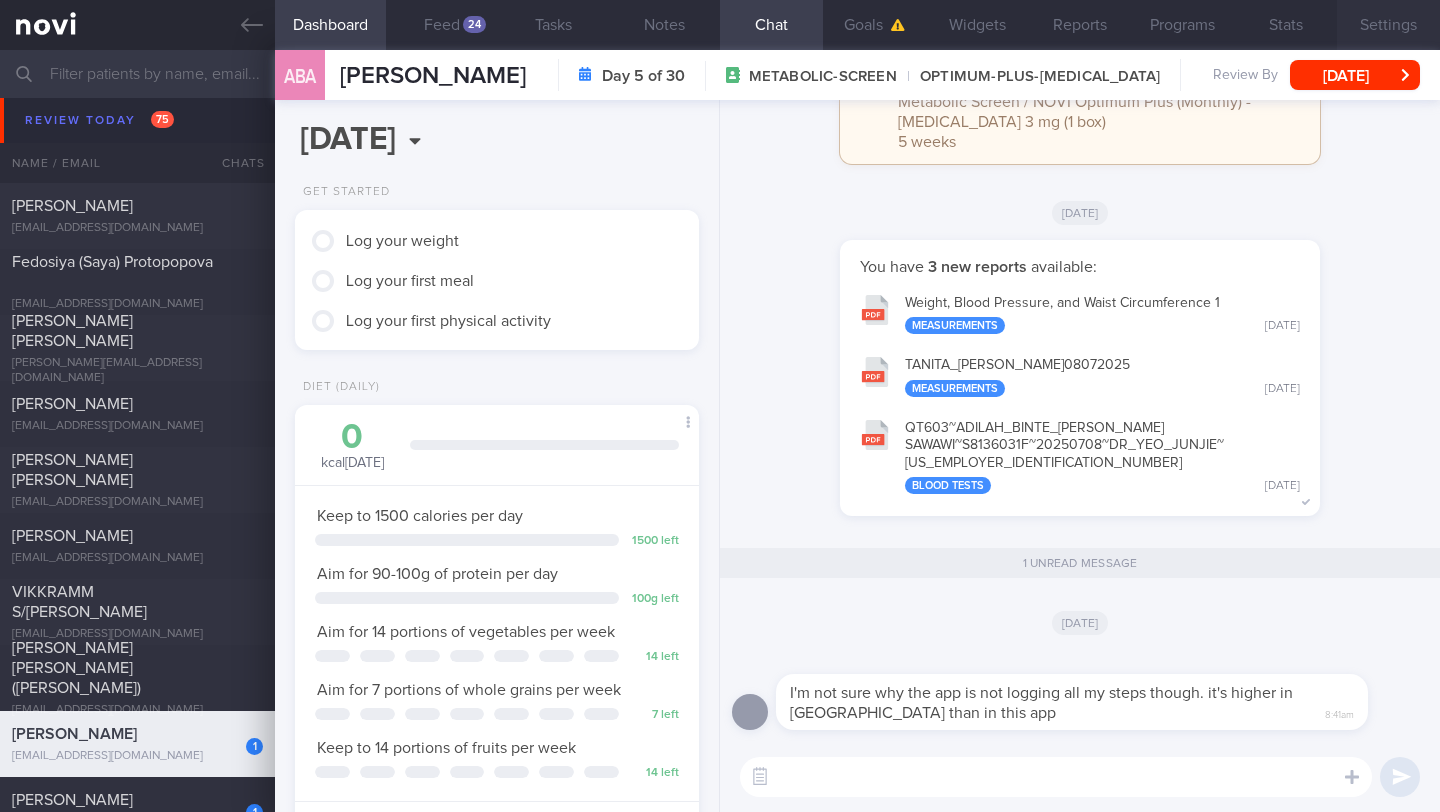 click on "Settings" at bounding box center (1388, 25) 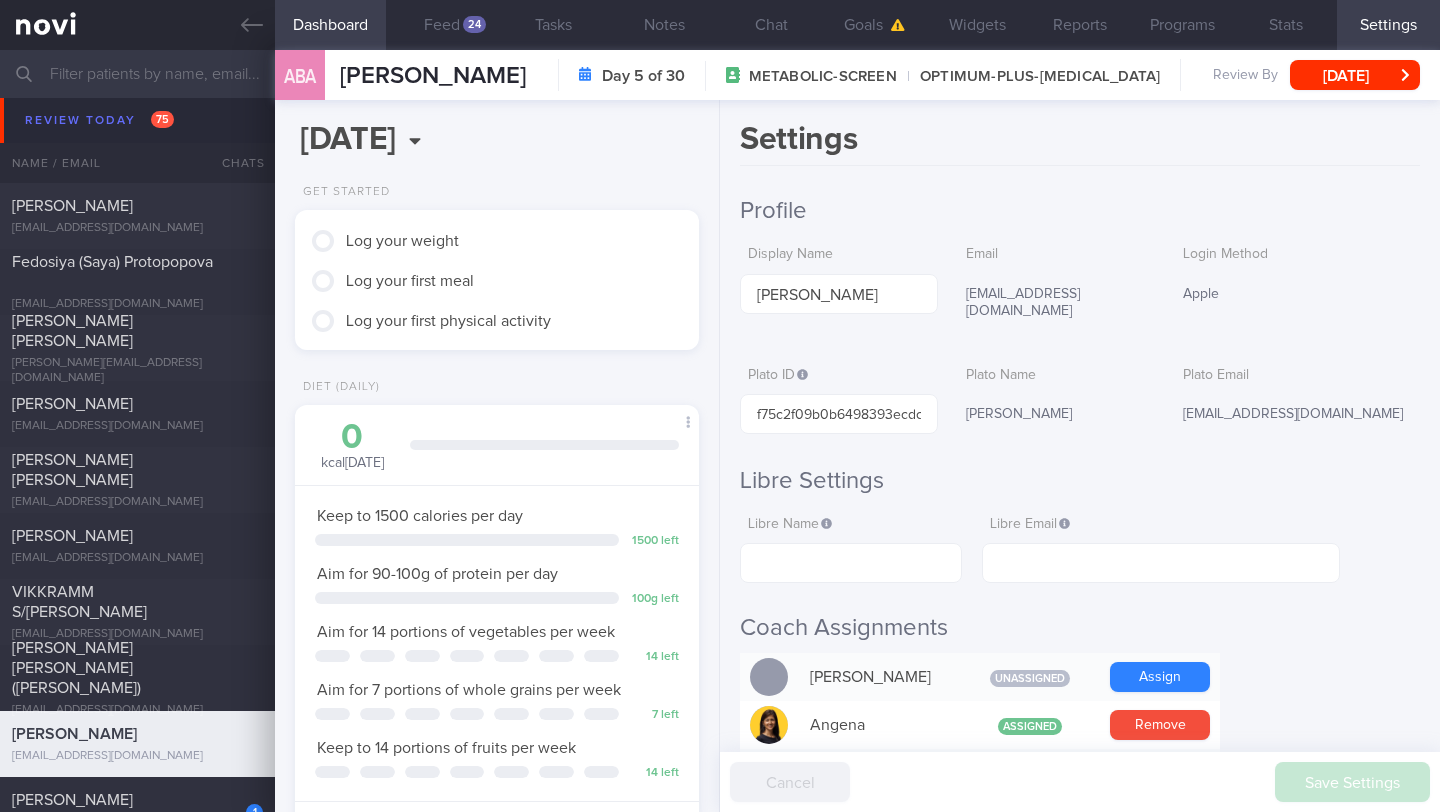 drag, startPoint x: 960, startPoint y: 396, endPoint x: 1010, endPoint y: 416, distance: 53.851646 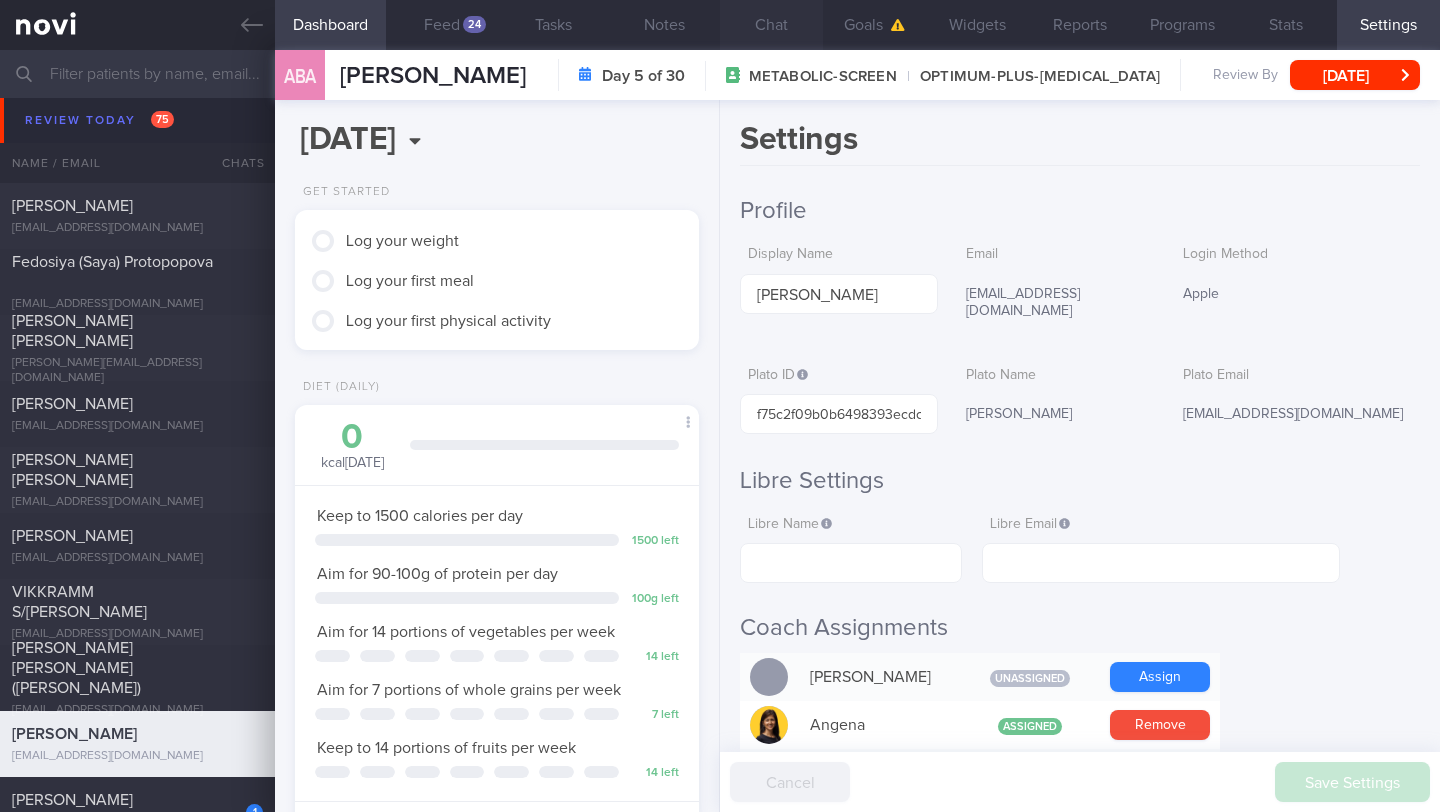 click on "Chat" at bounding box center (771, 25) 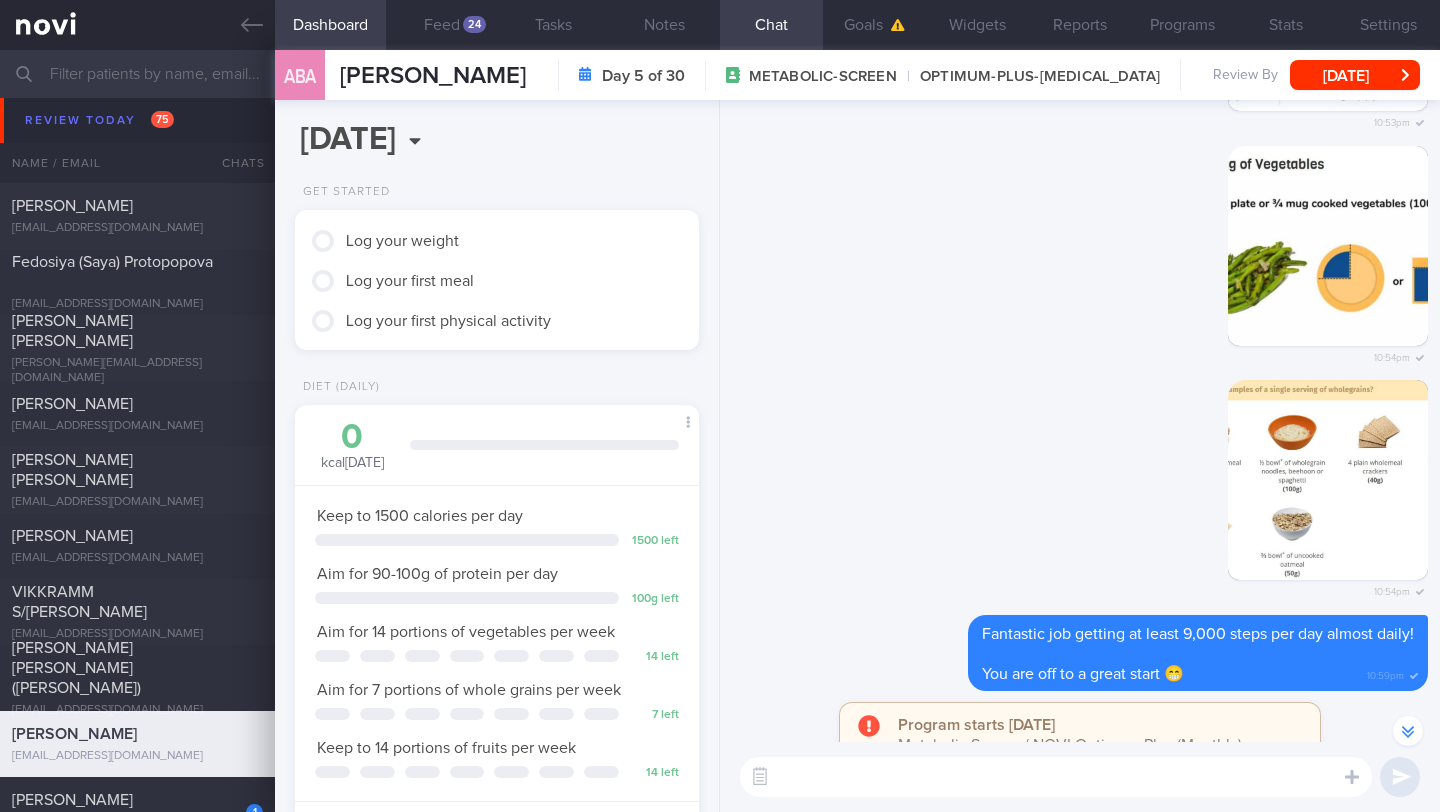 scroll, scrollTop: -1259, scrollLeft: 0, axis: vertical 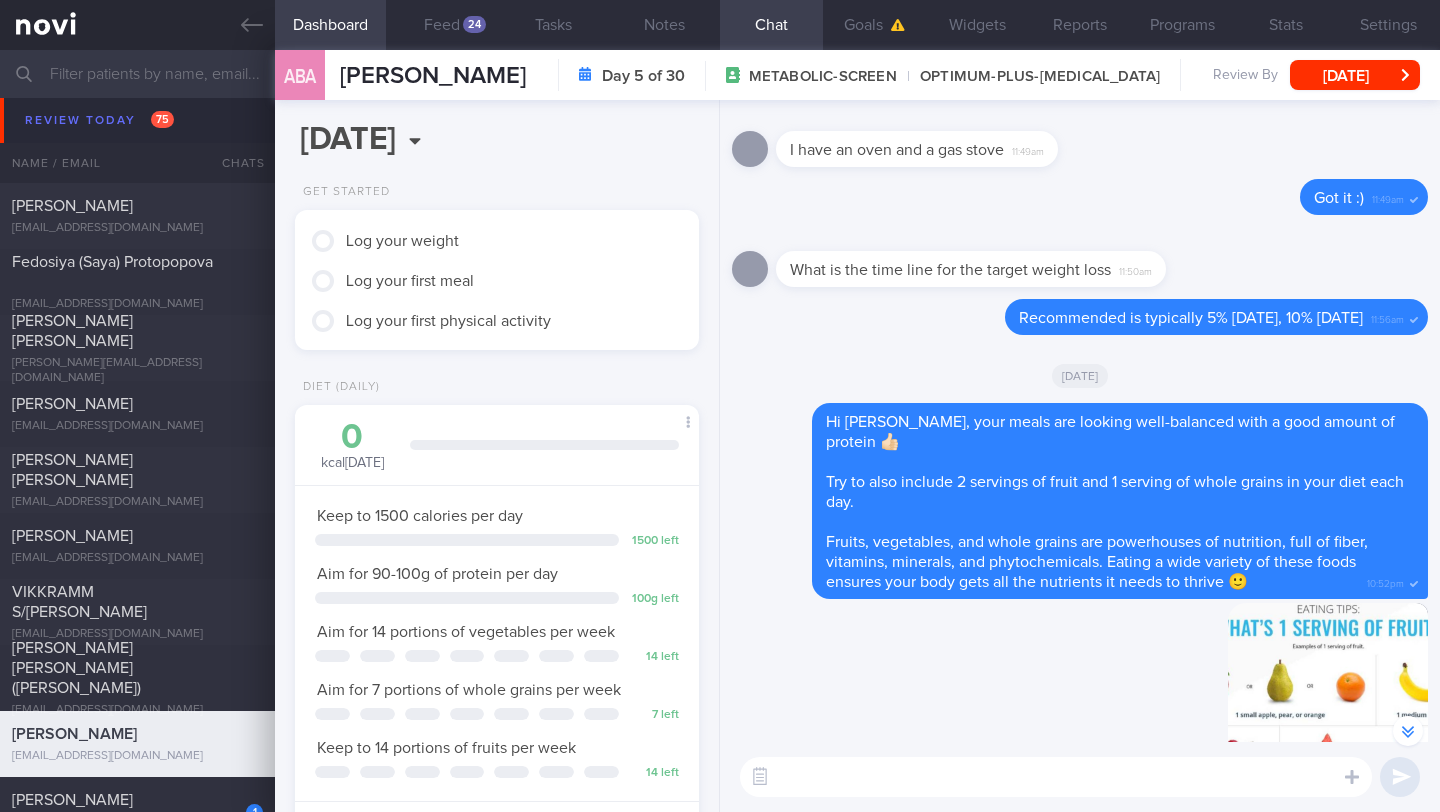 click at bounding box center [1056, 777] 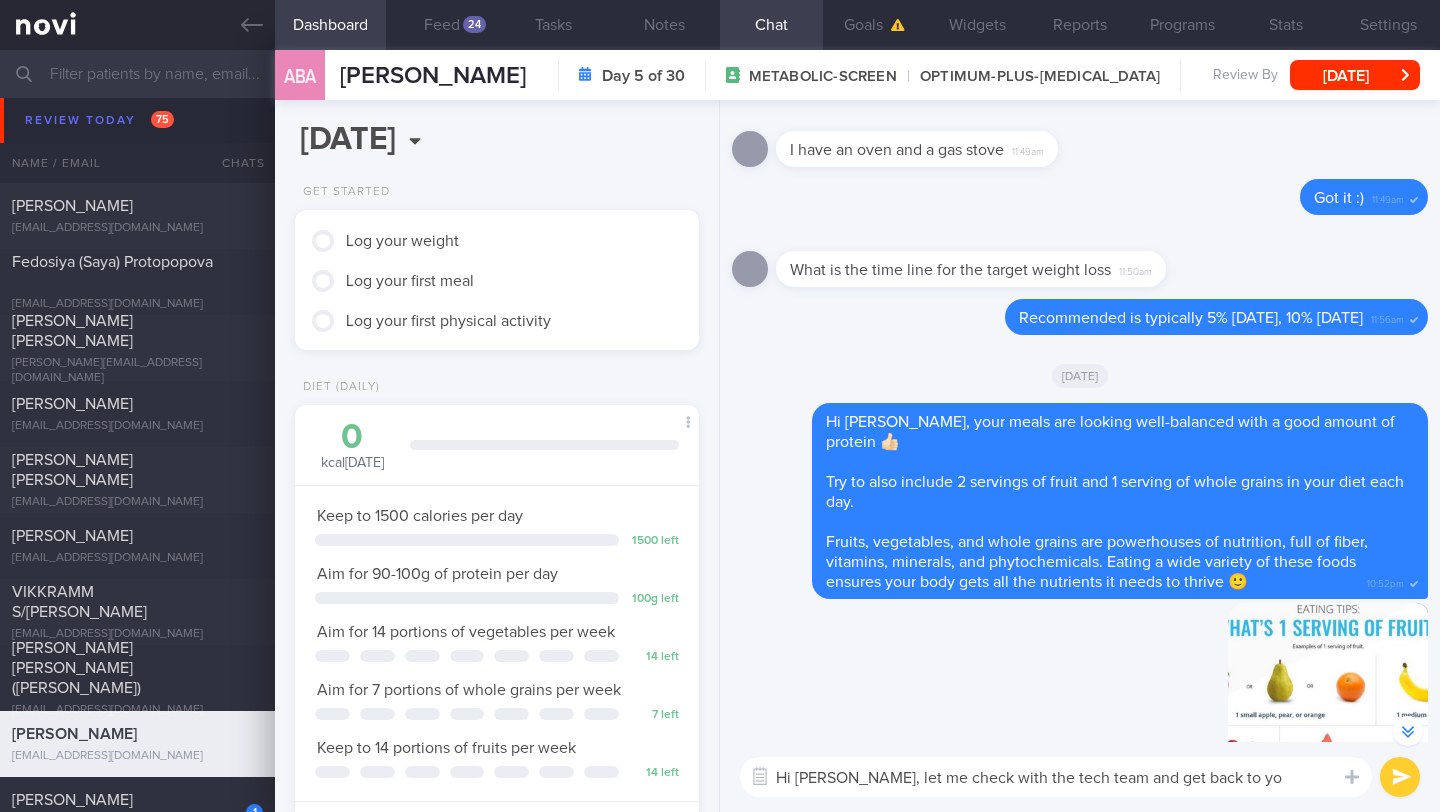 type on "Hi Adilah, let me check with the tech team and get back to you" 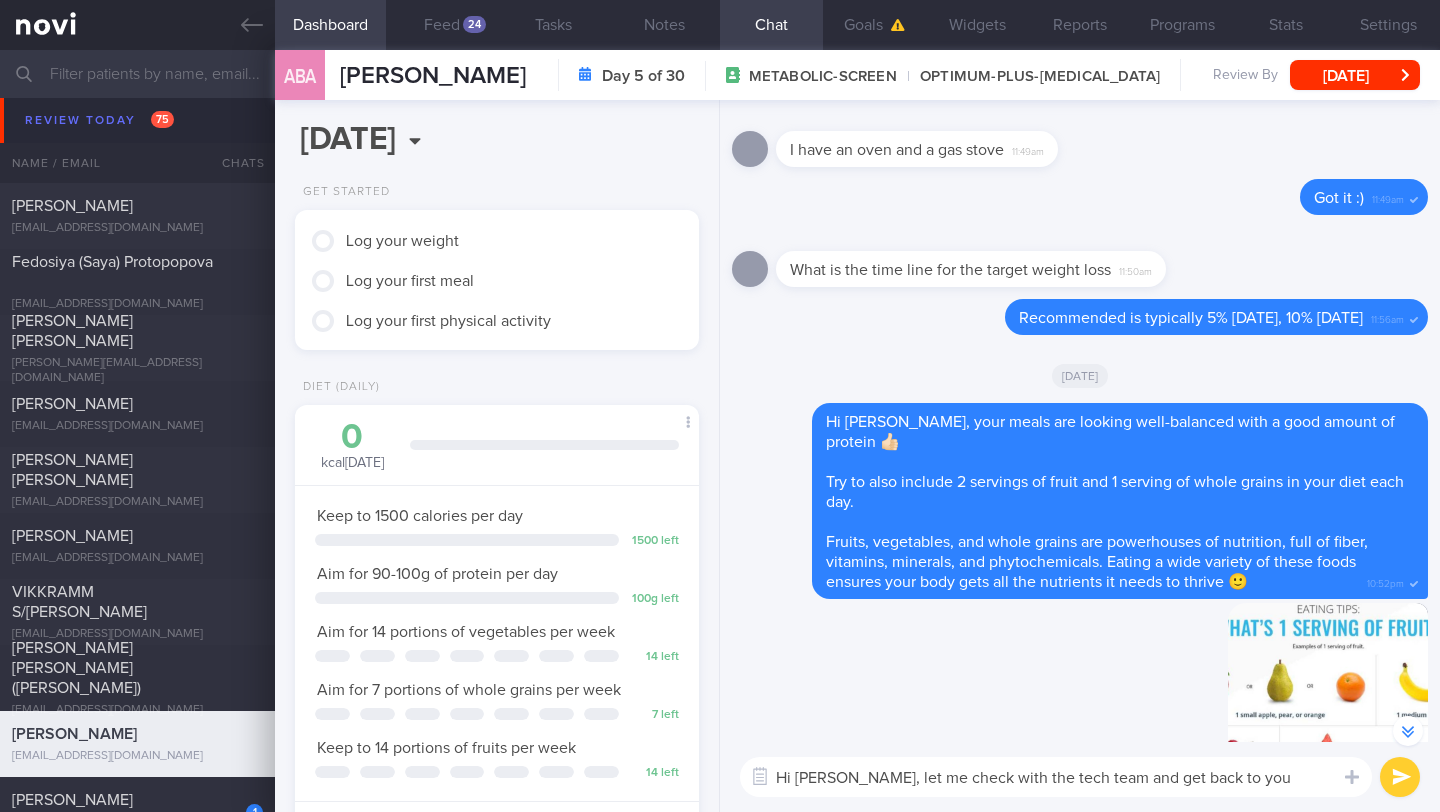 type 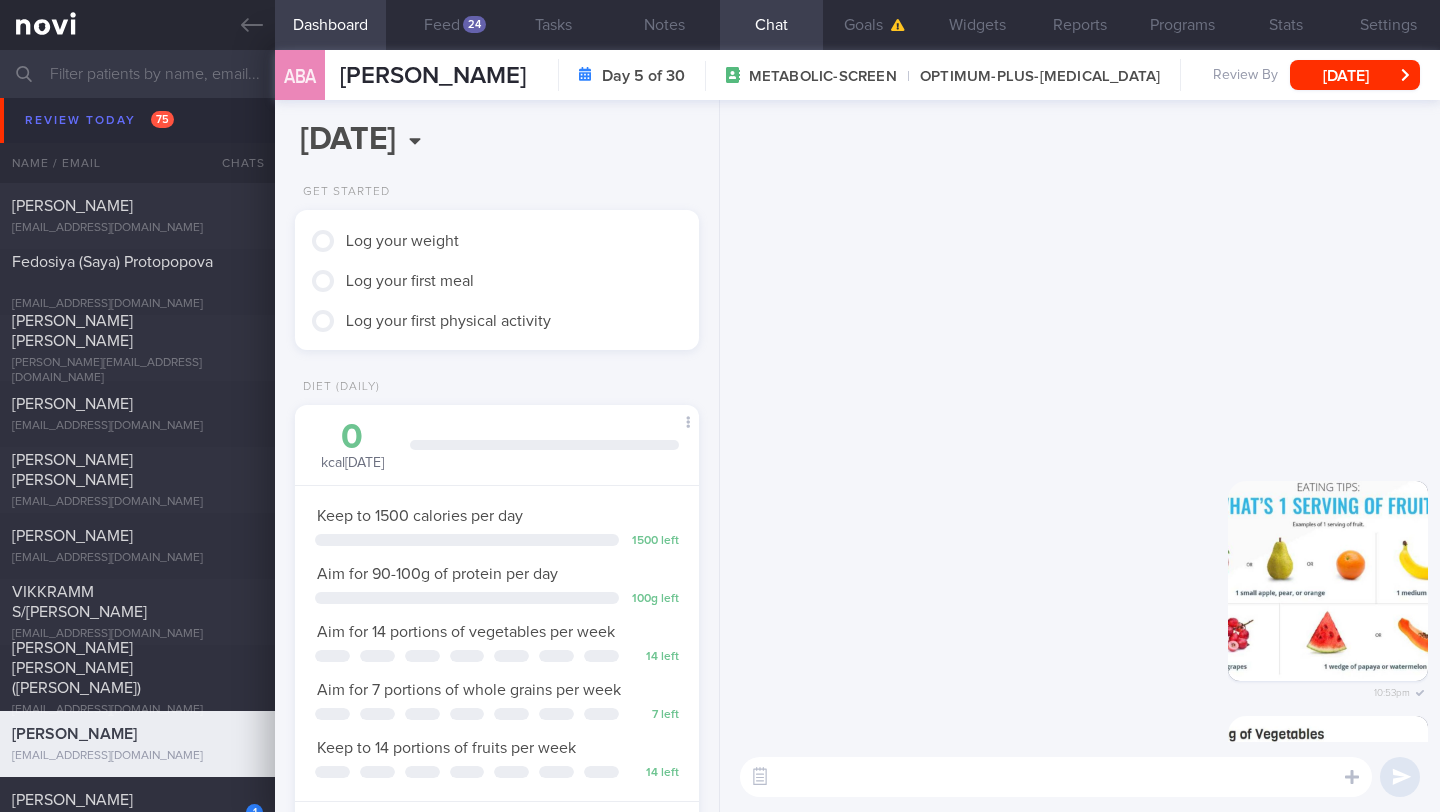 scroll, scrollTop: 0, scrollLeft: 0, axis: both 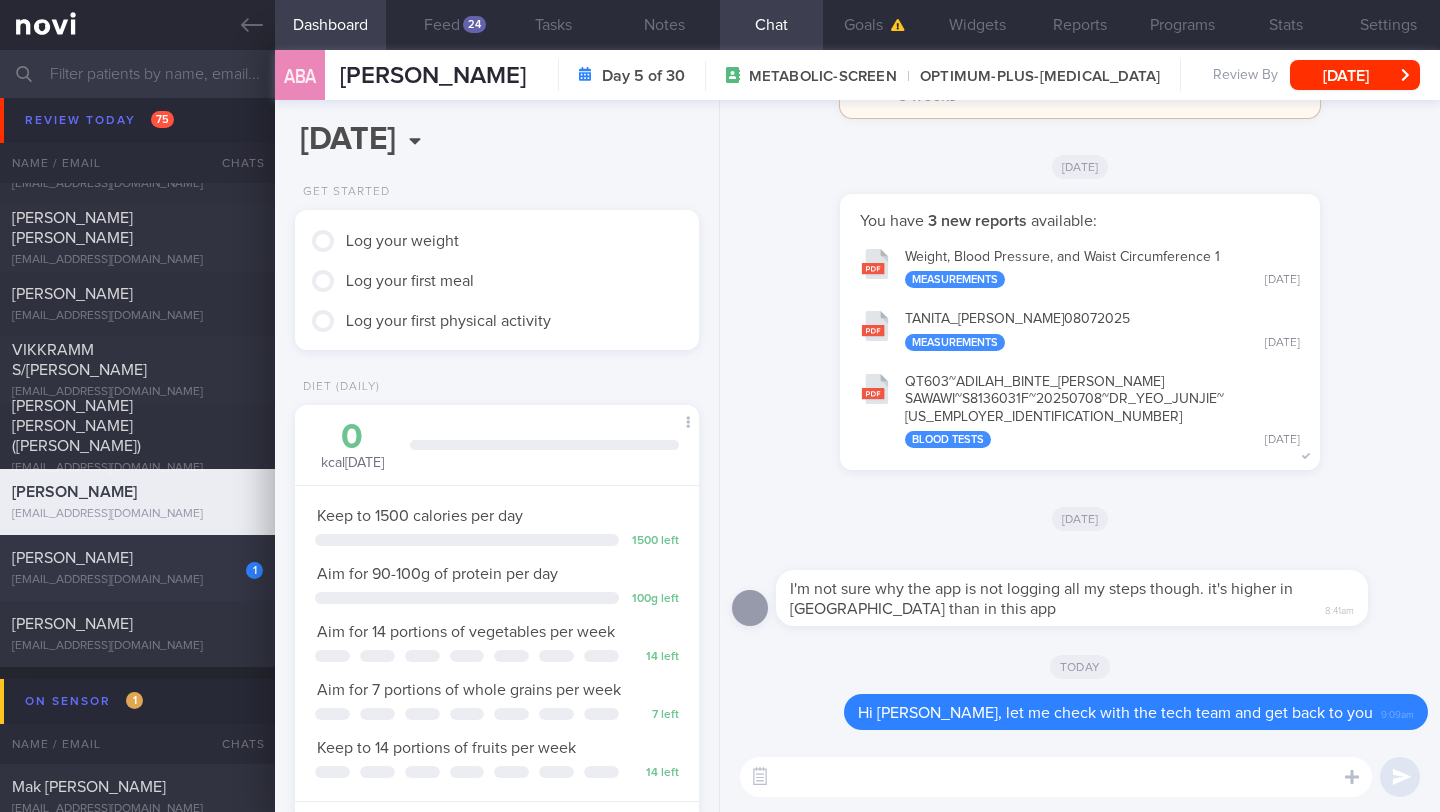 click on "[EMAIL_ADDRESS][DOMAIN_NAME]" at bounding box center [137, 580] 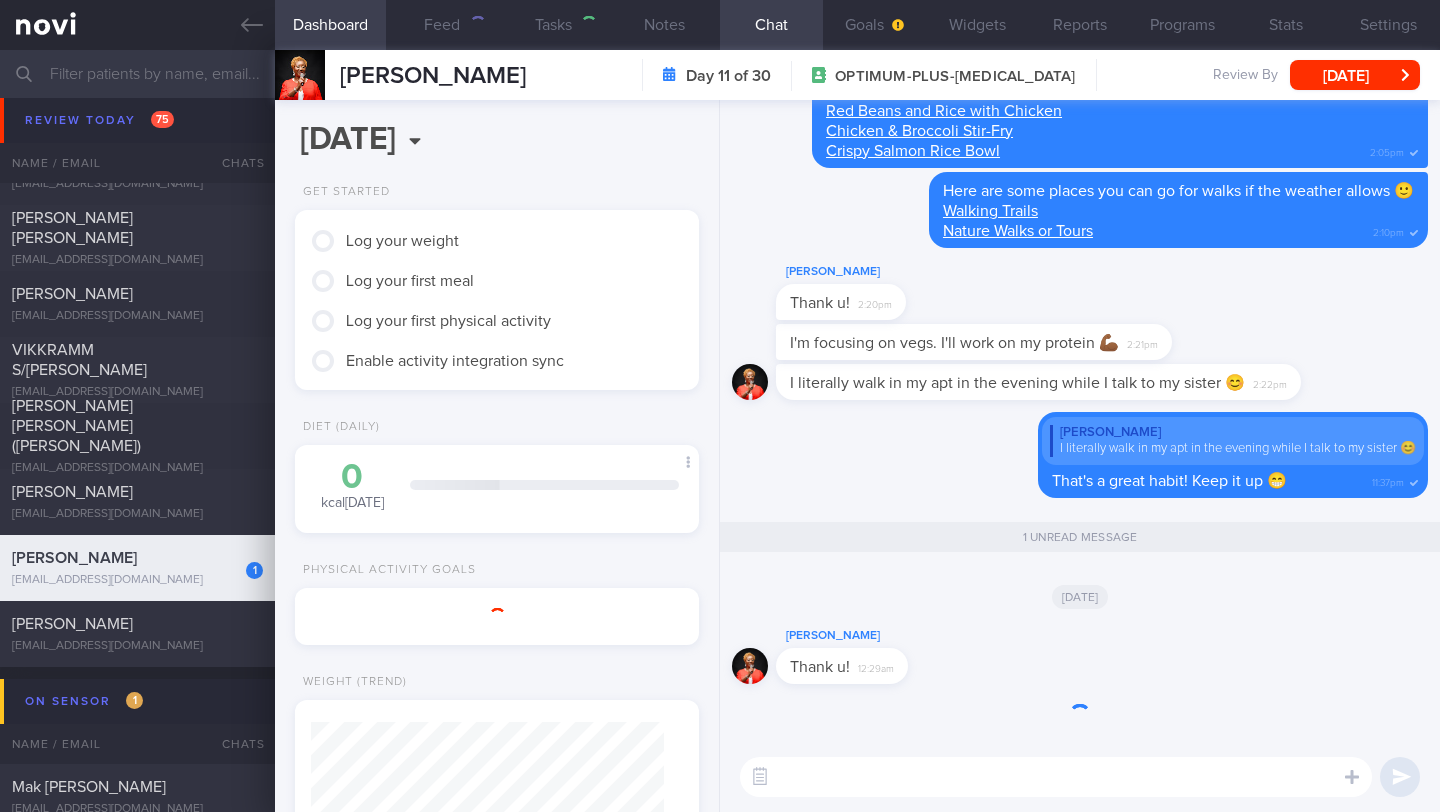 scroll, scrollTop: 999824, scrollLeft: 999647, axis: both 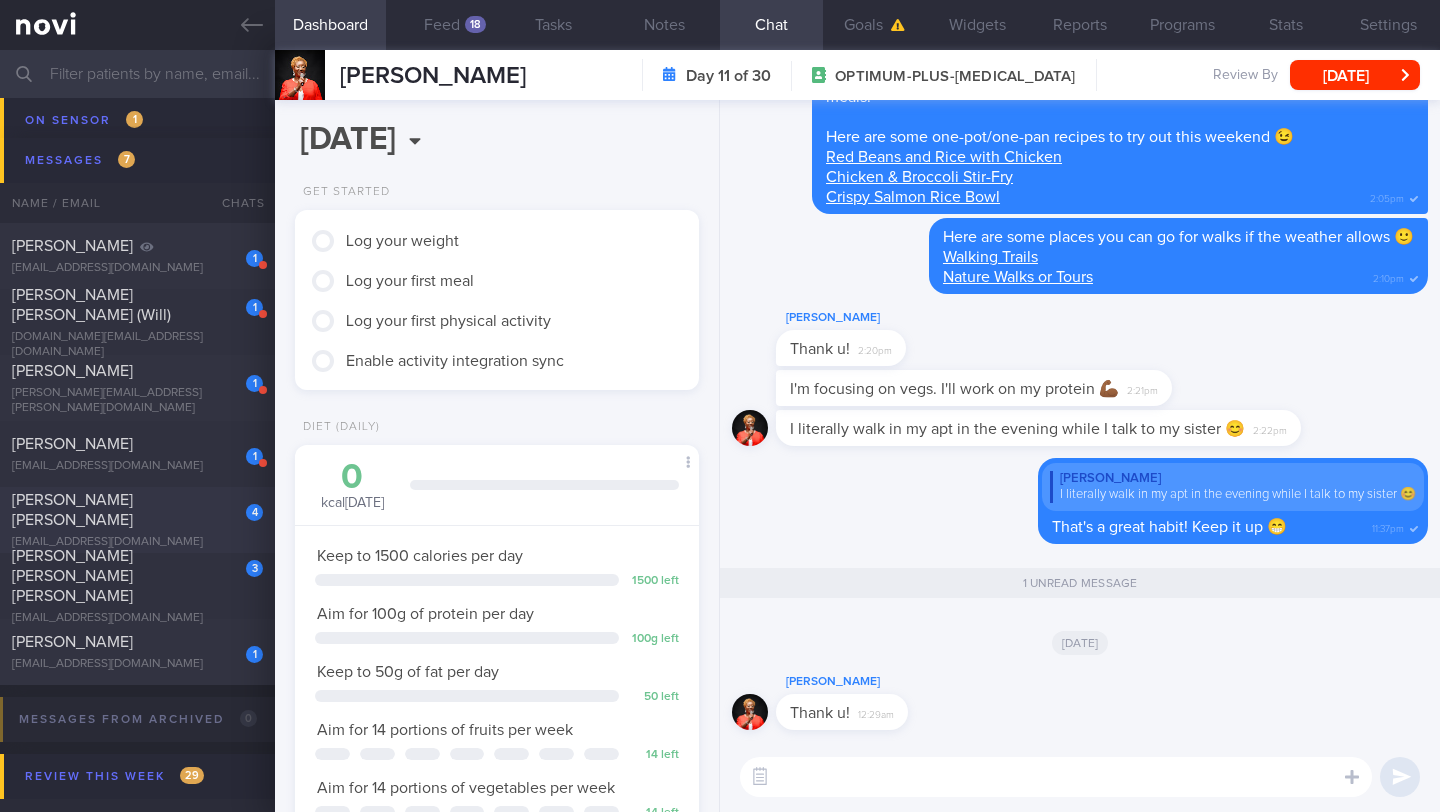 click on "4
LOUIS LYE HAN HSIANG
itsmelouis@gmail.com" at bounding box center (137, 520) 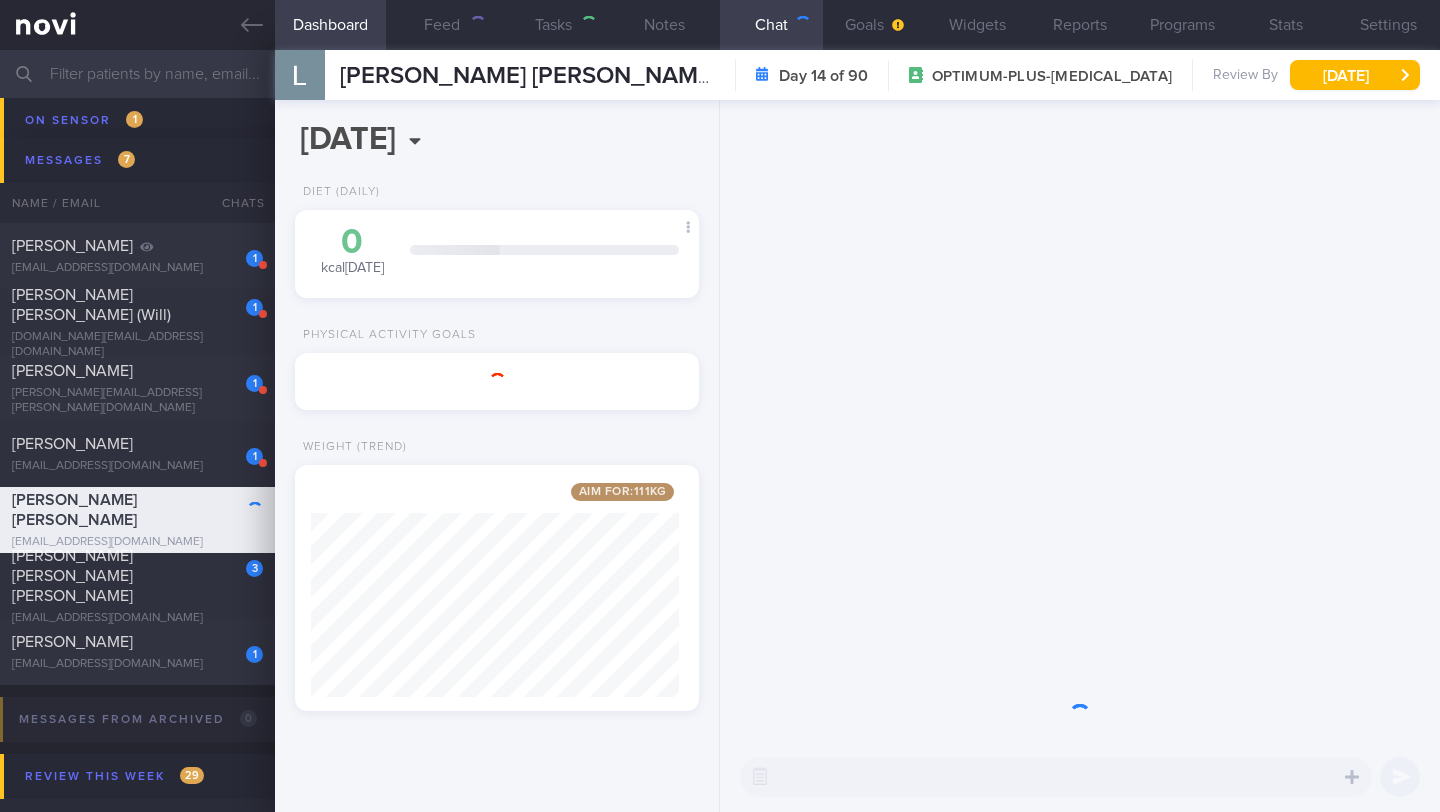 scroll, scrollTop: 0, scrollLeft: 0, axis: both 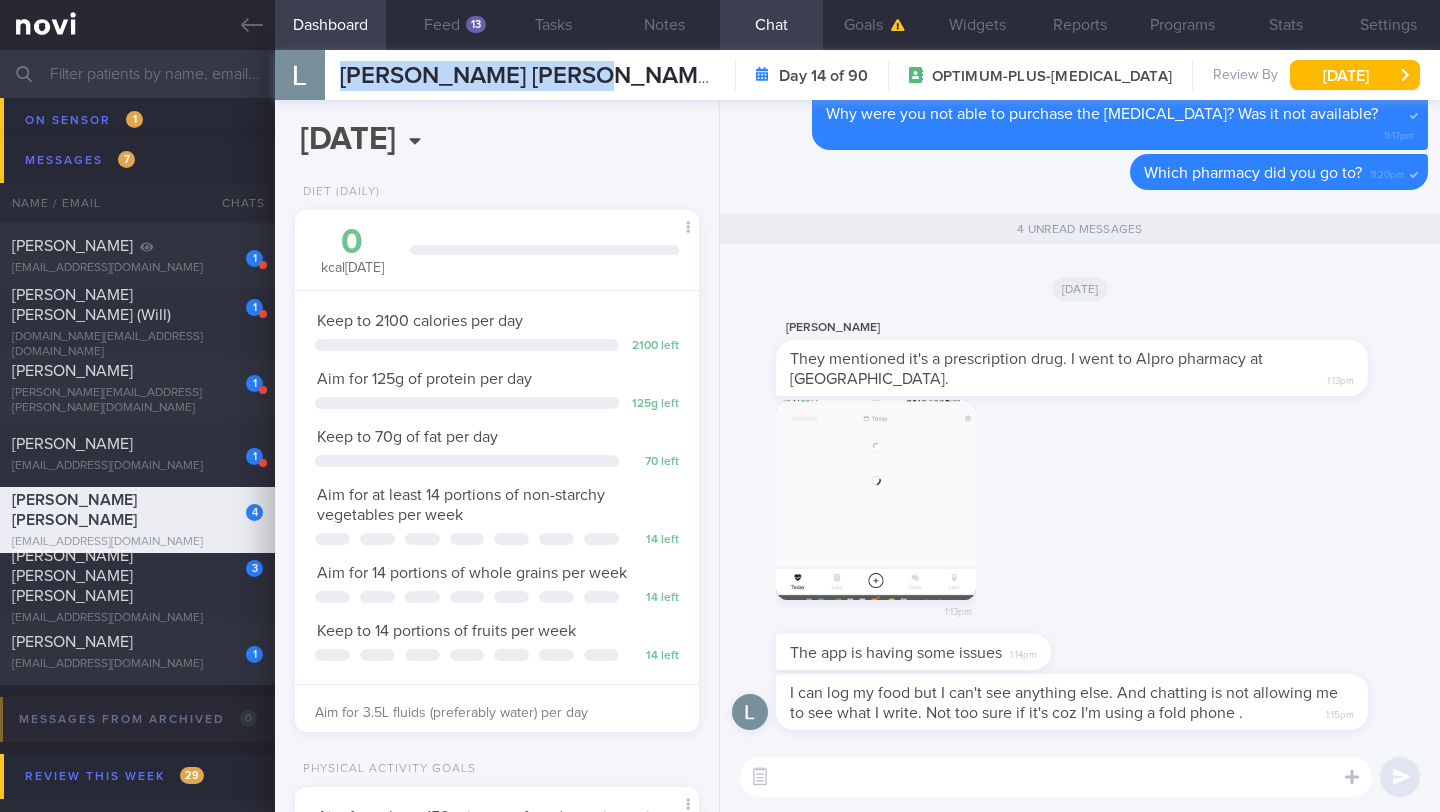 drag, startPoint x: 343, startPoint y: 79, endPoint x: 605, endPoint y: 76, distance: 262.01718 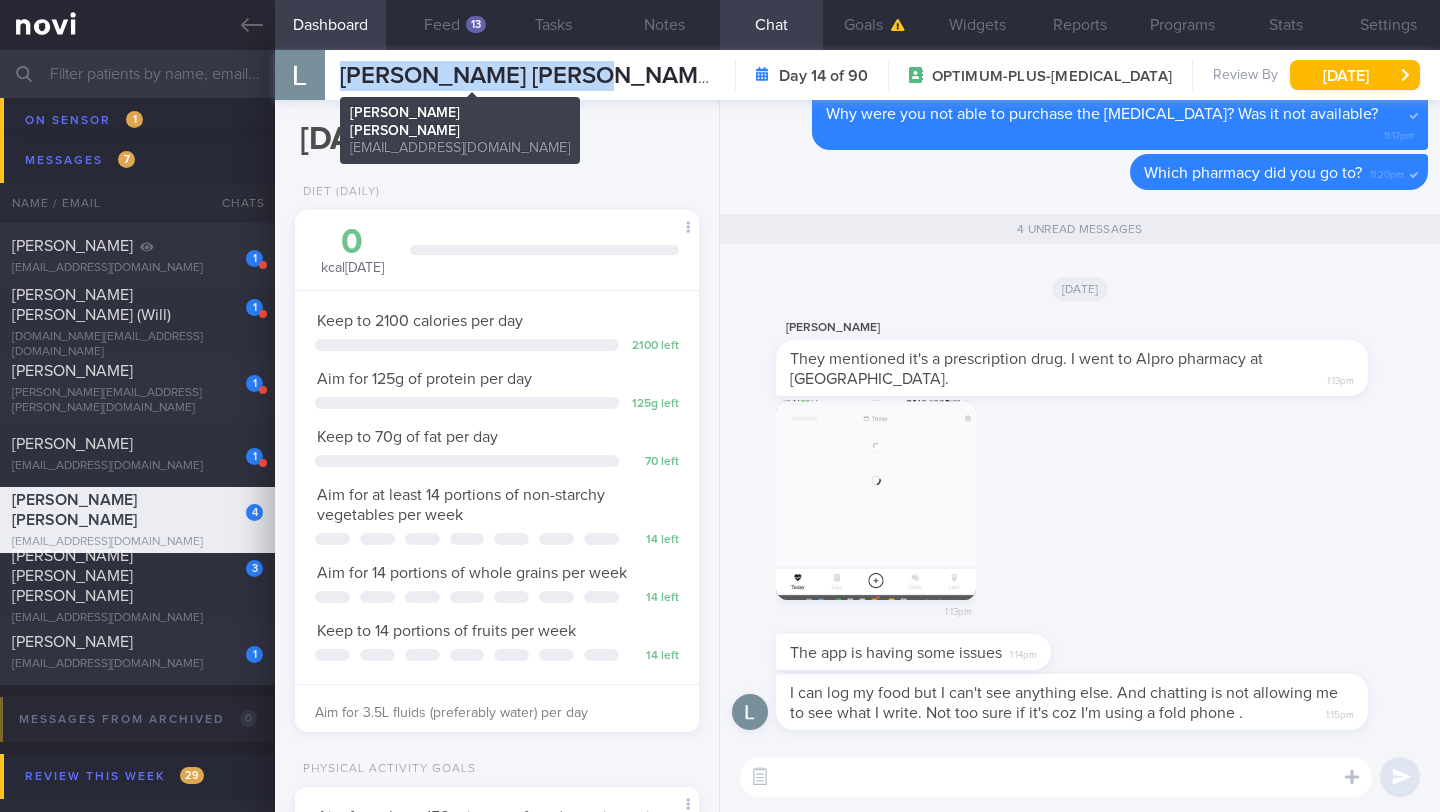 copy on "[PERSON_NAME] [PERSON_NAME]" 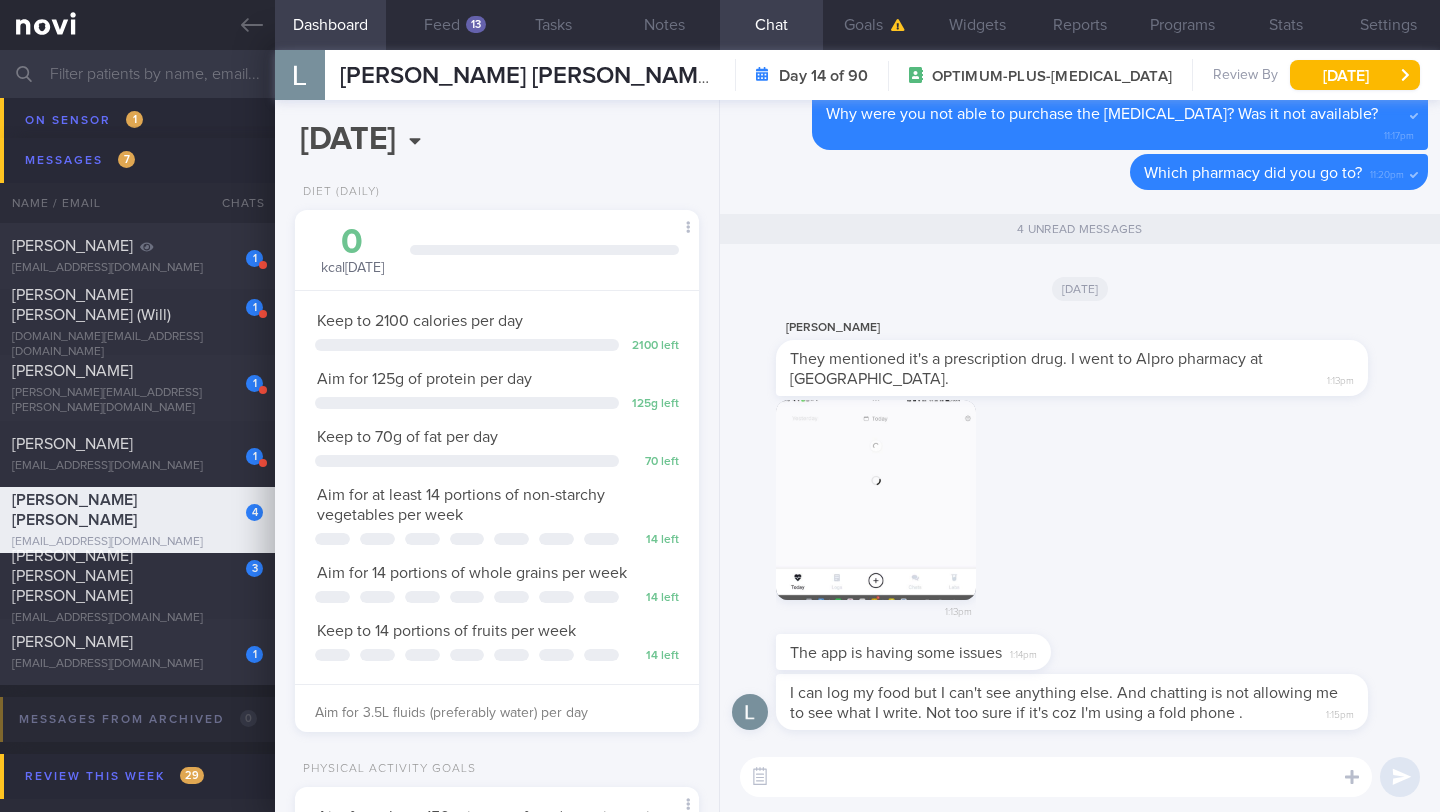 click at bounding box center (1056, 777) 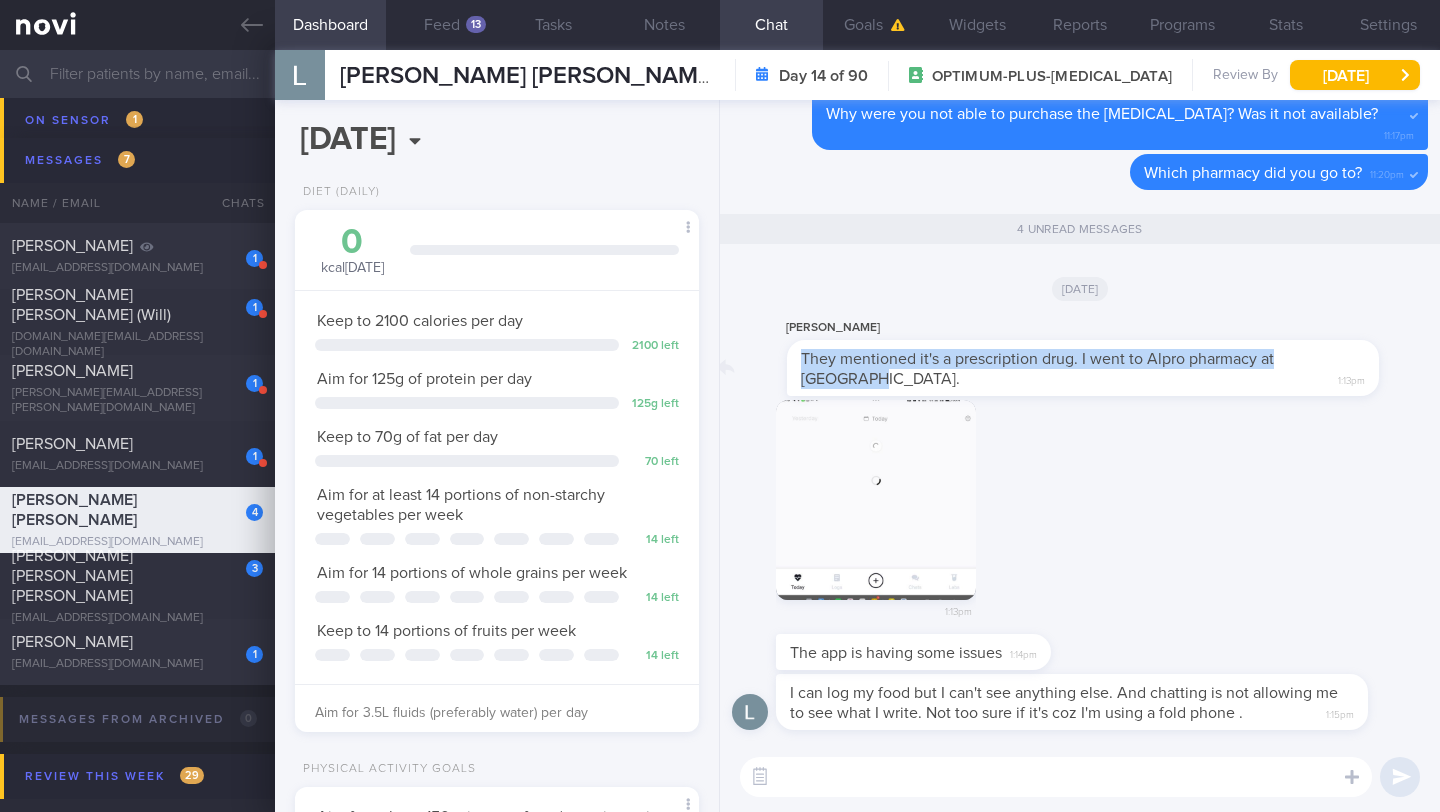 drag, startPoint x: 783, startPoint y: 368, endPoint x: 1108, endPoint y: 374, distance: 325.0554 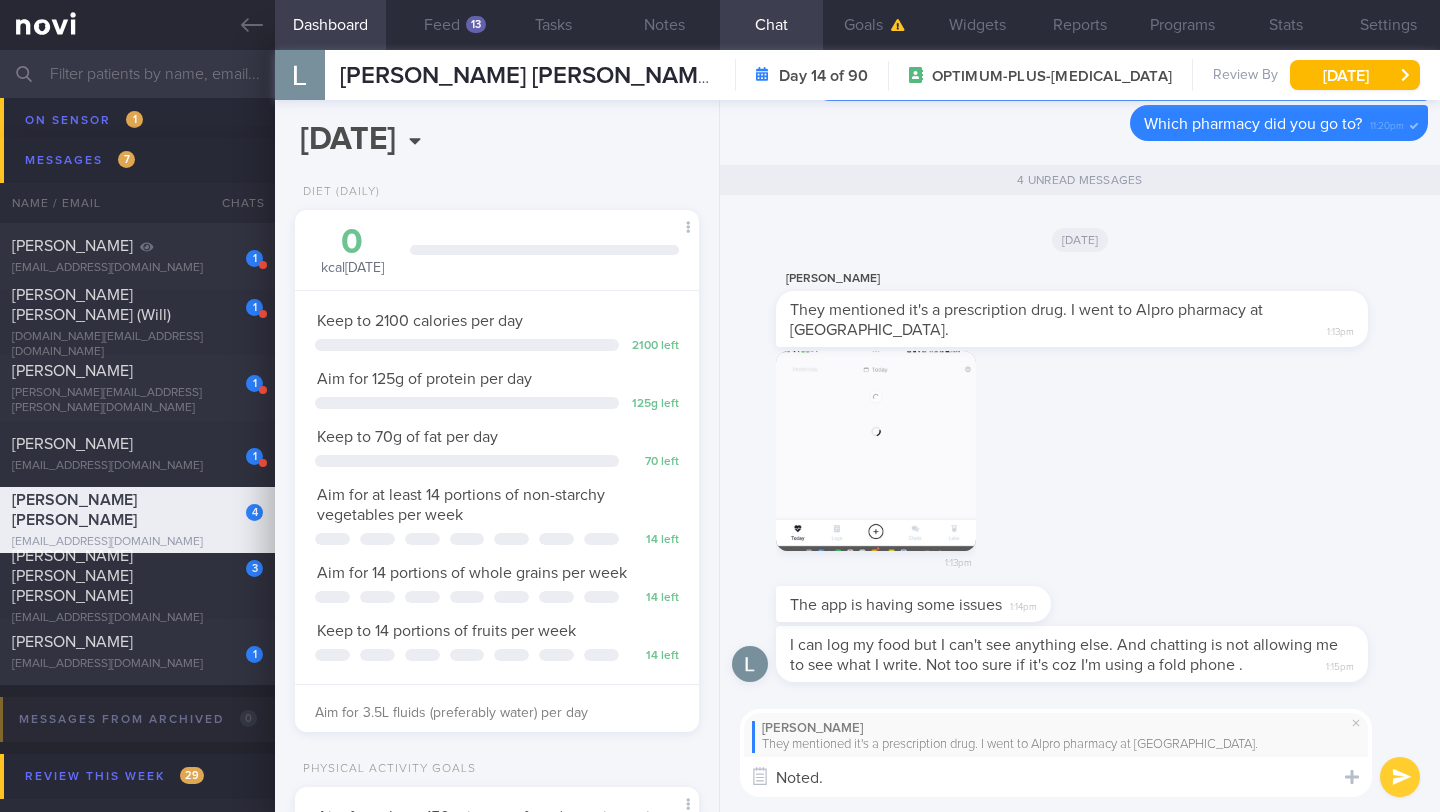 type on "Noted" 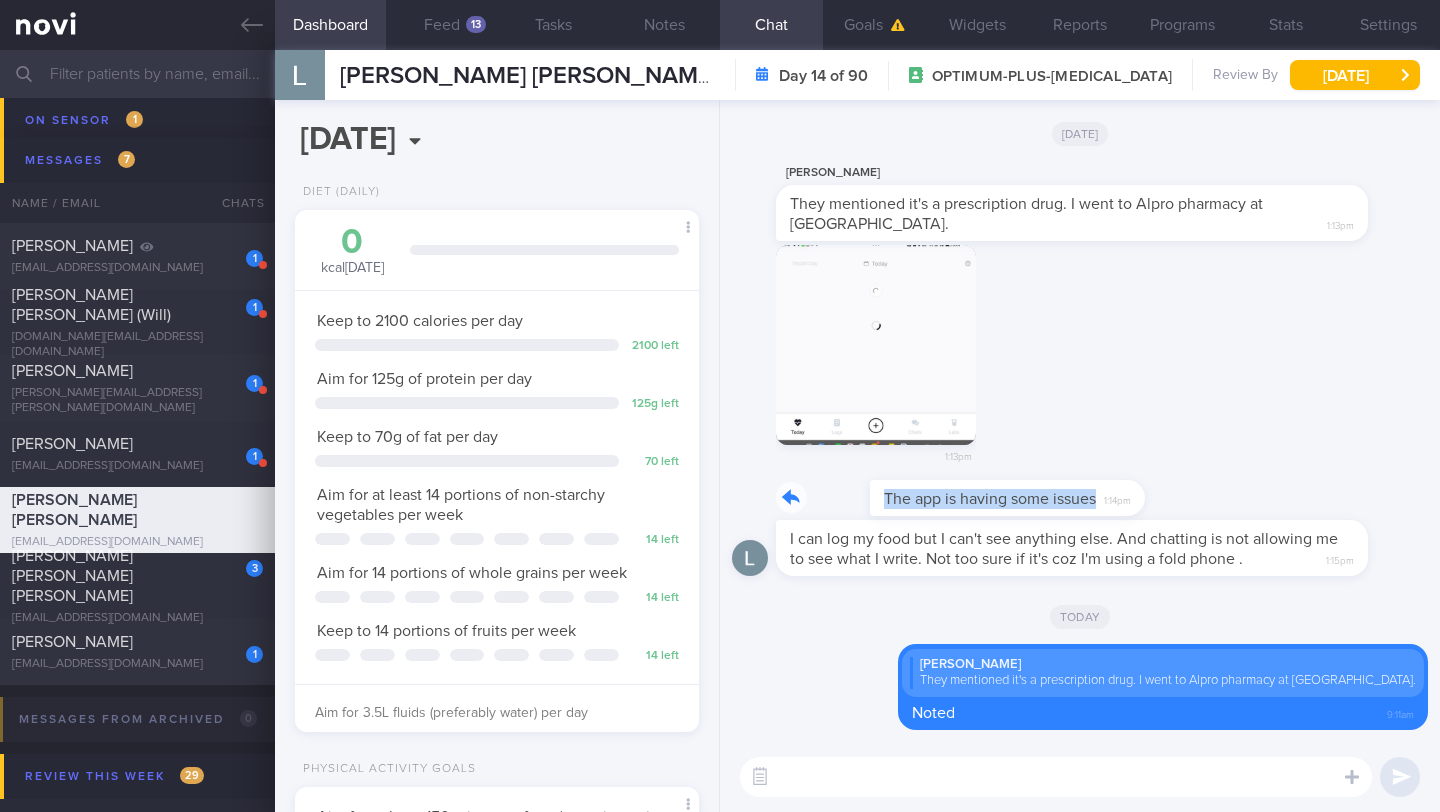 drag, startPoint x: 786, startPoint y: 502, endPoint x: 1011, endPoint y: 503, distance: 225.00223 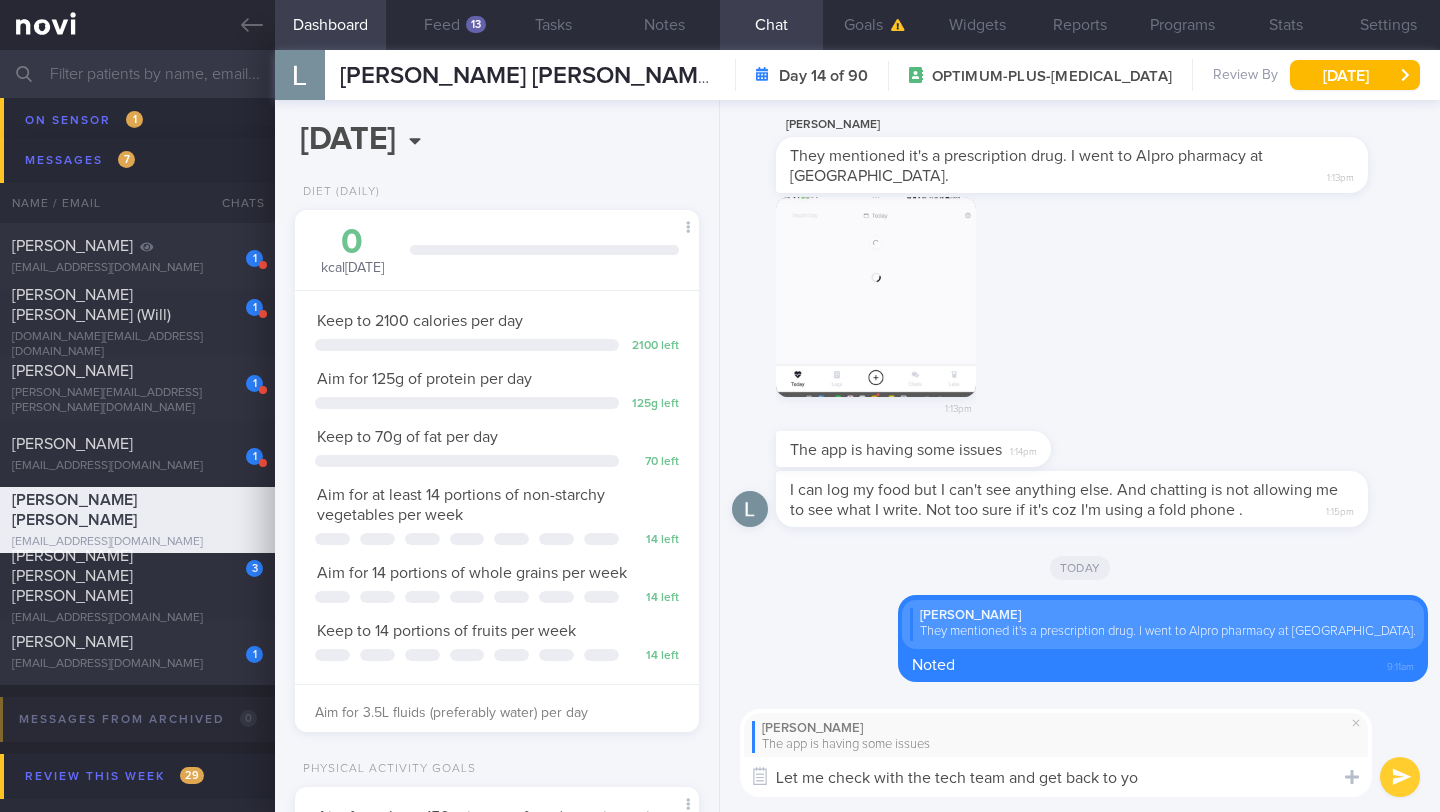 type on "Let me check with the tech team and get back to you" 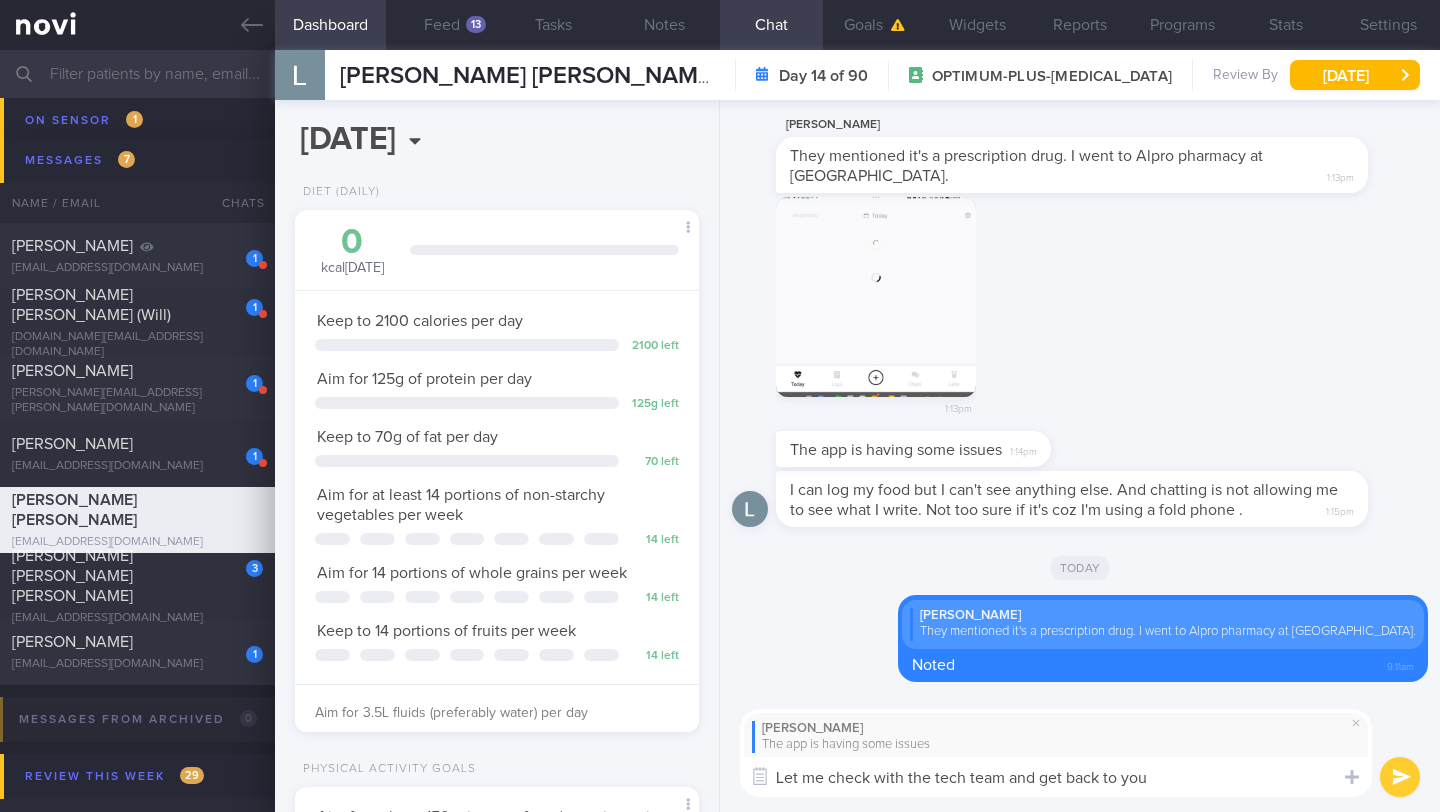 type 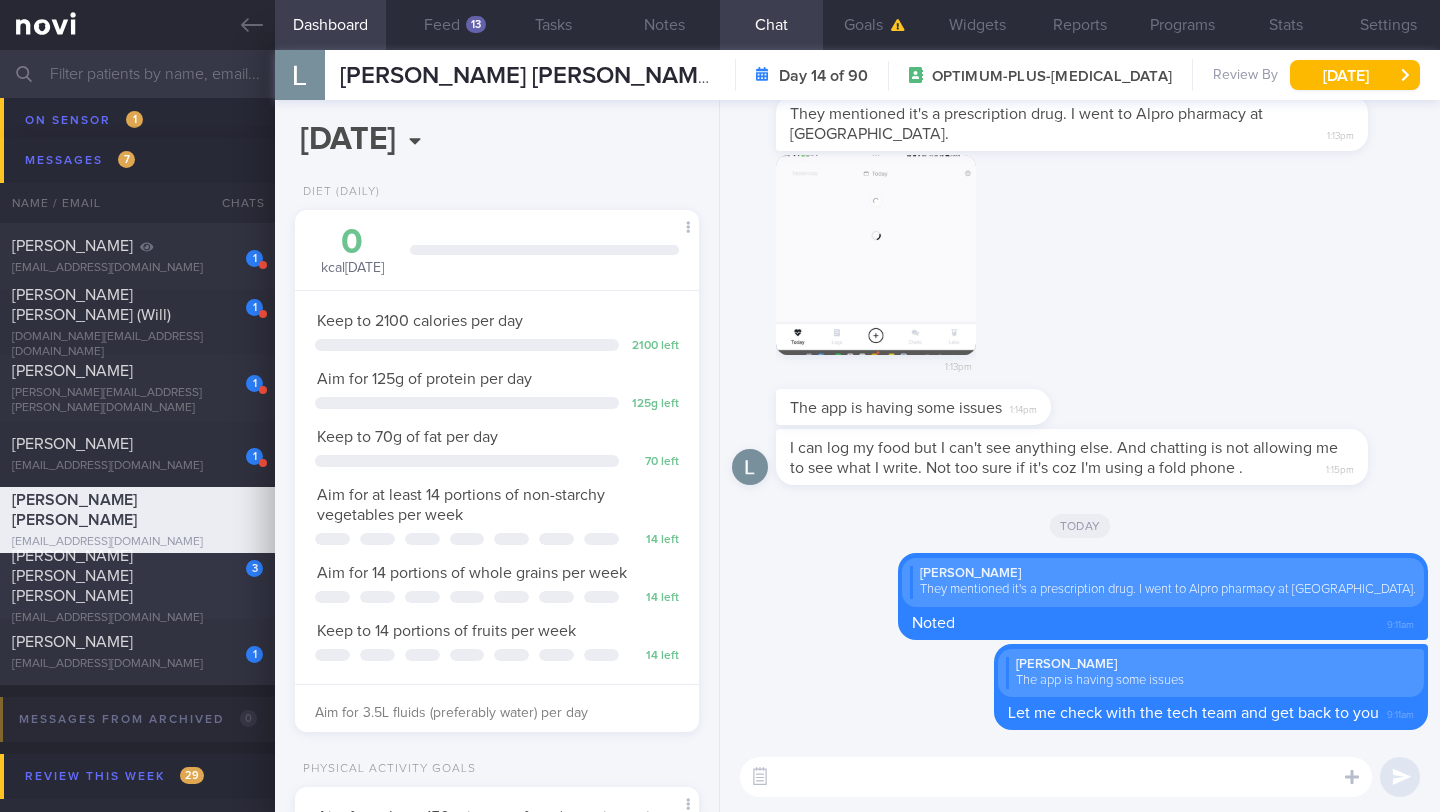 click on "limltlydia@gmail.com" at bounding box center (137, 618) 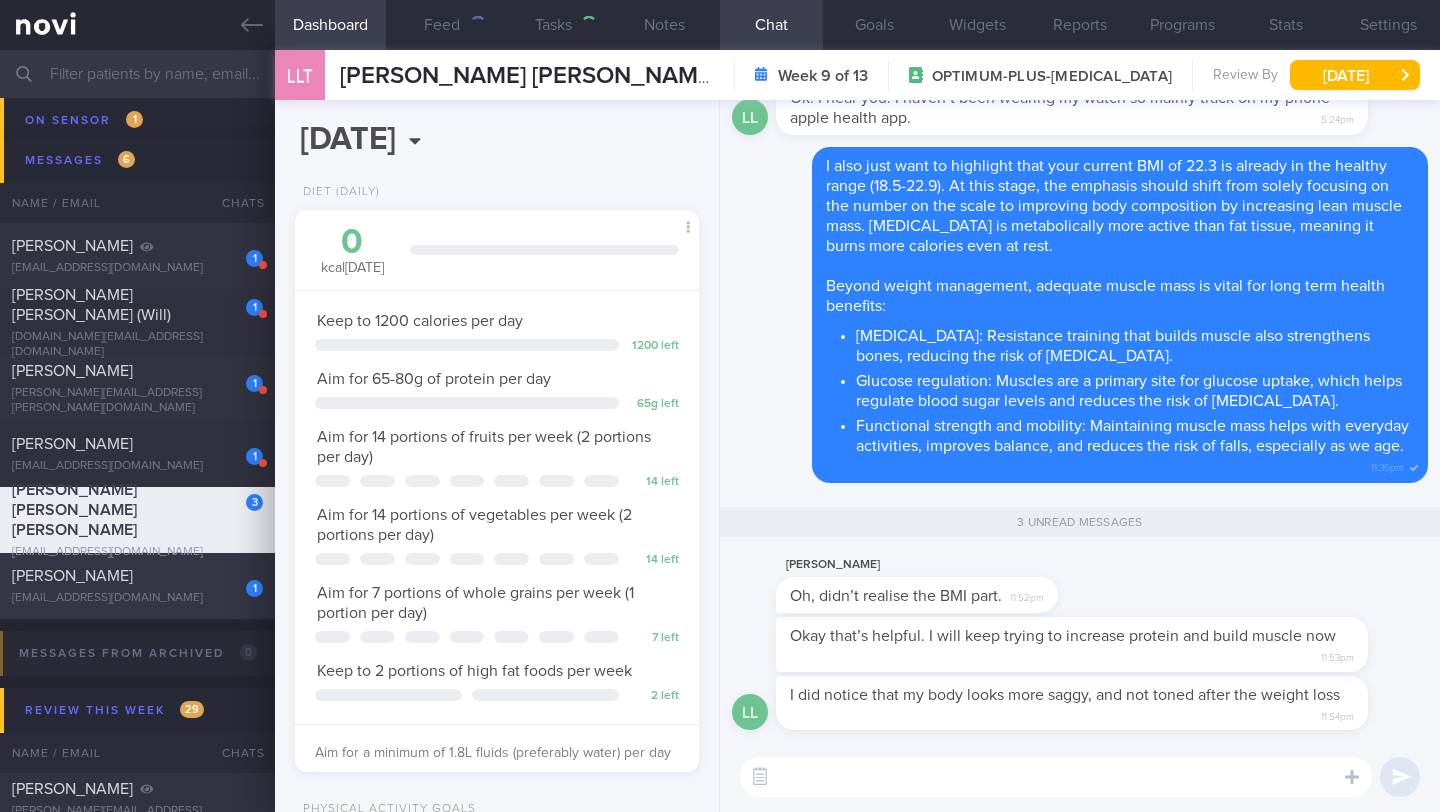 scroll, scrollTop: 999795, scrollLeft: 999647, axis: both 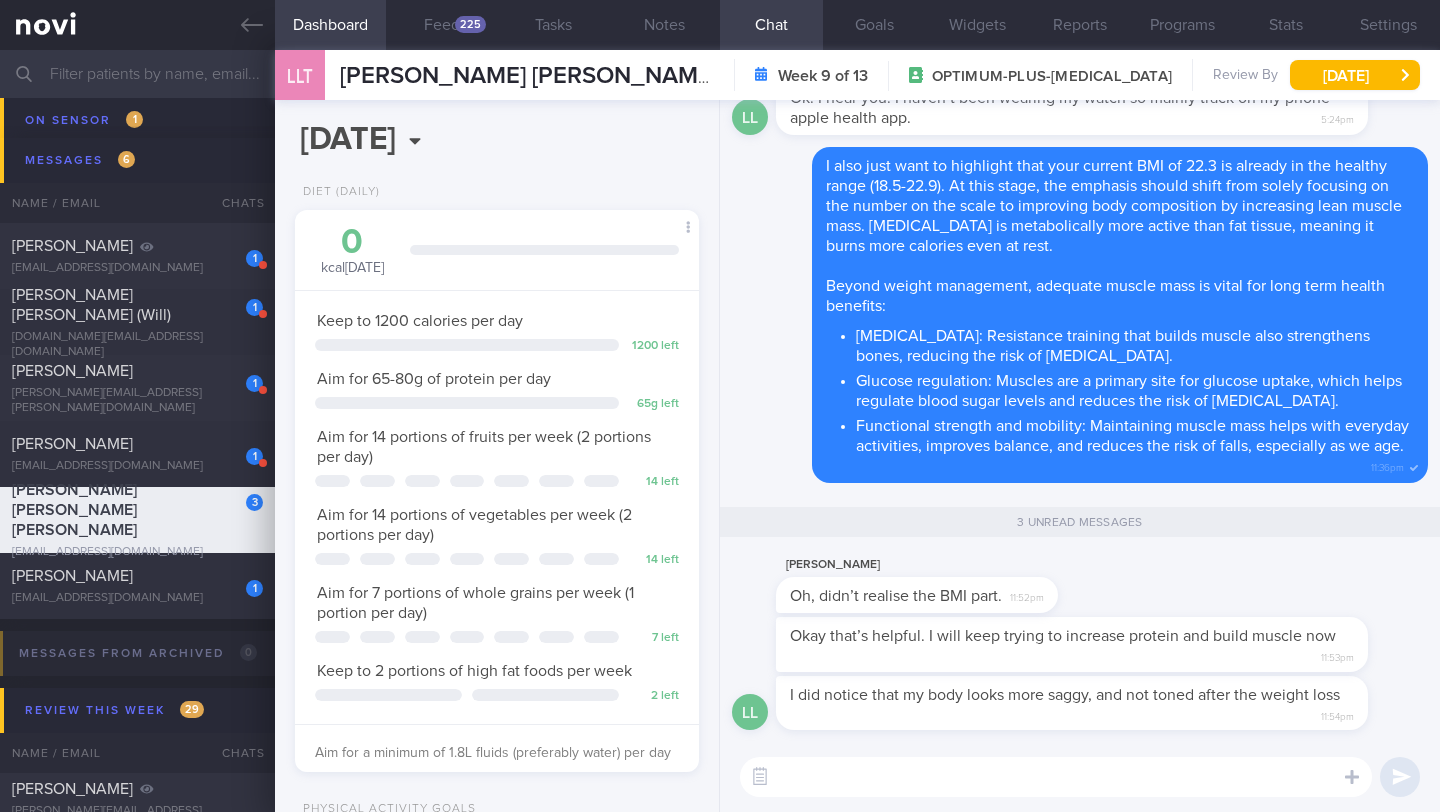 click at bounding box center [1056, 777] 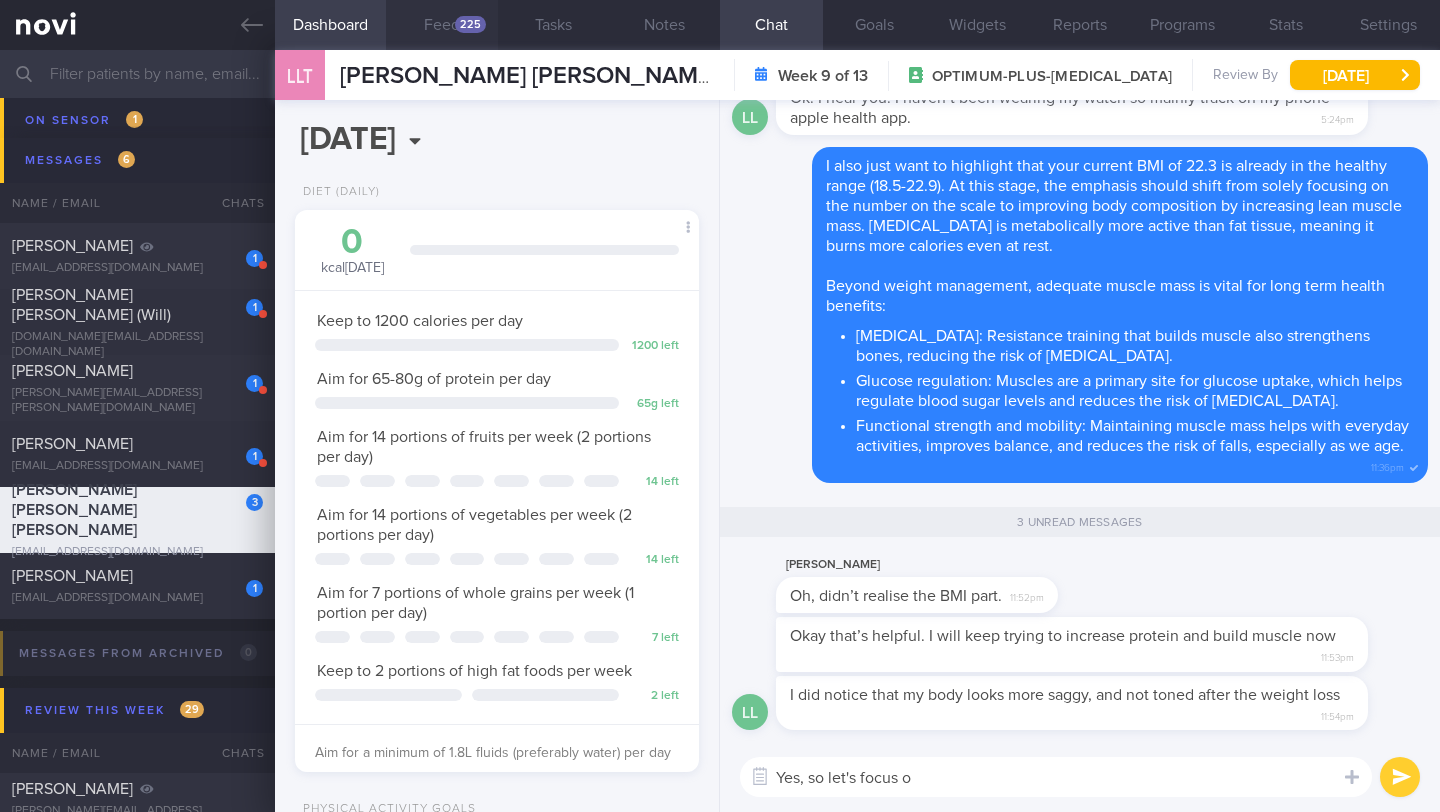 click on "Feed
225" at bounding box center (441, 25) 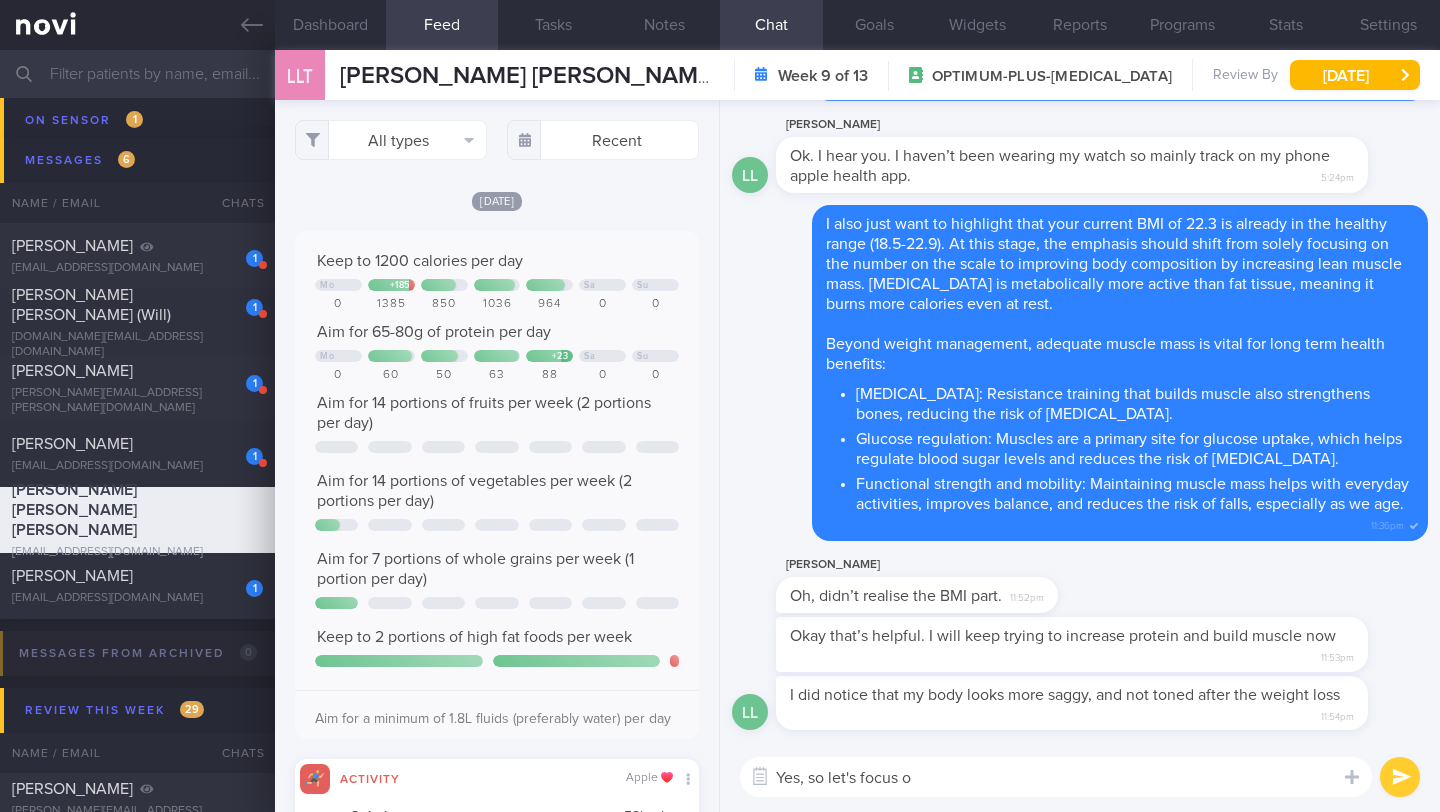 scroll, scrollTop: 999910, scrollLeft: 999637, axis: both 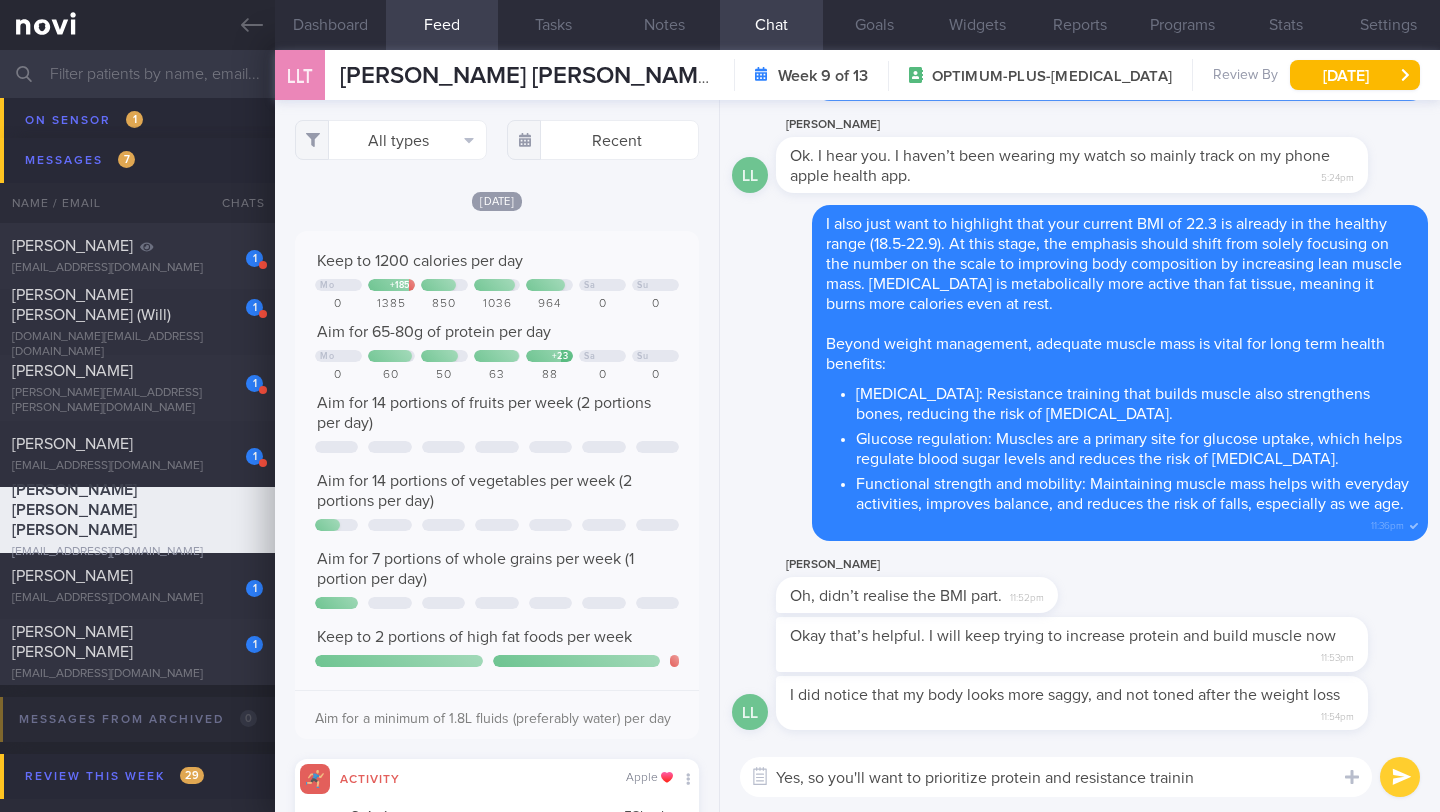 type on "Yes, so you'll want to prioritize protein and resistance training" 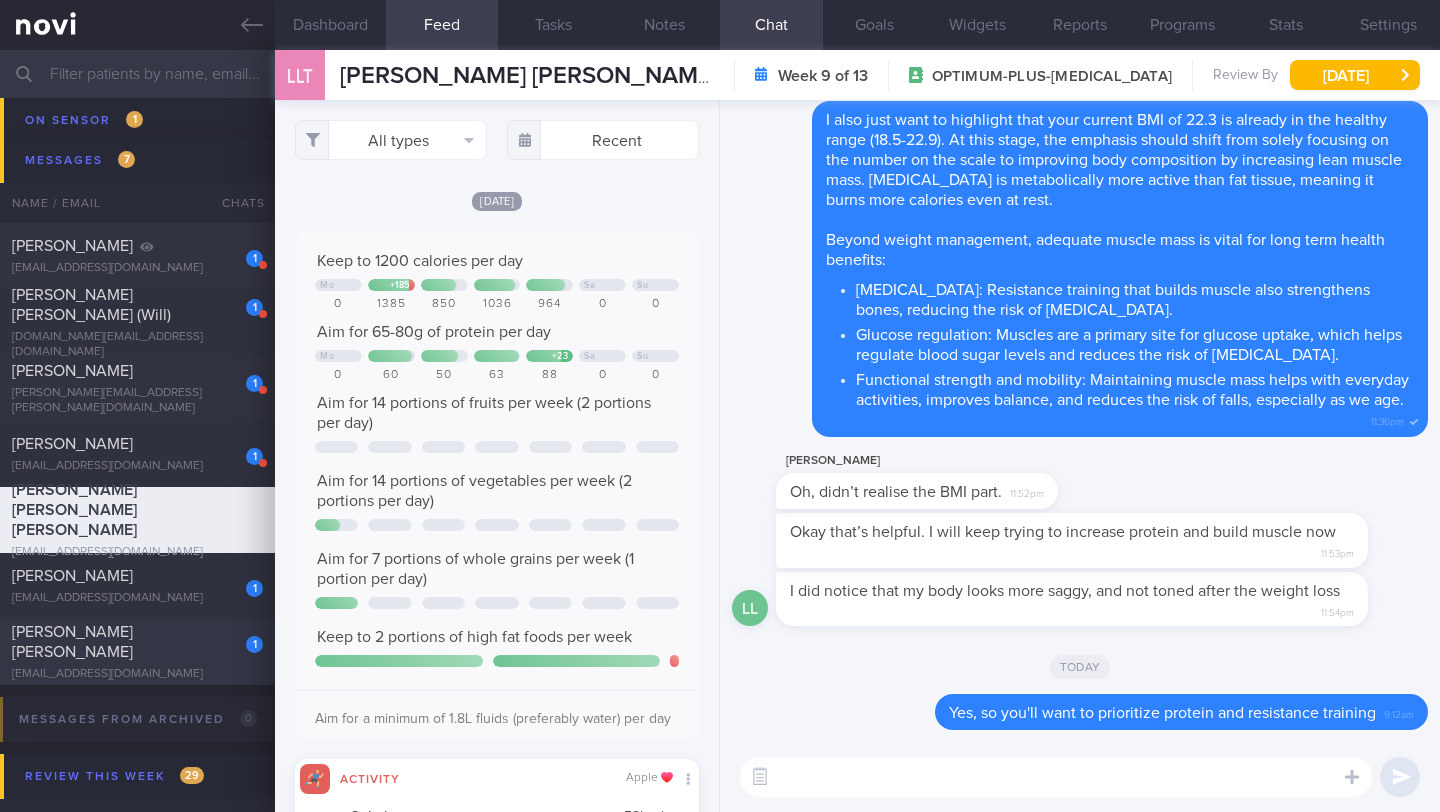 type 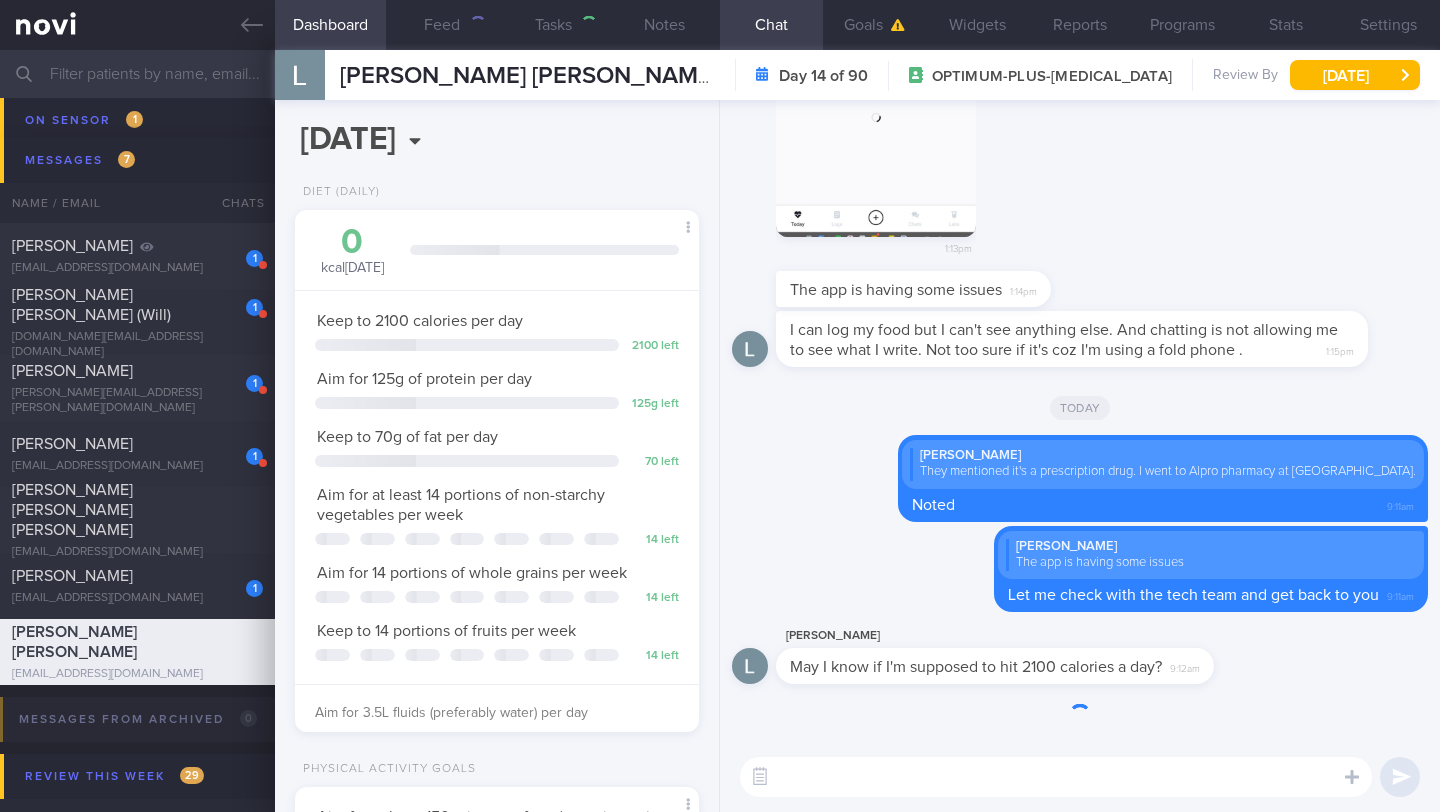 scroll, scrollTop: 999795, scrollLeft: 999647, axis: both 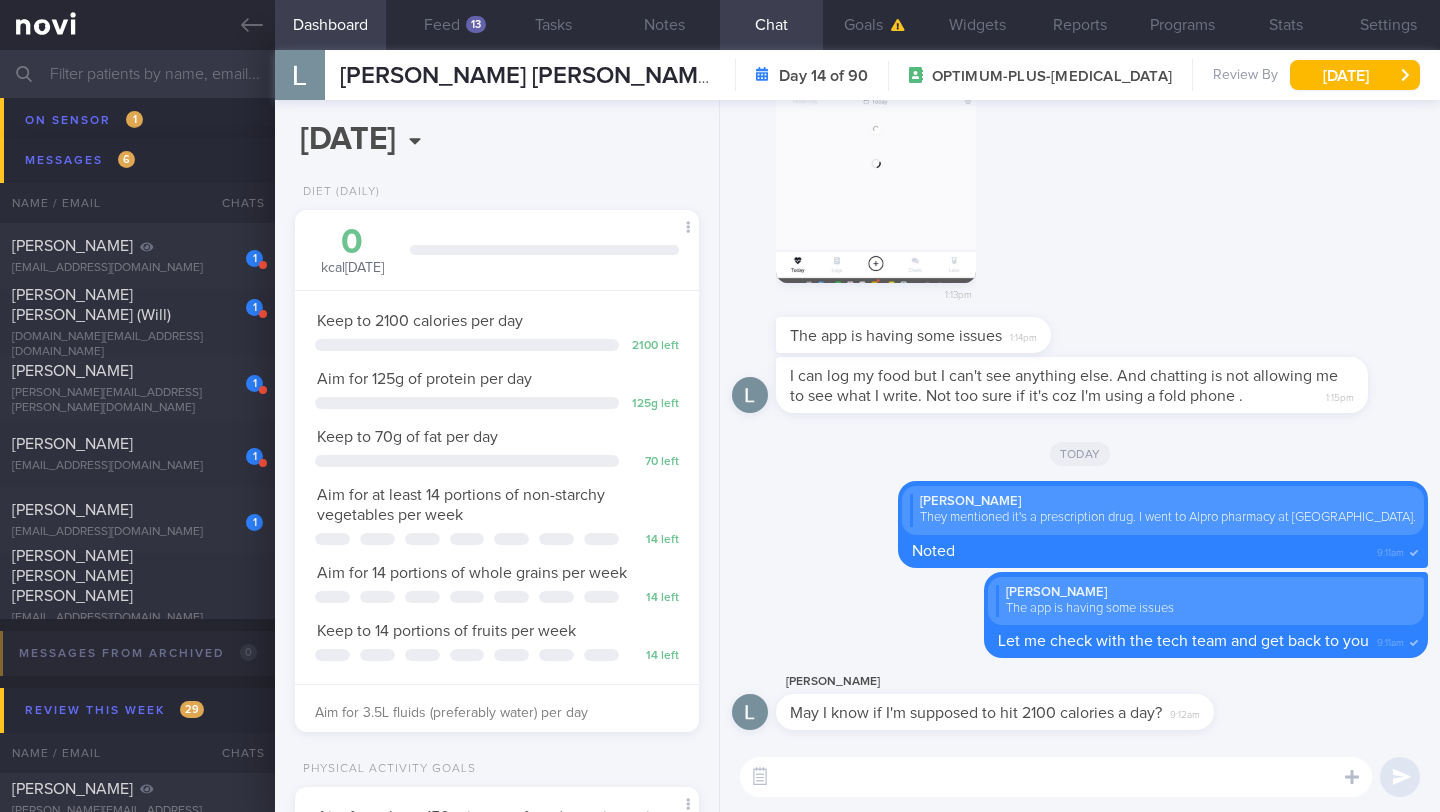 click at bounding box center (1056, 777) 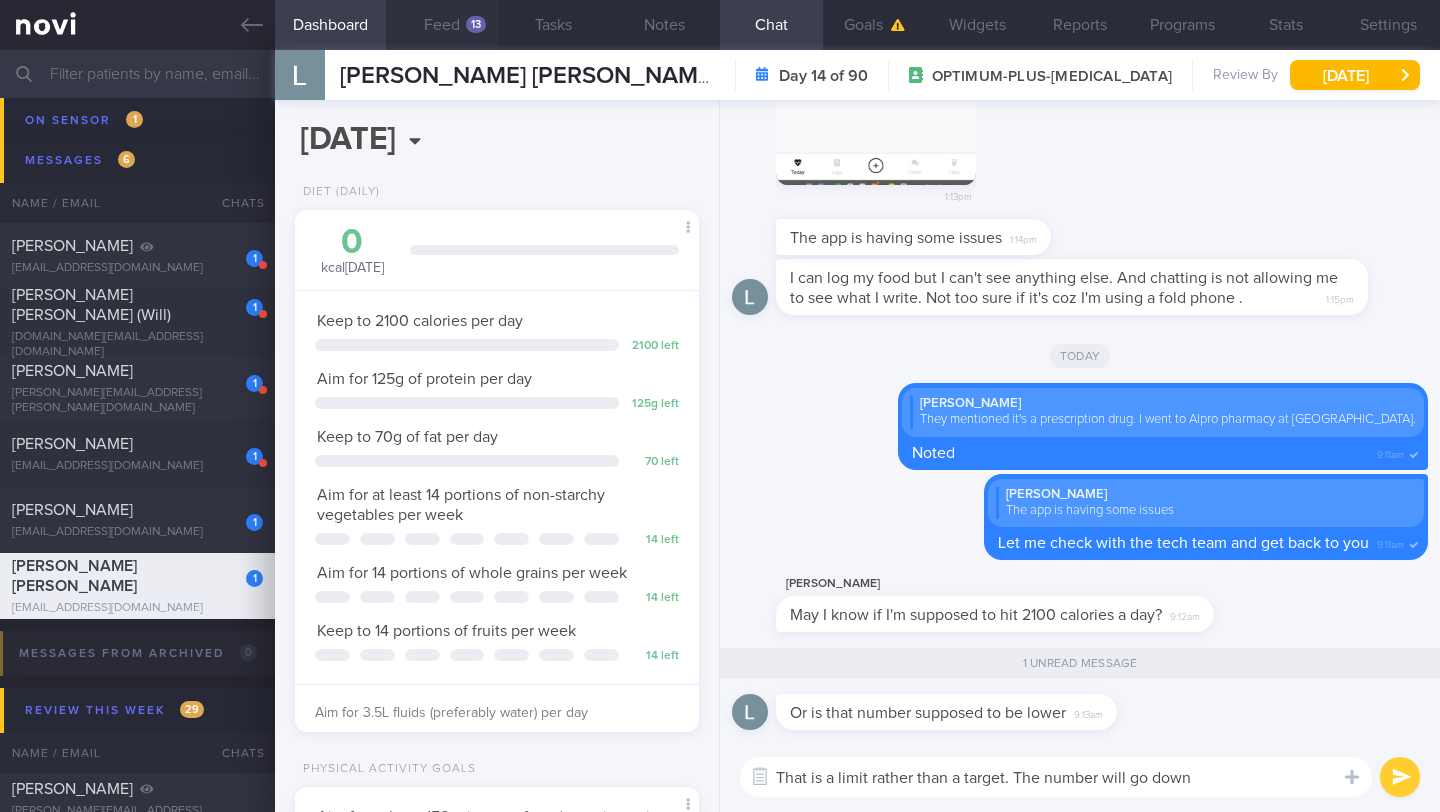 click on "13" at bounding box center (476, 24) 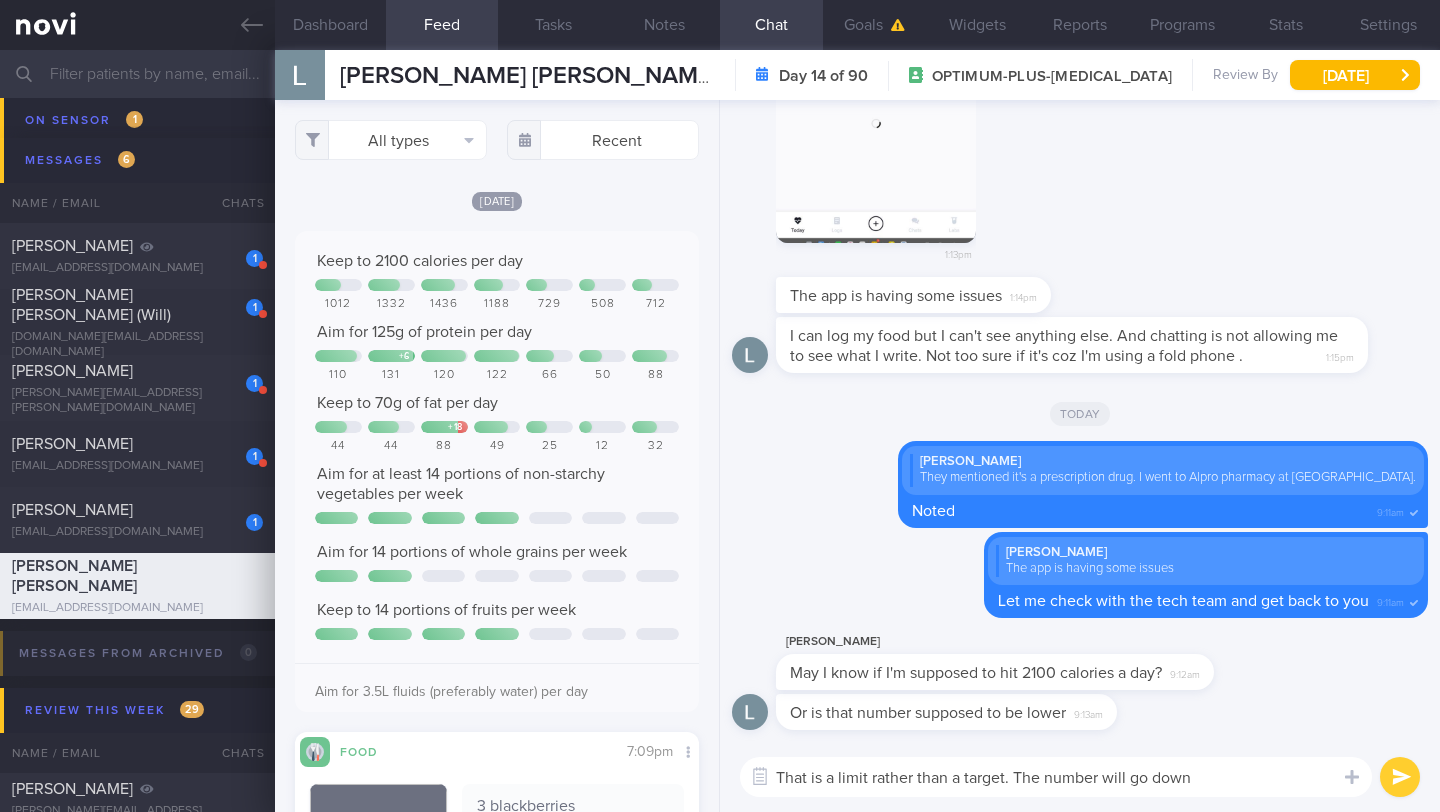 drag, startPoint x: 1207, startPoint y: 777, endPoint x: 1017, endPoint y: 781, distance: 190.0421 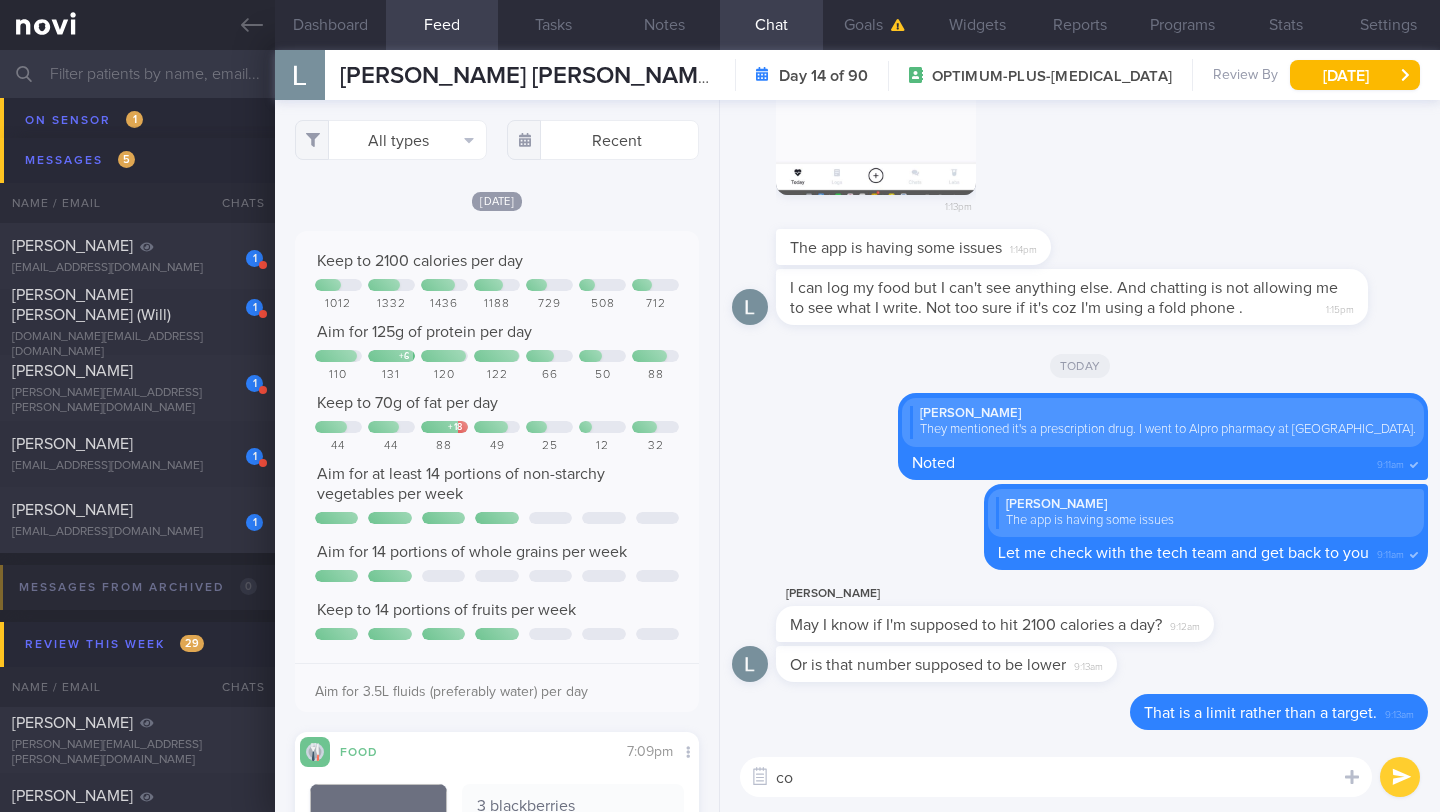 type on "c" 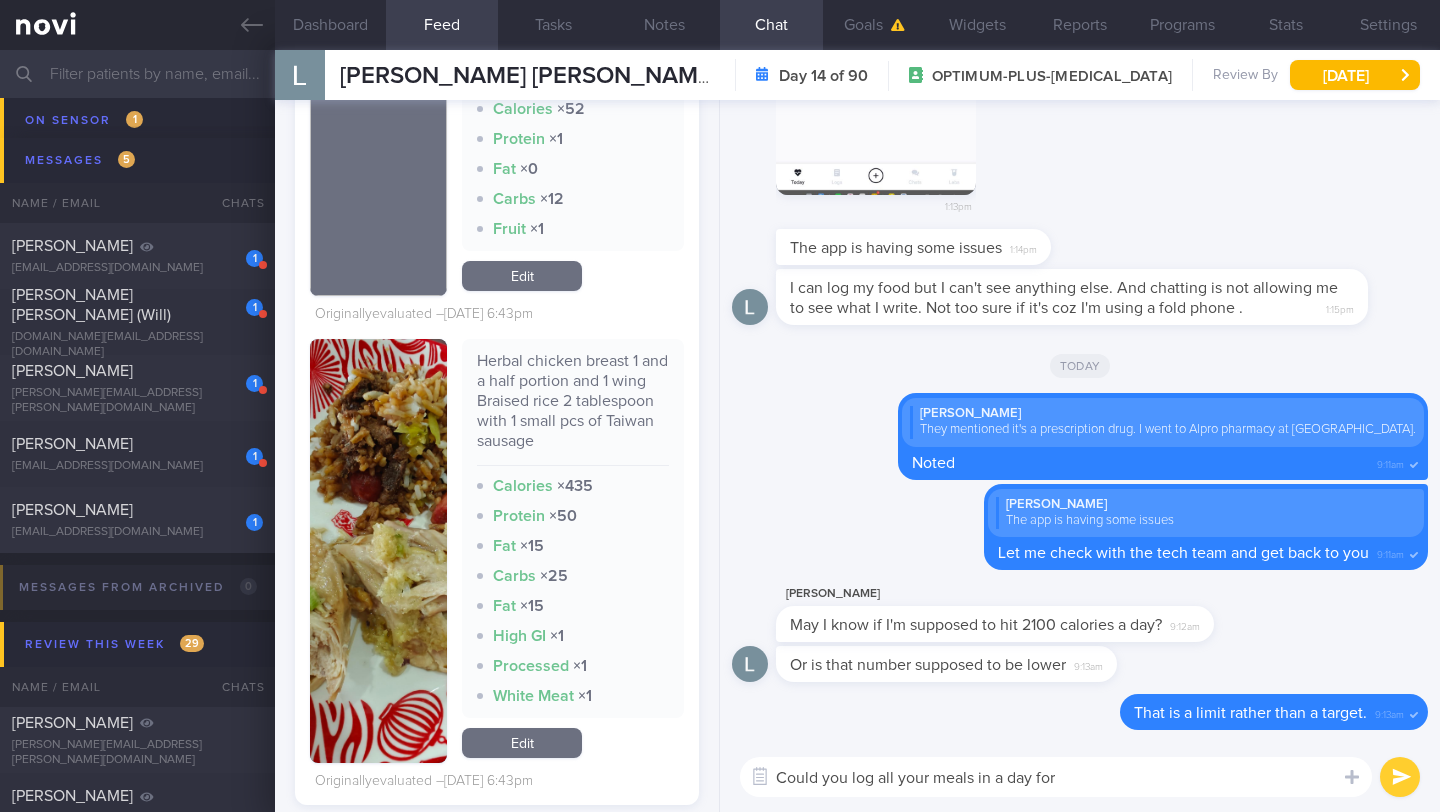 scroll, scrollTop: 3200, scrollLeft: 0, axis: vertical 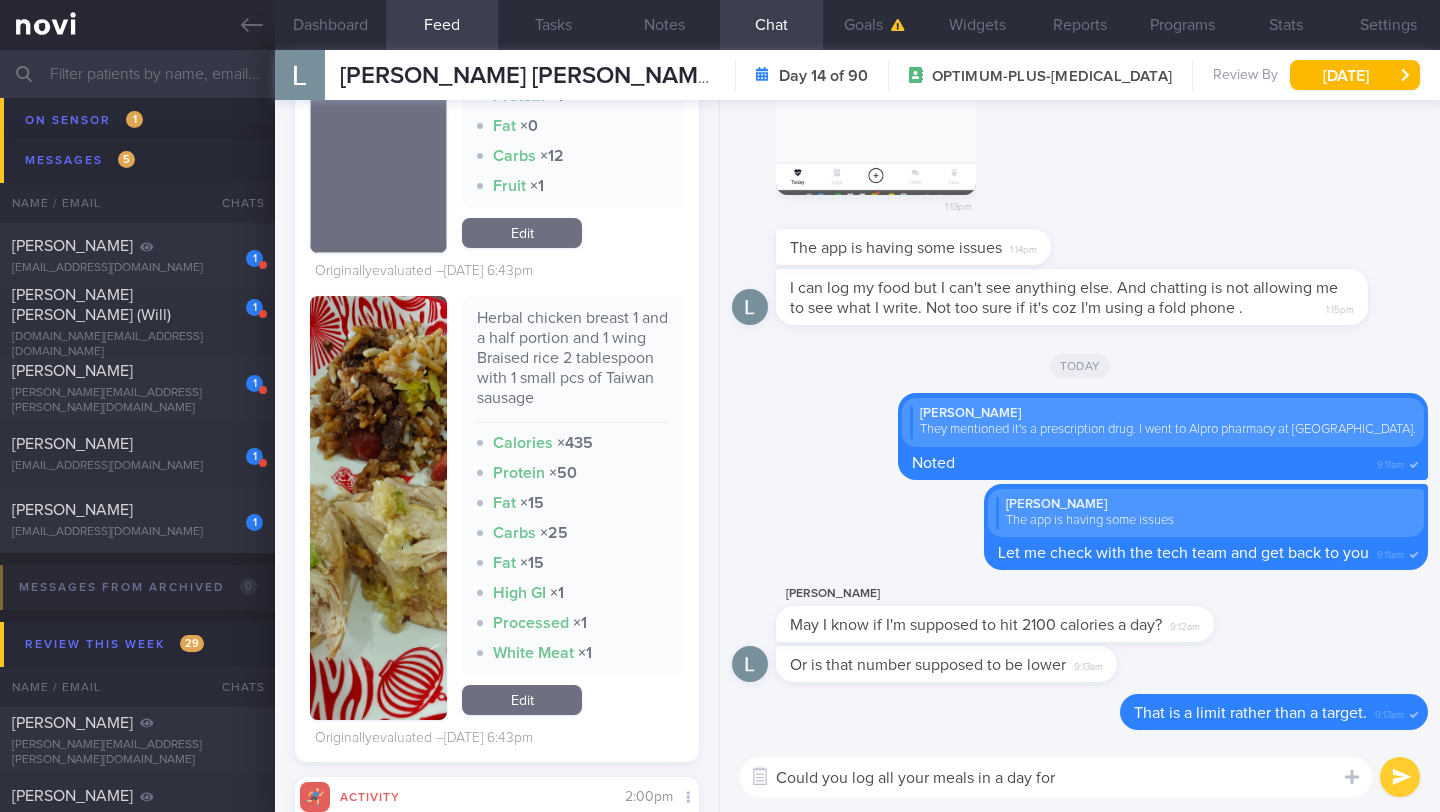 drag, startPoint x: 781, startPoint y: 783, endPoint x: 1103, endPoint y: 792, distance: 322.12576 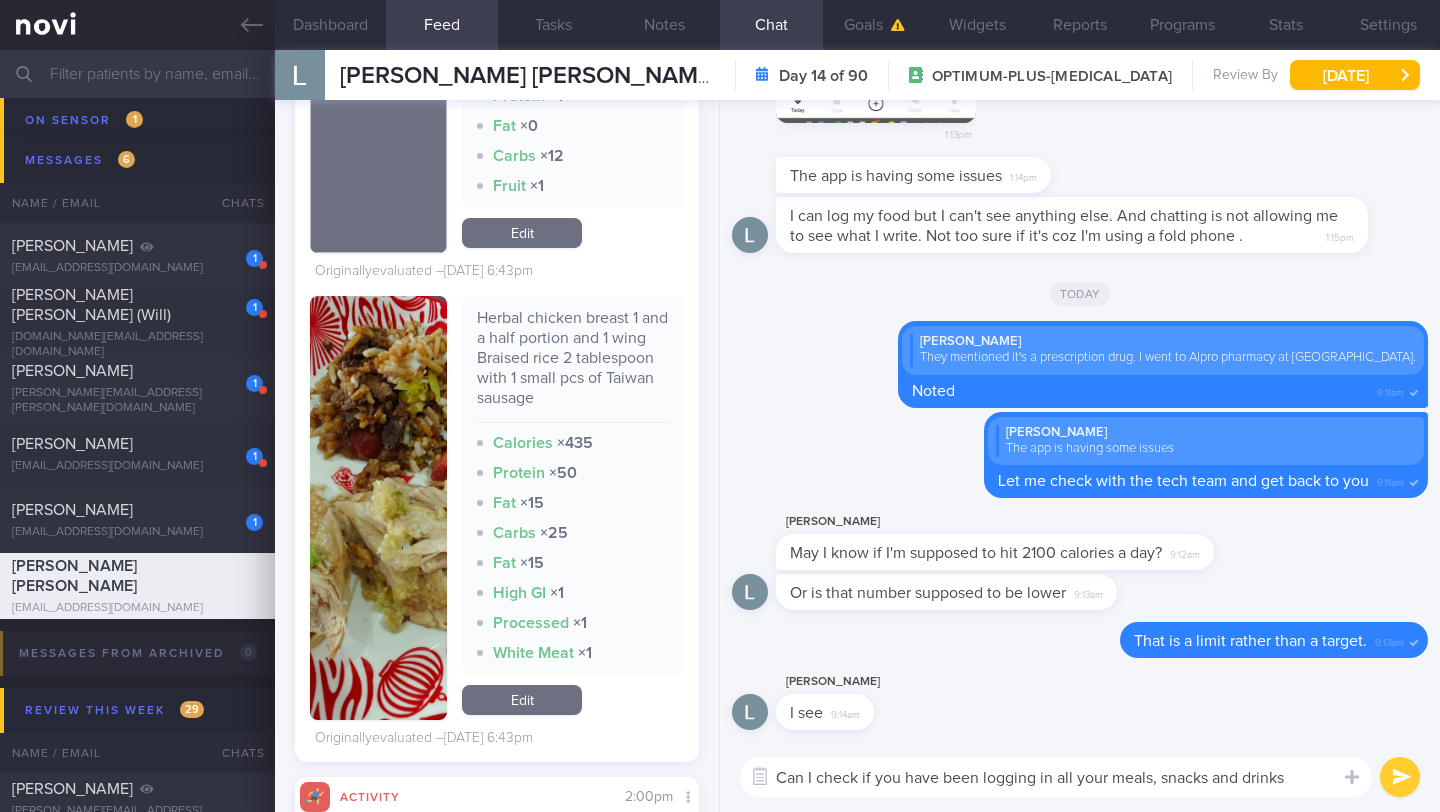 scroll, scrollTop: 0, scrollLeft: 0, axis: both 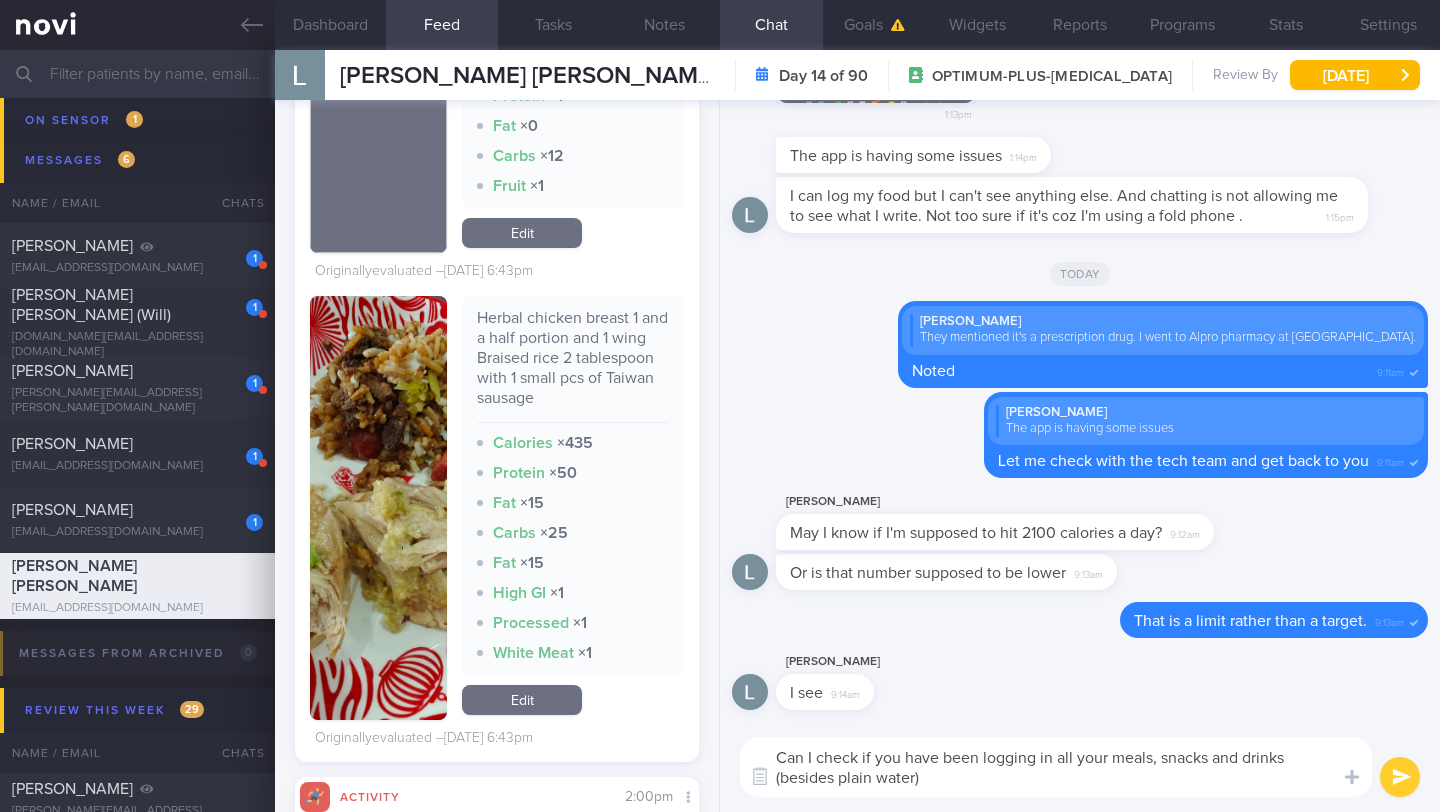 type on "Can I check if you have been logging in all your meals, snacks and drinks (besides plain water)?" 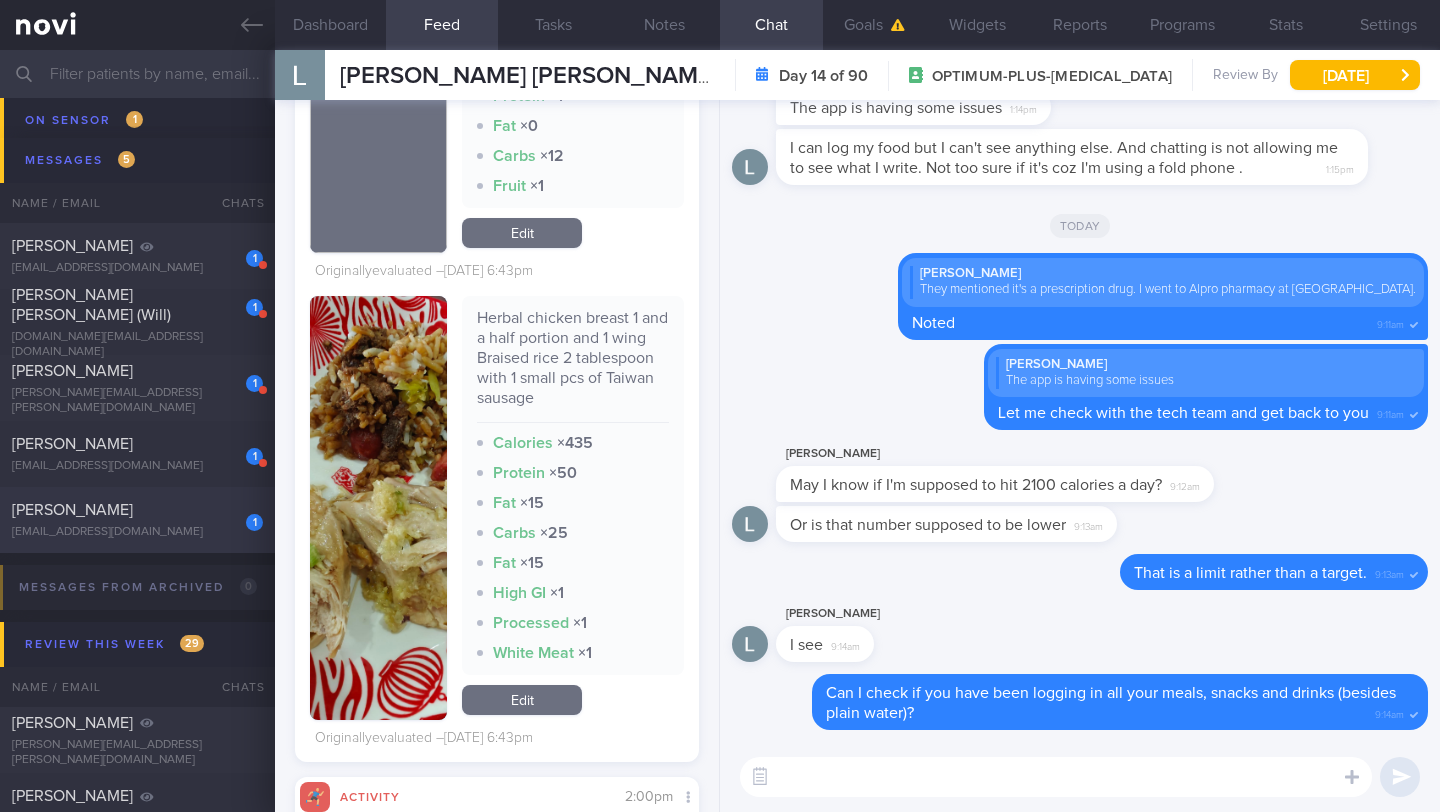 type 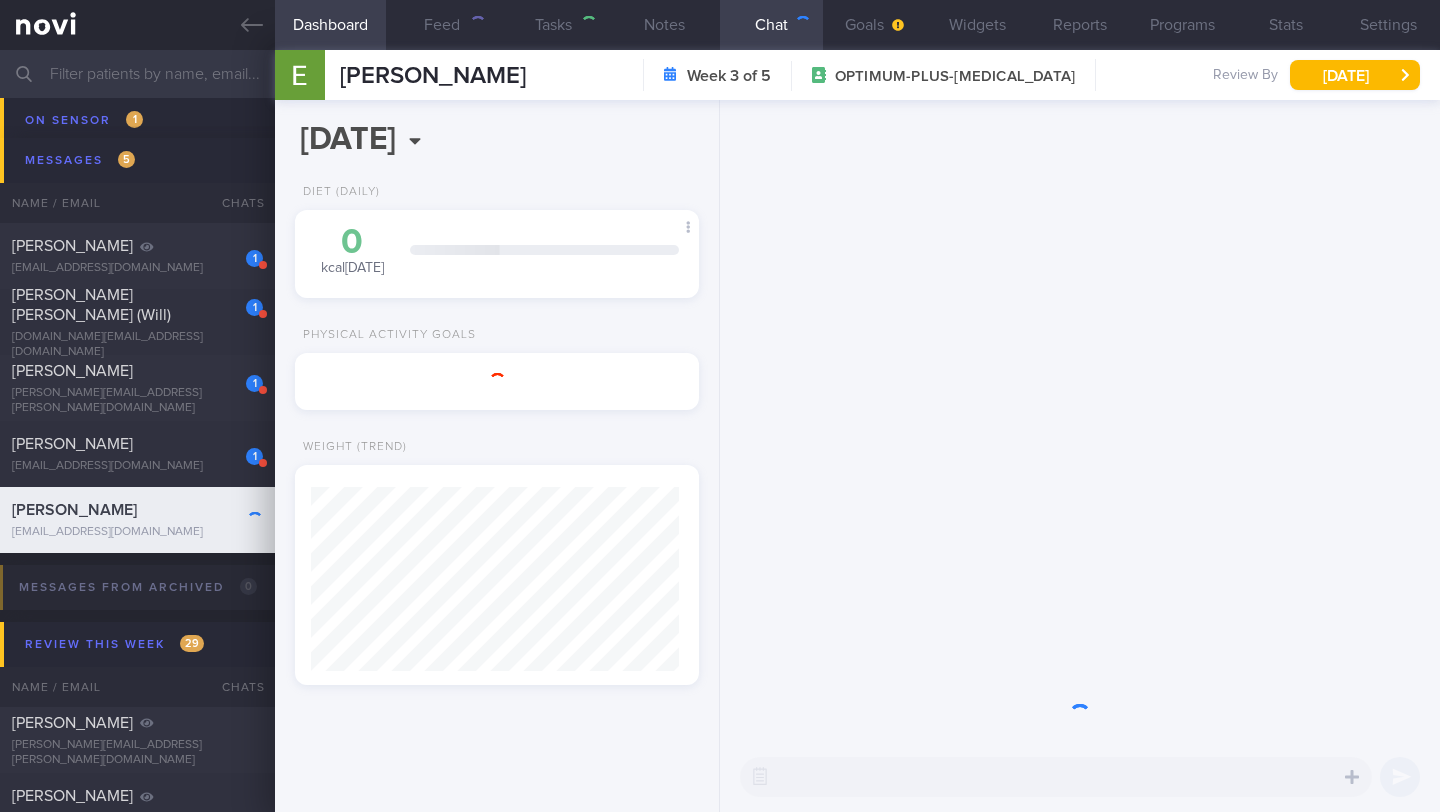 scroll, scrollTop: 0, scrollLeft: 0, axis: both 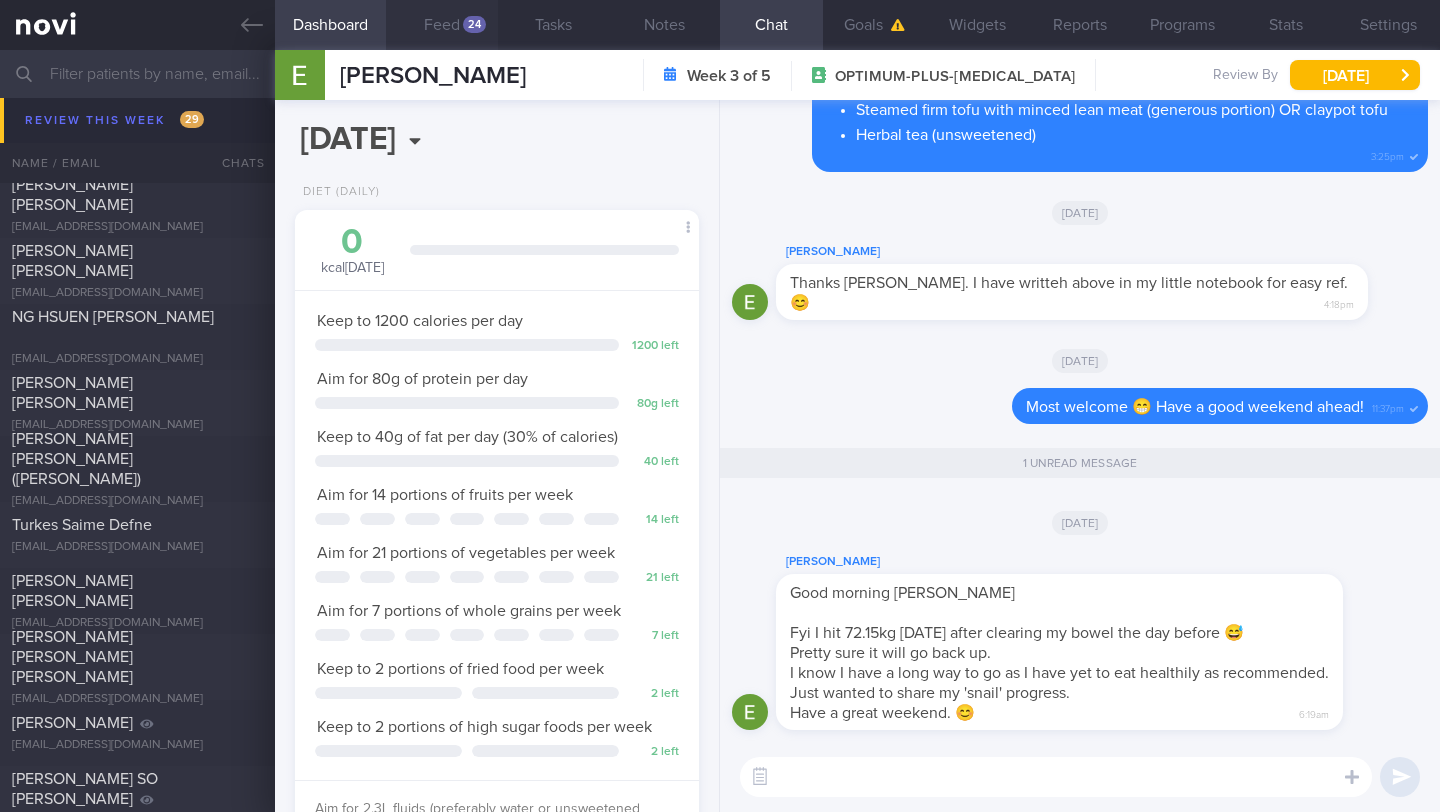 click on "Feed
24" at bounding box center [441, 25] 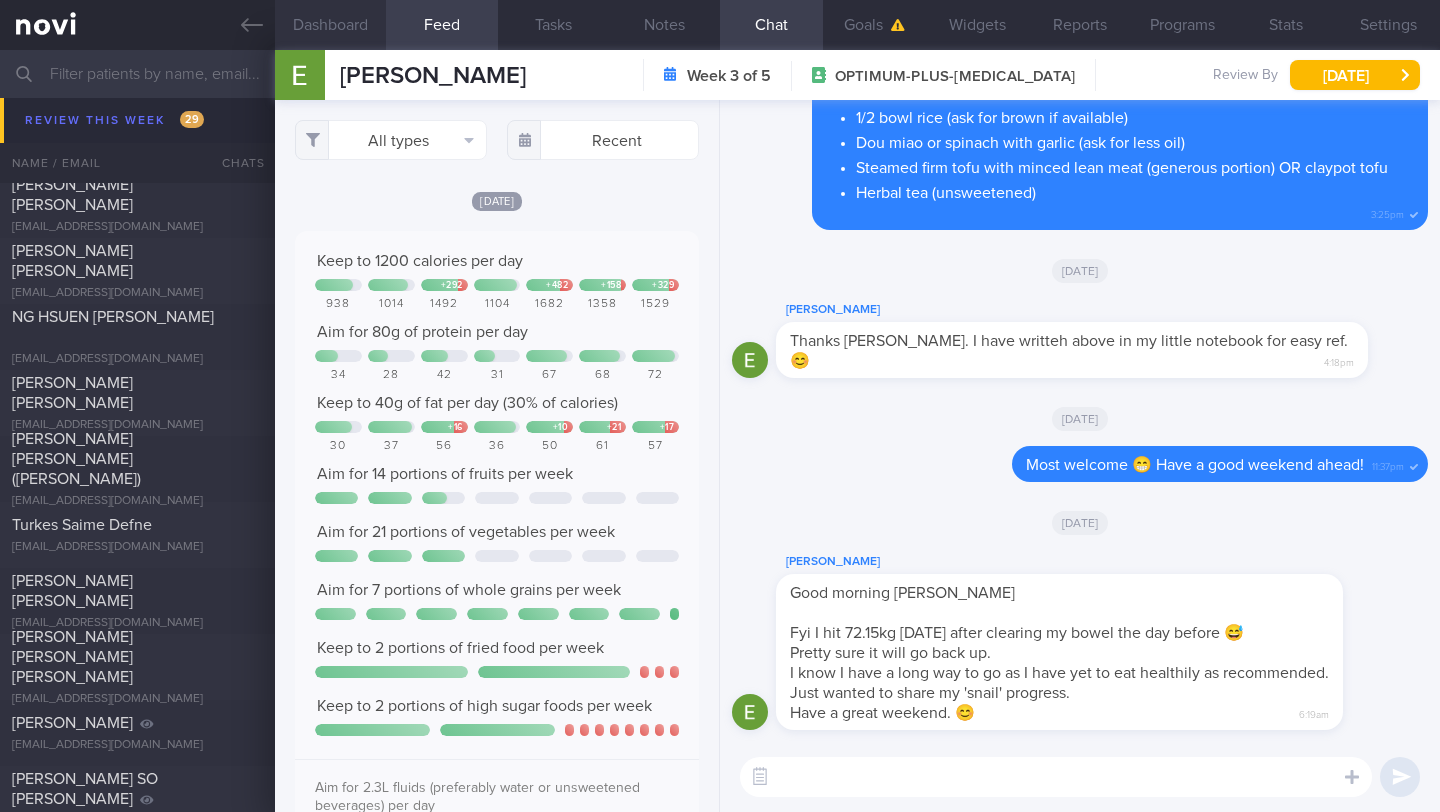 click on "Dashboard" at bounding box center (330, 25) 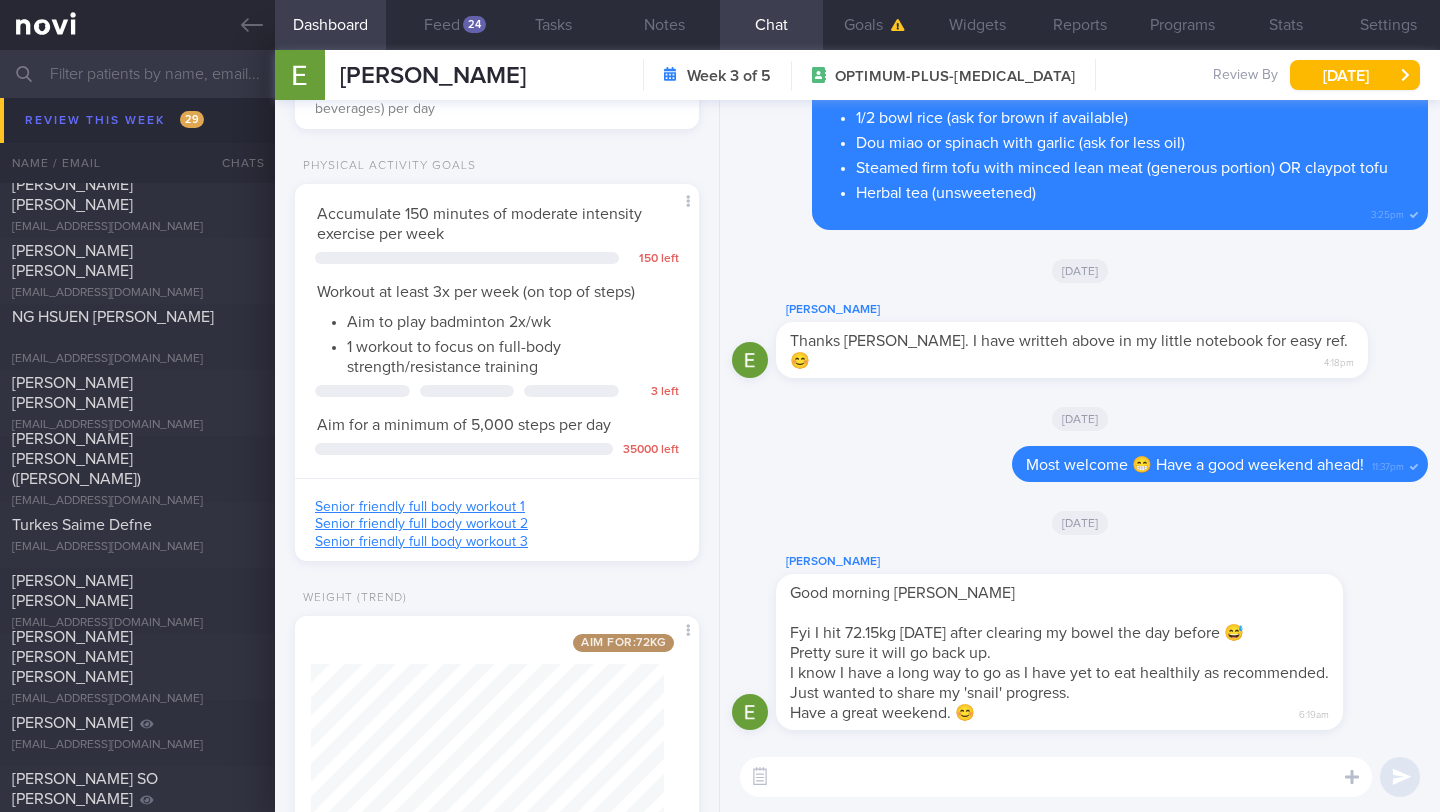 scroll, scrollTop: 809, scrollLeft: 0, axis: vertical 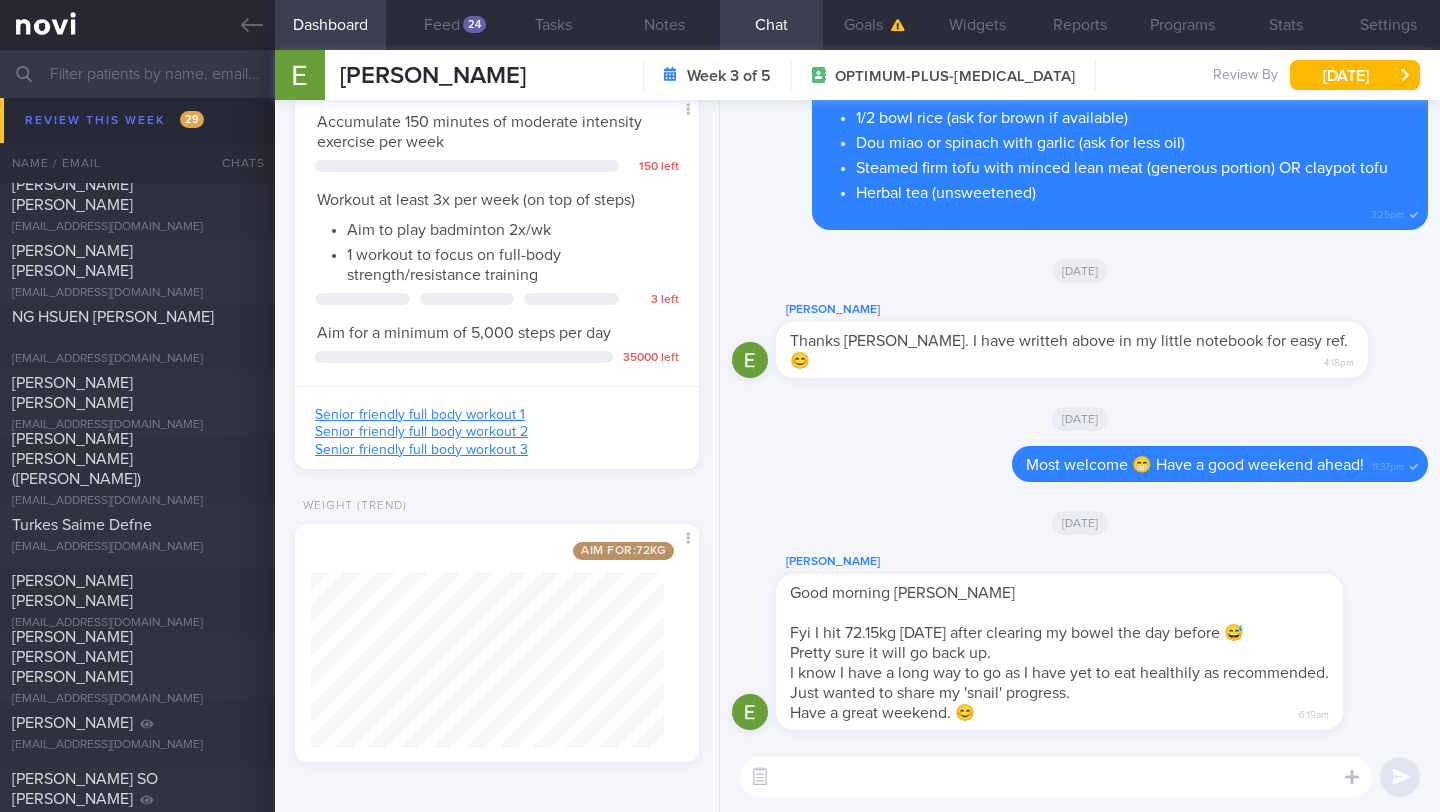 click at bounding box center (1056, 777) 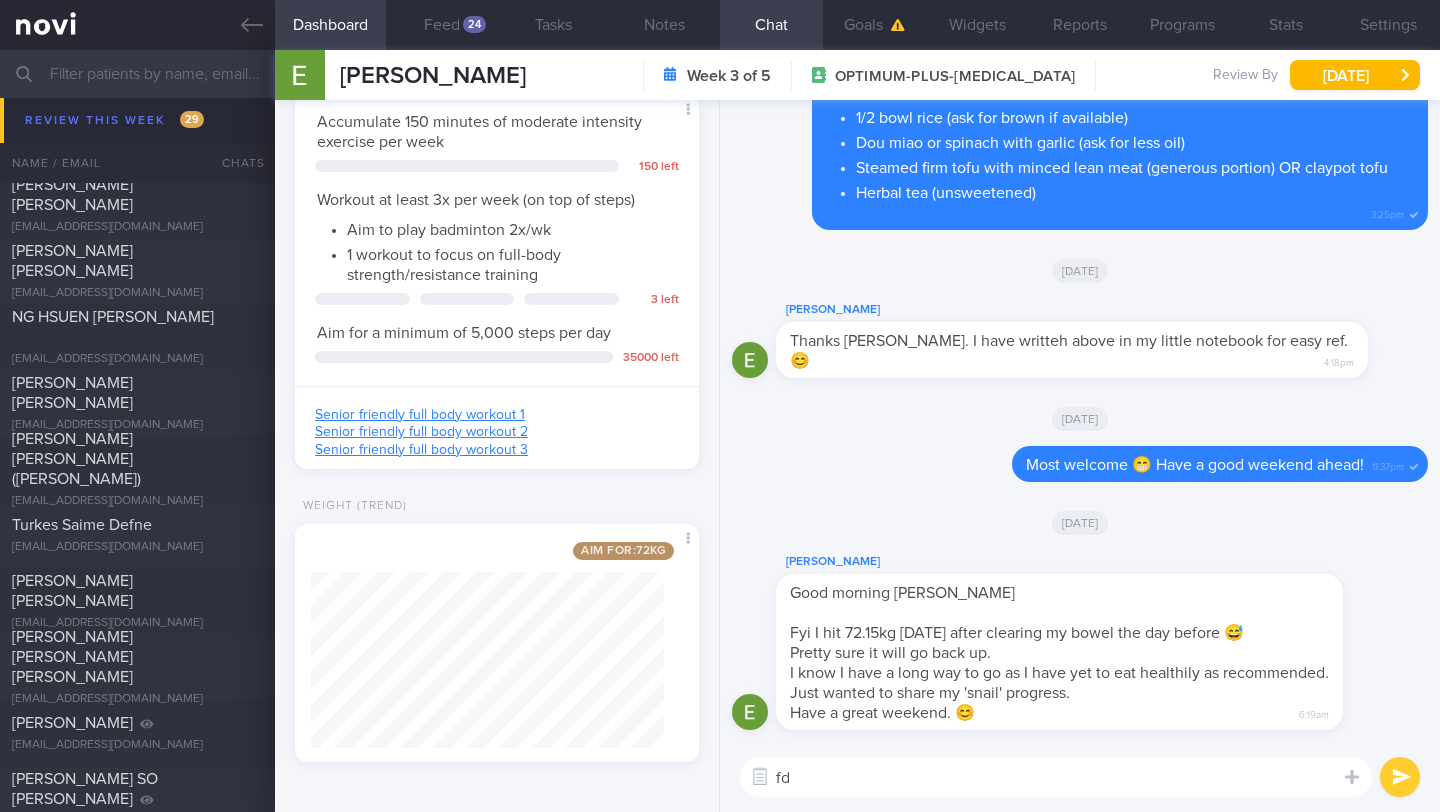 type on "f" 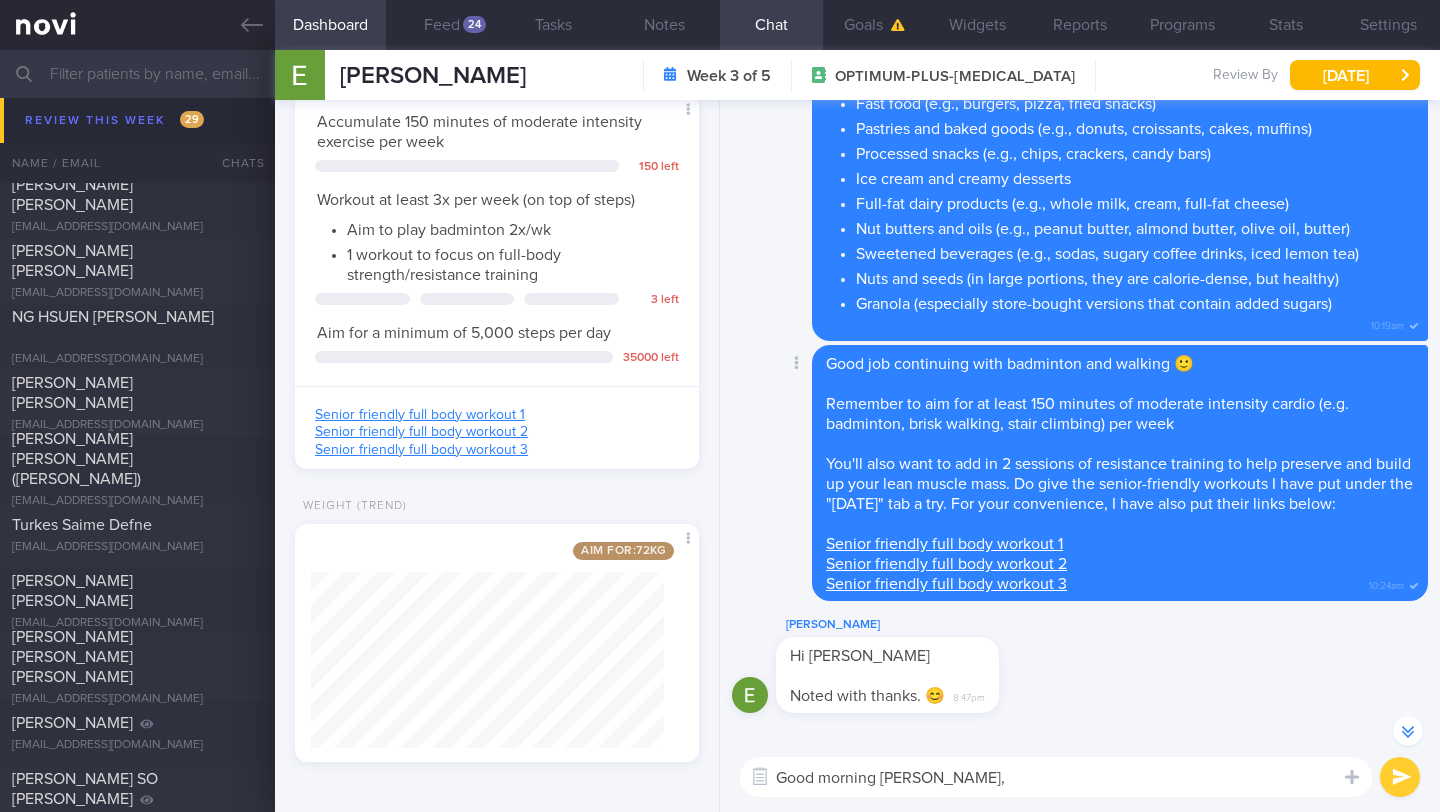 scroll, scrollTop: -3323, scrollLeft: 0, axis: vertical 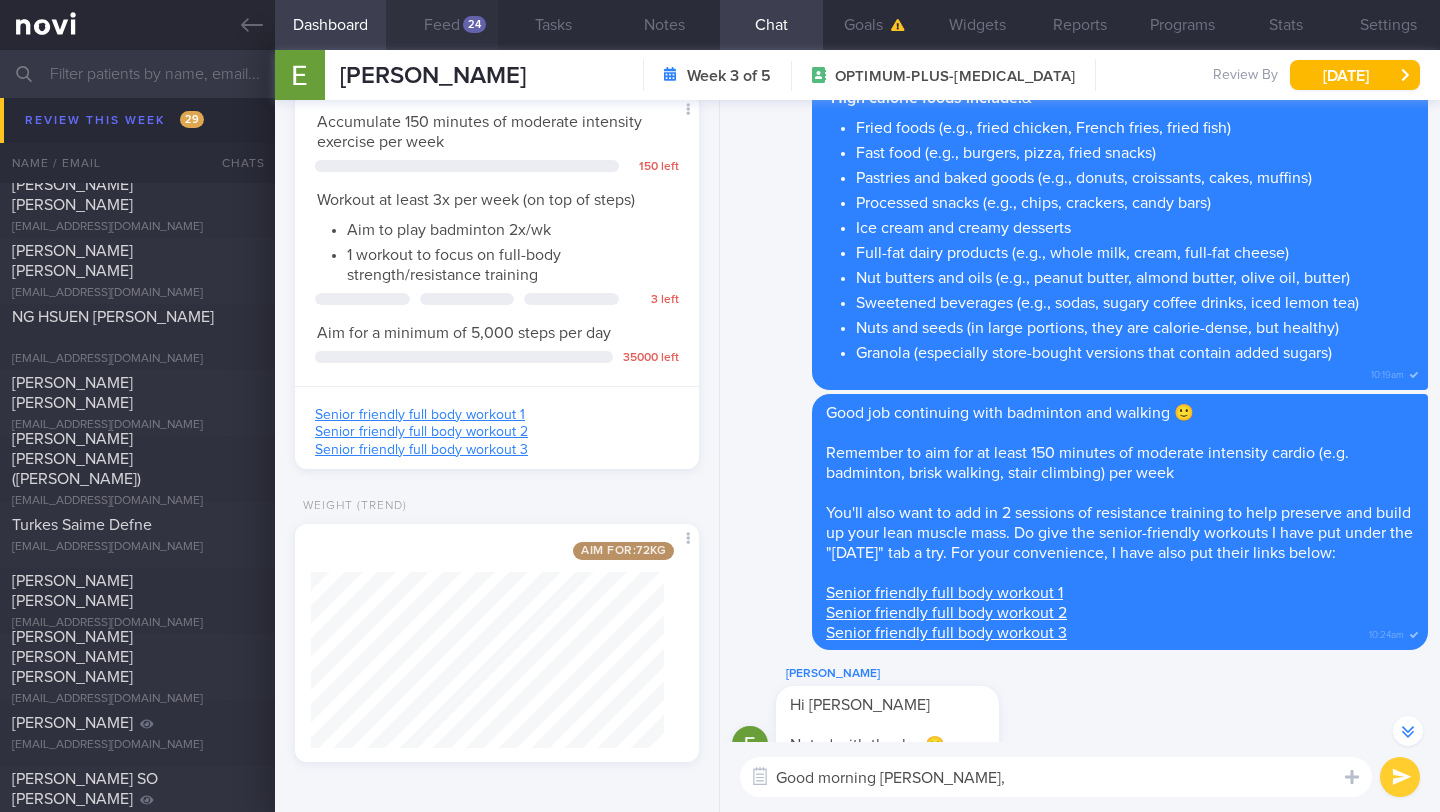 click on "24" at bounding box center [474, 24] 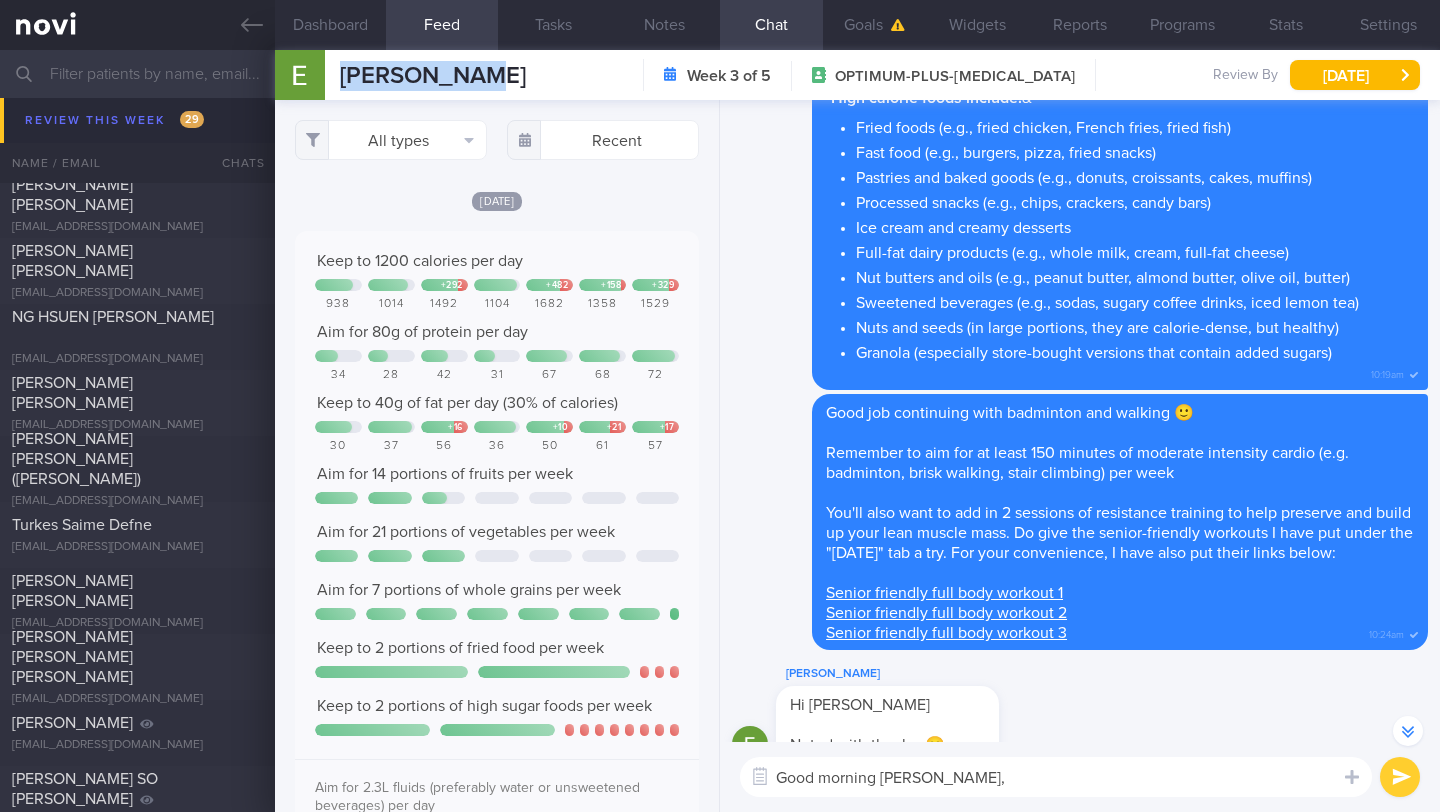 drag, startPoint x: 471, startPoint y: 86, endPoint x: 331, endPoint y: 74, distance: 140.51335 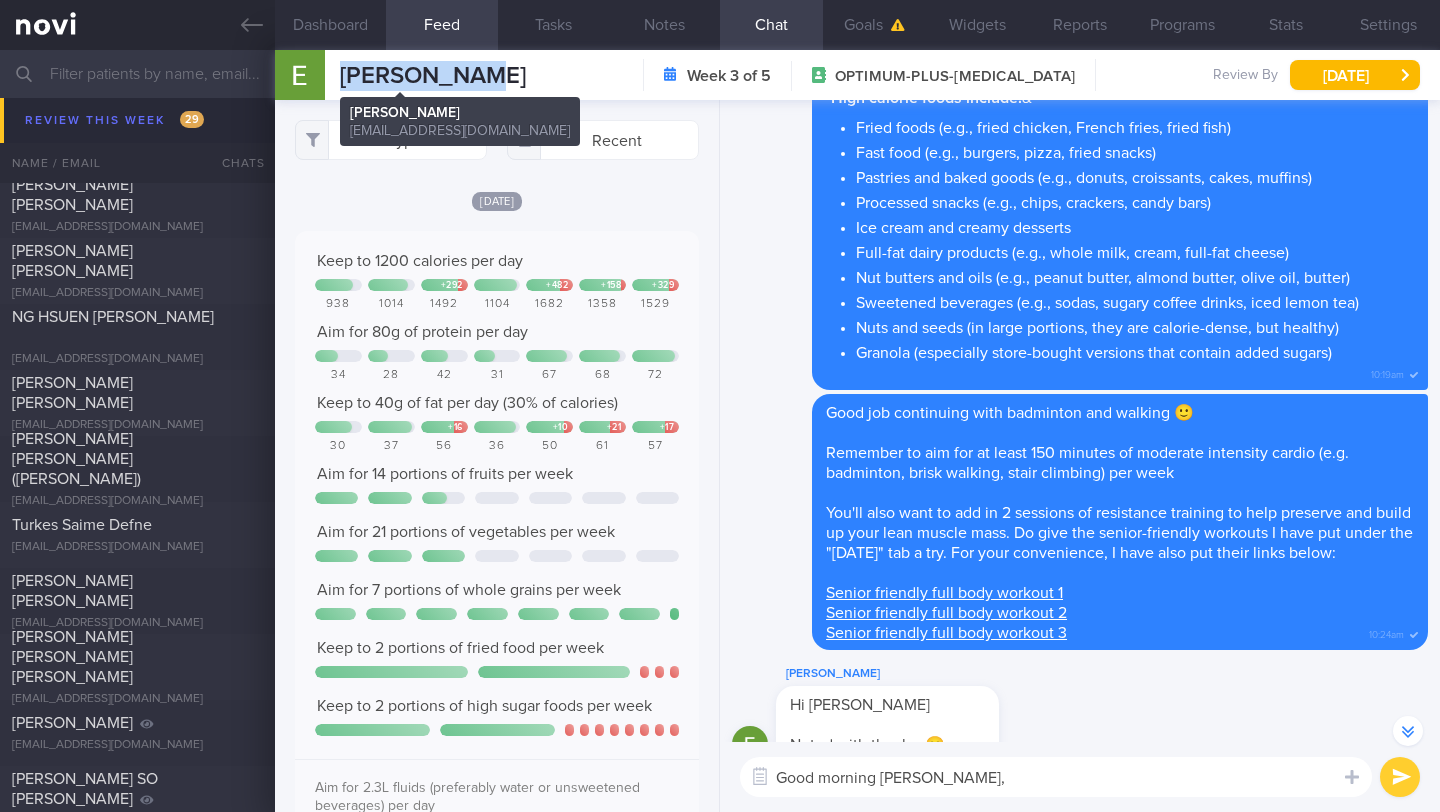 copy on "[PERSON_NAME]" 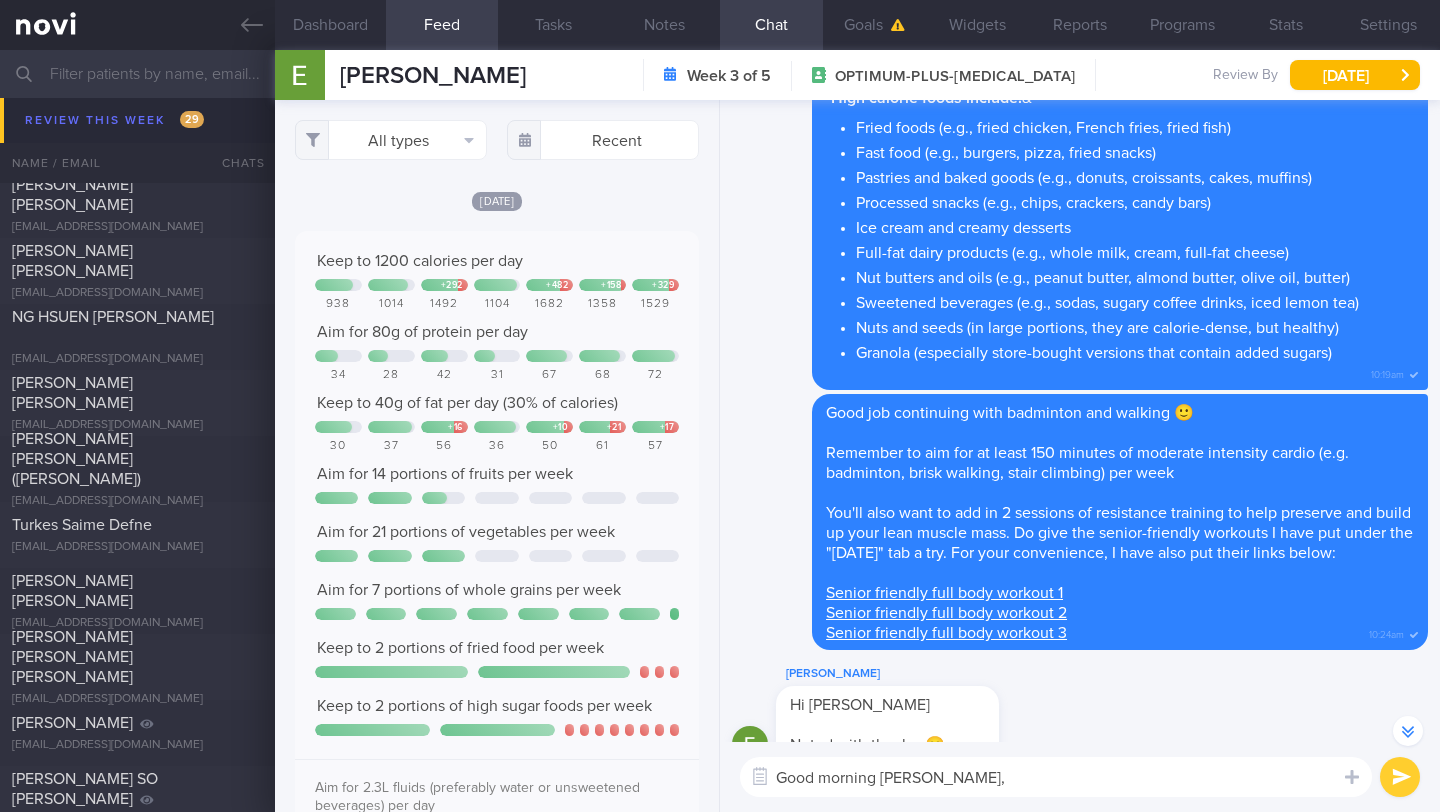 click on "Good morning Elvaline," at bounding box center (1056, 777) 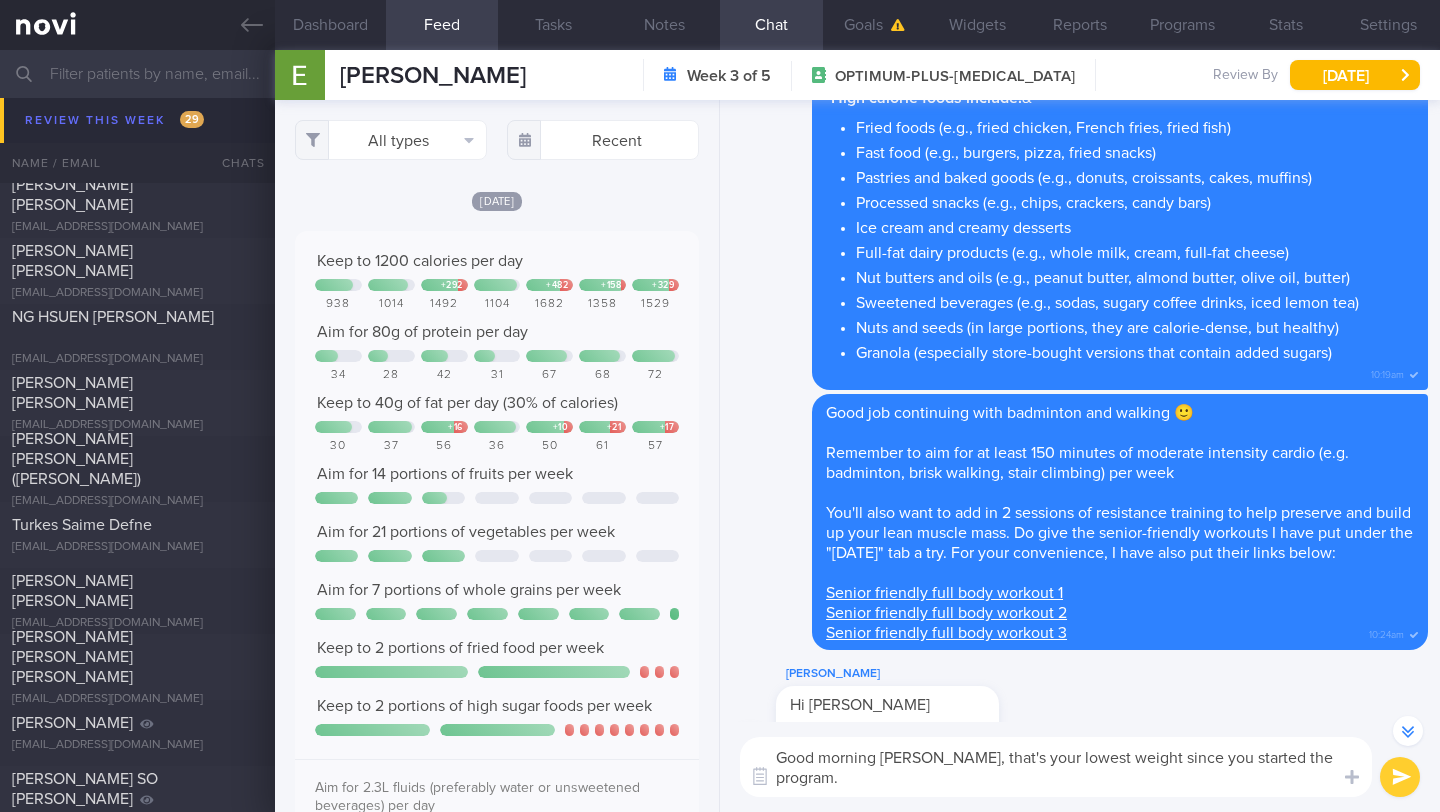 scroll, scrollTop: -3323, scrollLeft: 0, axis: vertical 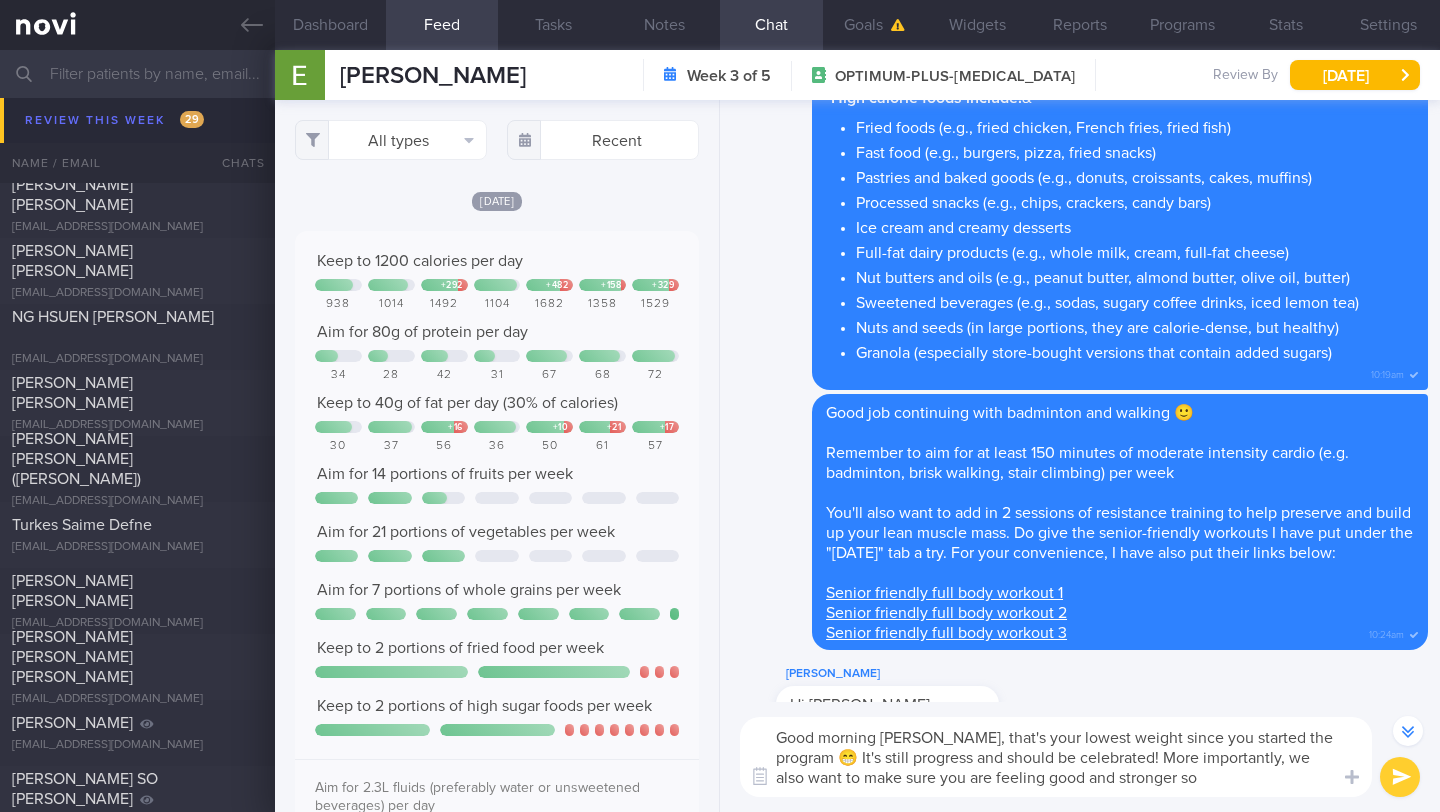 drag, startPoint x: 1140, startPoint y: 757, endPoint x: 1314, endPoint y: 762, distance: 174.07182 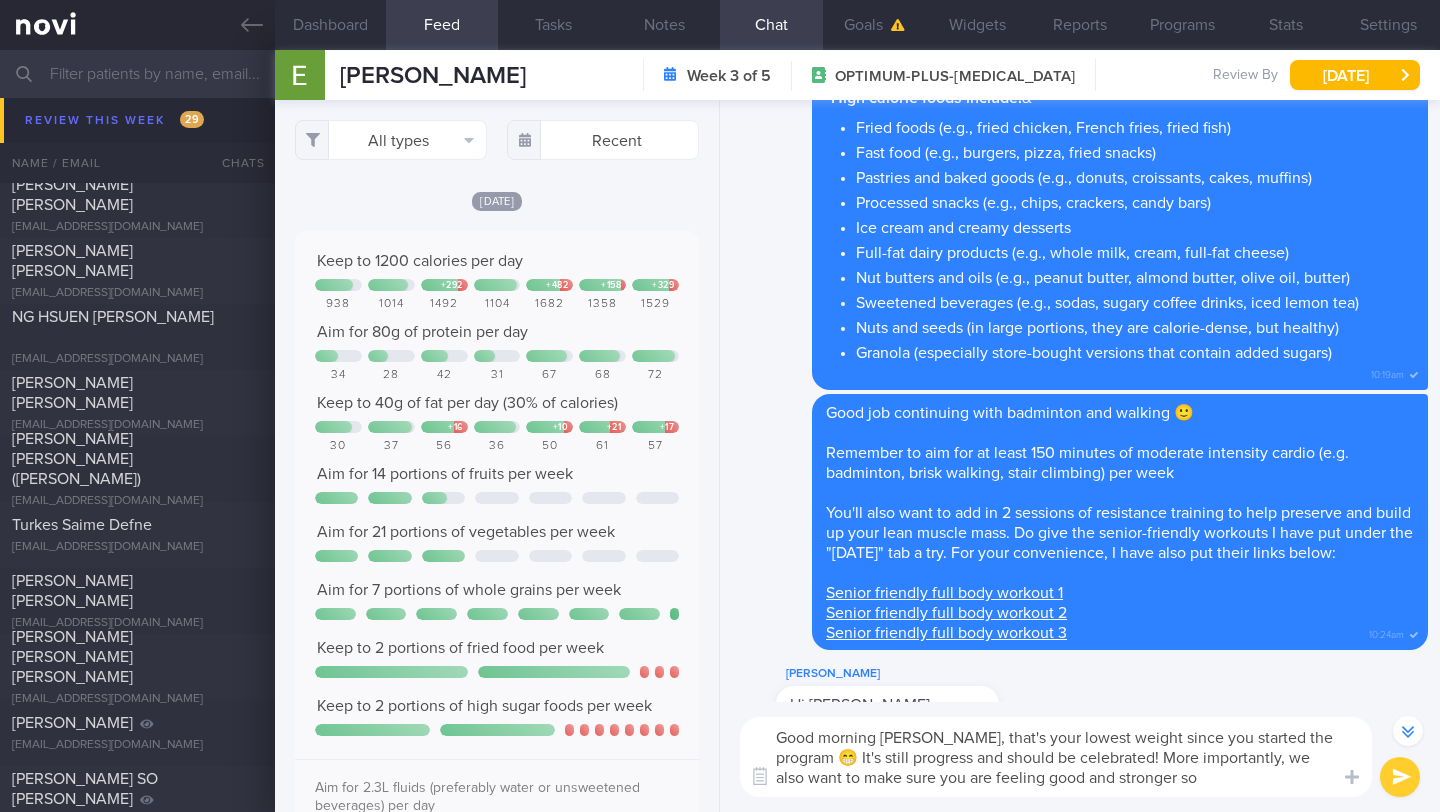 drag, startPoint x: 1104, startPoint y: 762, endPoint x: 1226, endPoint y: 759, distance: 122.03688 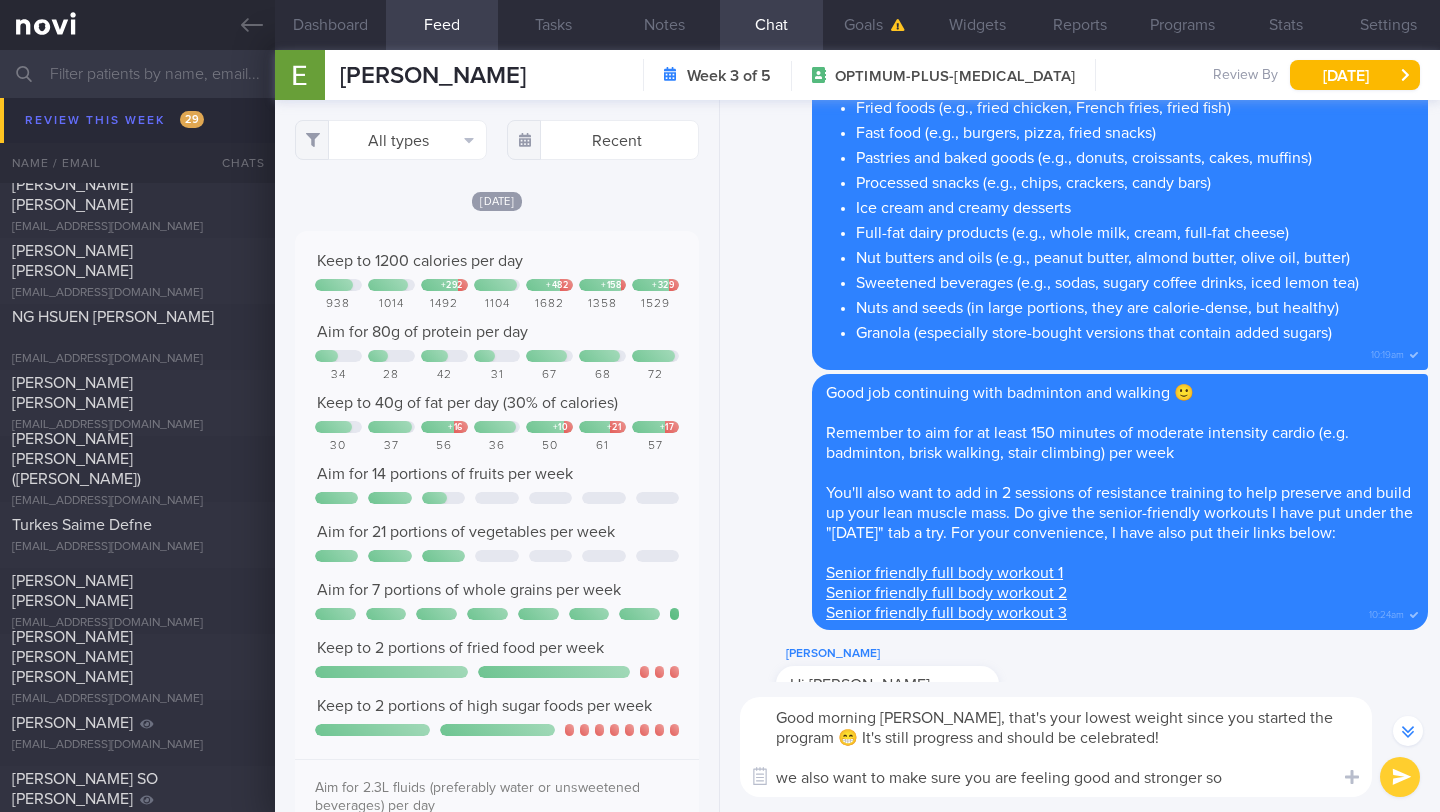 scroll, scrollTop: 0, scrollLeft: 0, axis: both 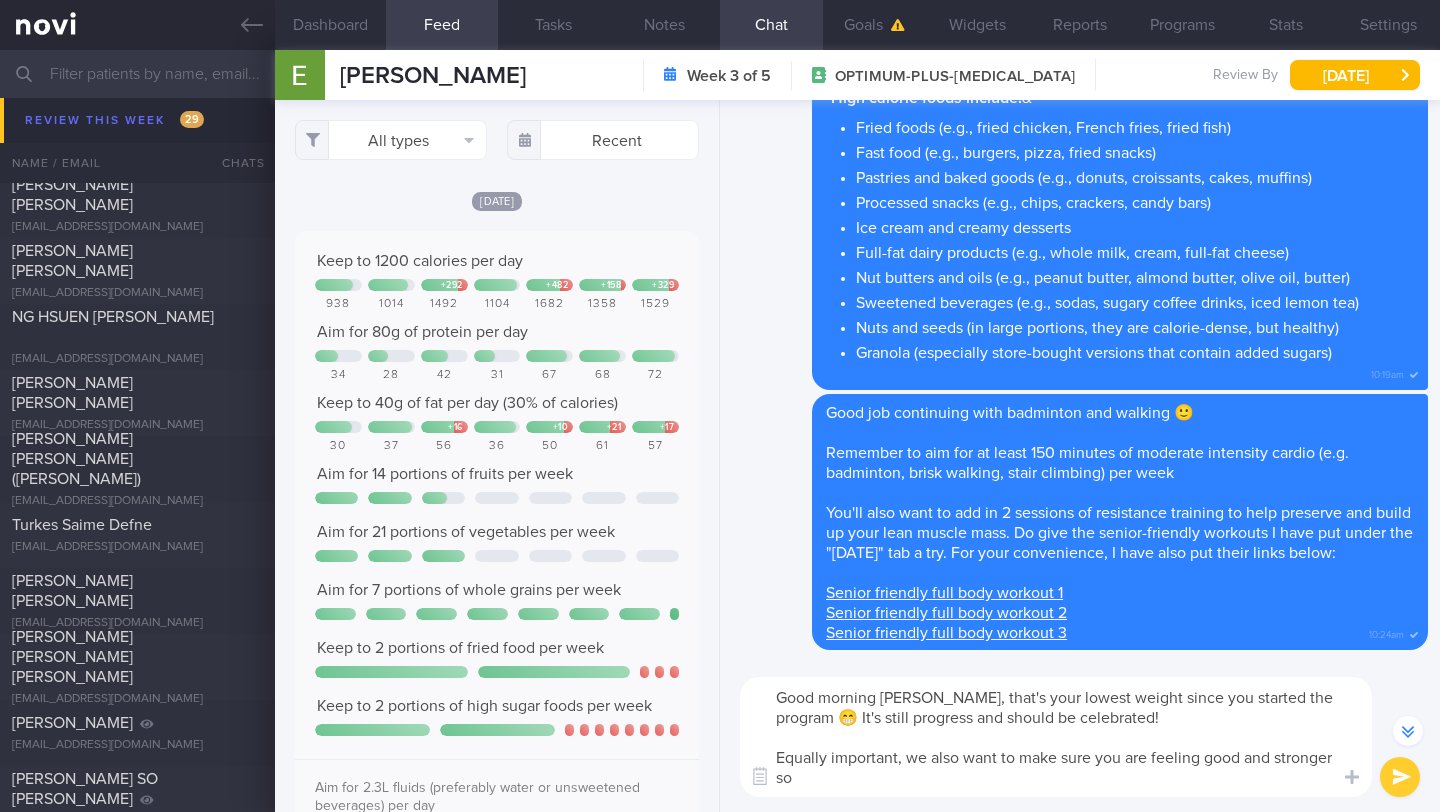 click on "Good morning Elvaline, that's your lowest weight since you started the program 😁 It's still progress and should be celebrated!
Equally important, we also want to make sure you are feeling good and stronger so" at bounding box center (1056, 737) 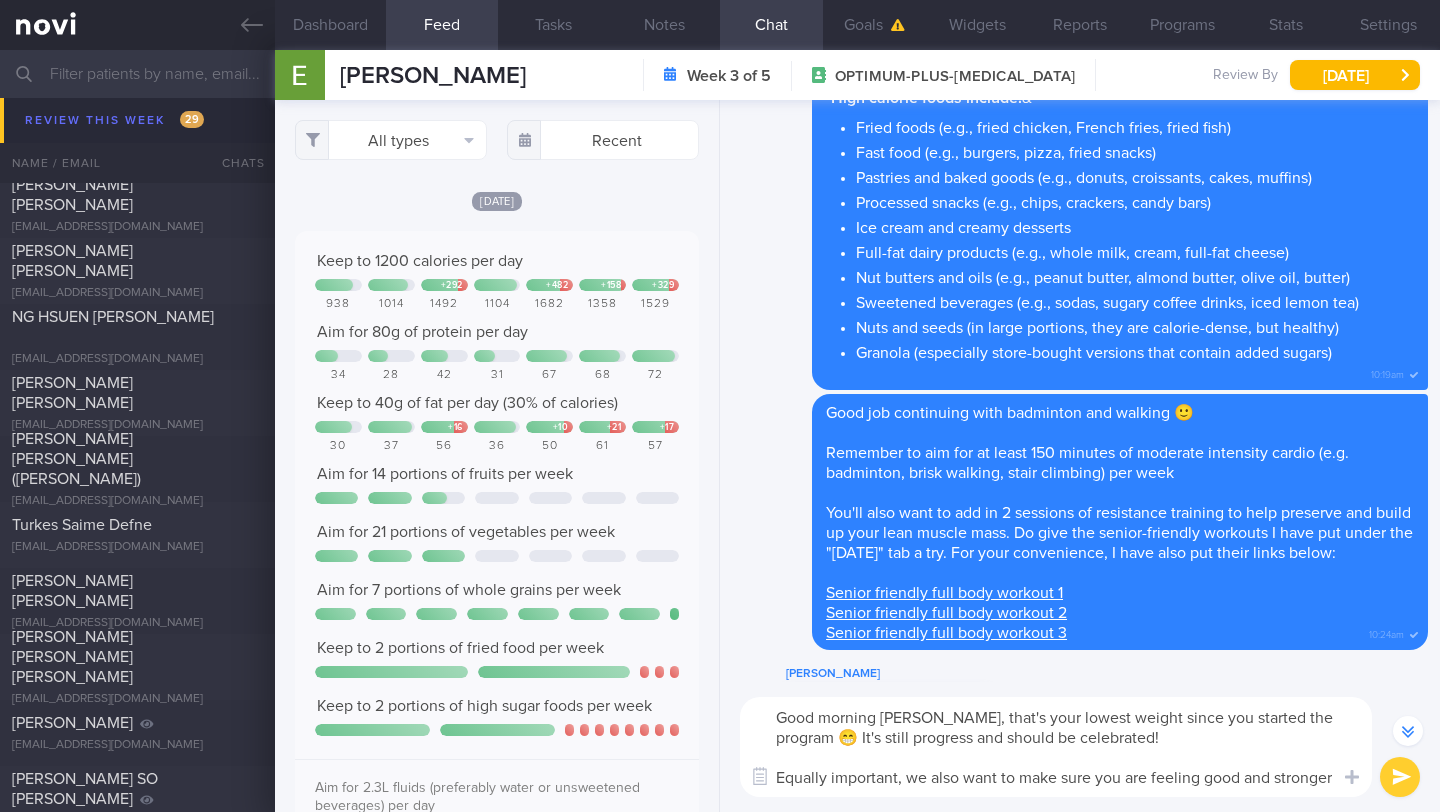 scroll, scrollTop: -3403, scrollLeft: 0, axis: vertical 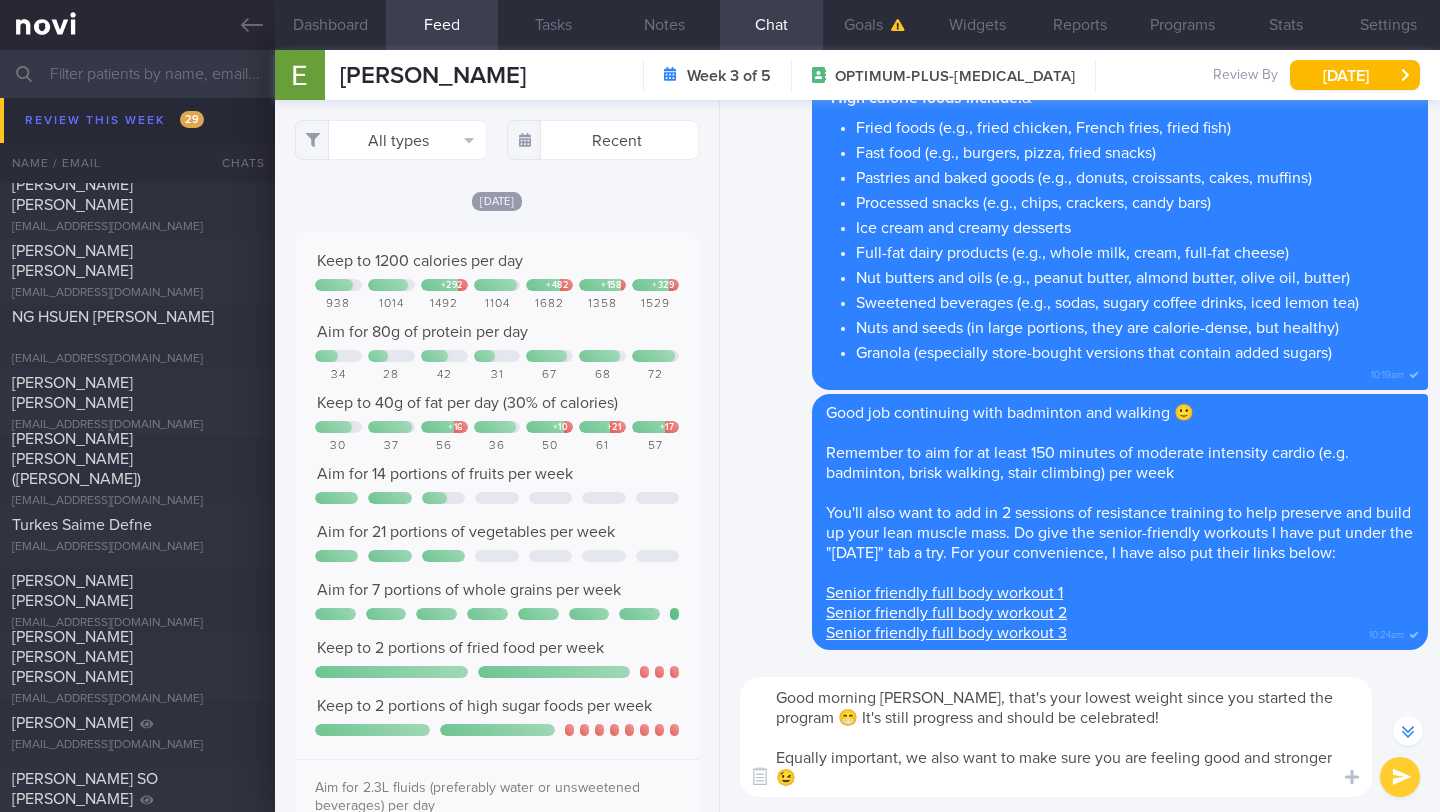 type on "Good morning Elvaline, that's your lowest weight since you started the program 😁 It's still progress and should be celebrated!
Equally important, we also want to make sure you are feeling good and stronger 😉" 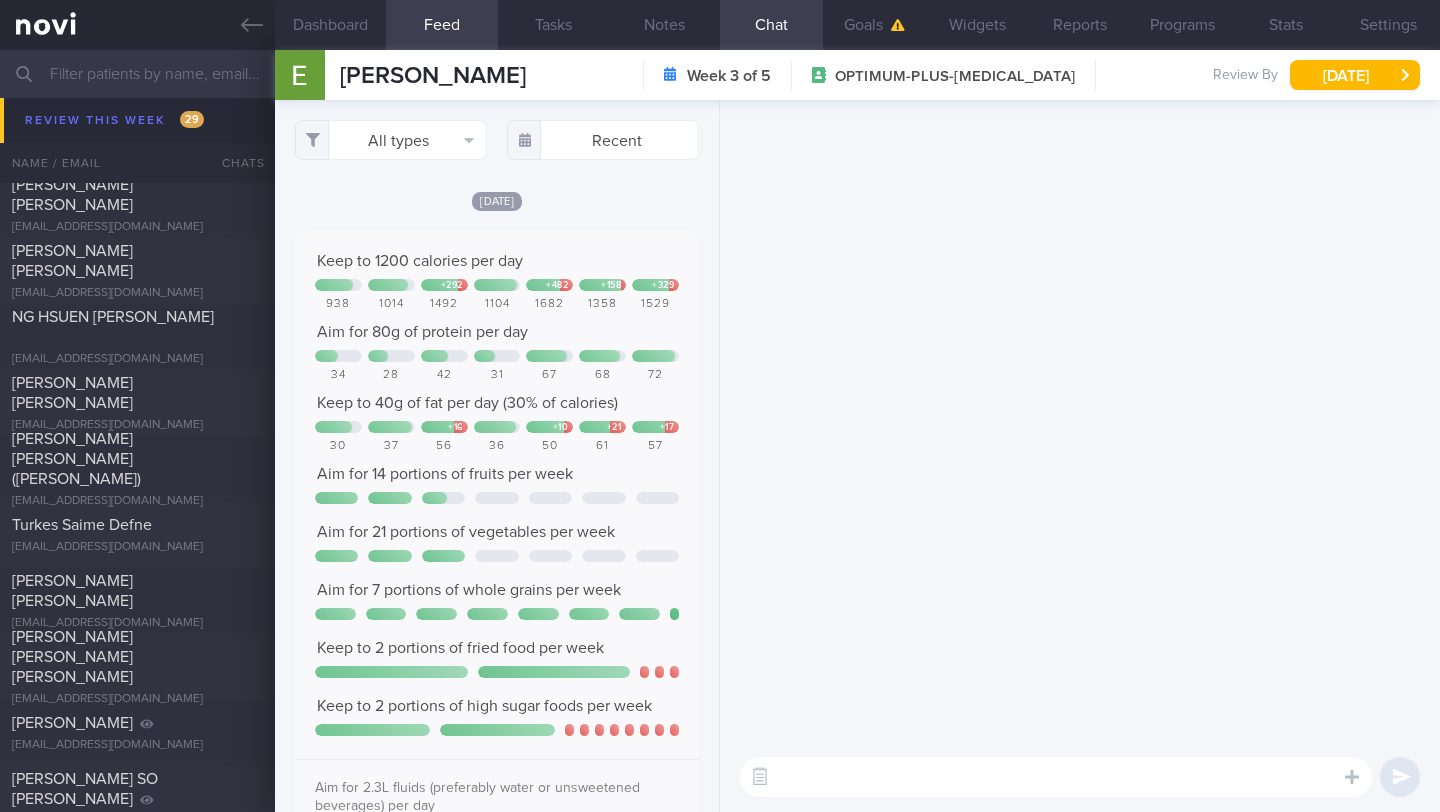 scroll, scrollTop: 0, scrollLeft: 0, axis: both 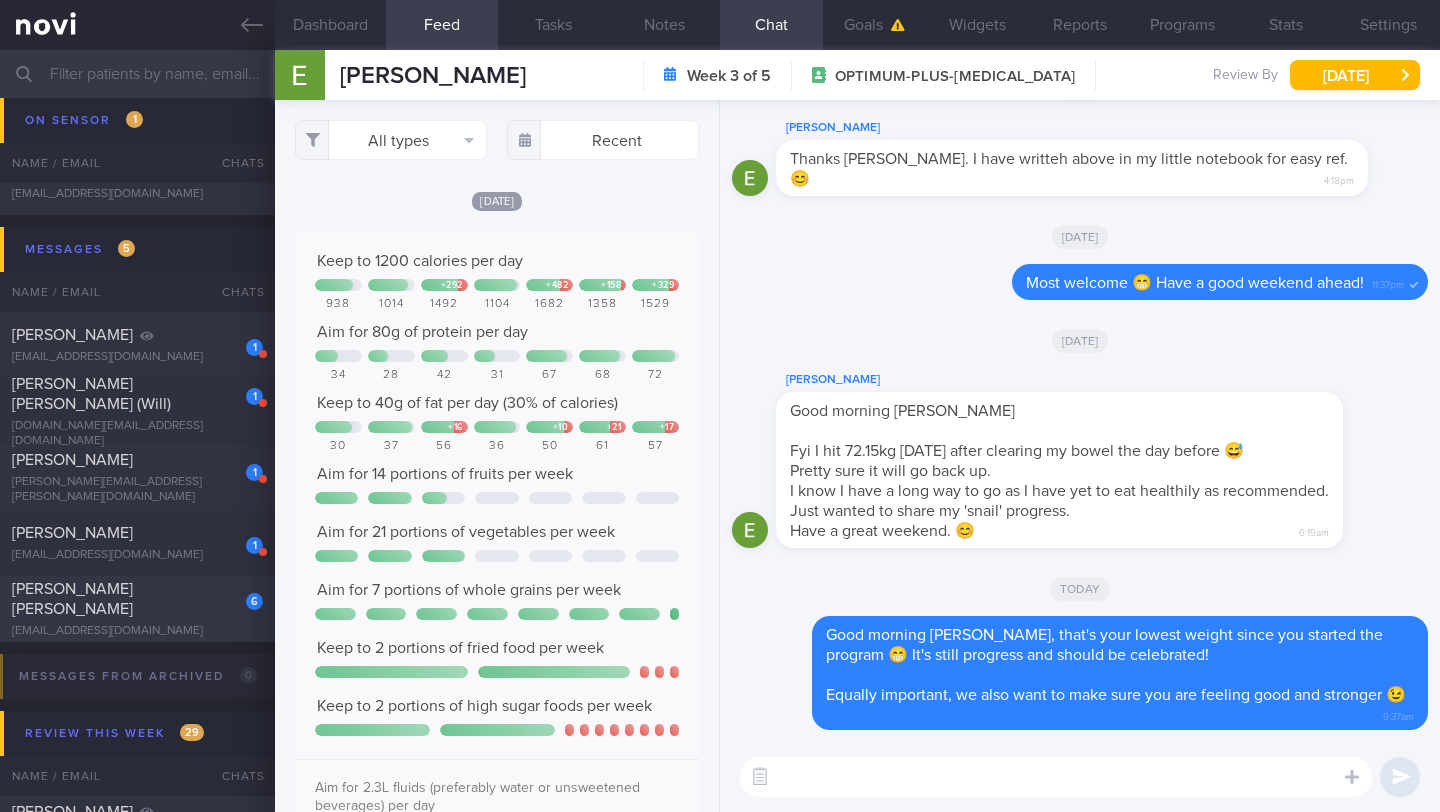click on "[EMAIL_ADDRESS][DOMAIN_NAME]" at bounding box center [137, 631] 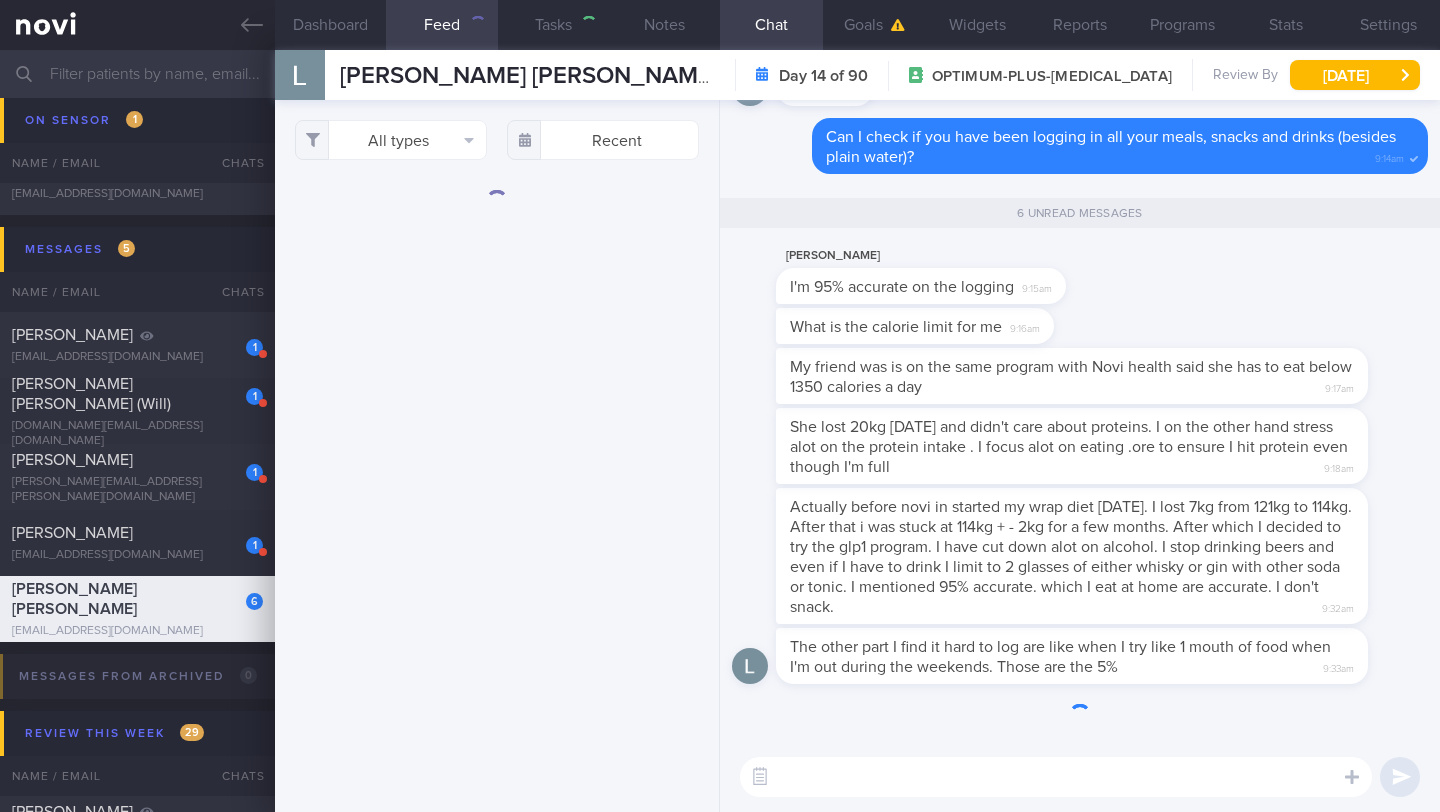 scroll, scrollTop: 0, scrollLeft: 0, axis: both 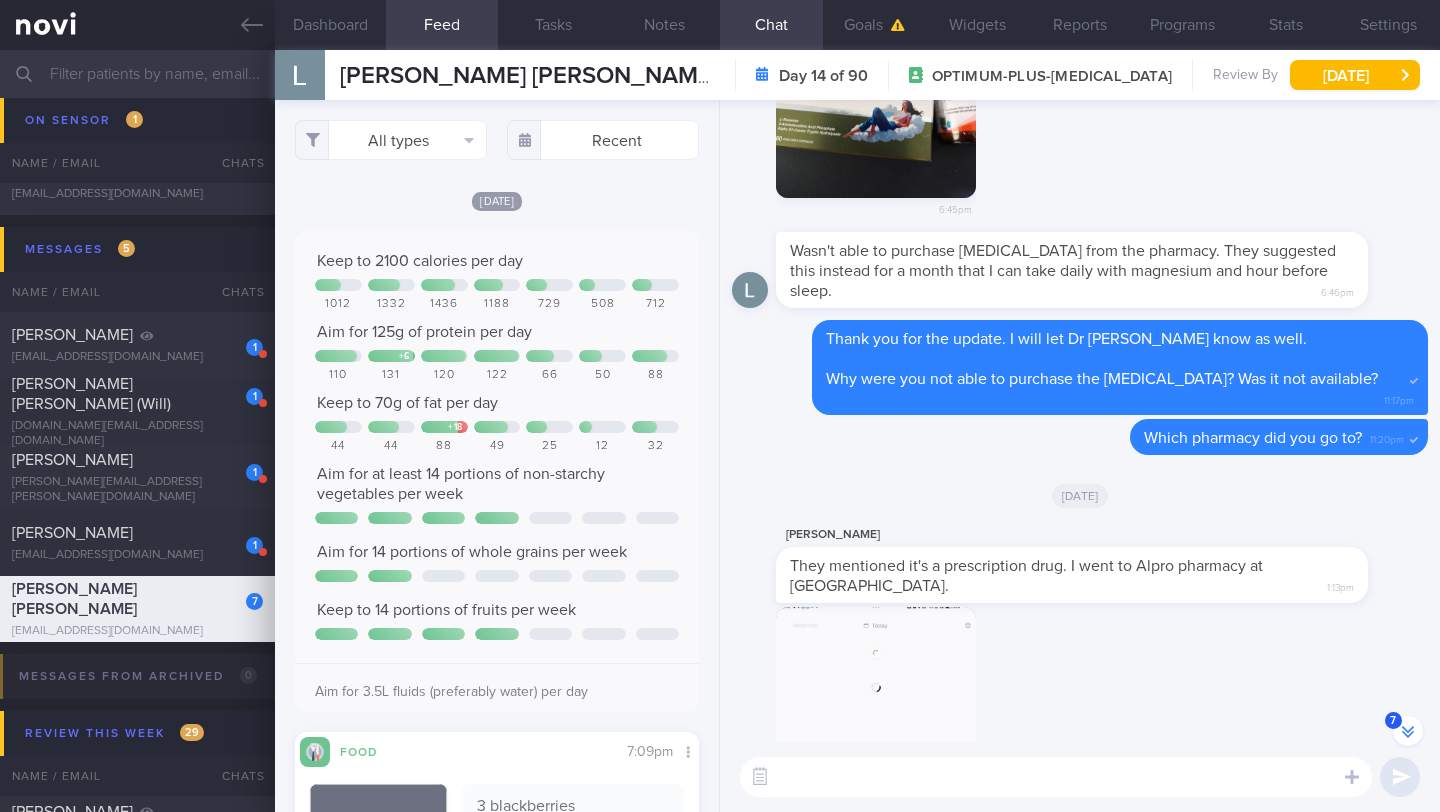click on "1:13pm" at bounding box center [1080, 724] 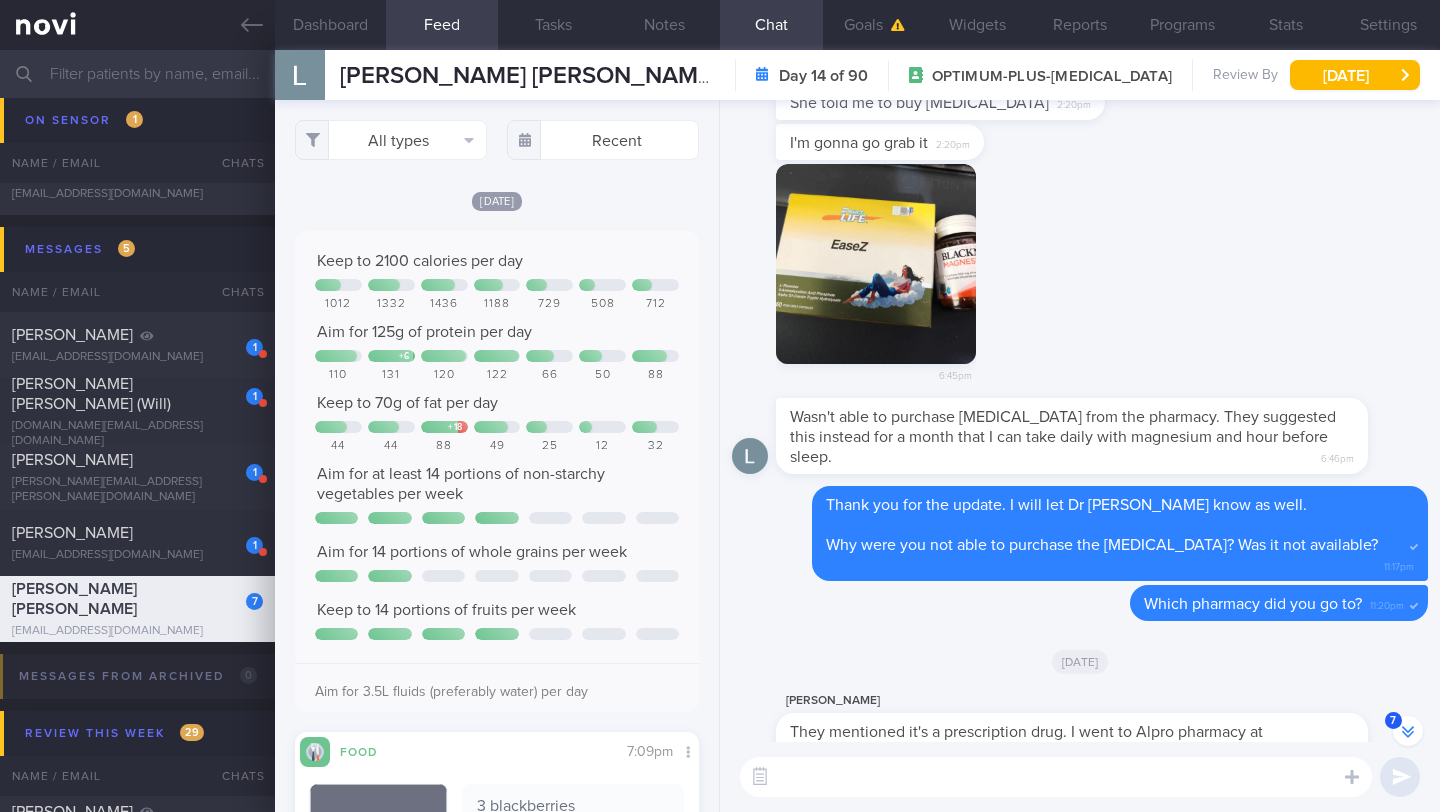 click at bounding box center (876, 264) 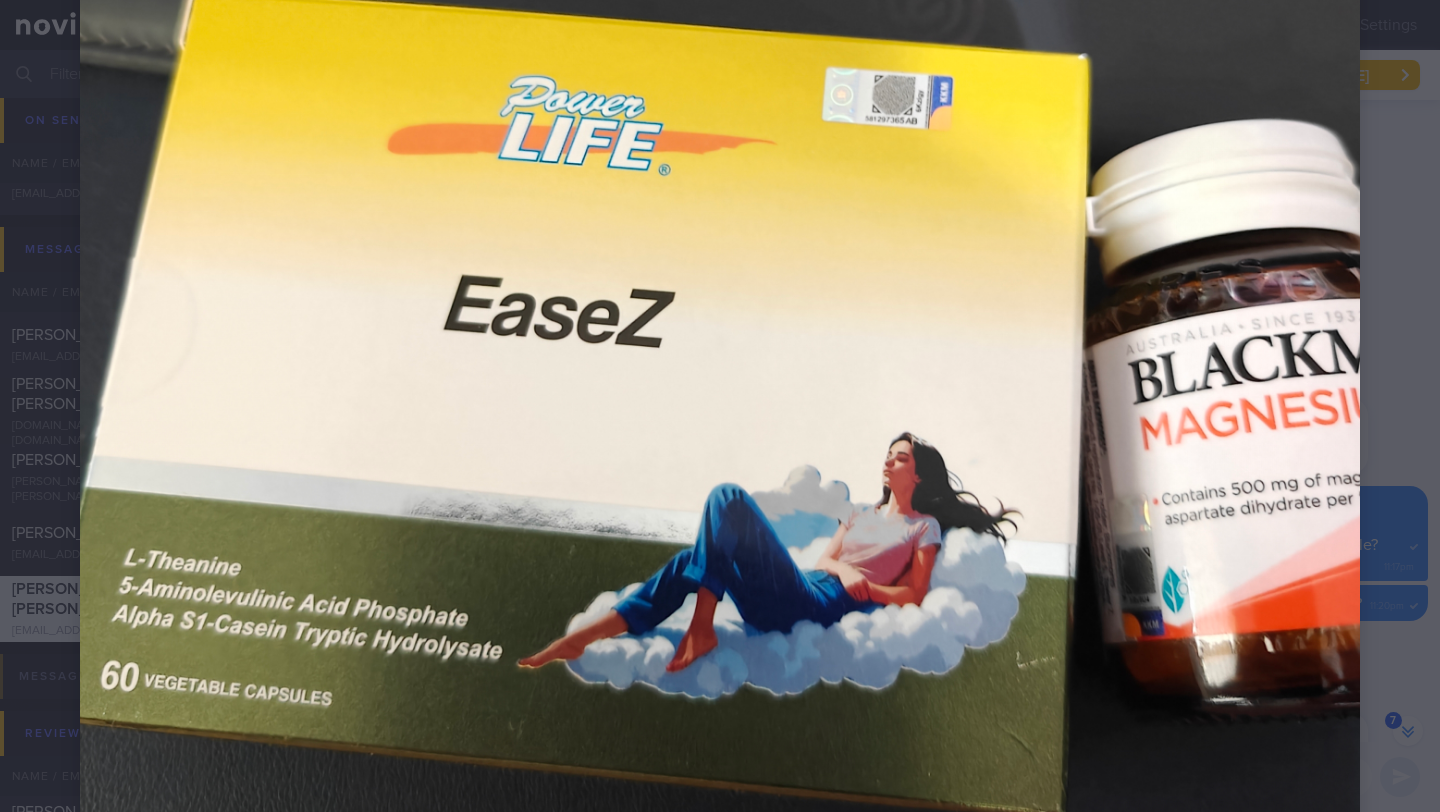 scroll, scrollTop: 434, scrollLeft: 0, axis: vertical 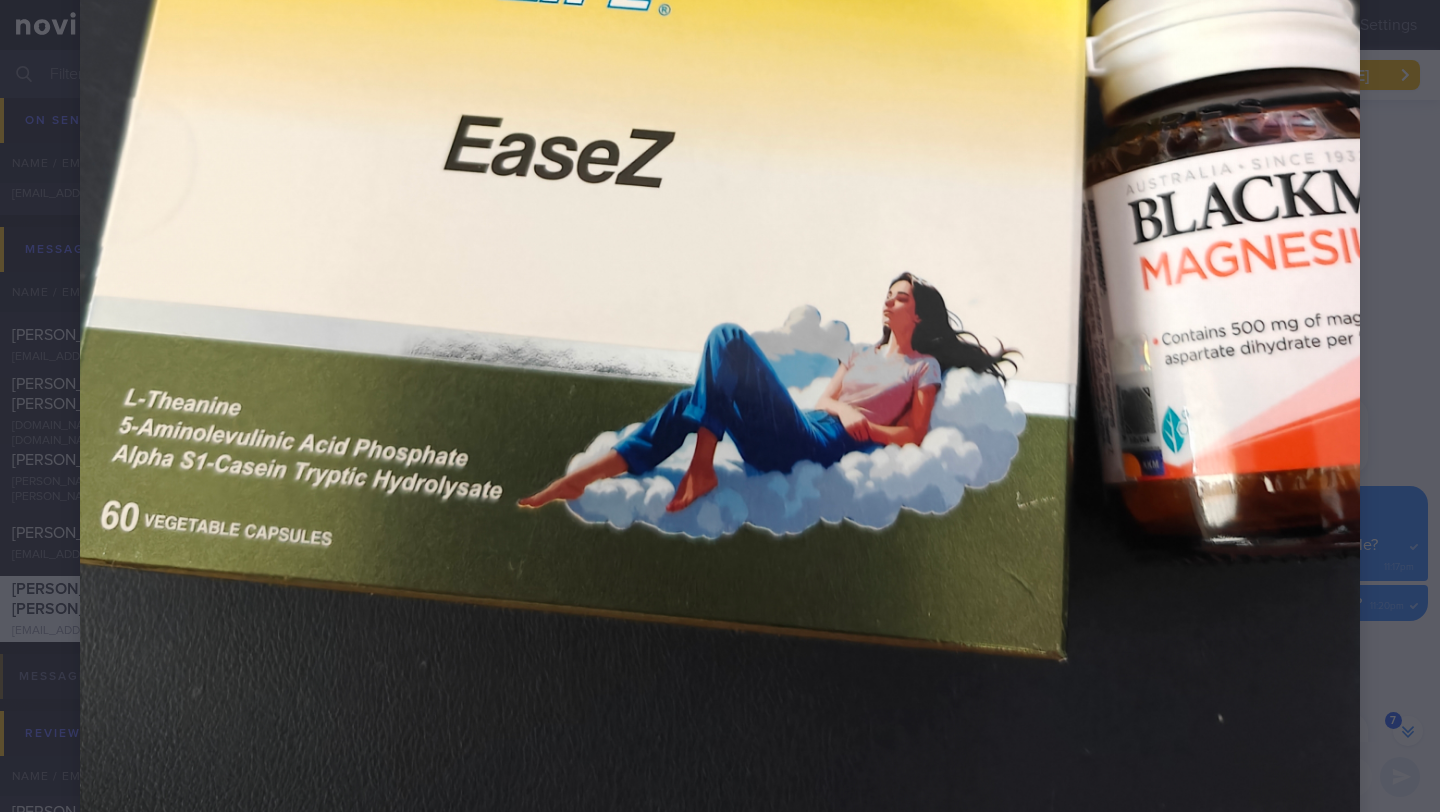 click at bounding box center [720, 266] 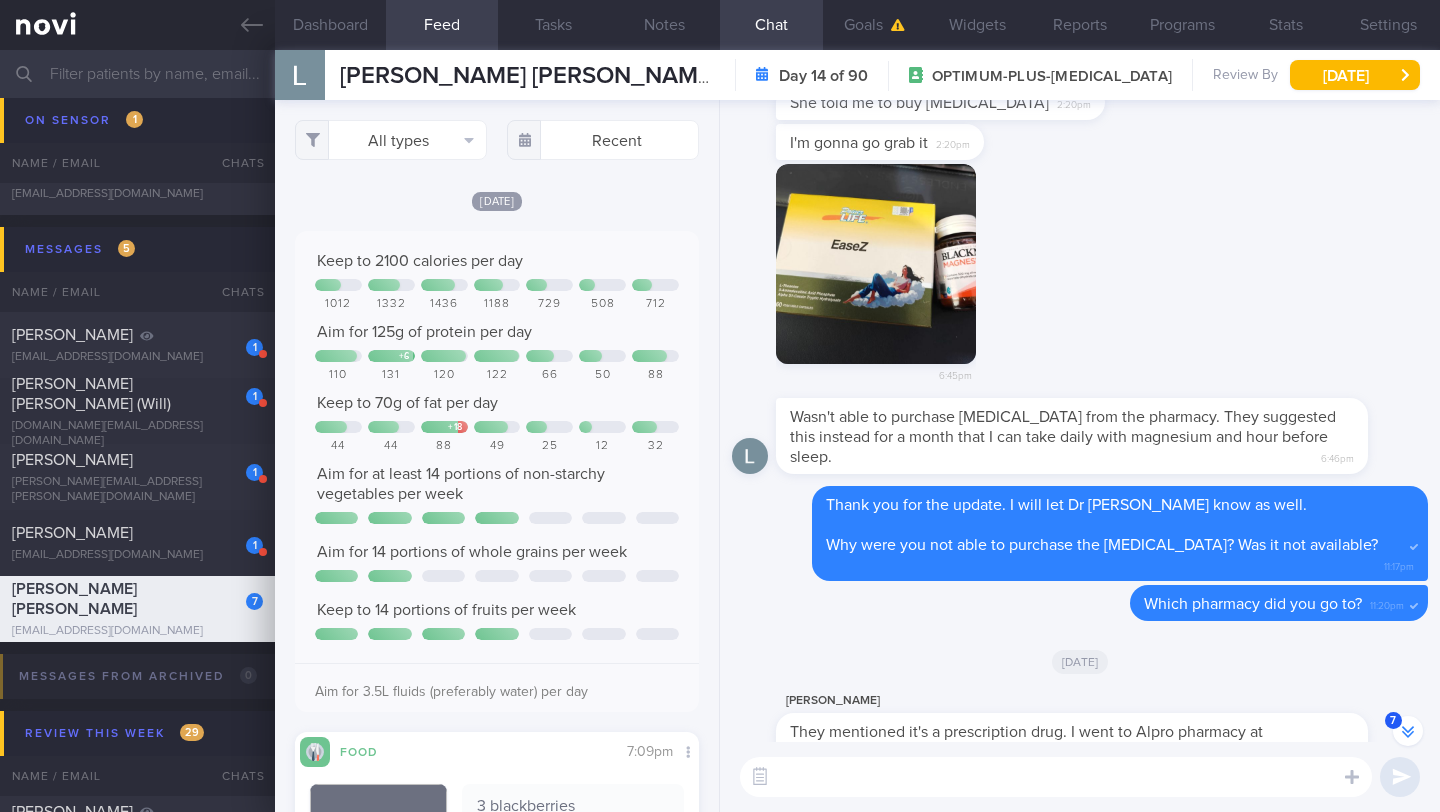 drag, startPoint x: 793, startPoint y: 287, endPoint x: 1077, endPoint y: 295, distance: 284.11264 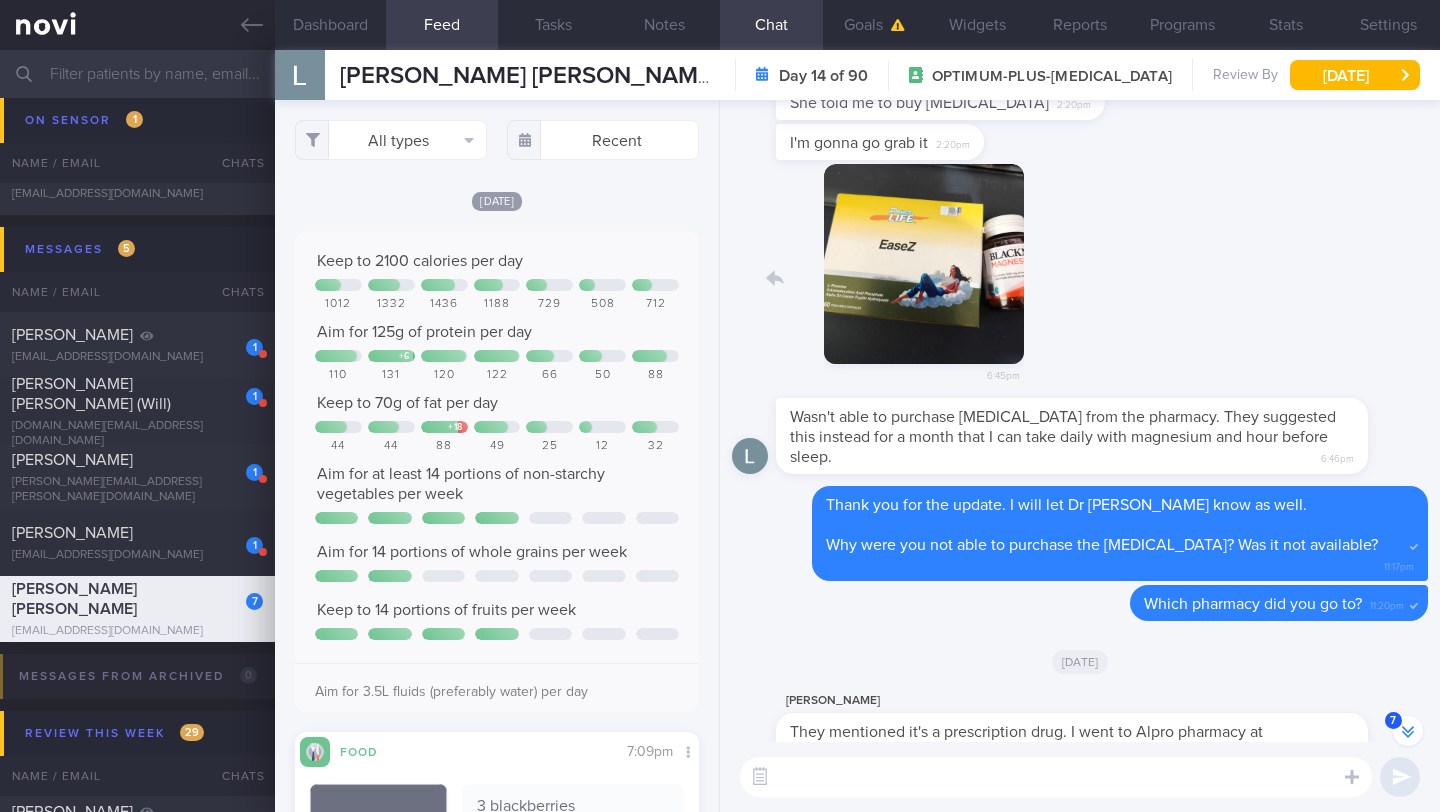 drag, startPoint x: 792, startPoint y: 237, endPoint x: 1208, endPoint y: 242, distance: 416.03006 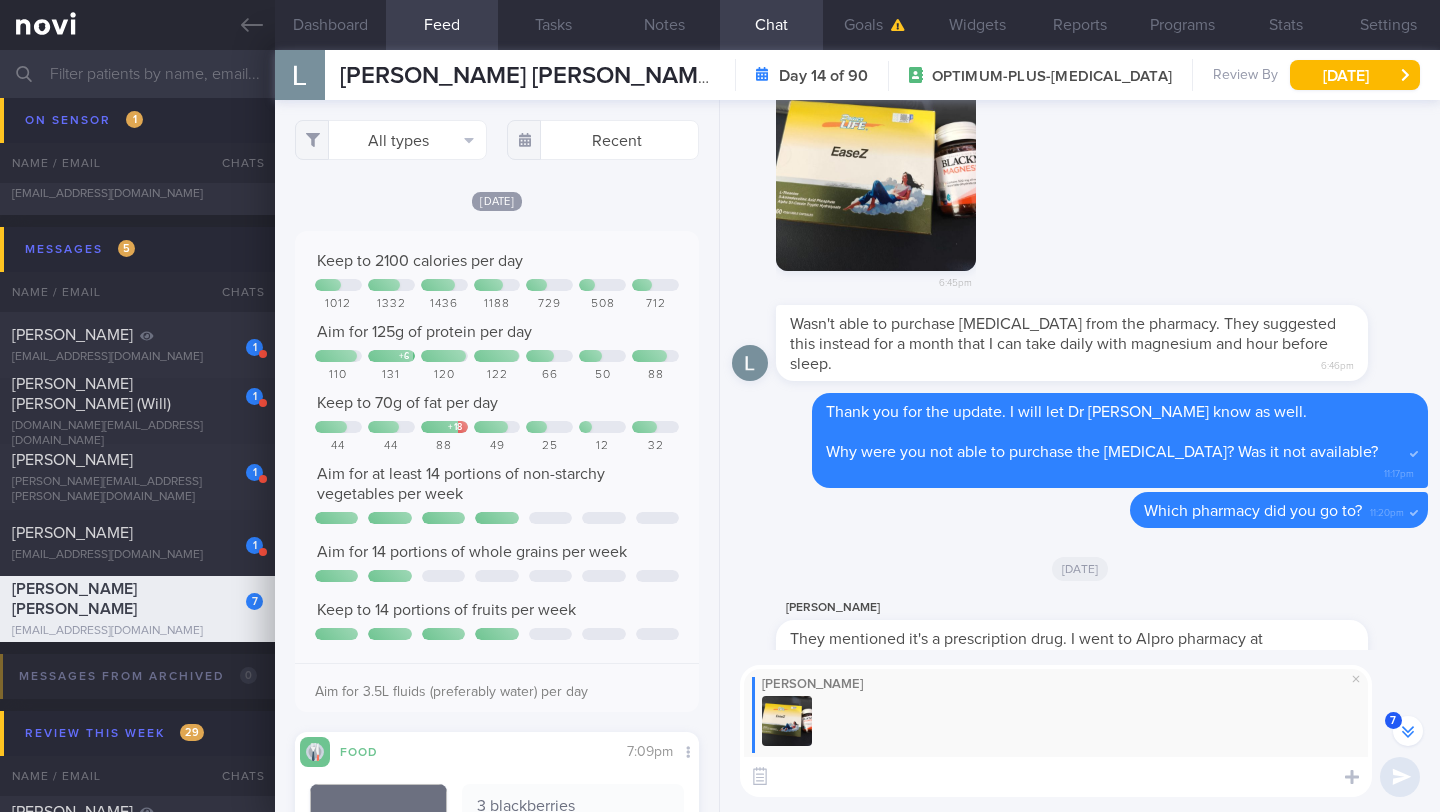 scroll, scrollTop: -1678, scrollLeft: 0, axis: vertical 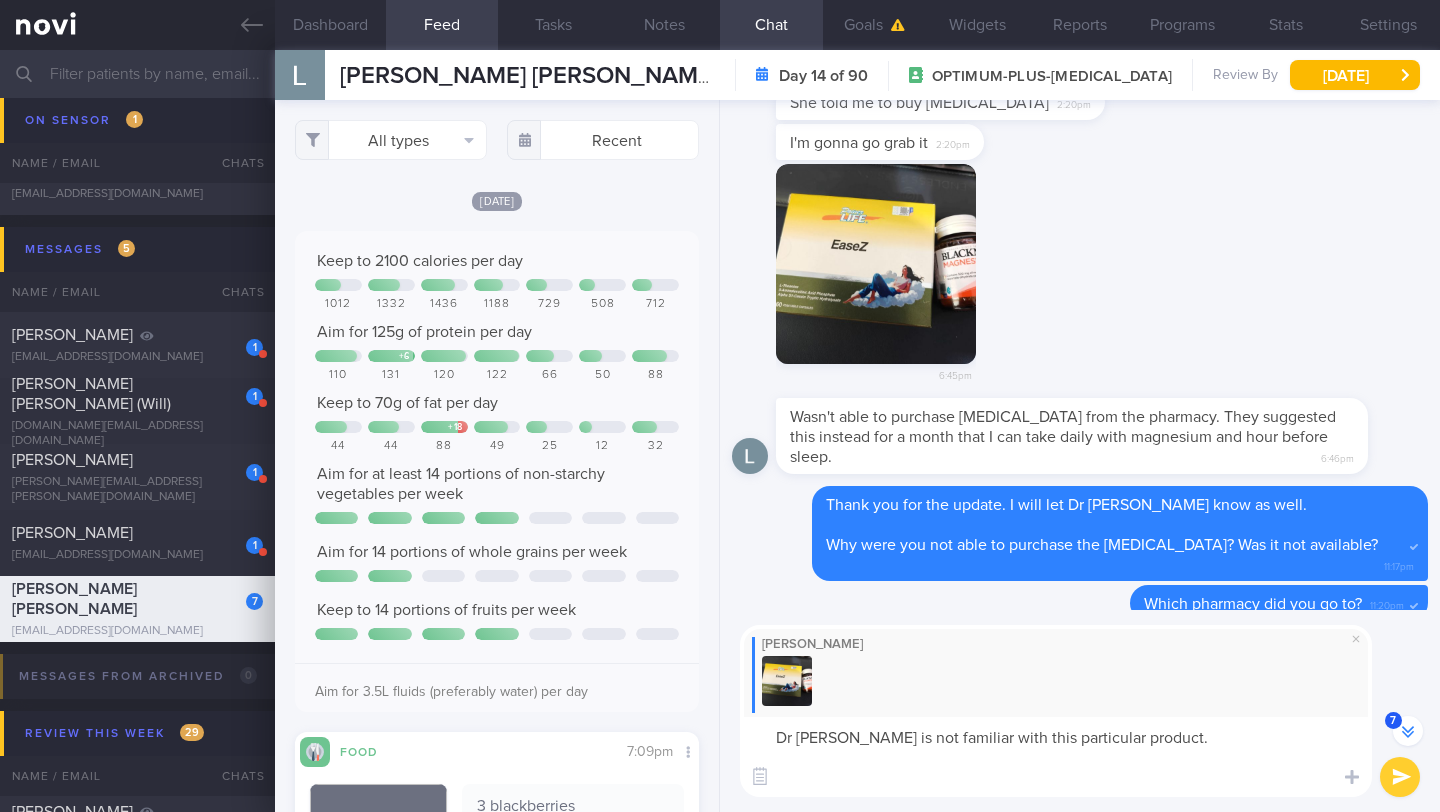 paste on "L-theanine and alpha s1-casein tryptic hydrolysate are nutraceutical ingredients commonly studied for their potential to improve sleep quality and reduce stress. 5-aminolevulinic acid phosphate, however, is not addressed in the current research on sleep within these papers." 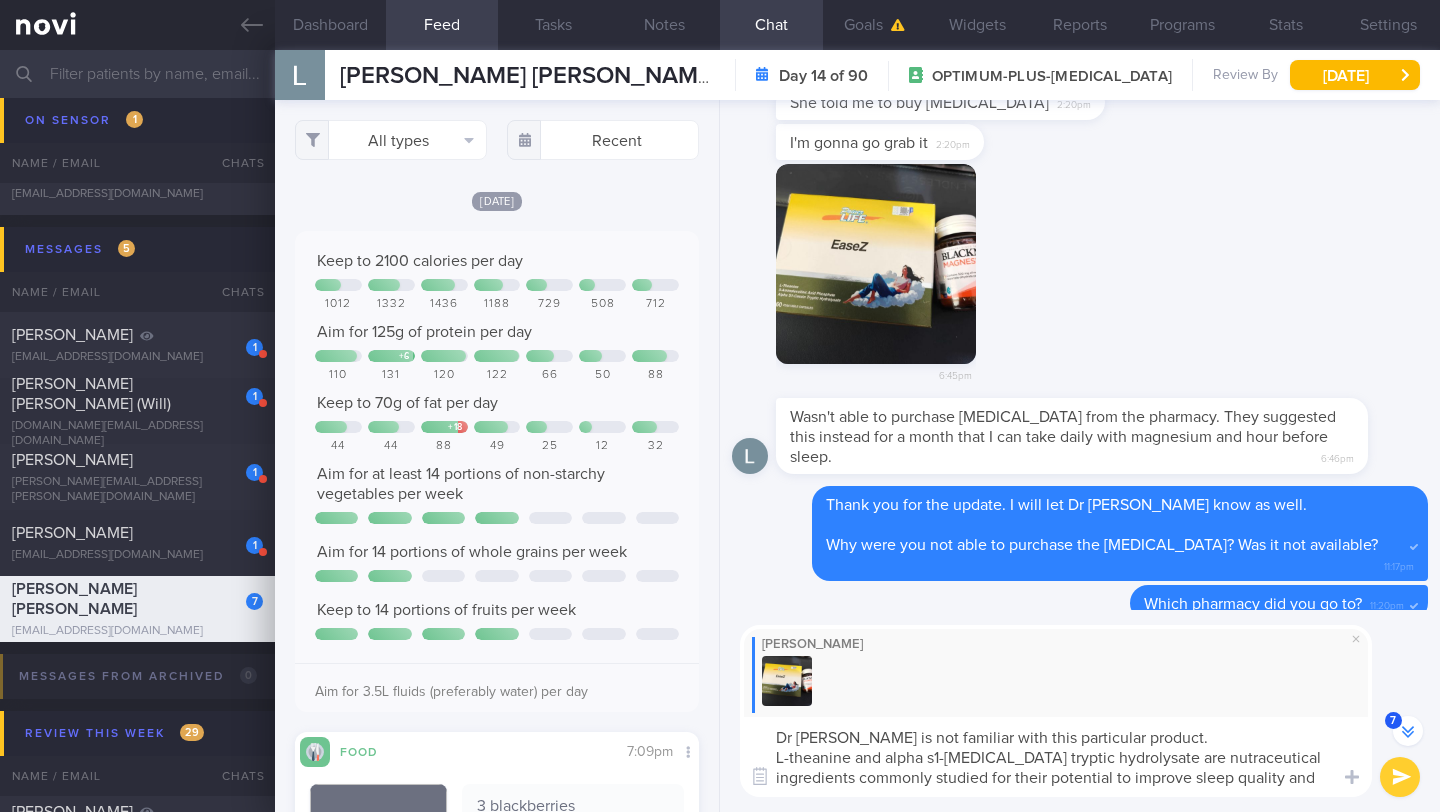 scroll, scrollTop: 0, scrollLeft: 0, axis: both 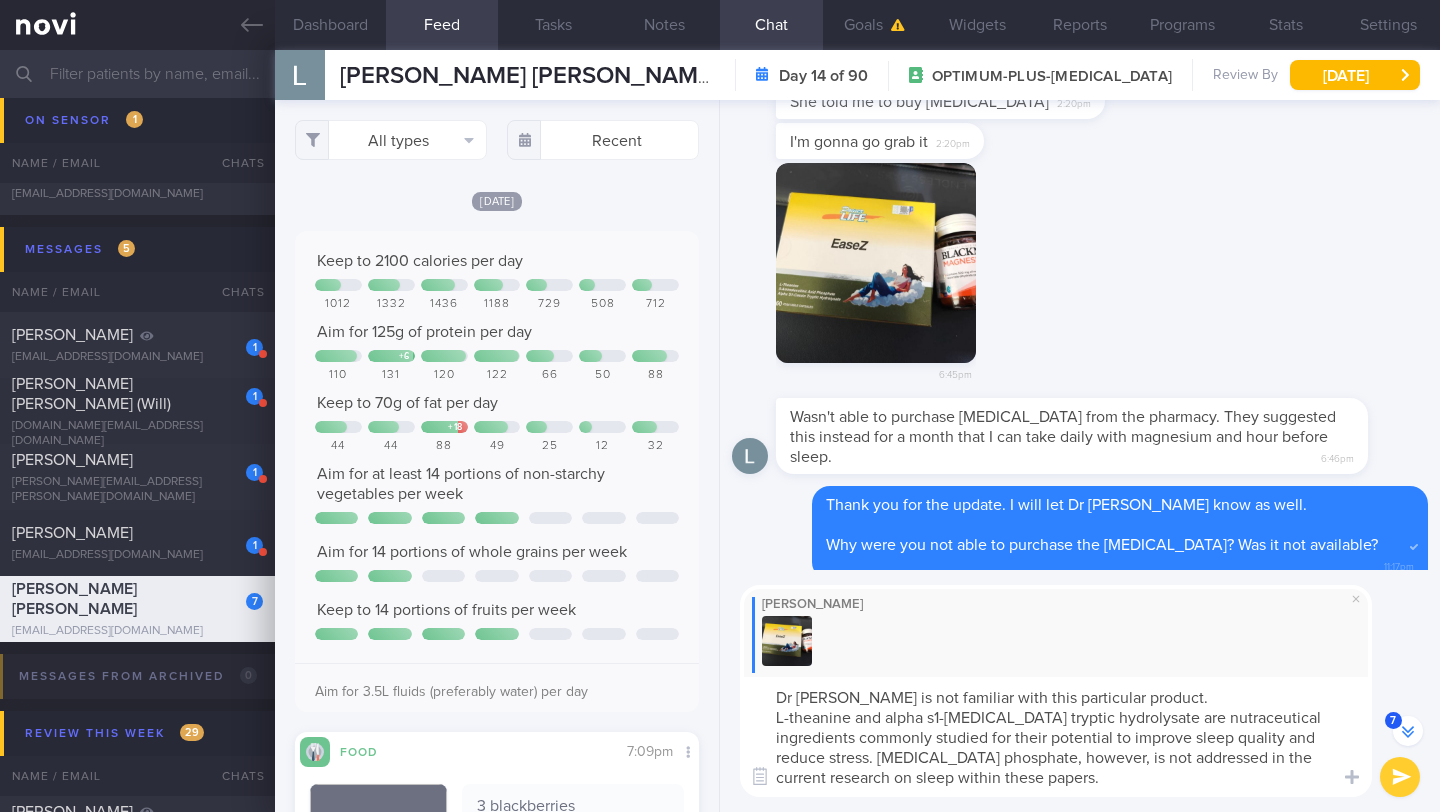 click on "Dr Sue-Anne is not familiar with this particular product.
L-theanine and alpha s1-casein tryptic hydrolysate are nutraceutical ingredients commonly studied for their potential to improve sleep quality and reduce stress. 5-aminolevulinic acid phosphate, however, is not addressed in the current research on sleep within these papers." at bounding box center [1056, 737] 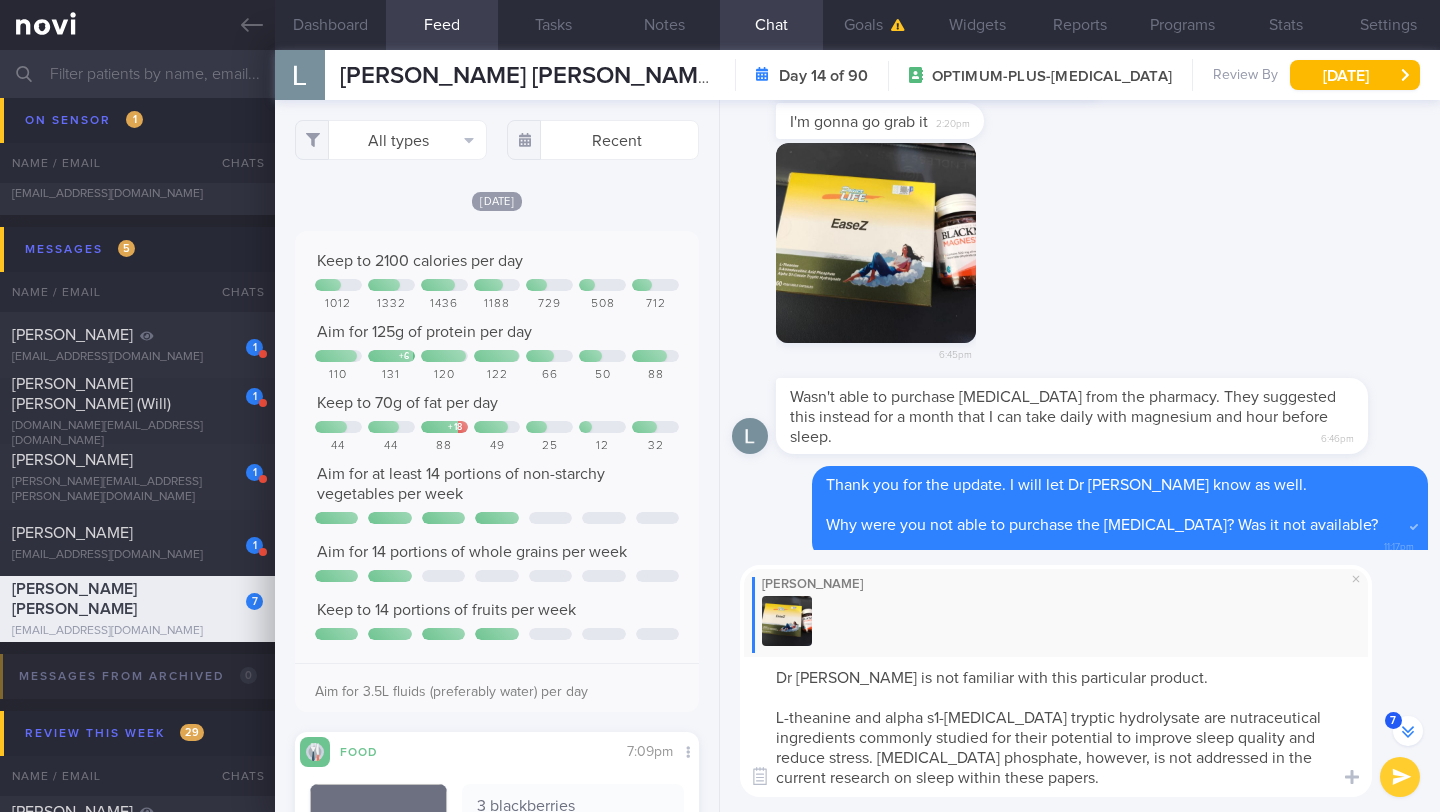 scroll, scrollTop: -1779, scrollLeft: 0, axis: vertical 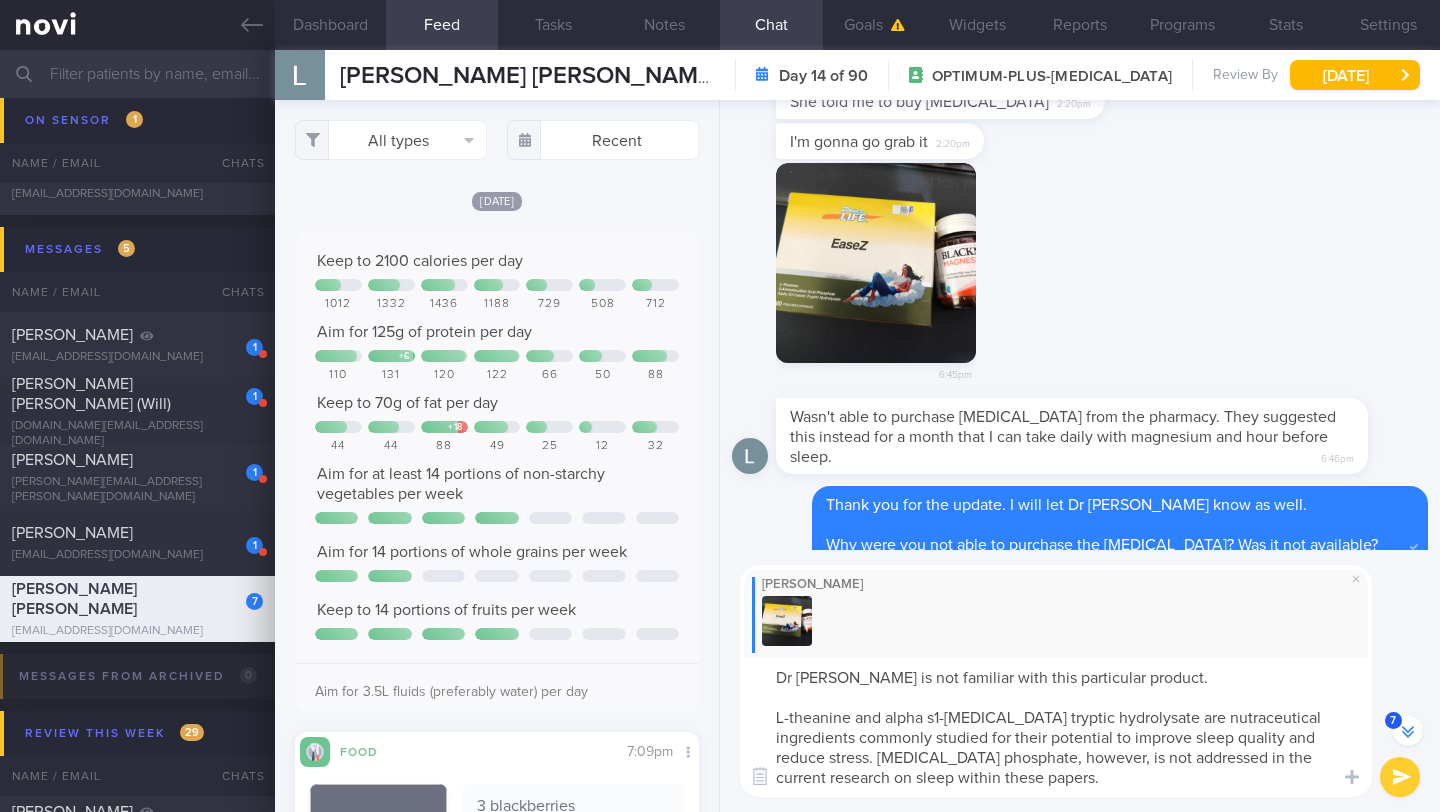 drag, startPoint x: 1081, startPoint y: 783, endPoint x: 710, endPoint y: 760, distance: 371.71225 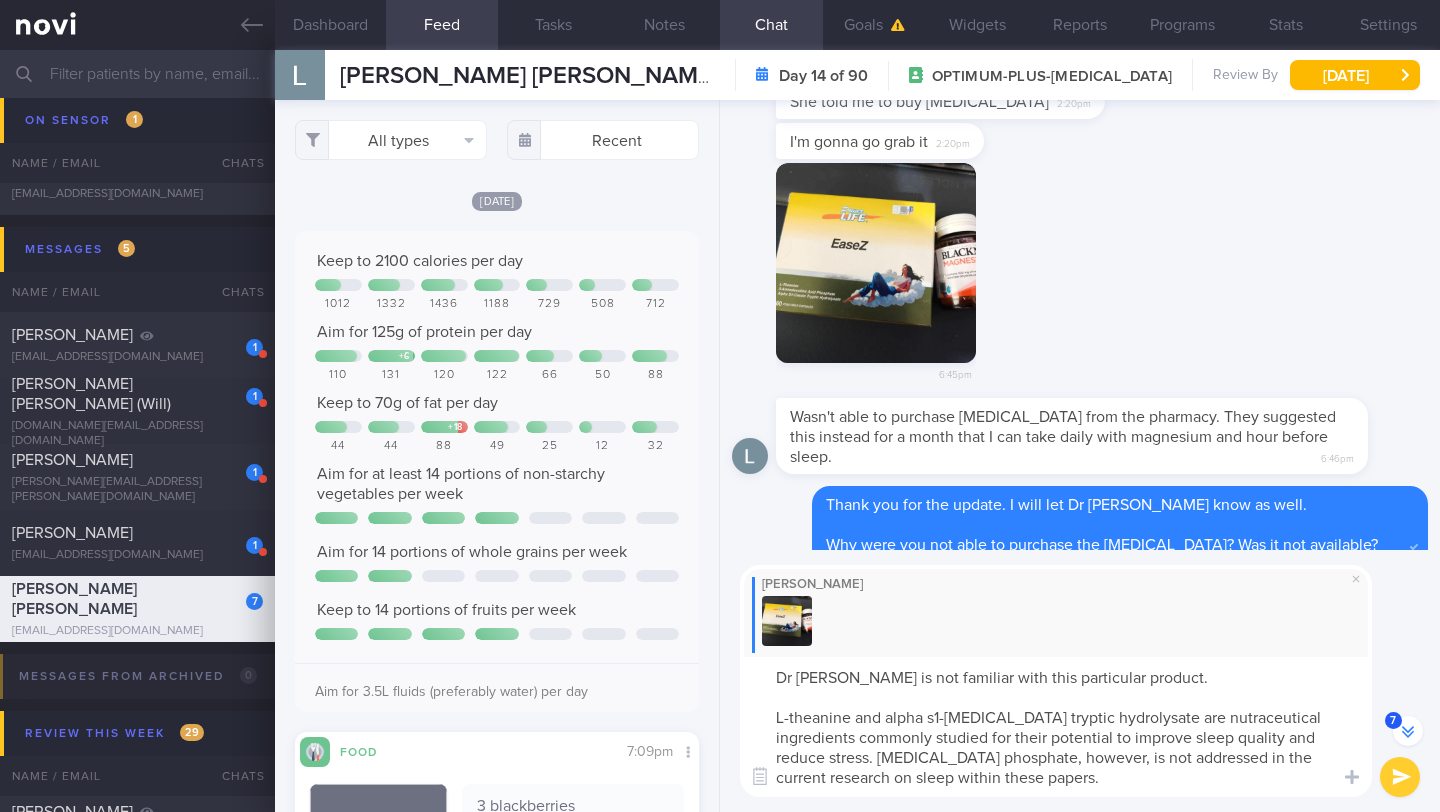 click on "Dr Sue-Anne is not familiar with this particular product.
L-theanine and alpha s1-casein tryptic hydrolysate are nutraceutical ingredients commonly studied for their potential to improve sleep quality and reduce stress. 5-aminolevulinic acid phosphate, however, is not addressed in the current research on sleep within these papers." at bounding box center [1056, 727] 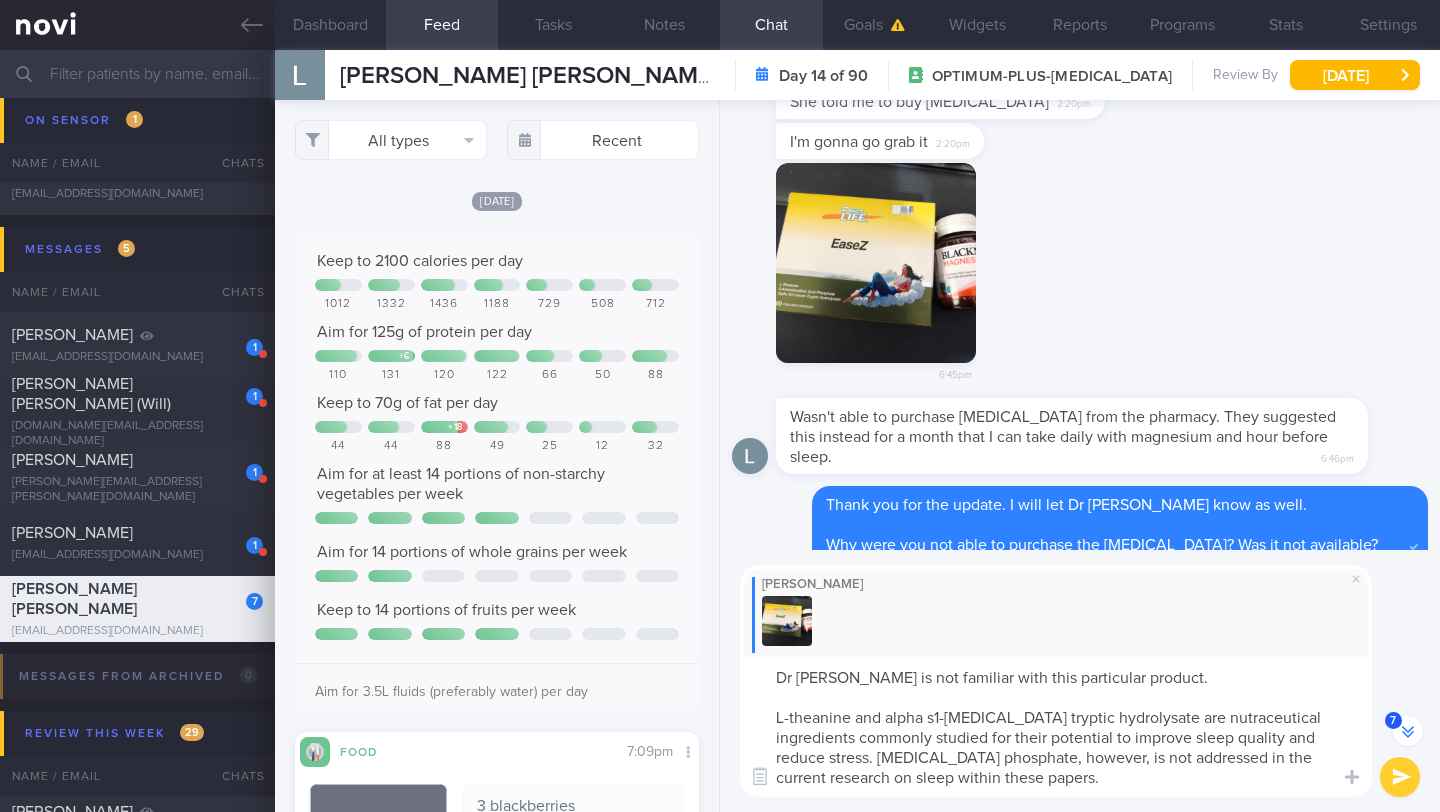 paste on ": This is an amino acid mostly found in green tea. It's thought to help you relax without making you drowsy, which can lead to better sleep and less stress.
Alpha s1-casein tryptic hydrolysate: This is a fancy name for a special protein found in milk, often referred to by its brand name, Lactium. It's believed to have calming properties that can help ease stress and promote more restful sleep." 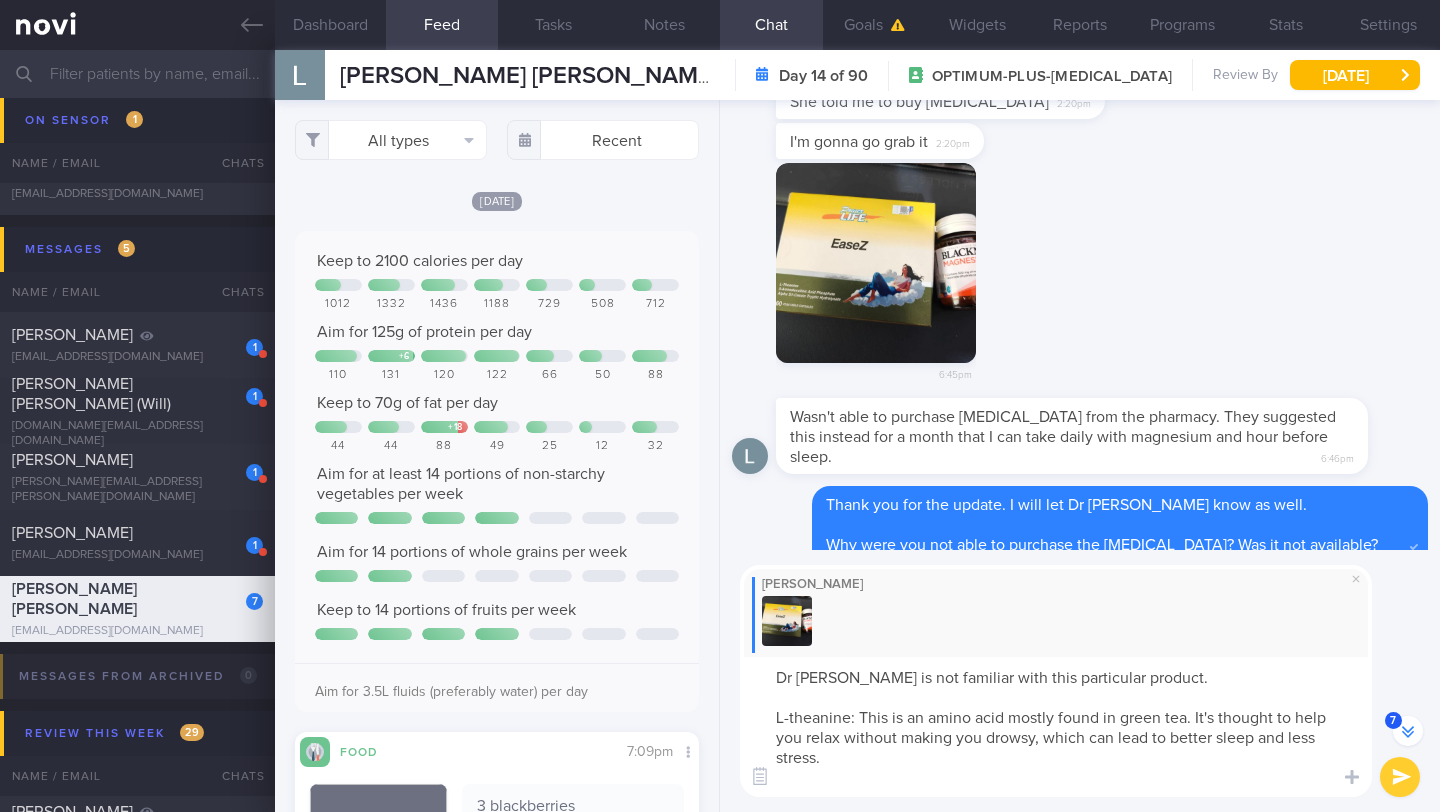 scroll, scrollTop: 20, scrollLeft: 0, axis: vertical 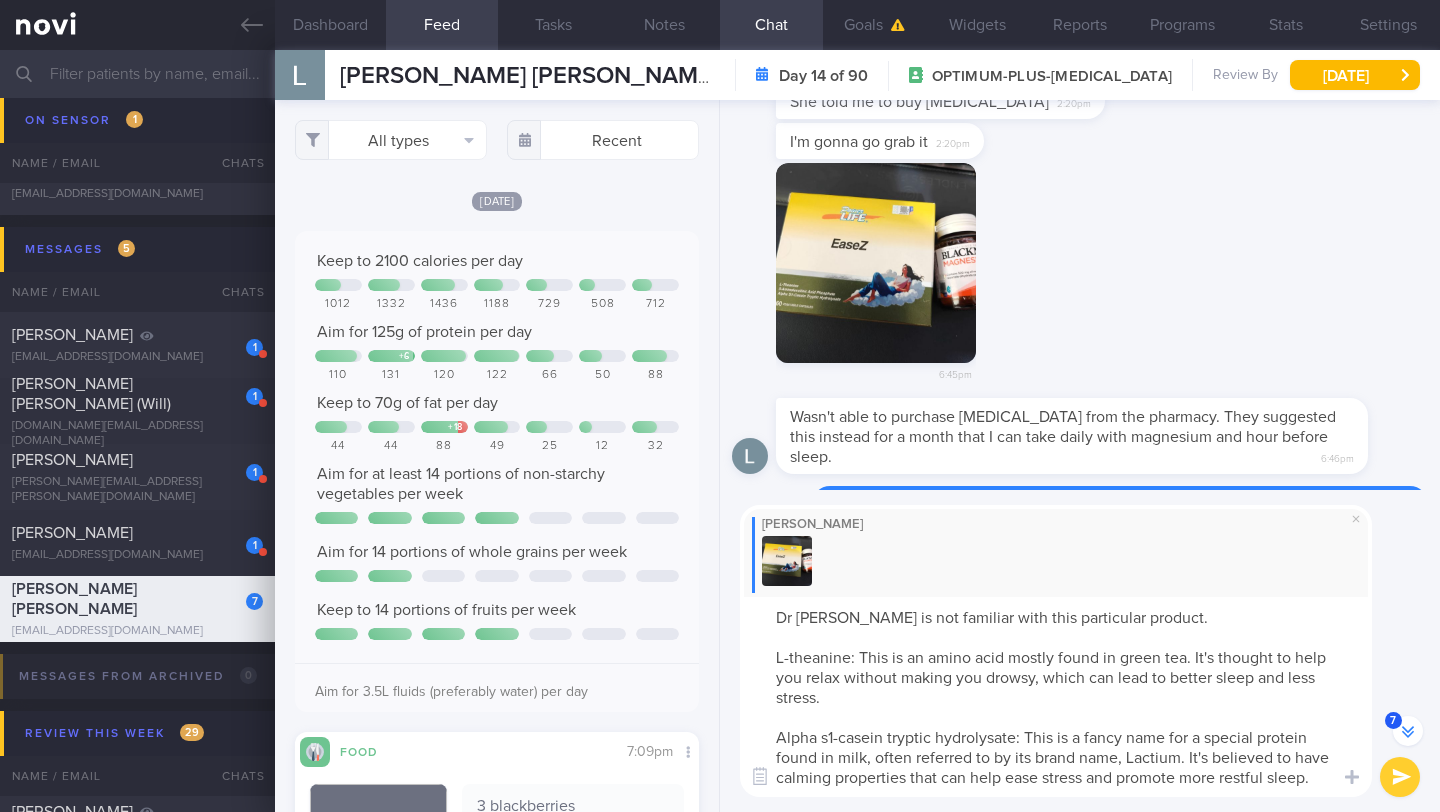 click on "Dr Sue-Anne is not familiar with this particular product.
L-theanine: This is an amino acid mostly found in green tea. It's thought to help you relax without making you drowsy, which can lead to better sleep and less stress.
Alpha s1-casein tryptic hydrolysate: This is a fancy name for a special protein found in milk, often referred to by its brand name, Lactium. It's believed to have calming properties that can help ease stress and promote more restful sleep." at bounding box center (1056, 697) 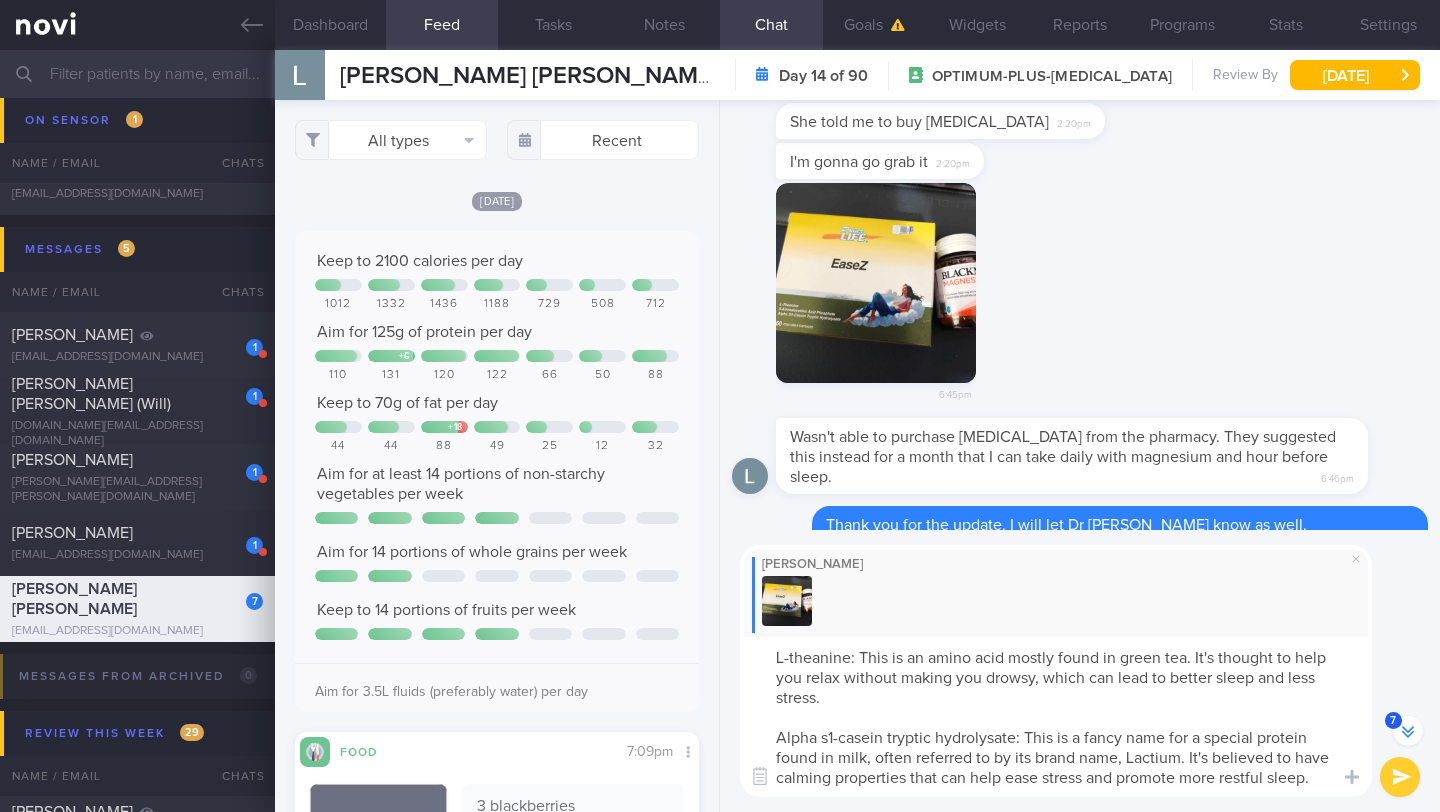 scroll, scrollTop: -1799, scrollLeft: 0, axis: vertical 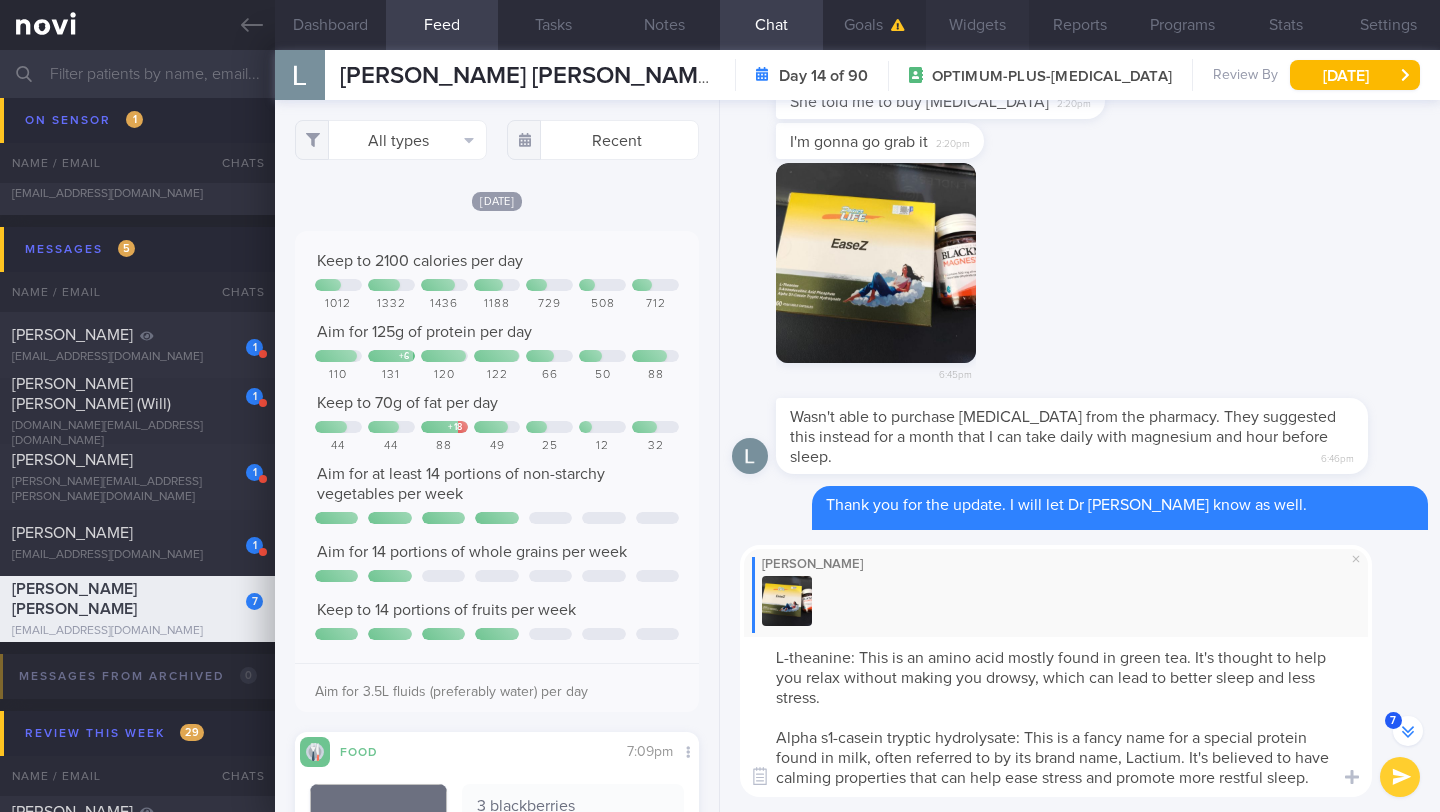 type on "L-theanine: This is an amino acid mostly found in green tea. It's thought to help you relax without making you drowsy, which can lead to better sleep and less stress.
Alpha s1-casein tryptic hydrolysate: This is a fancy name for a special protein found in milk, often referred to by its brand name, Lactium. It's believed to have calming properties that can help ease stress and promote more restful sleep." 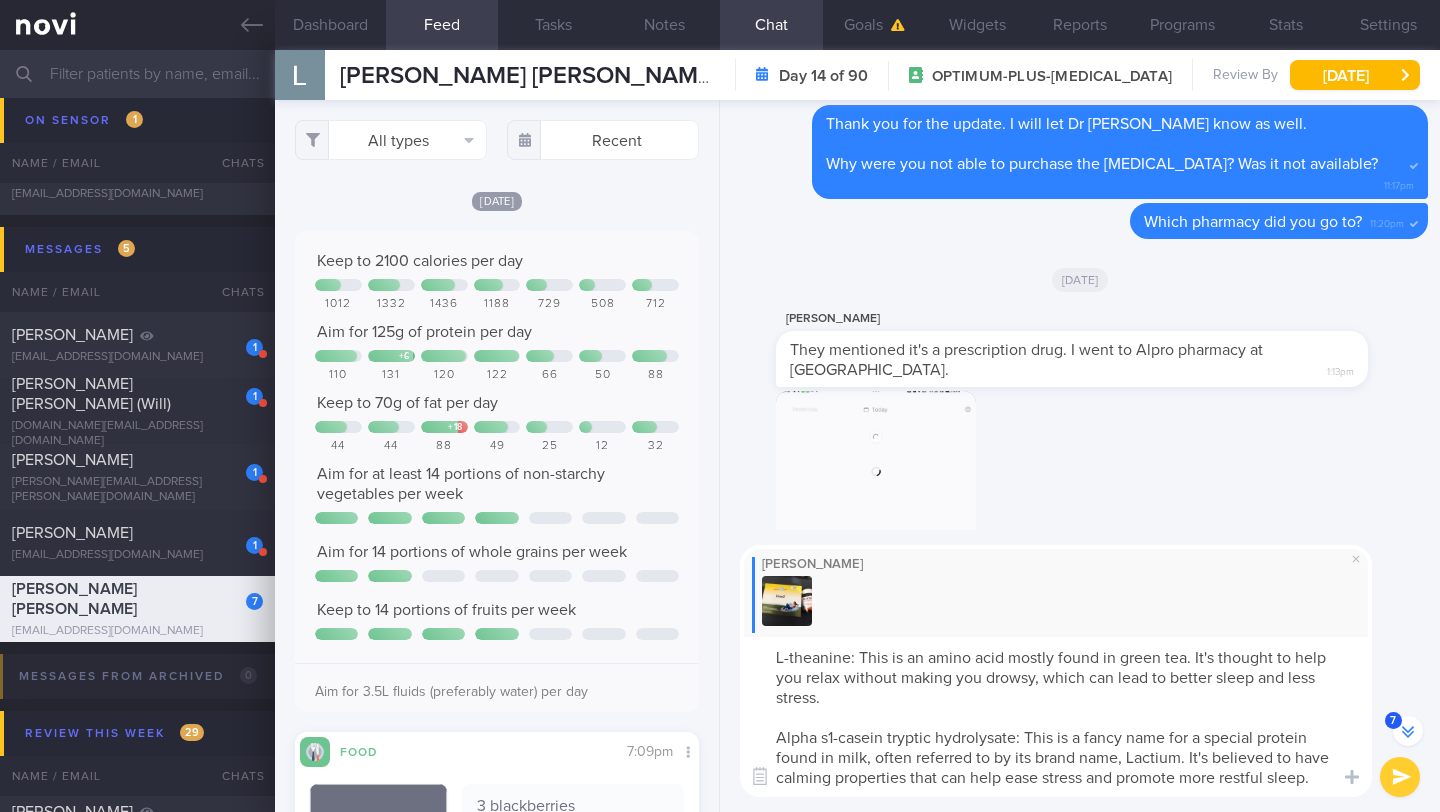 scroll, scrollTop: -1412, scrollLeft: 0, axis: vertical 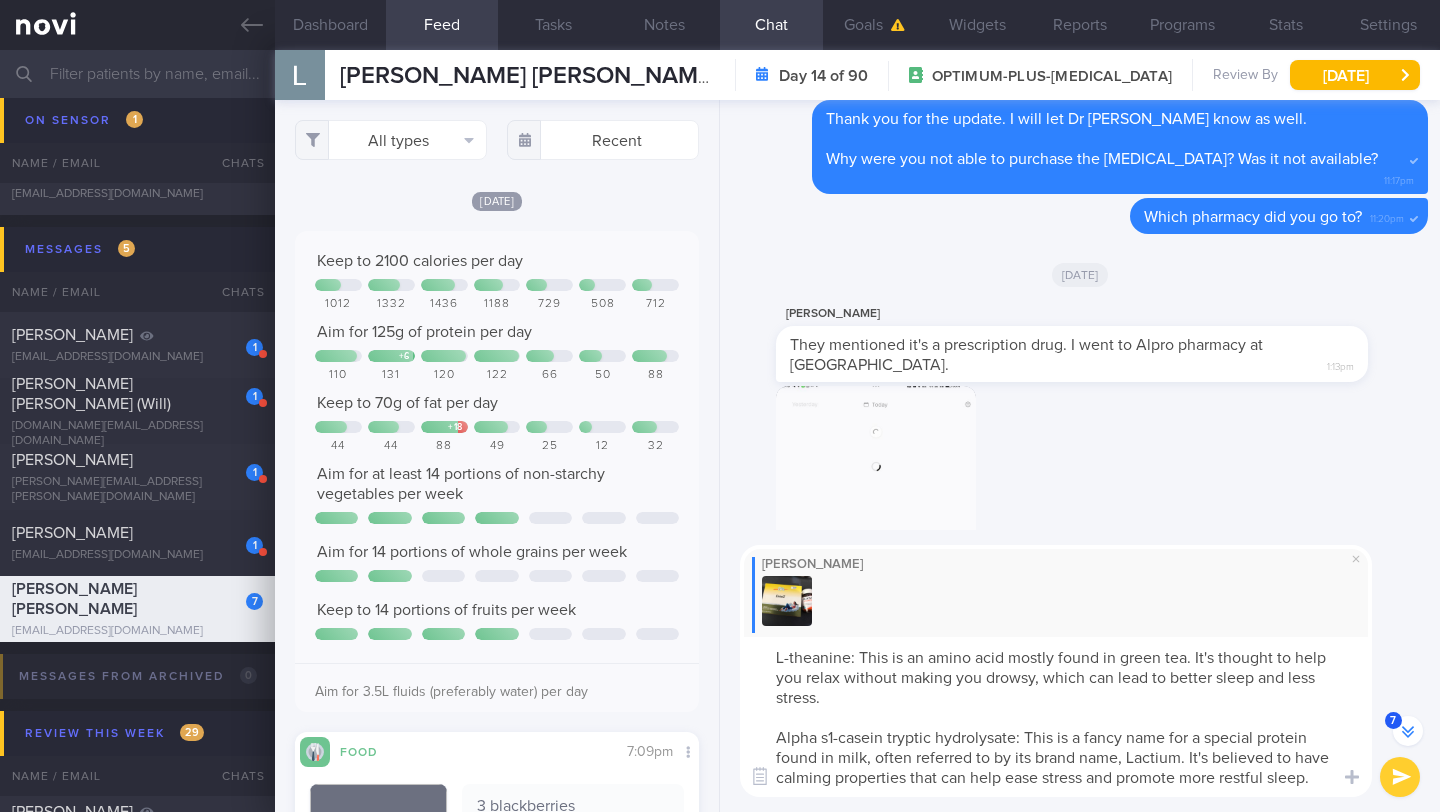 click at bounding box center [1400, 777] 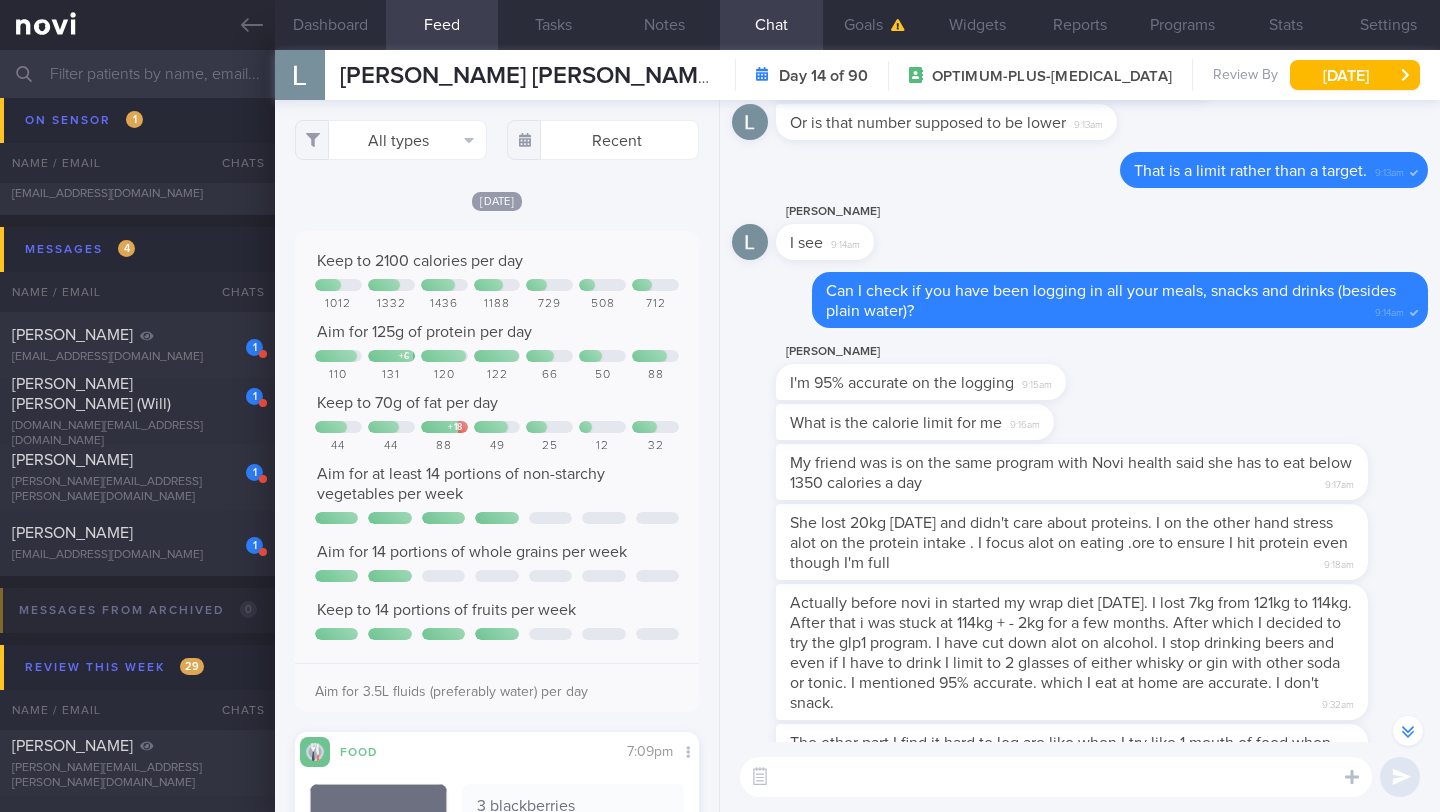 scroll, scrollTop: -414, scrollLeft: 0, axis: vertical 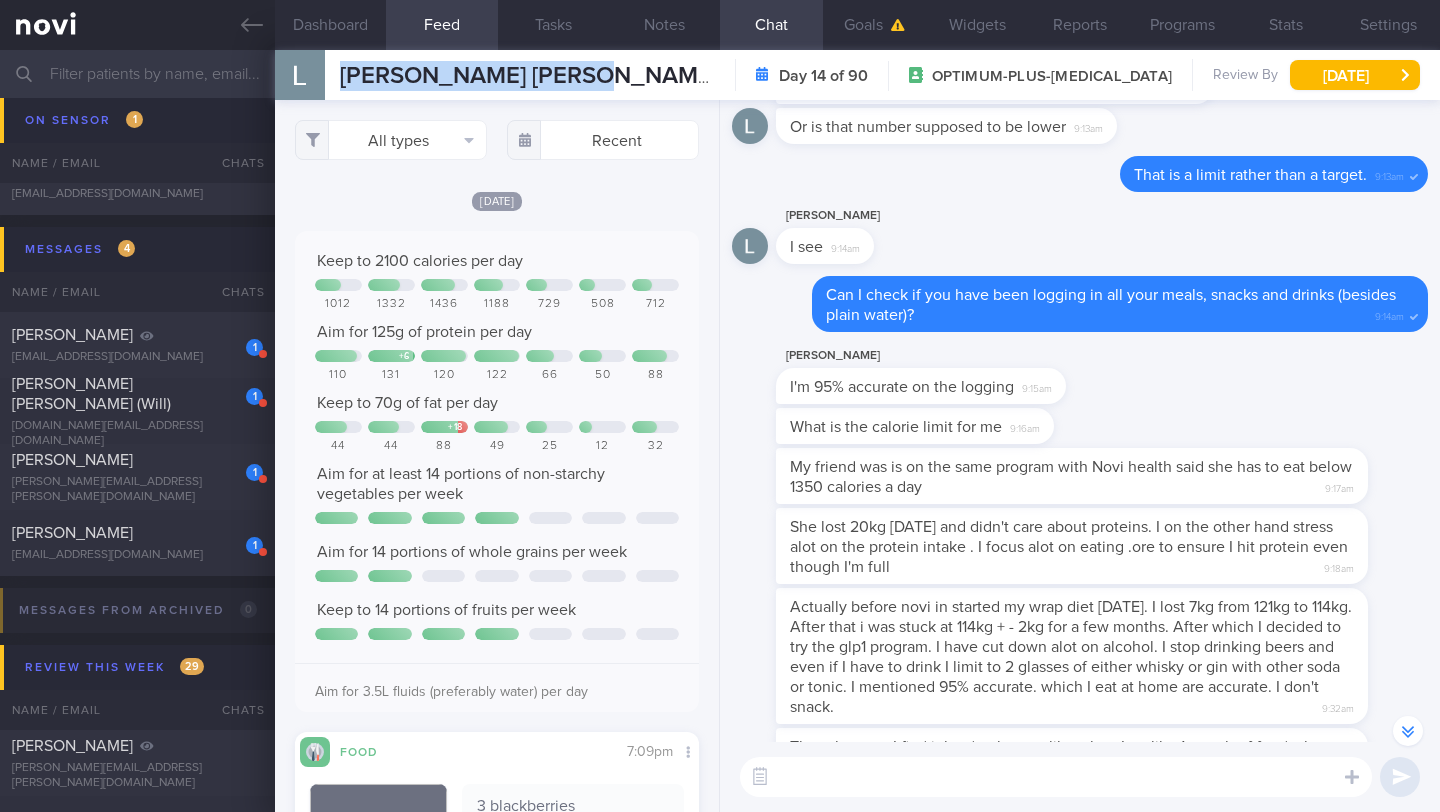 drag, startPoint x: 343, startPoint y: 74, endPoint x: 621, endPoint y: 76, distance: 278.0072 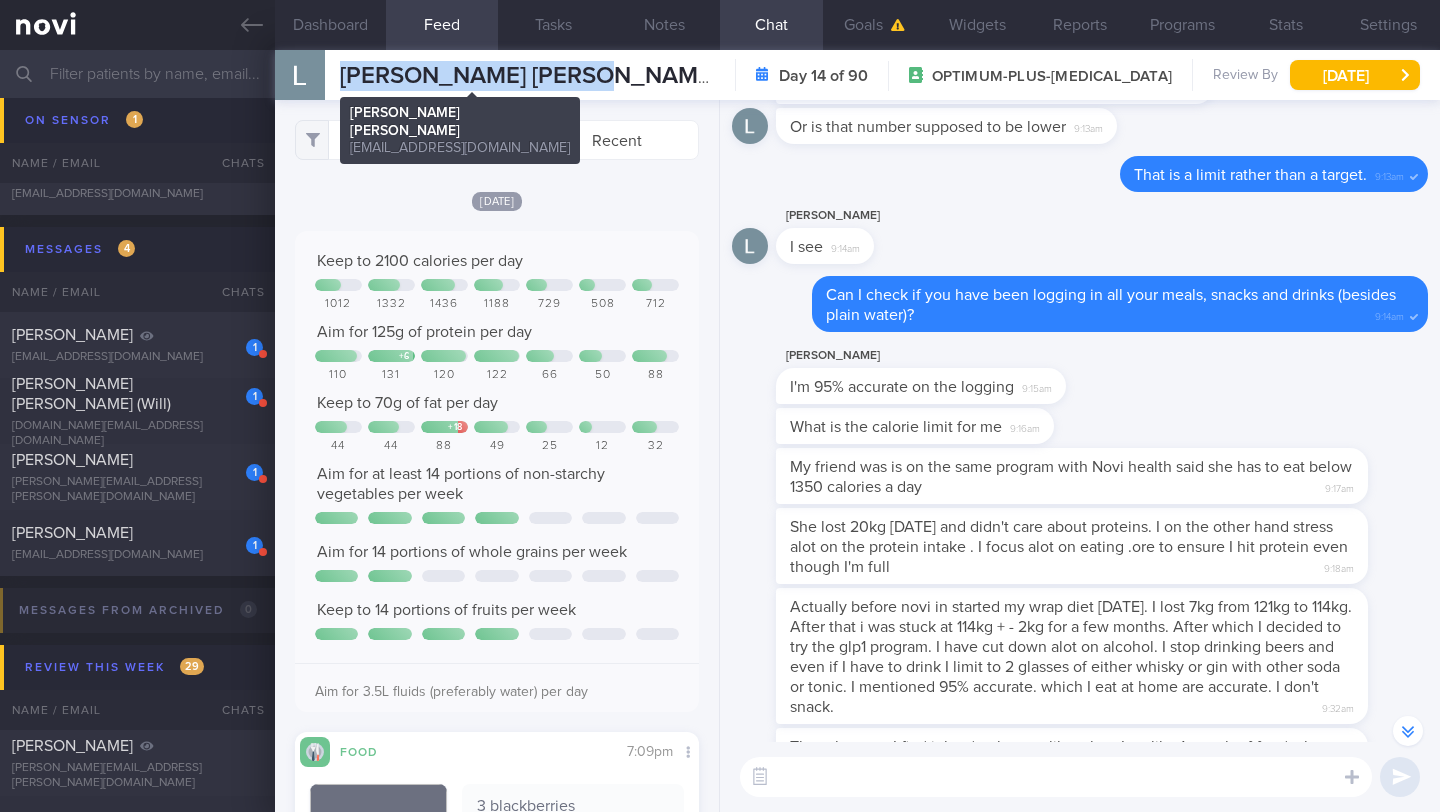 copy on "[PERSON_NAME] [PERSON_NAME]" 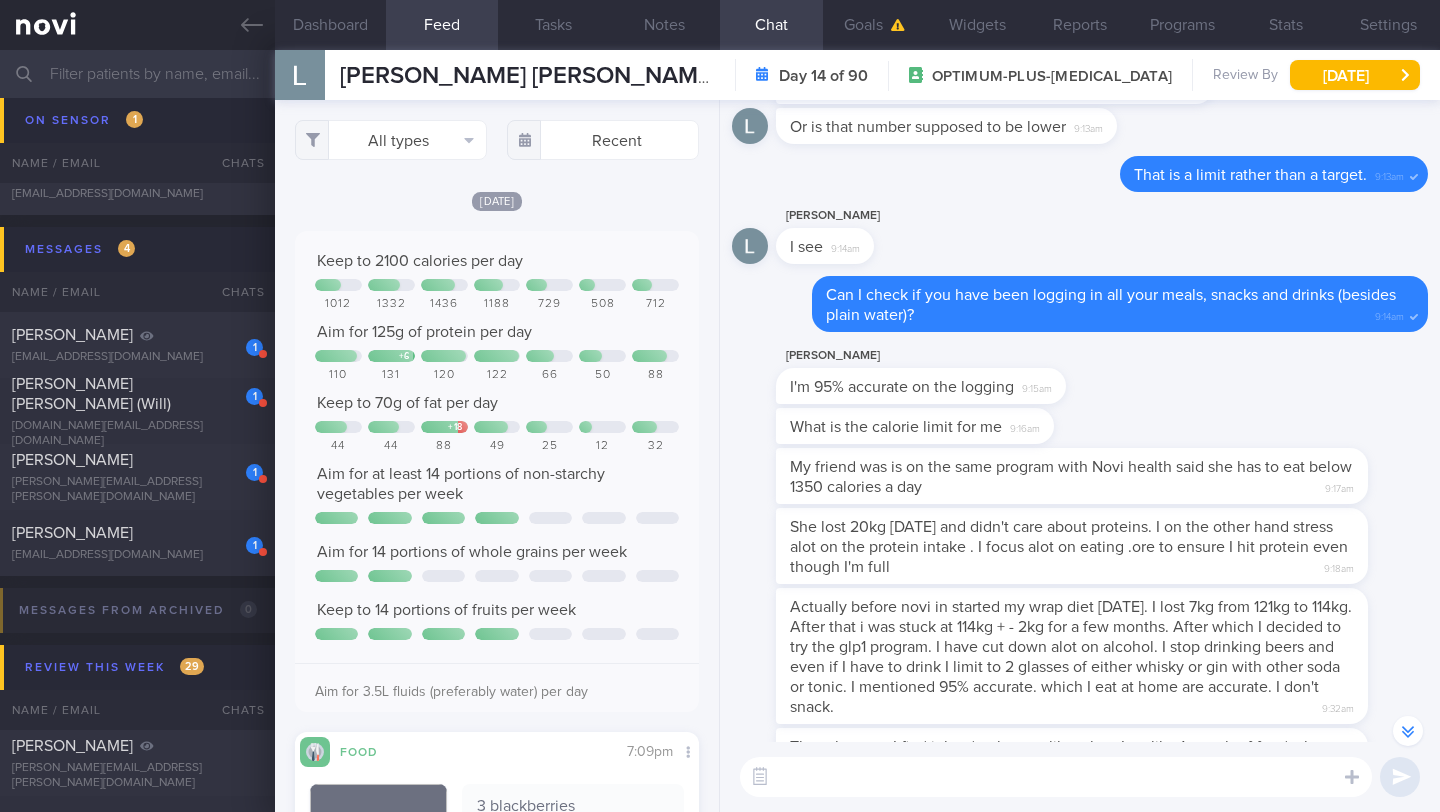 click at bounding box center (1056, 777) 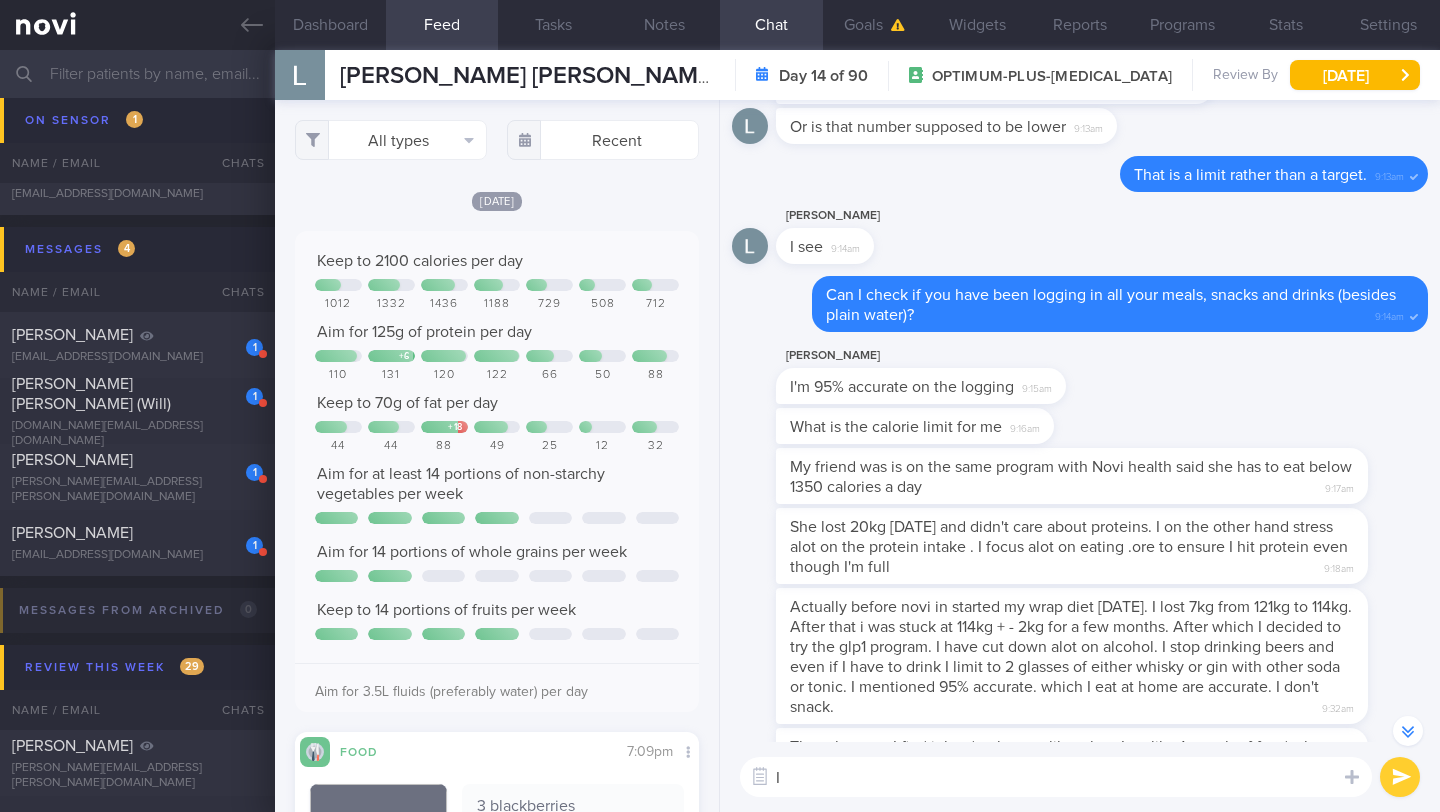 type on "I" 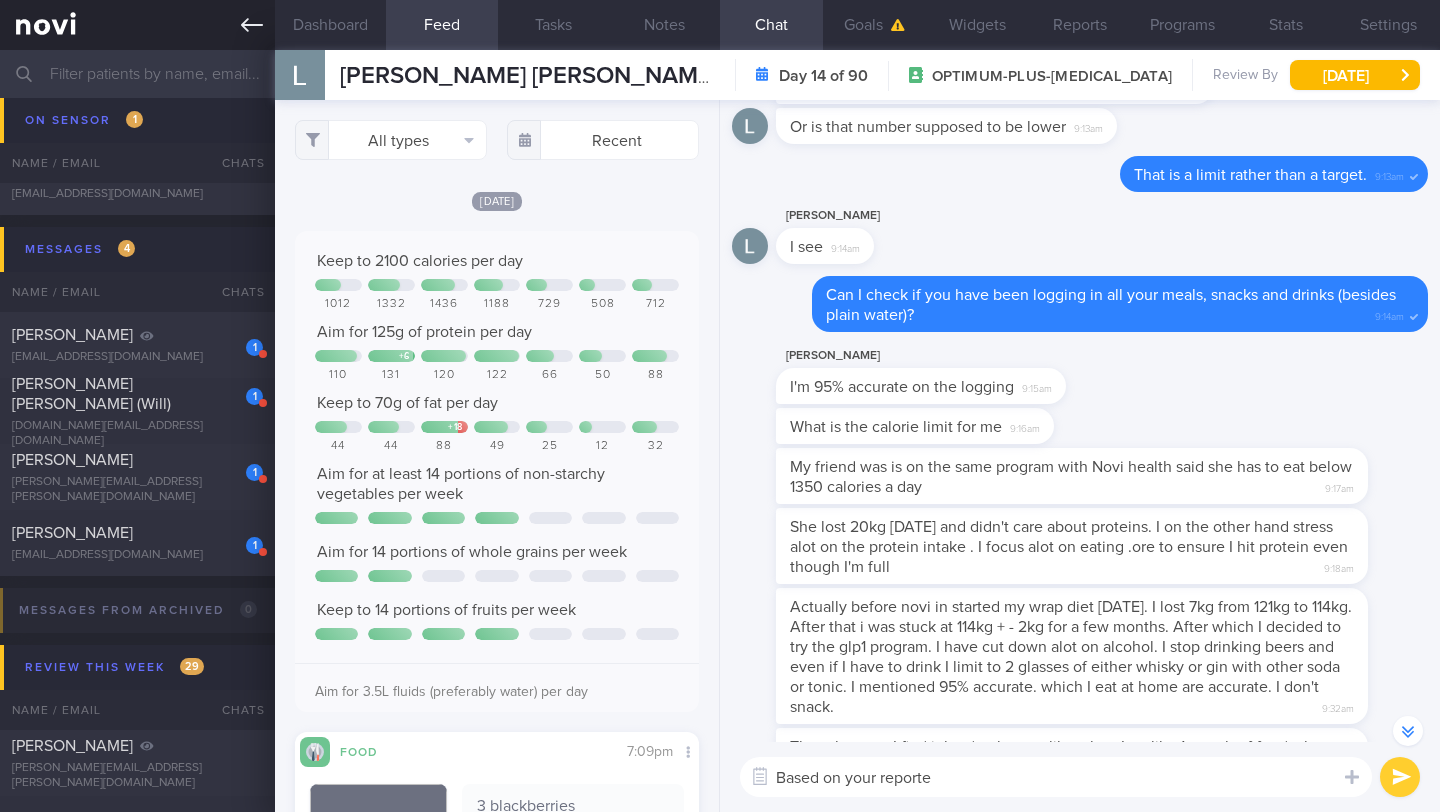 type on "Based on your reporte" 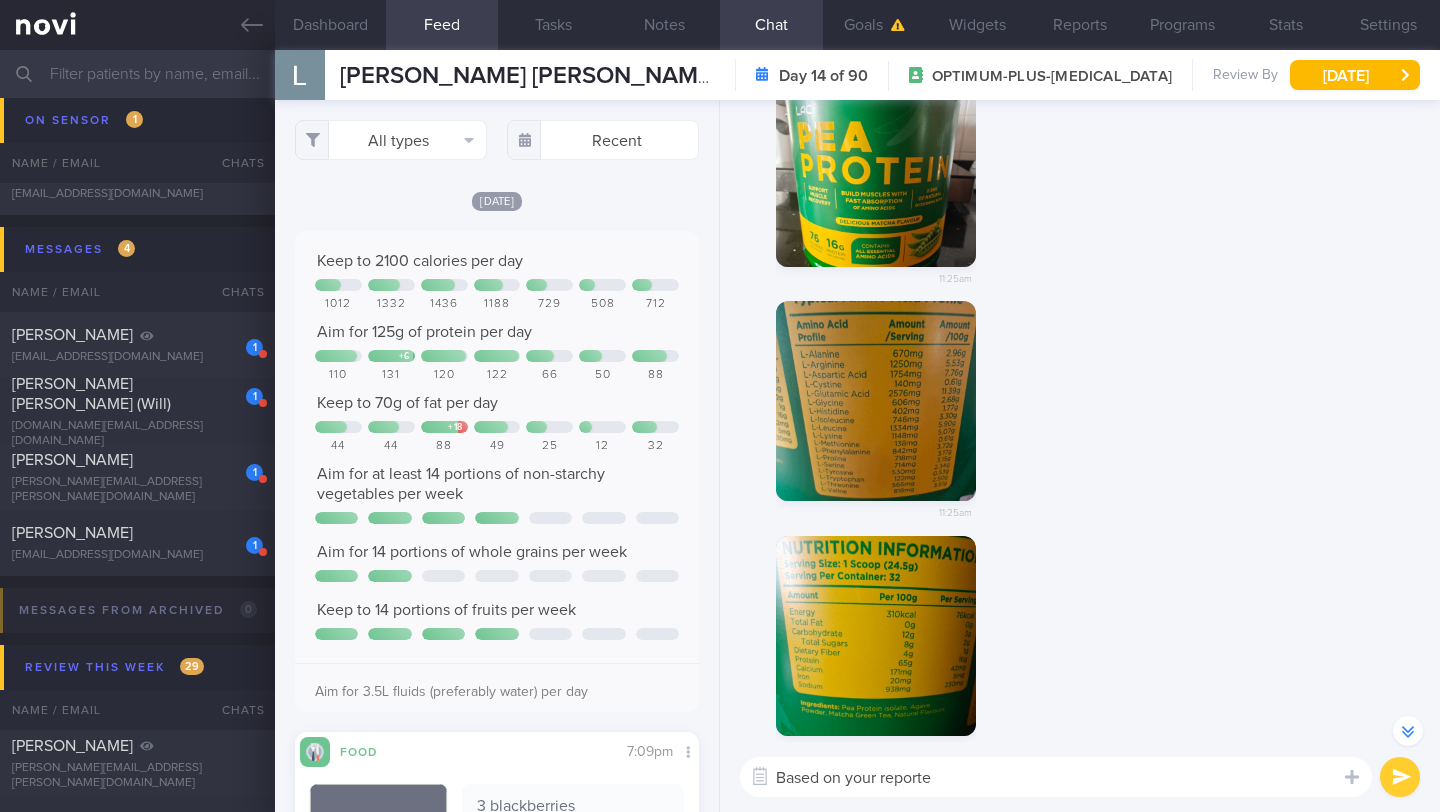 scroll, scrollTop: -13169, scrollLeft: 0, axis: vertical 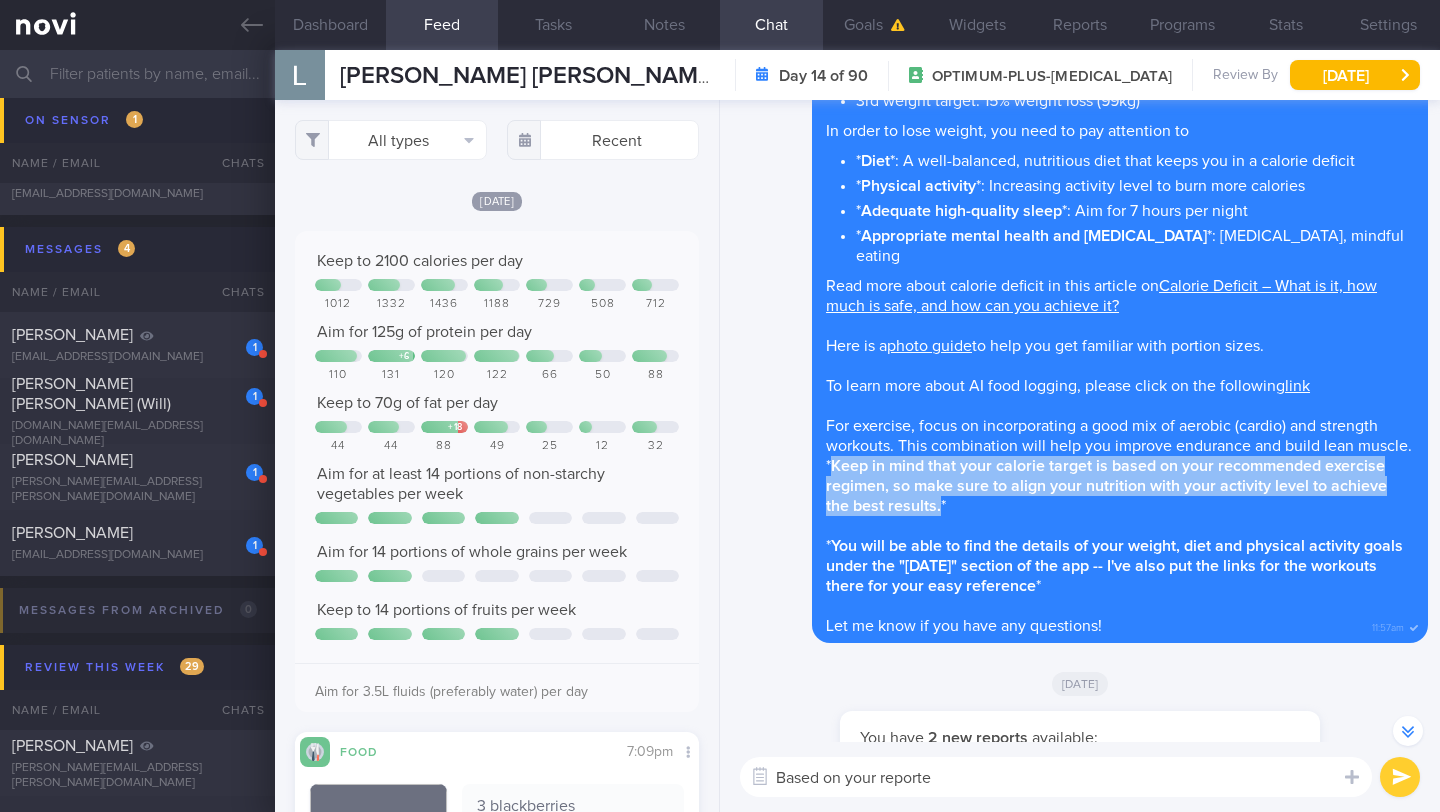 drag, startPoint x: 890, startPoint y: 449, endPoint x: 999, endPoint y: 484, distance: 114.48144 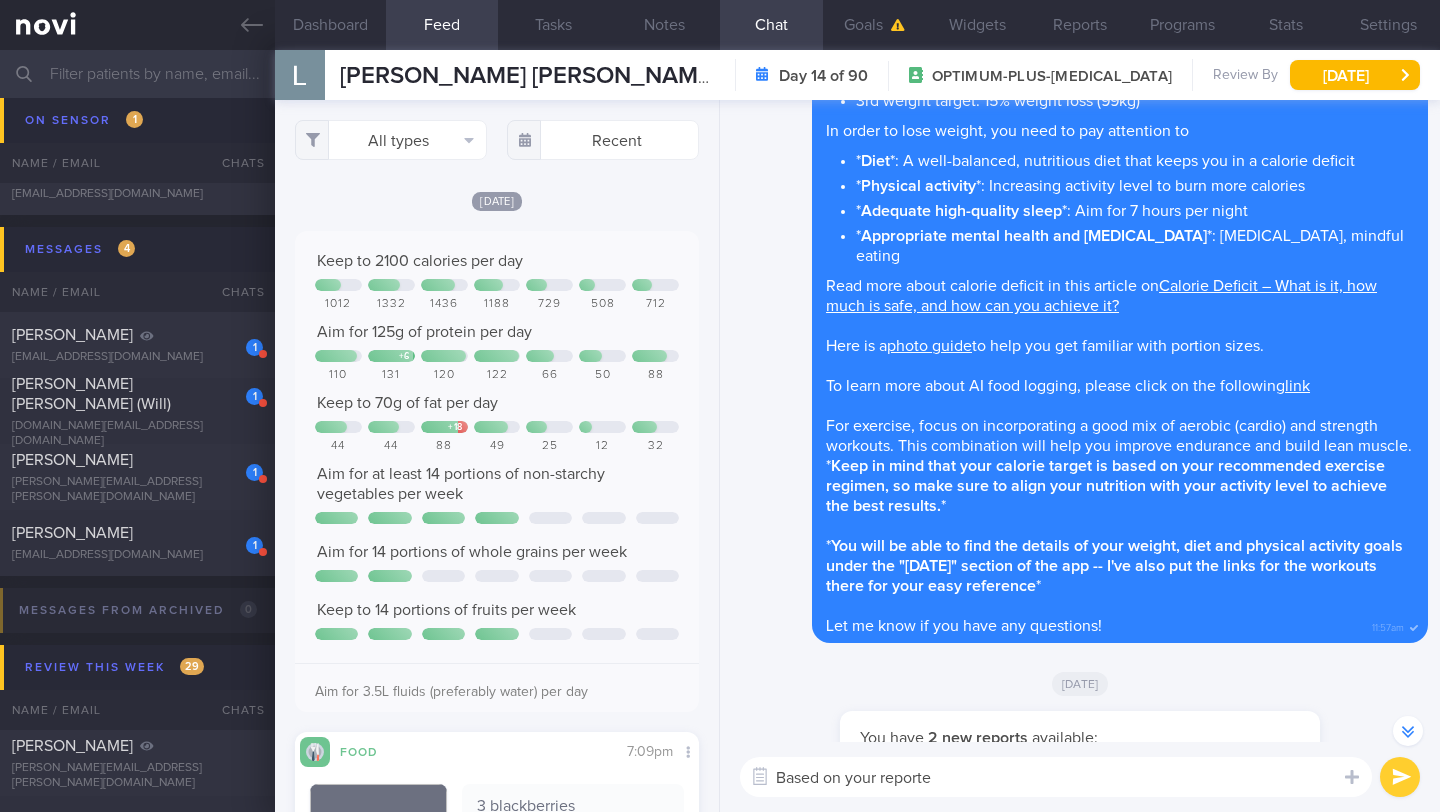 drag, startPoint x: 988, startPoint y: 784, endPoint x: 952, endPoint y: 667, distance: 122.41323 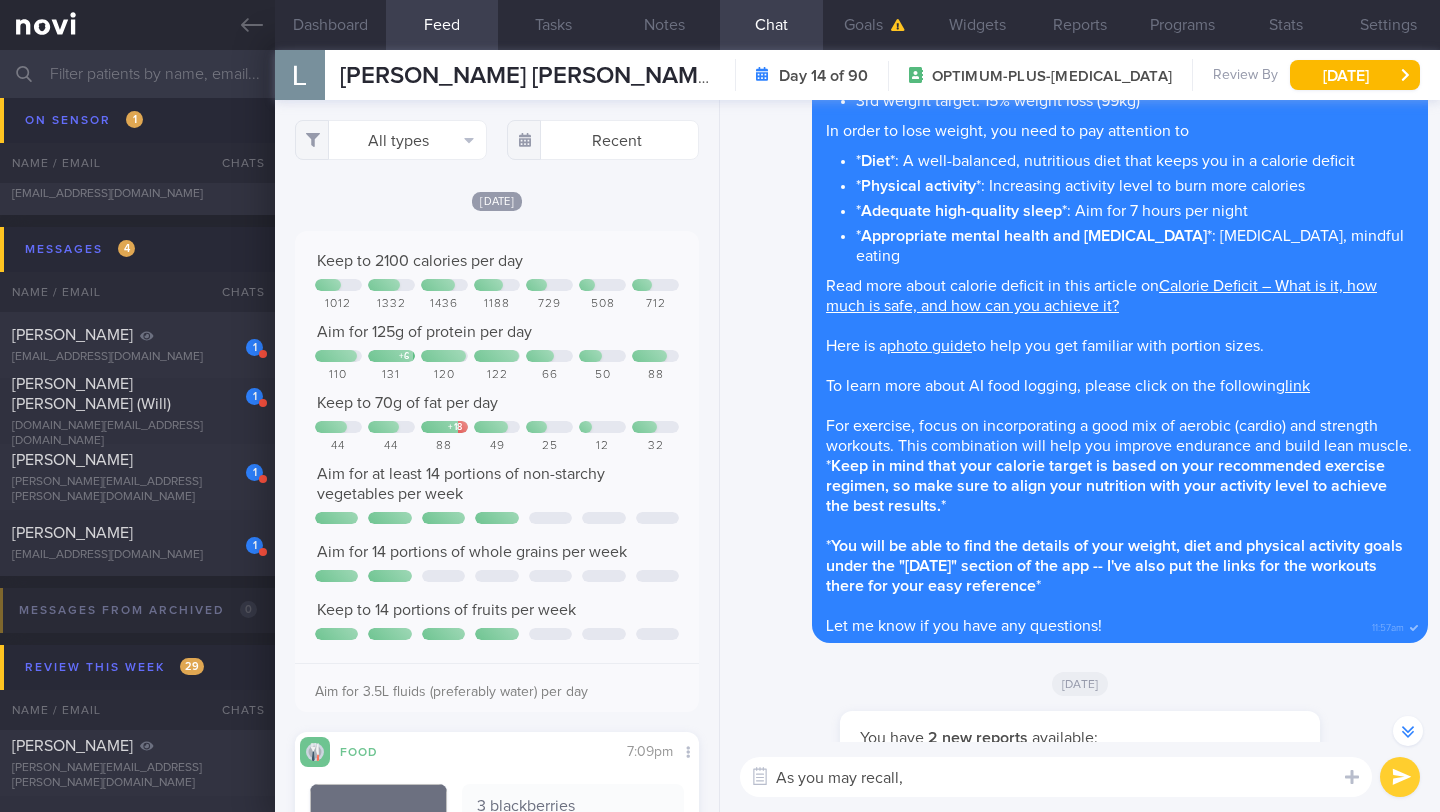 drag, startPoint x: 917, startPoint y: 780, endPoint x: 727, endPoint y: 784, distance: 190.0421 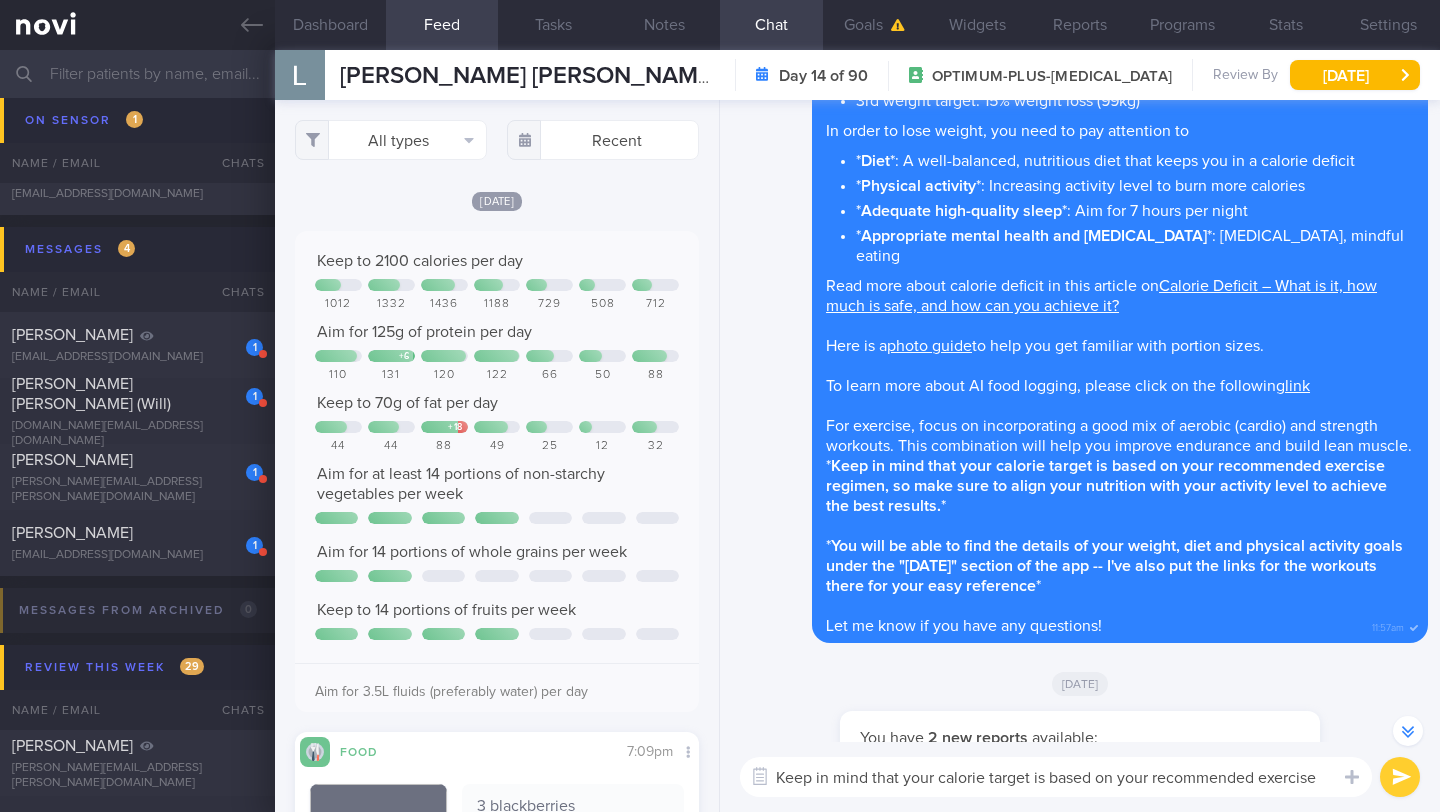 scroll, scrollTop: 0, scrollLeft: 0, axis: both 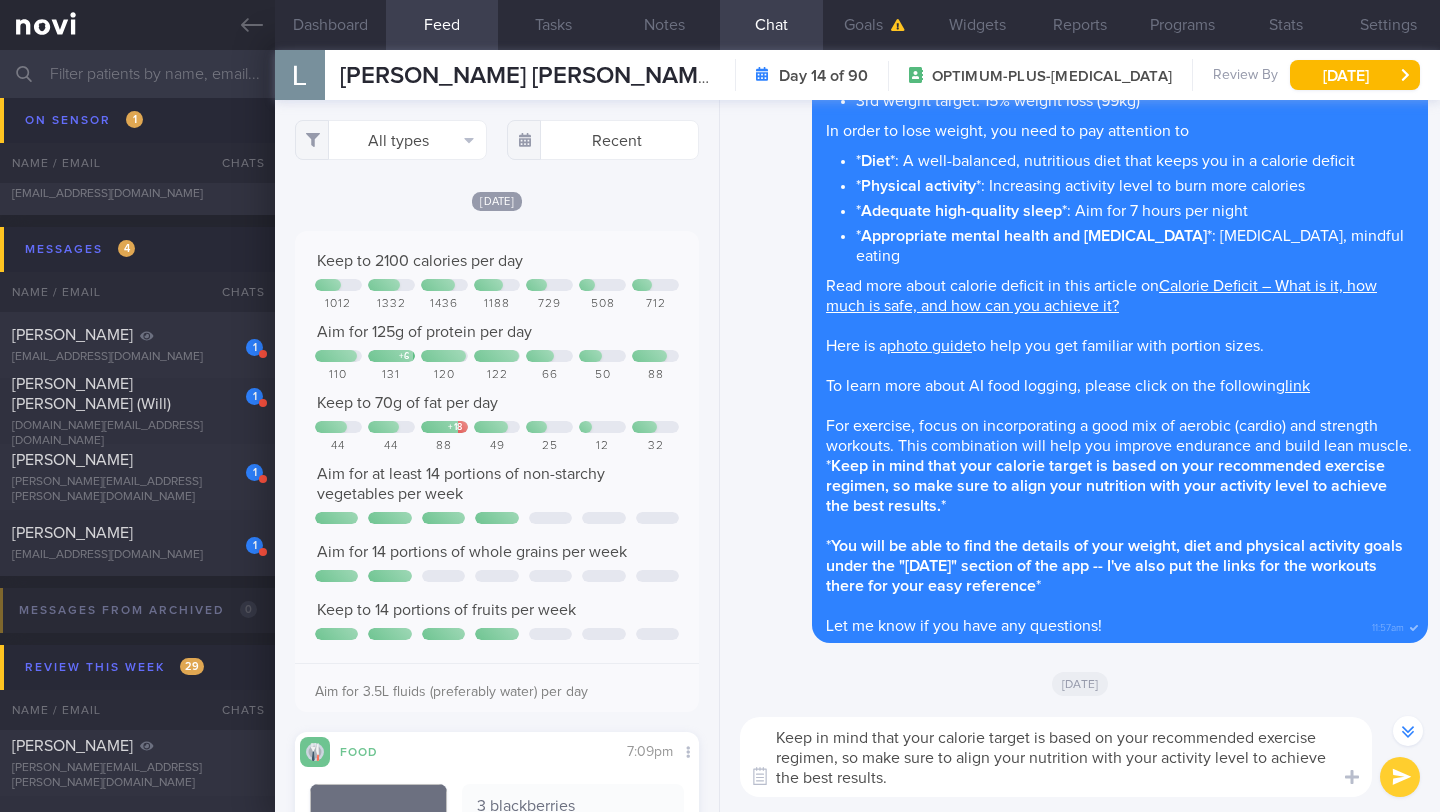 drag, startPoint x: 908, startPoint y: 742, endPoint x: 714, endPoint y: 737, distance: 194.06442 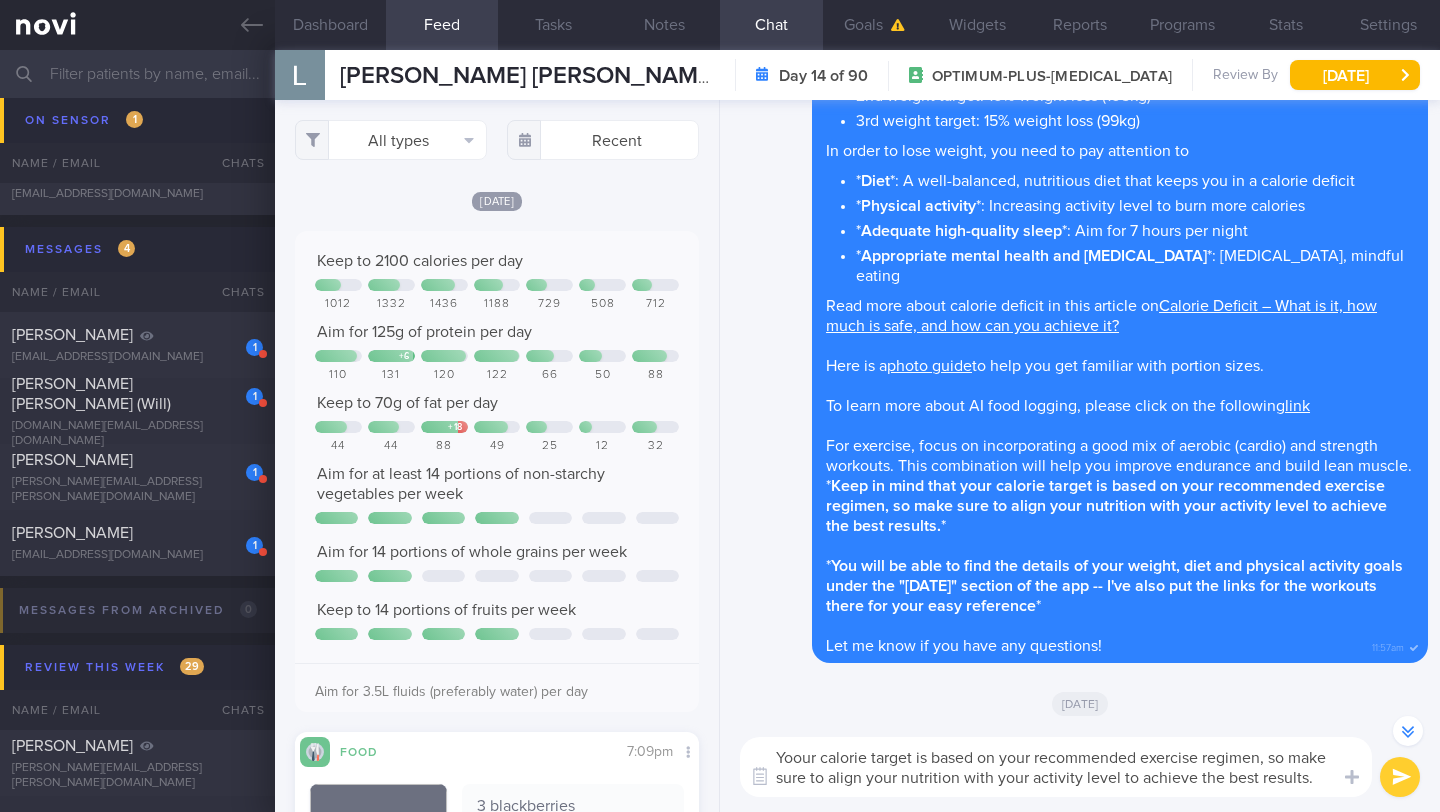 scroll, scrollTop: -13189, scrollLeft: 0, axis: vertical 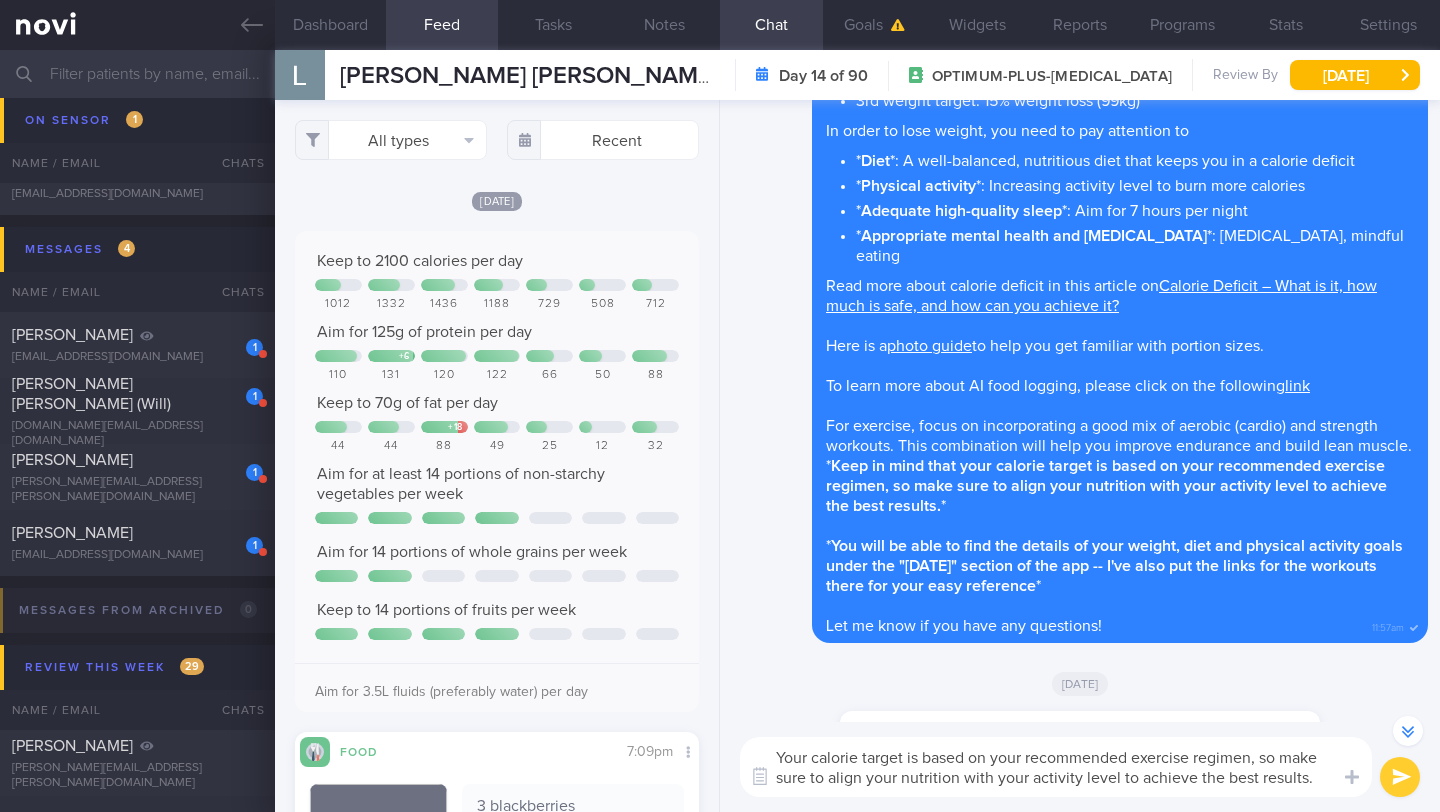 click on "Your calorie target is based on your recommended exercise regimen, so make sure to align your nutrition with your activity level to achieve the best results." at bounding box center [1056, 767] 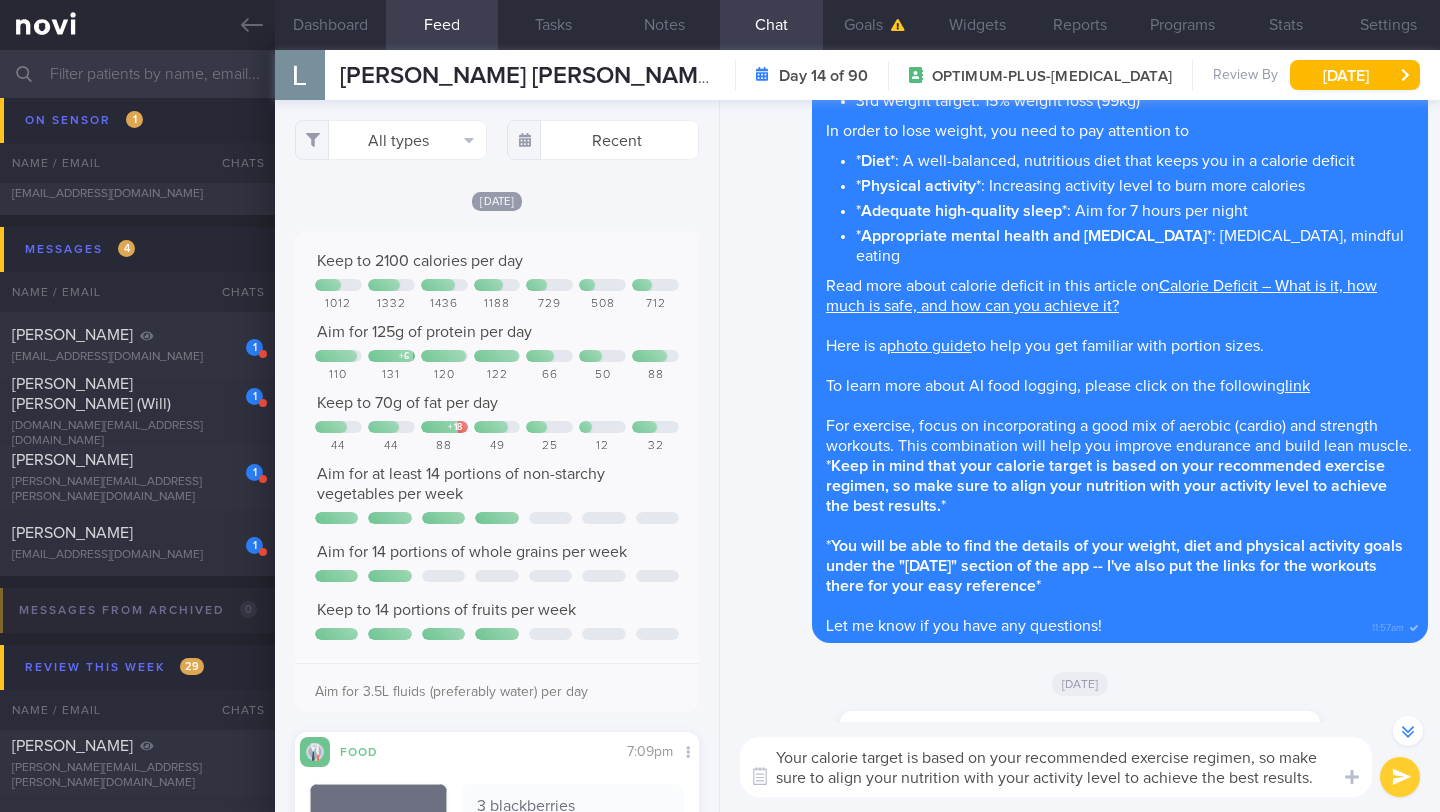 scroll, scrollTop: 20, scrollLeft: 0, axis: vertical 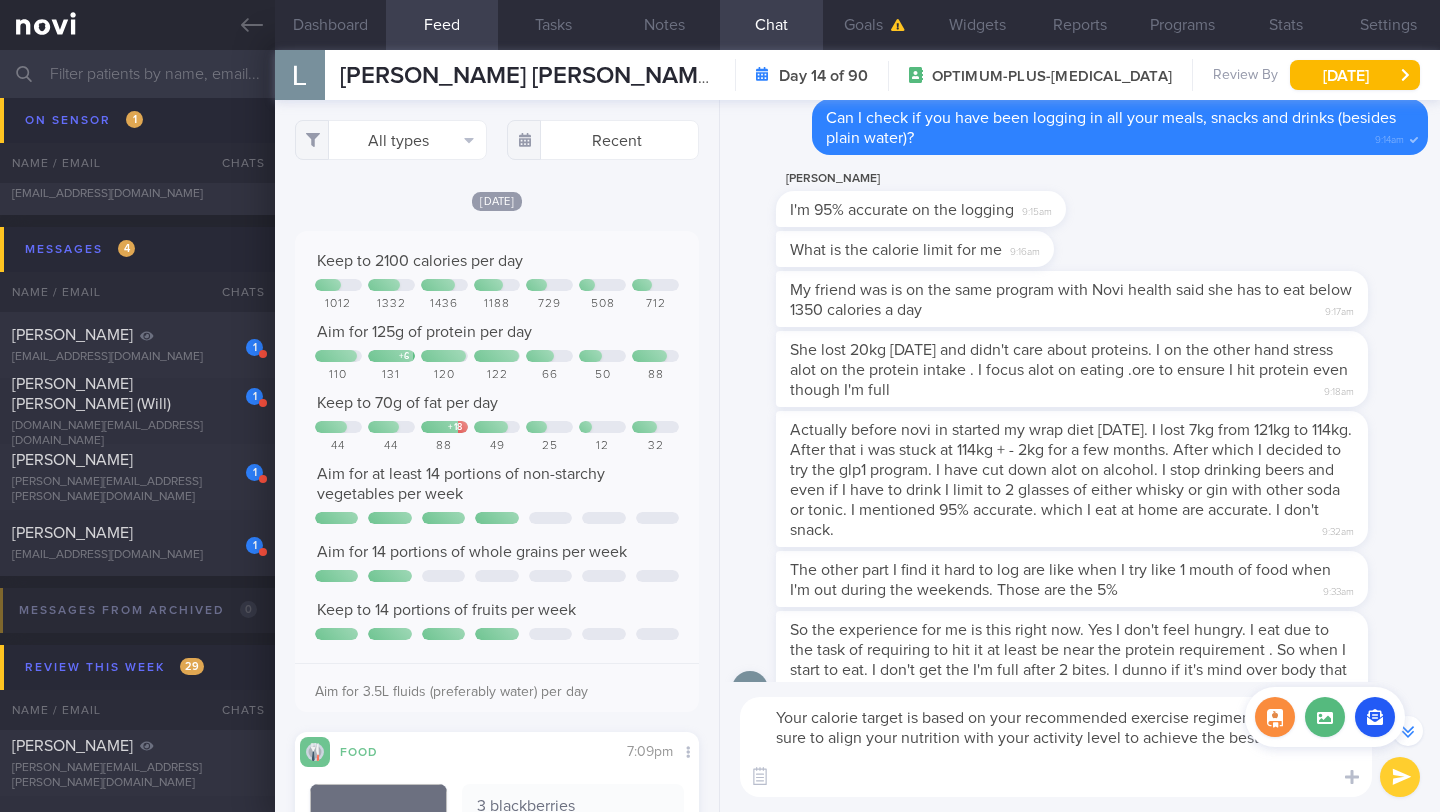 click on "Chat Templates
Admin
CGM
Weight
Nutrition
Physical Activity
Infographics
Articles" at bounding box center (1080, 747) 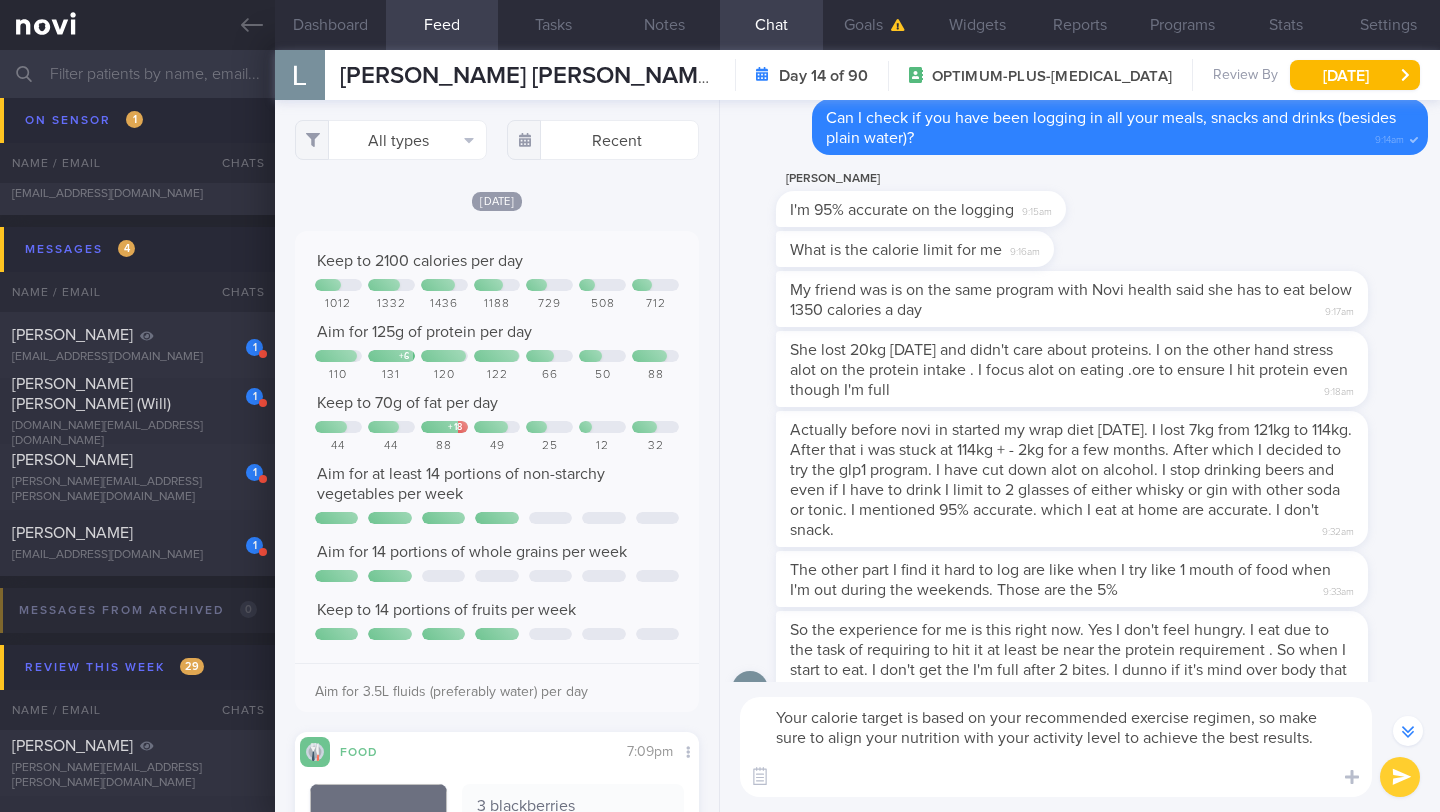 click on "Your calorie target is based on your recommended exercise regimen, so make sure to align your nutrition with your activity level to achieve the best results." at bounding box center [1056, 747] 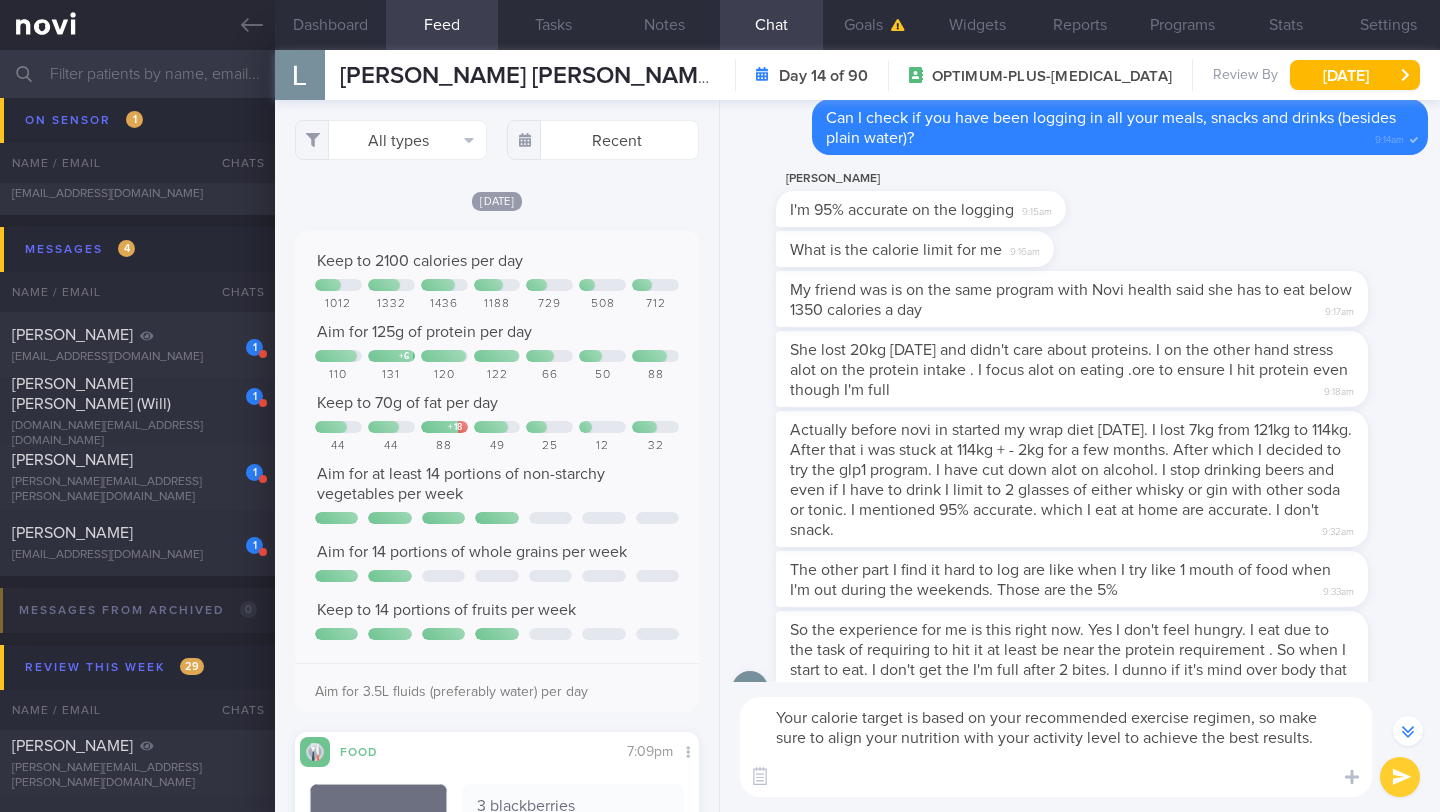 click on "Your calorie target is based on your recommended exercise regimen, so make sure to align your nutrition with your activity level to achieve the best results." at bounding box center (1056, 747) 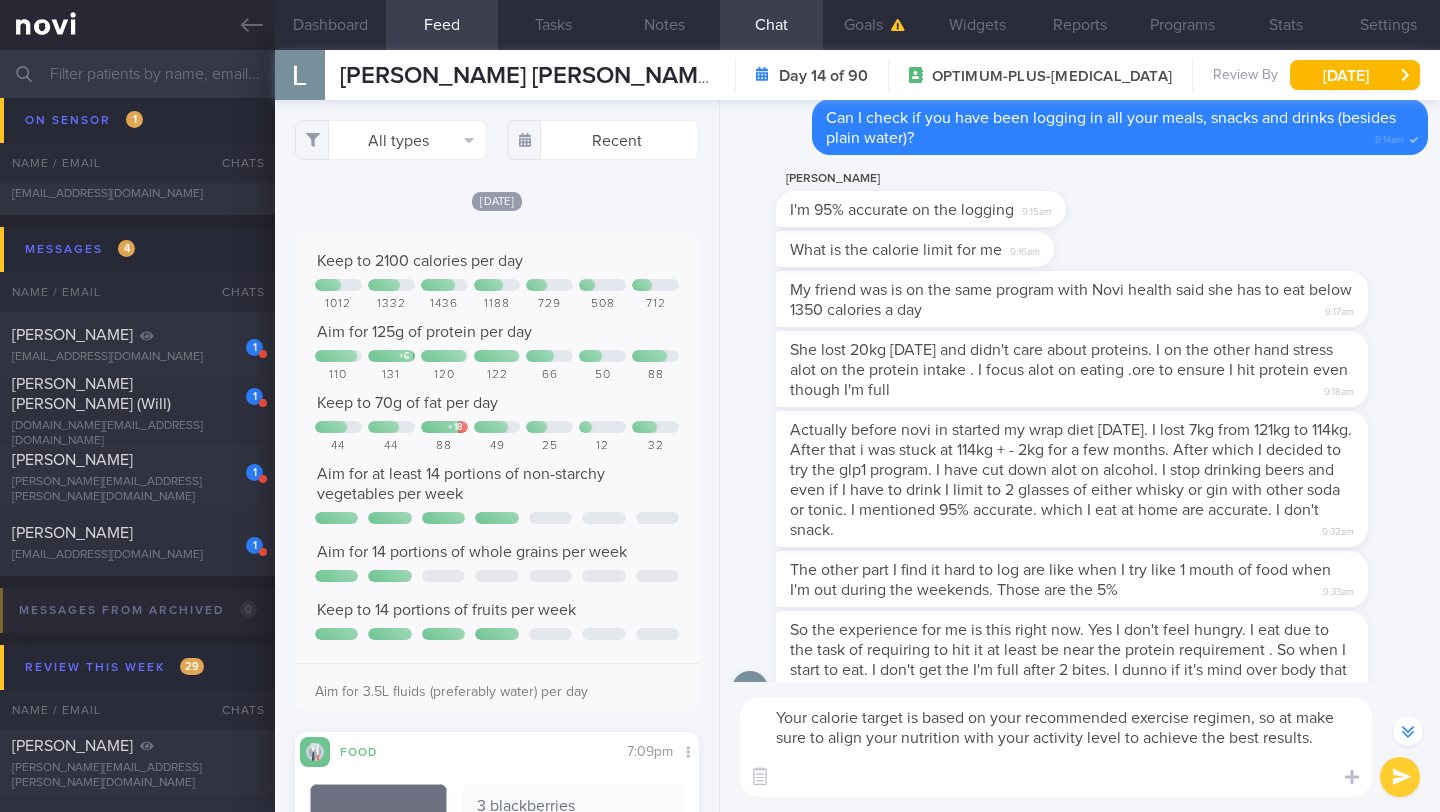 scroll, scrollTop: -317, scrollLeft: 0, axis: vertical 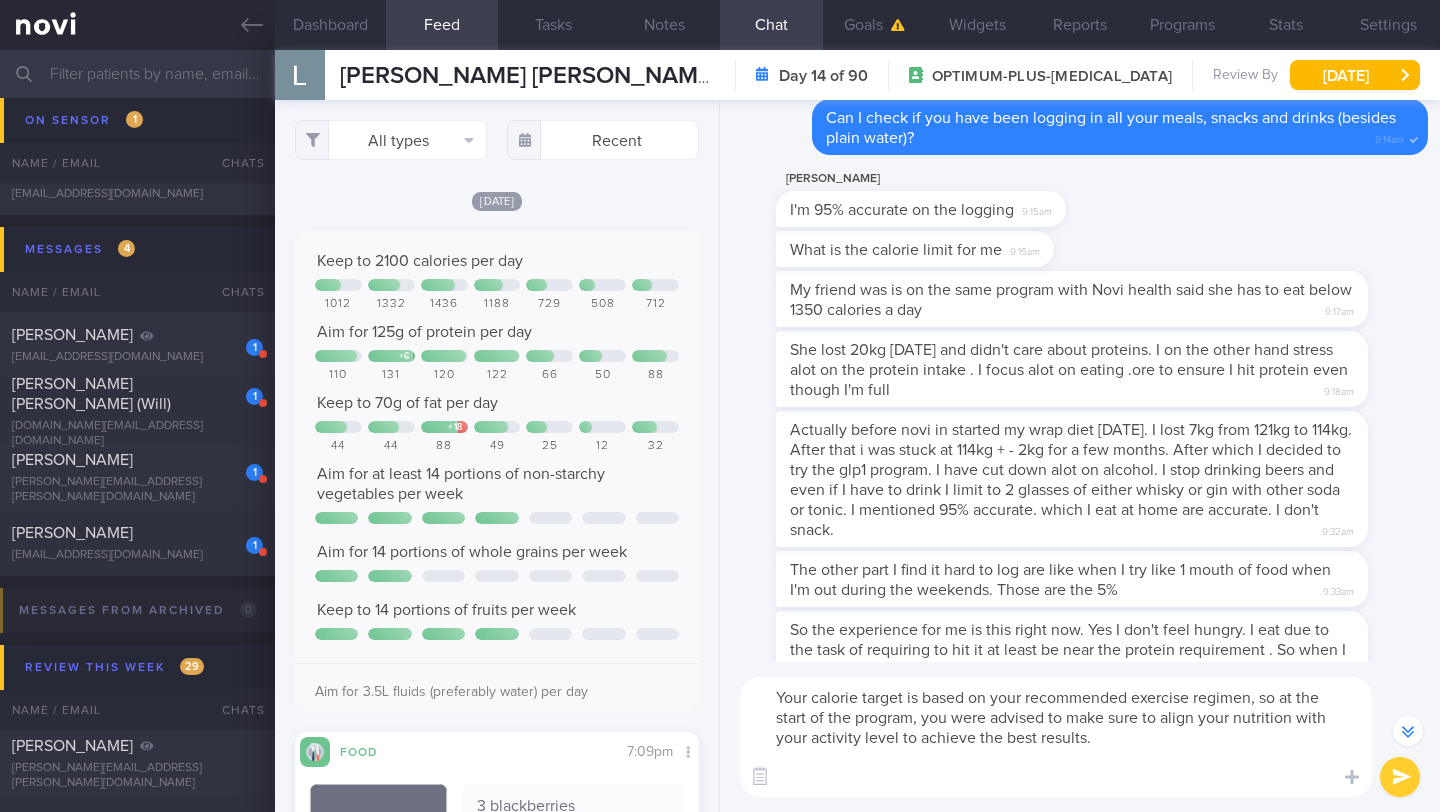 click on "Your calorie target is based on your recommended exercise regimen, so at the start of the program, you were advised to make sure to align your nutrition with your activity level to achieve the best results." at bounding box center [1056, 737] 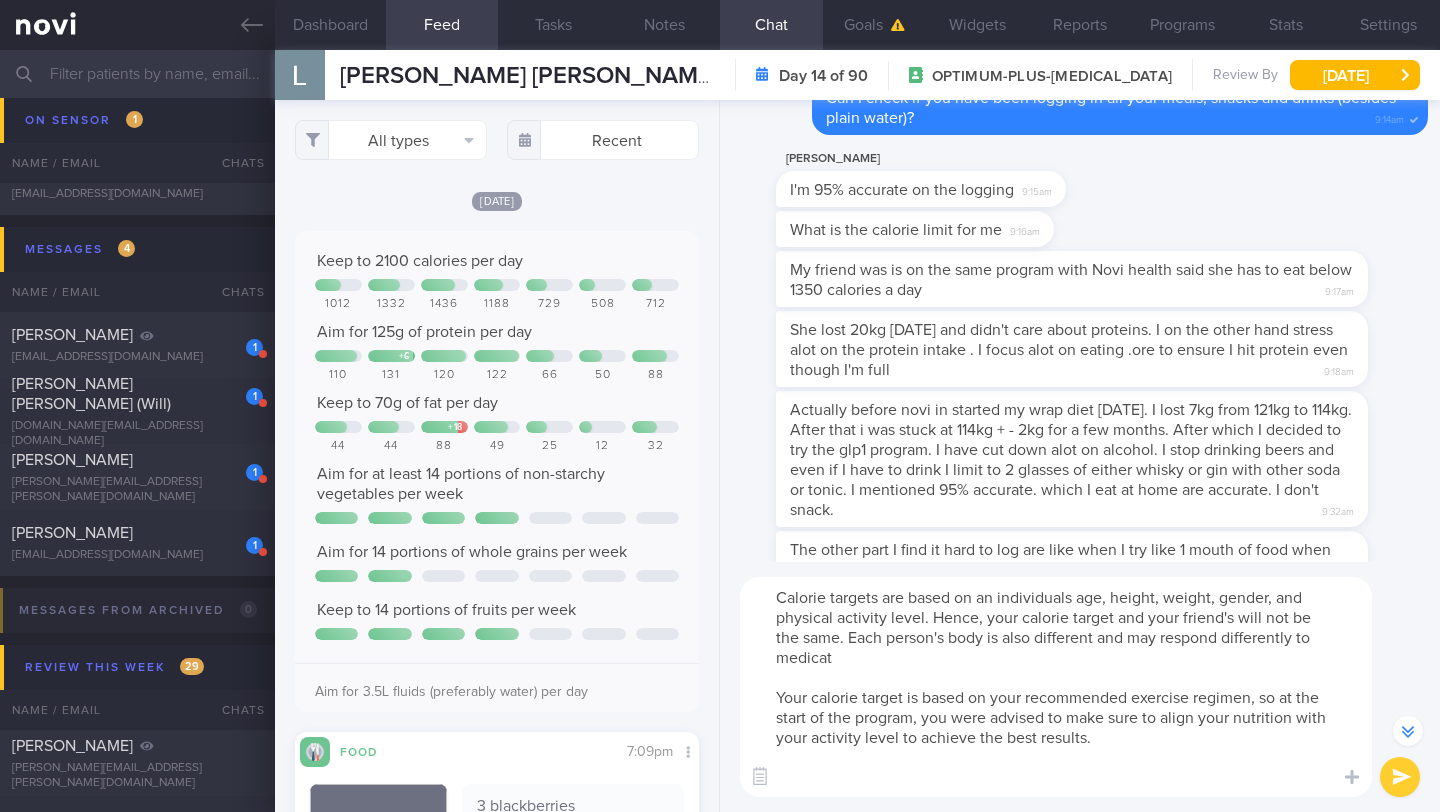 scroll, scrollTop: -417, scrollLeft: 0, axis: vertical 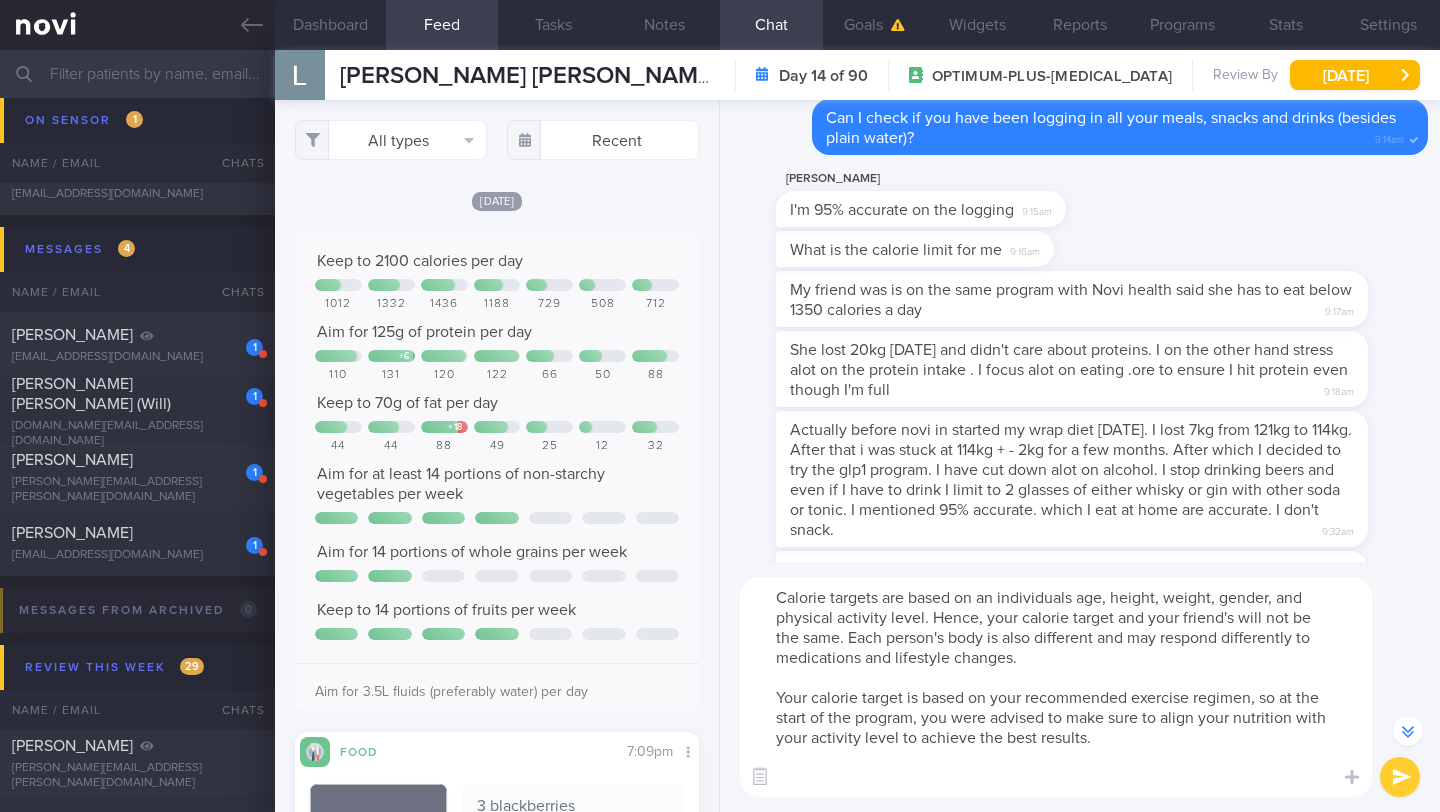 drag, startPoint x: 1120, startPoint y: 741, endPoint x: 722, endPoint y: 583, distance: 428.2149 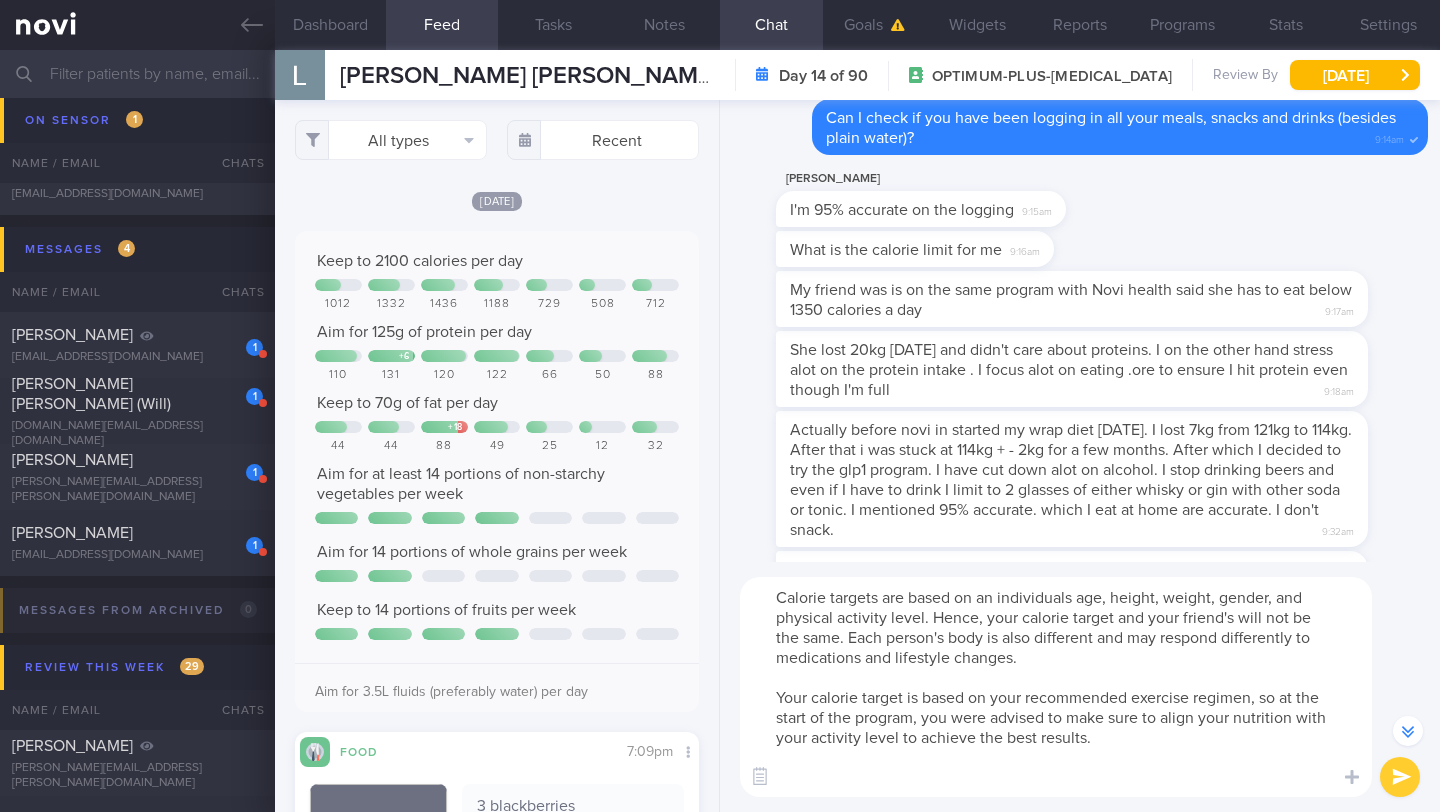 click on "Calorie targets are based on an individuals age, height, weight, gender, and physical activity level. Hence, your calorie target and your friend's will not be the same. Each person's body is also different and may respond differently to medications and lifestyle changes.
Your calorie target is based on your recommended exercise regimen, so at the start of the program, you were advised to make sure to align your nutrition with your activity level to achieve the best results." at bounding box center (1056, 687) 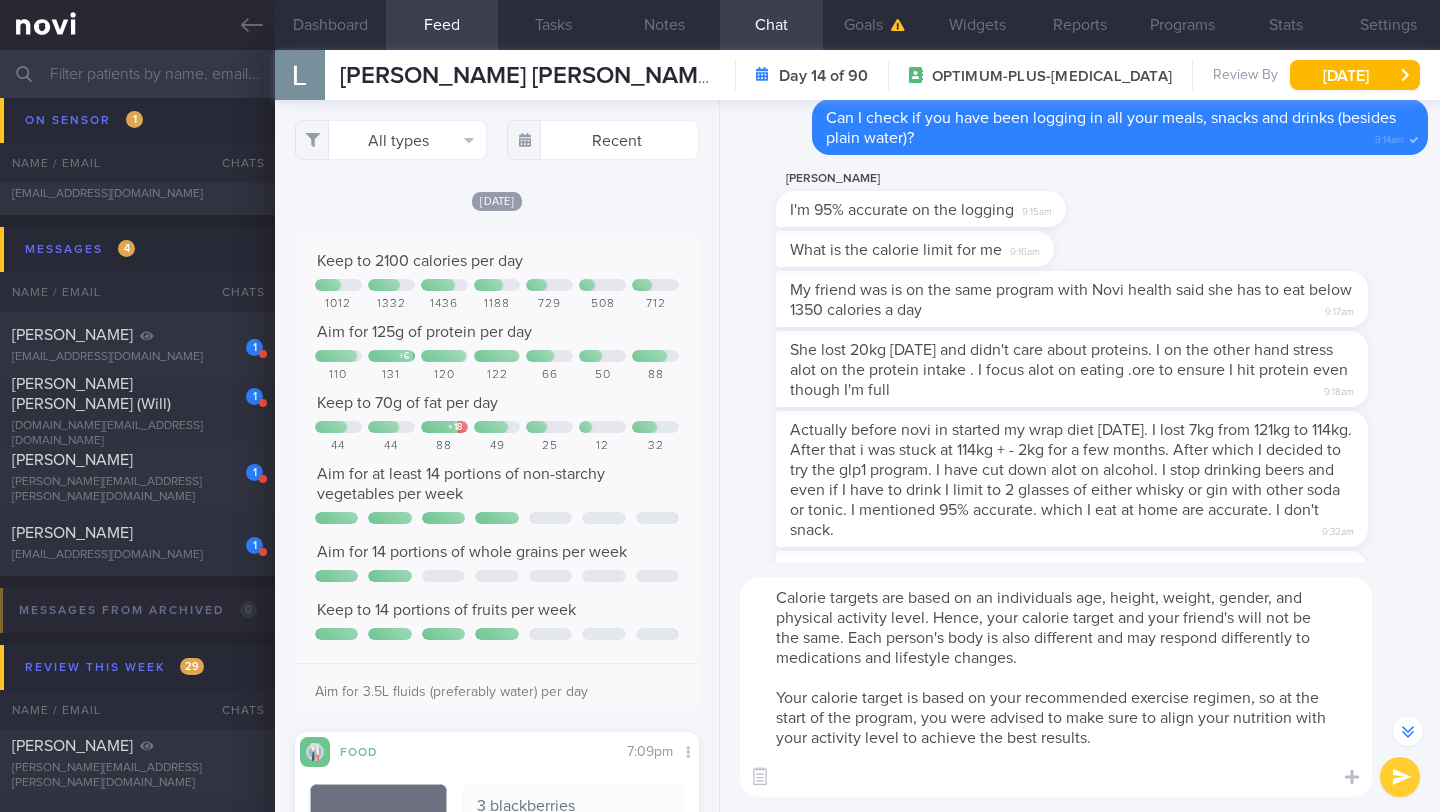 click on "Calorie targets are based on an individuals age, height, weight, gender, and physical activity level. Hence, your calorie target and your friend's will not be the same. Each person's body is also different and may respond differently to medications and lifestyle changes.
Your calorie target is based on your recommended exercise regimen, so at the start of the program, you were advised to make sure to align your nutrition with your activity level to achieve the best results." at bounding box center [1056, 687] 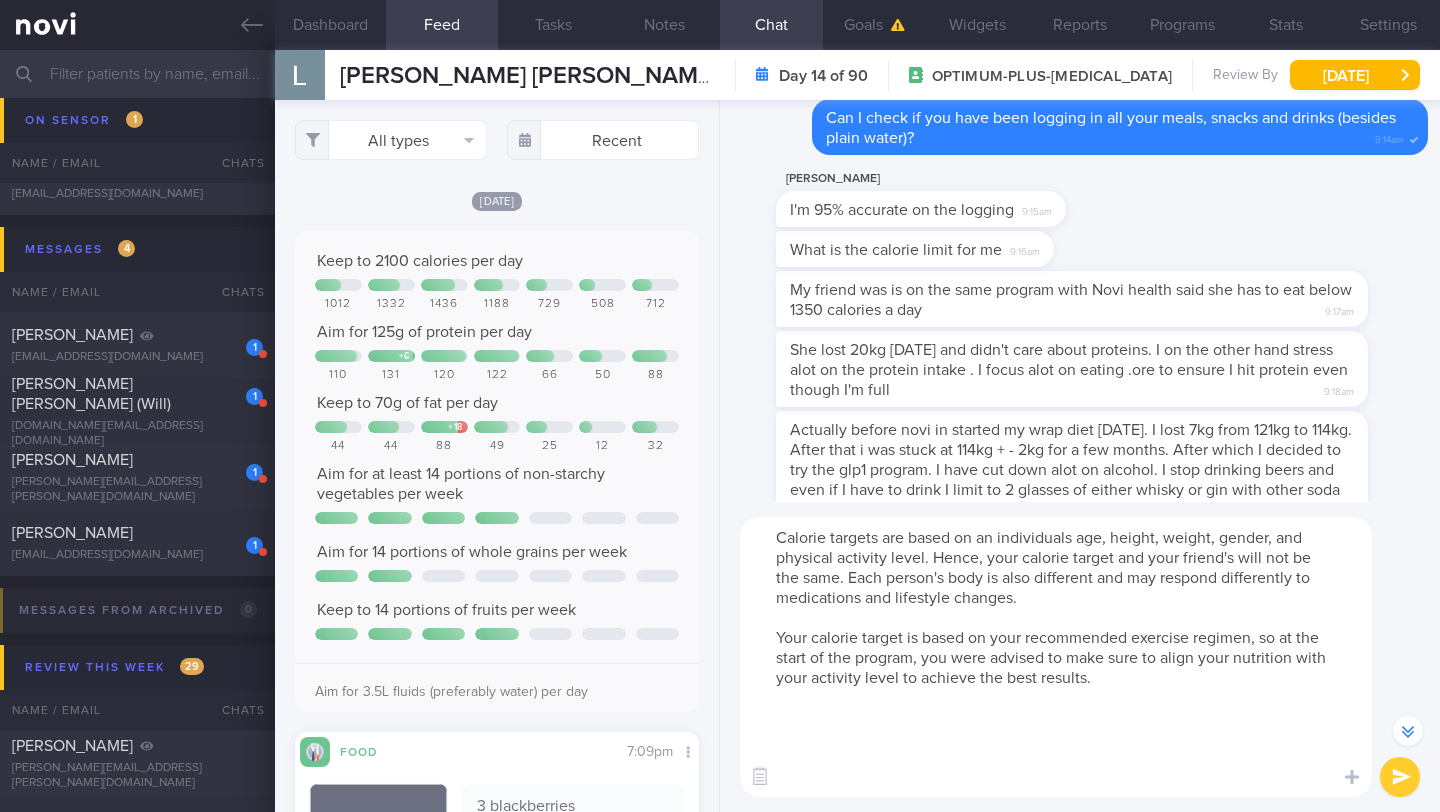 scroll, scrollTop: -477, scrollLeft: 0, axis: vertical 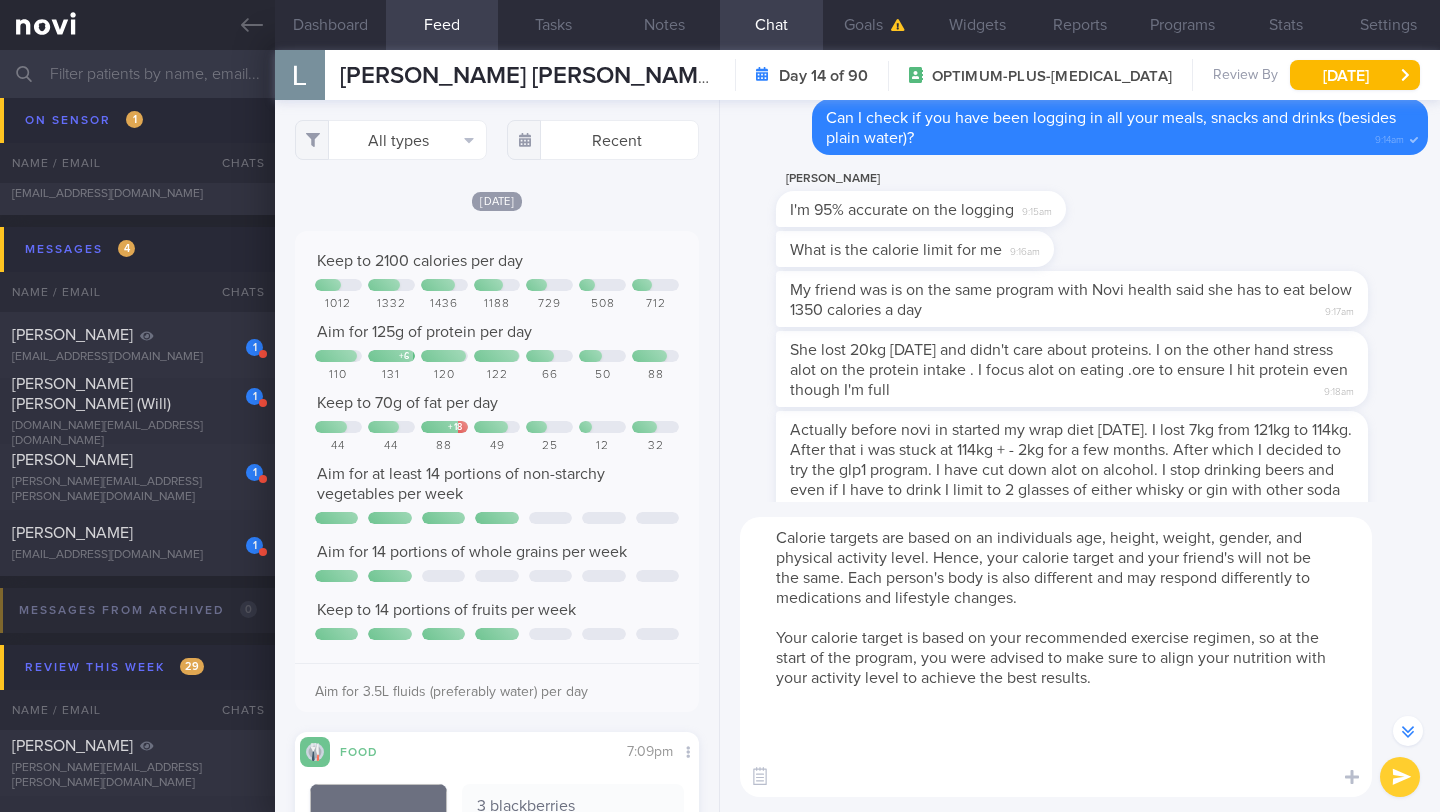 paste on "Your Personalized Calorie Target
Your calorie target is figured out just for you, based on things like your age, height, weight, gender, and how active you are. Since those things are unique to everyone, your calorie target won't be the same as your friend's.
Also, remember that everyone's body reacts differently to medicines and lifestyle changes.
When you started your program, we set your calorie target to match up with your recommended exercise plan. This way, your nutrition works with your activity level to help you get the best results." 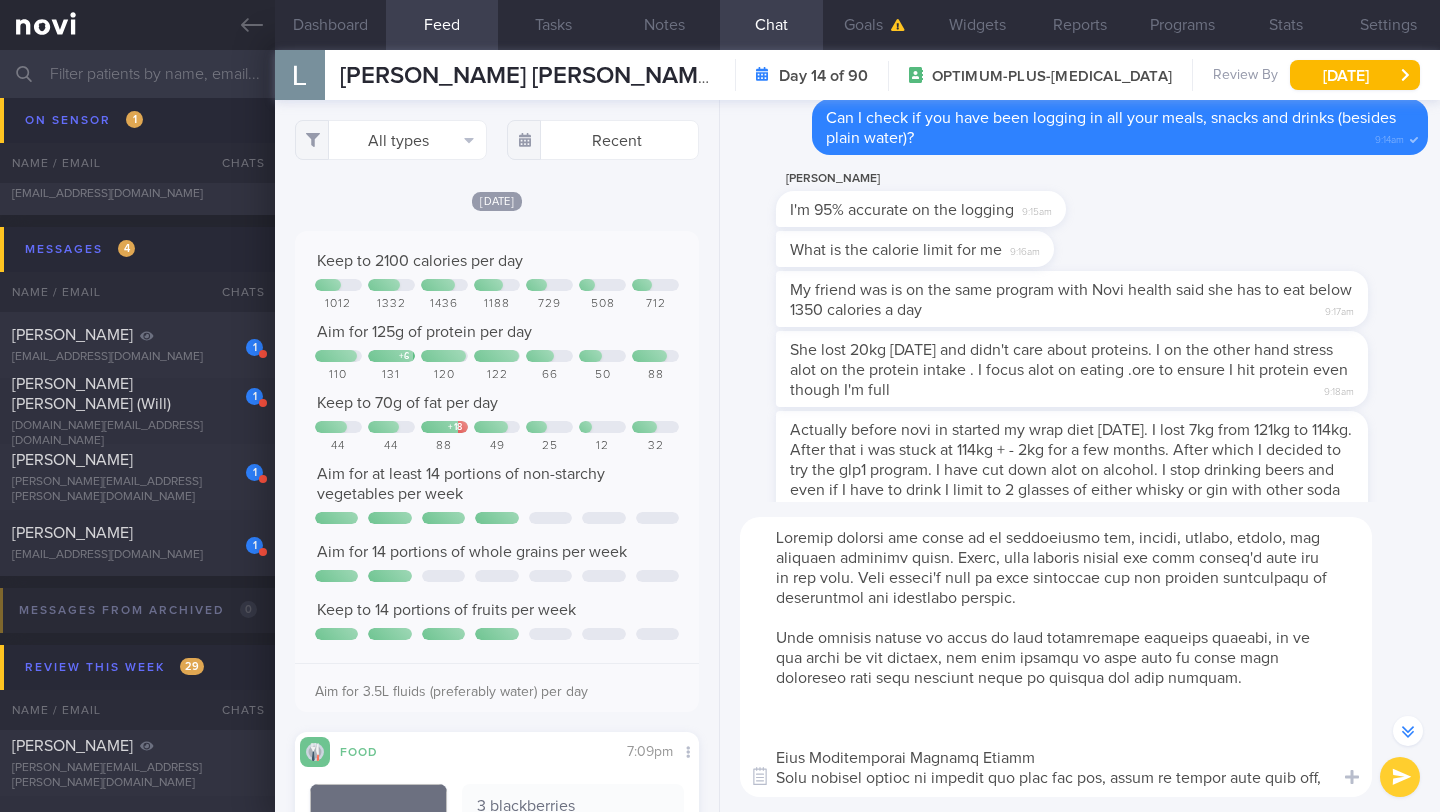 scroll, scrollTop: 40, scrollLeft: 0, axis: vertical 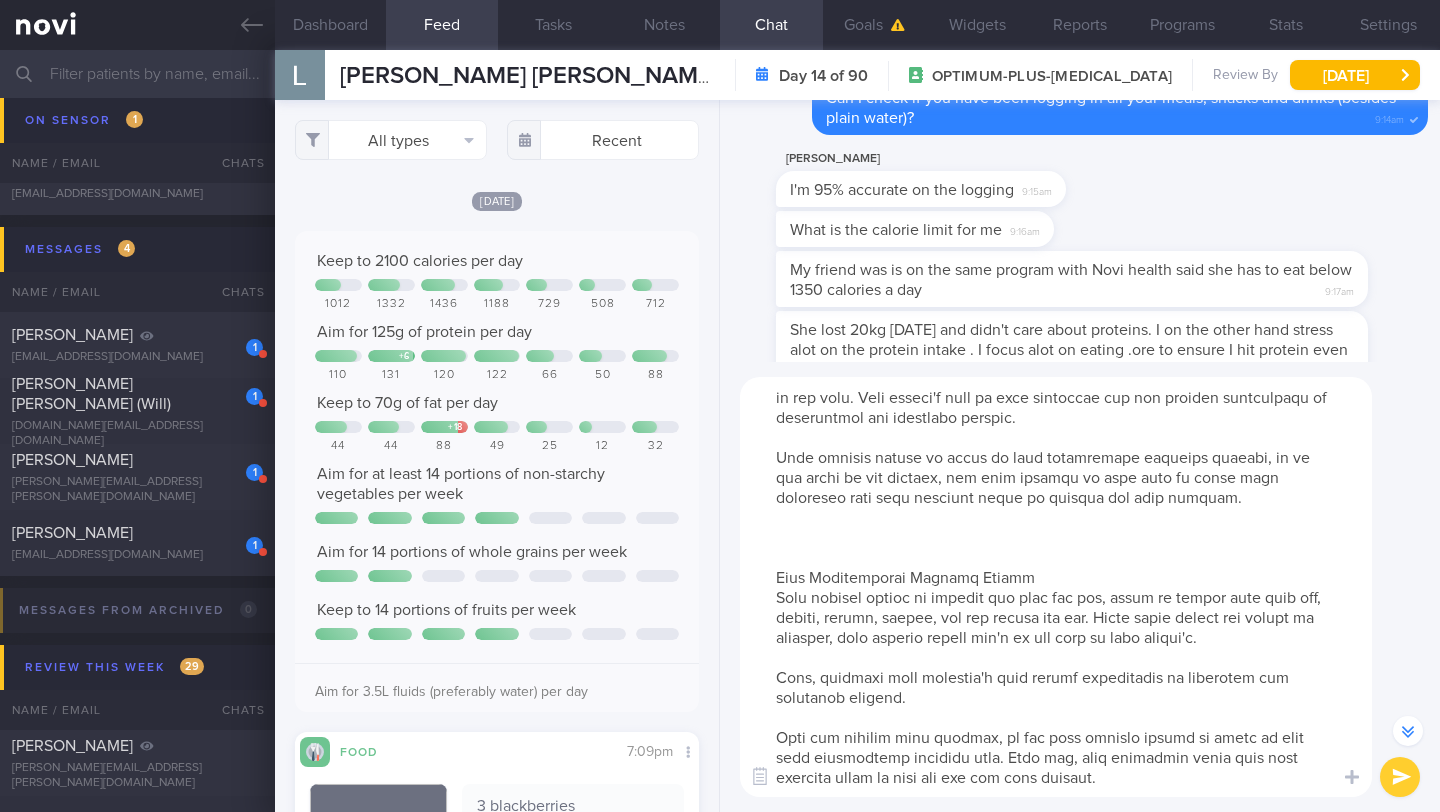 drag, startPoint x: 1023, startPoint y: 584, endPoint x: 720, endPoint y: 565, distance: 303.59512 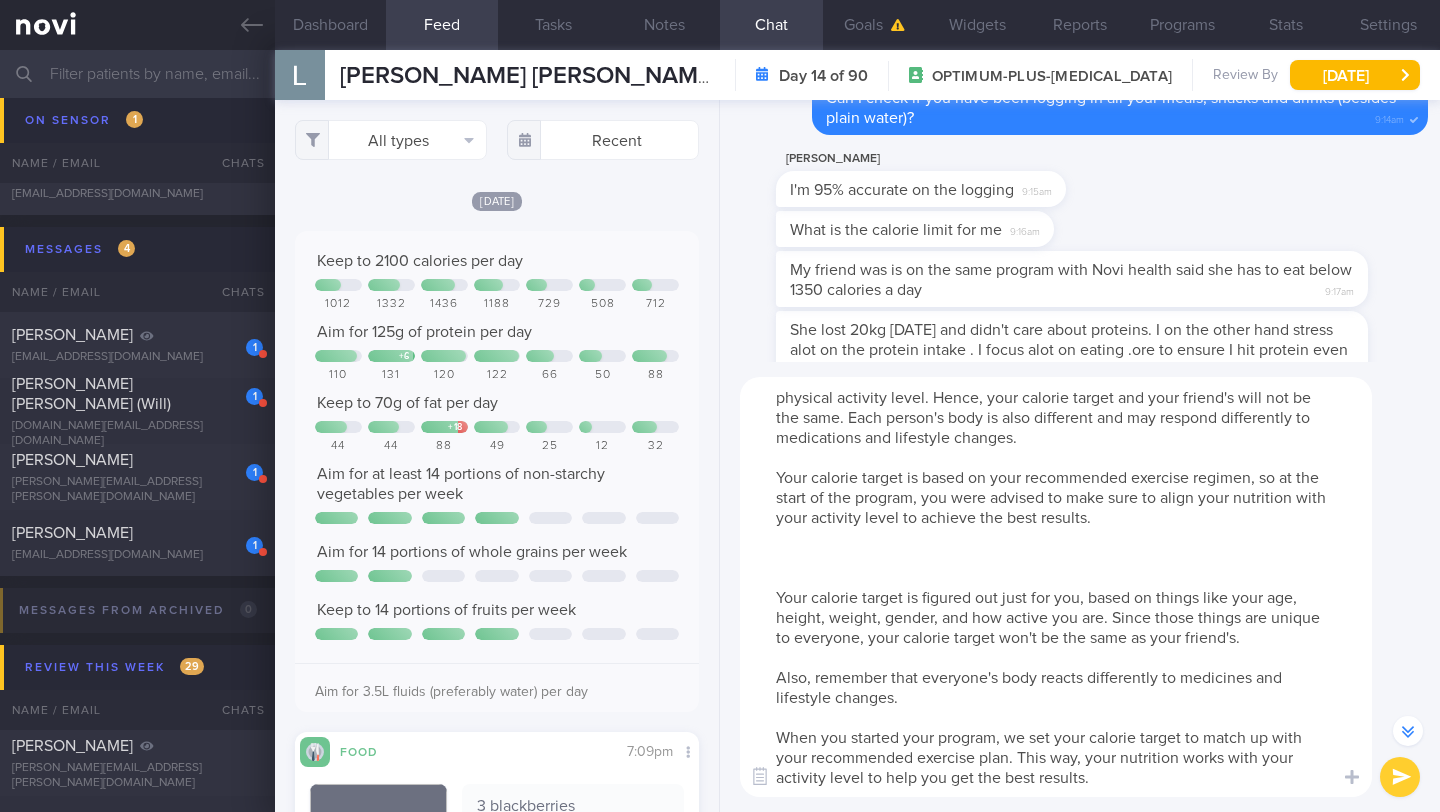 scroll, scrollTop: 20, scrollLeft: 0, axis: vertical 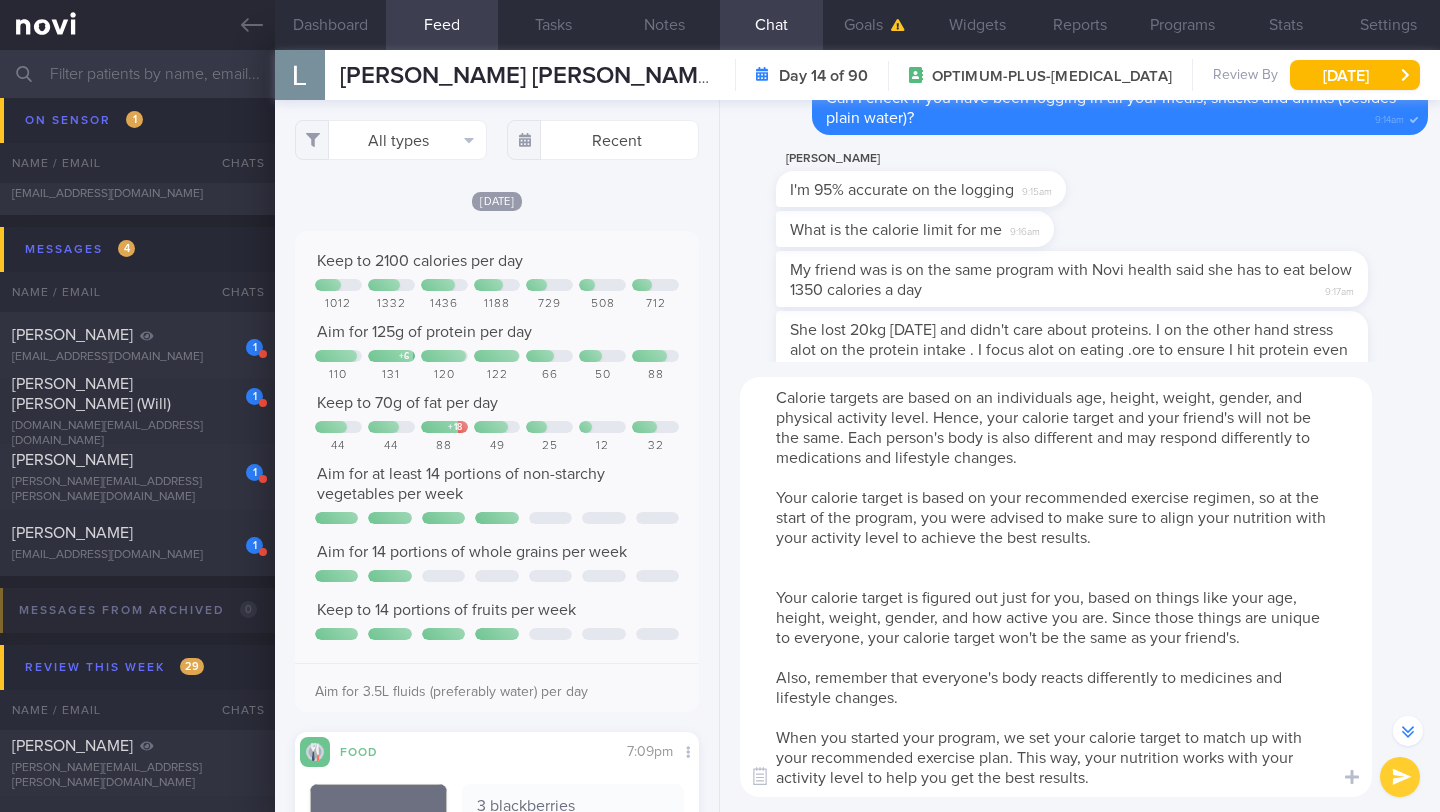 drag, startPoint x: 1144, startPoint y: 551, endPoint x: 740, endPoint y: 388, distance: 435.6432 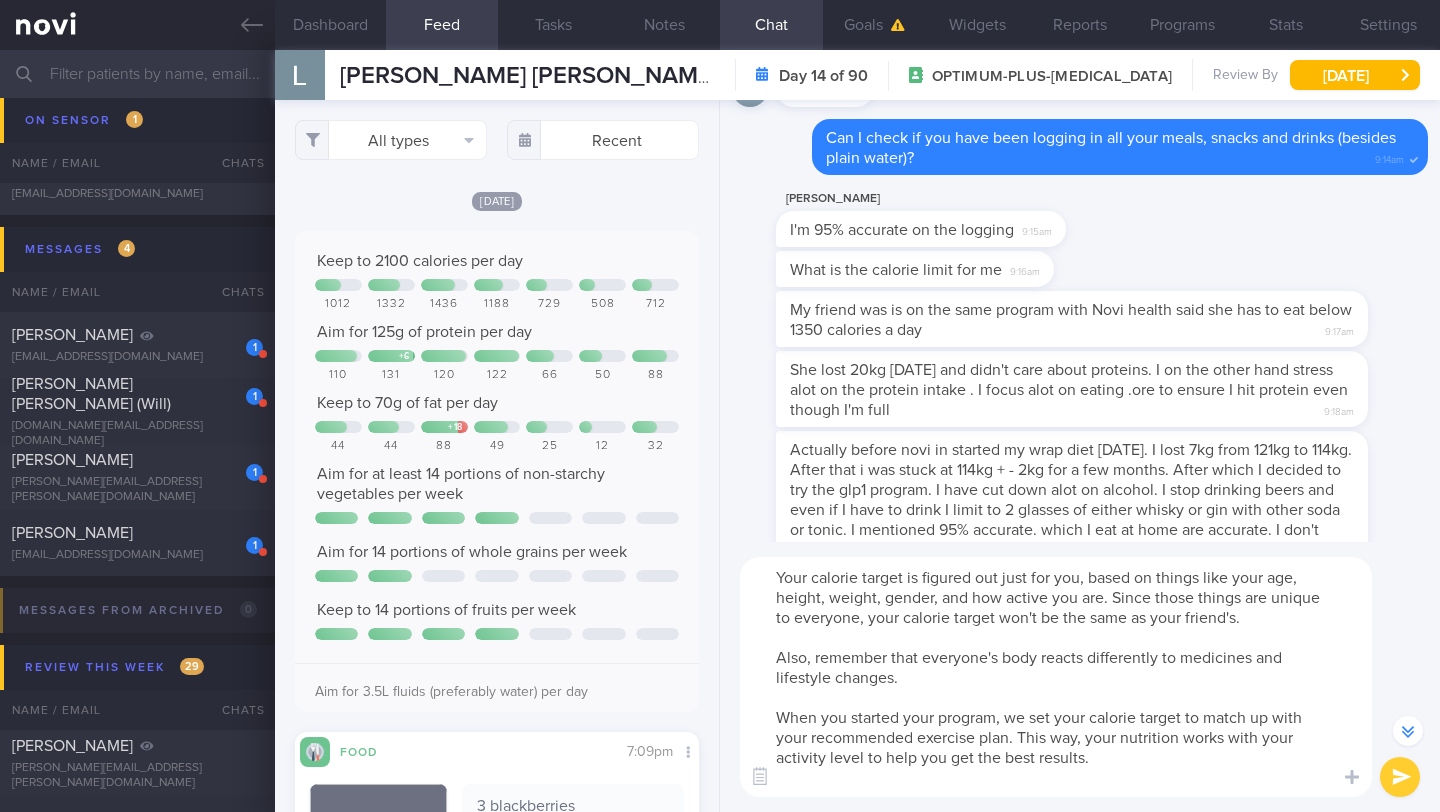 scroll, scrollTop: -417, scrollLeft: 0, axis: vertical 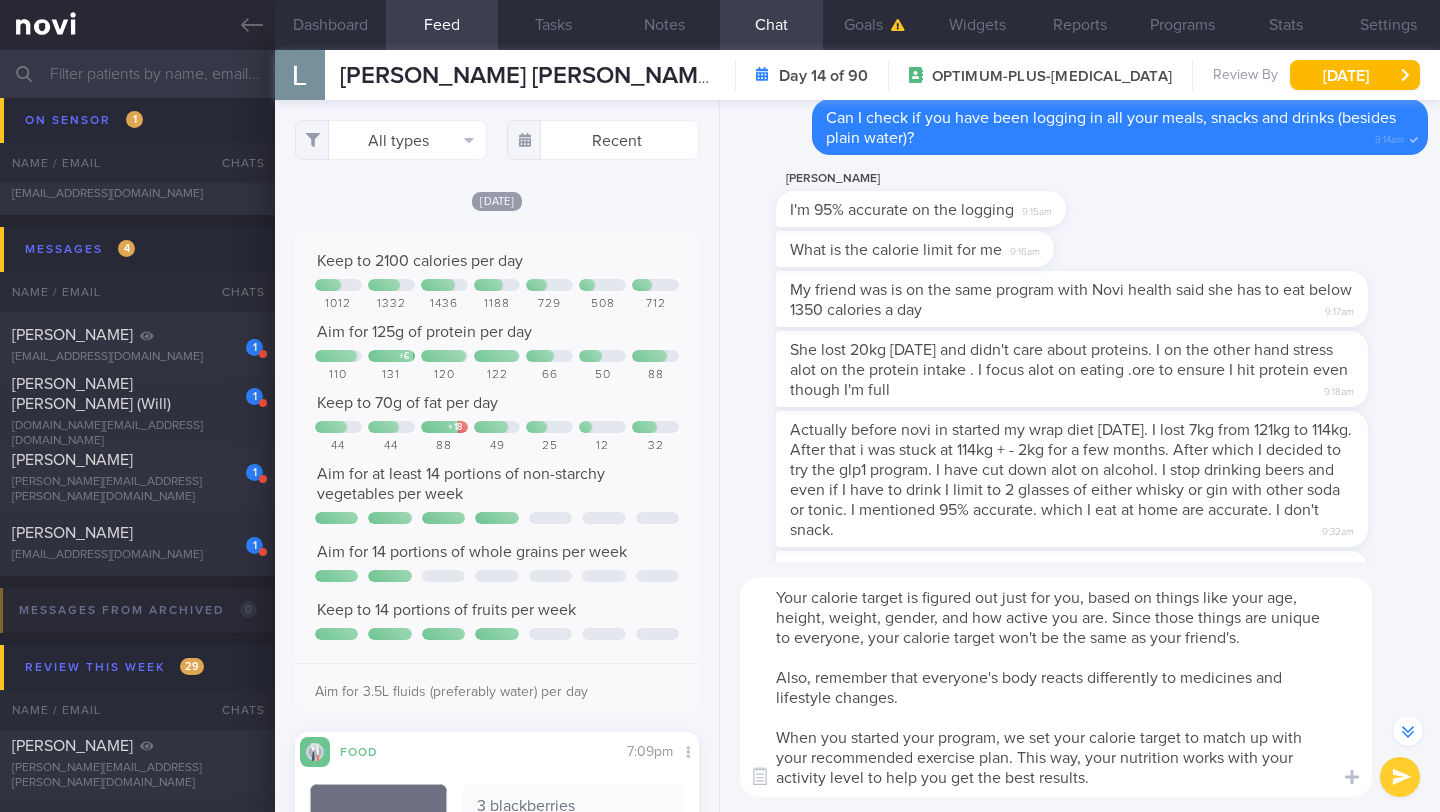 type on "Your calorie target is figured out just for you, based on things like your age, height, weight, gender, and how active you are. Since those things are unique to everyone, your calorie target won't be the same as your friend's.
Also, remember that everyone's body reacts differently to medicines and lifestyle changes.
When you started your program, we set your calorie target to match up with your recommended exercise plan. This way, your nutrition works with your activity level to help you get the best results." 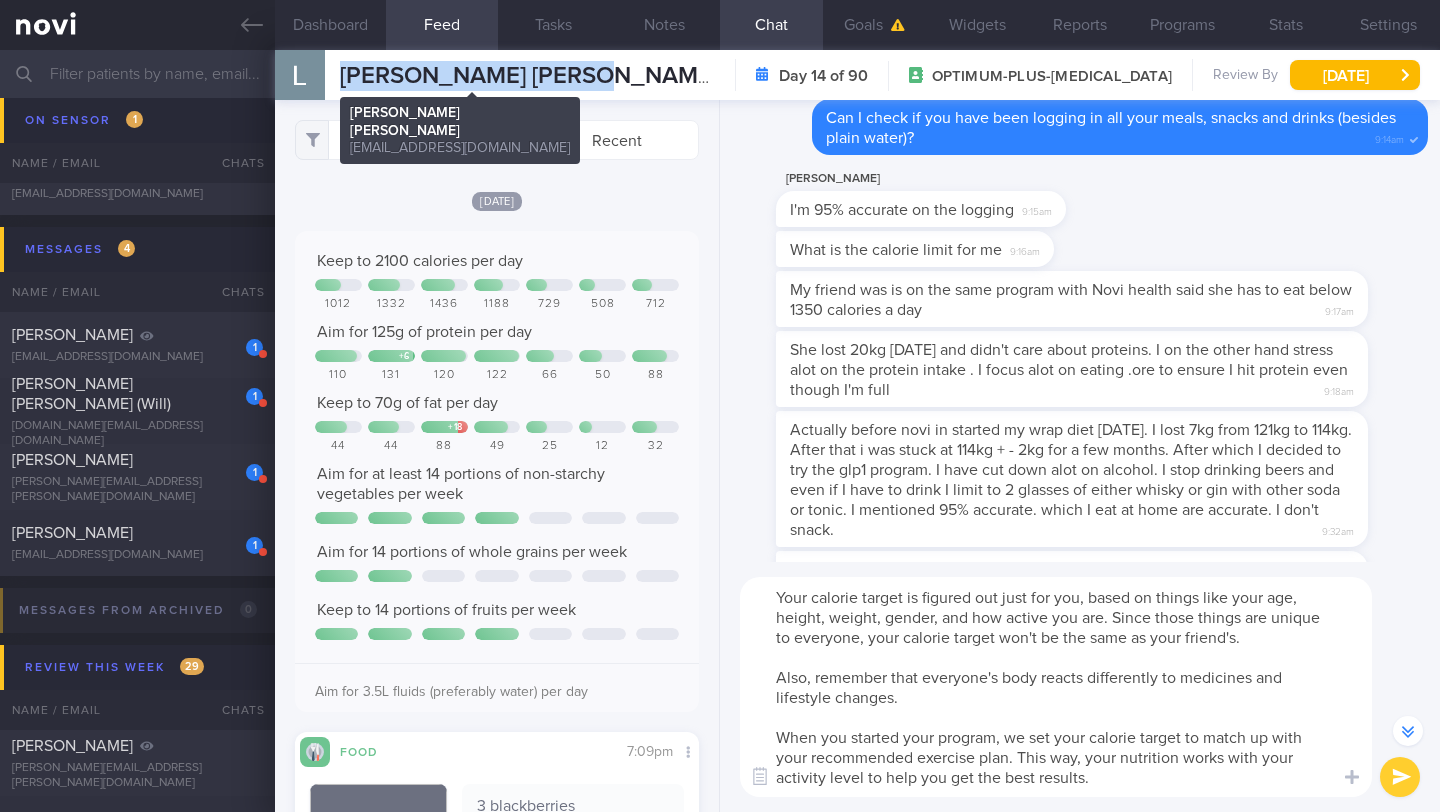 drag, startPoint x: 598, startPoint y: 69, endPoint x: 341, endPoint y: 78, distance: 257.15753 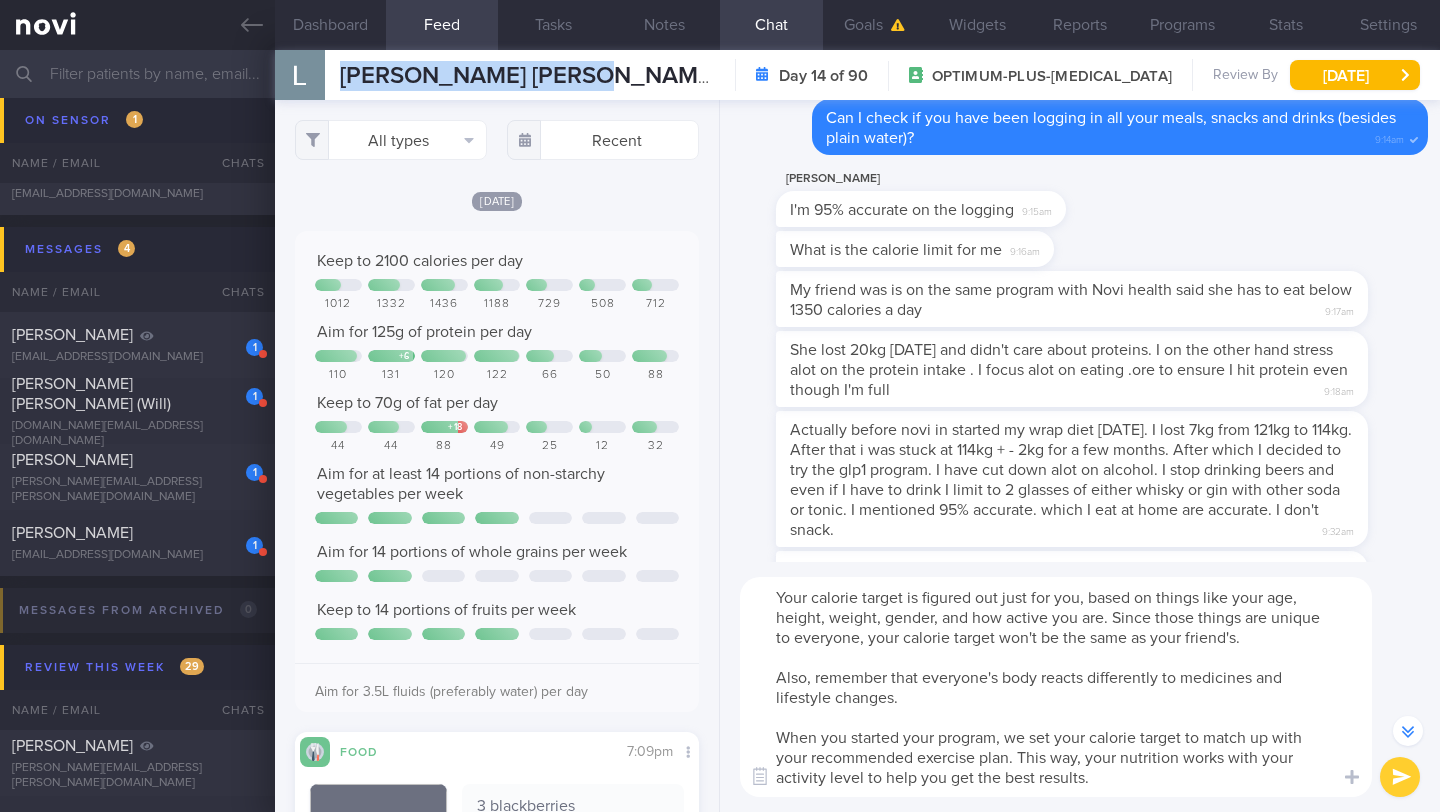 click at bounding box center [1400, 777] 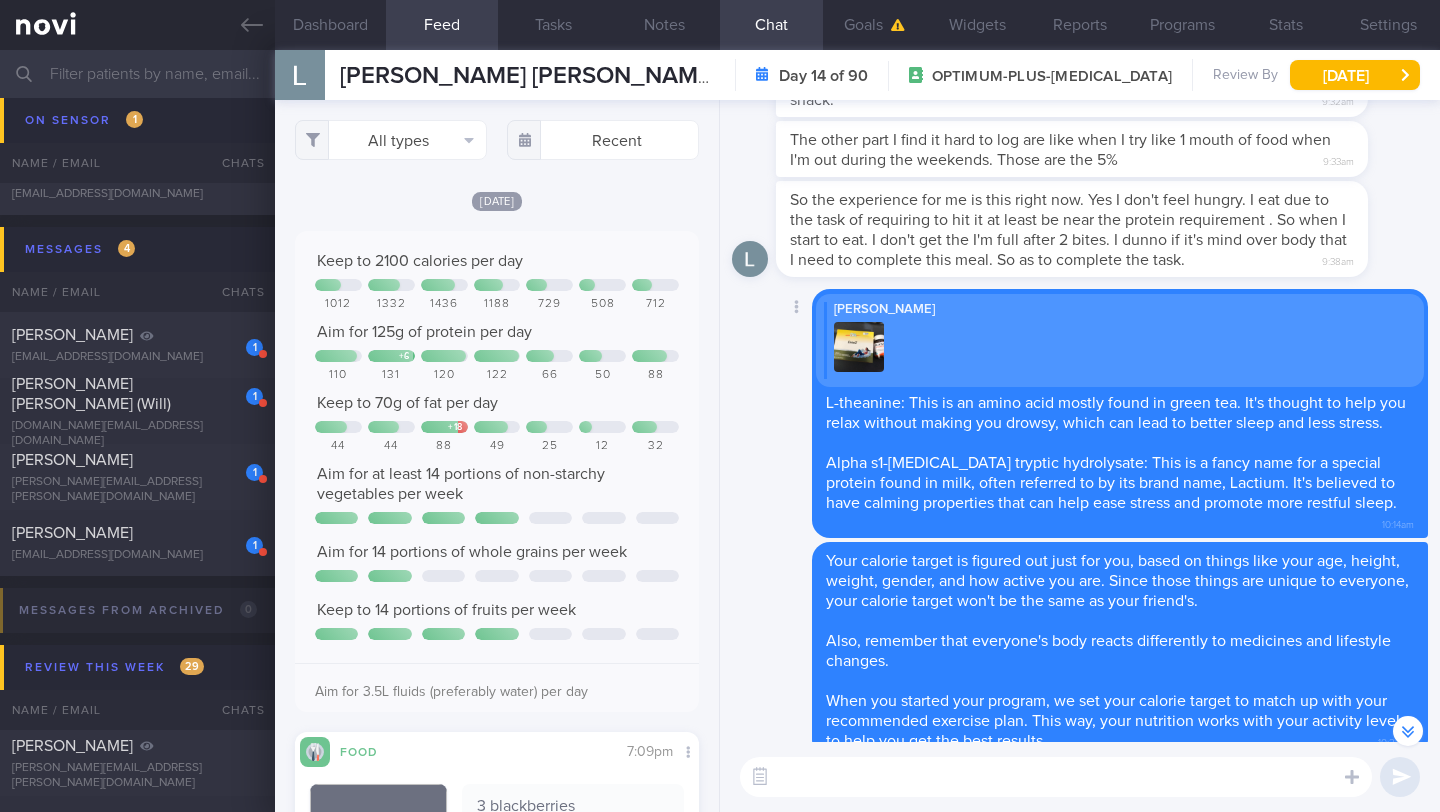 scroll, scrollTop: -192, scrollLeft: 0, axis: vertical 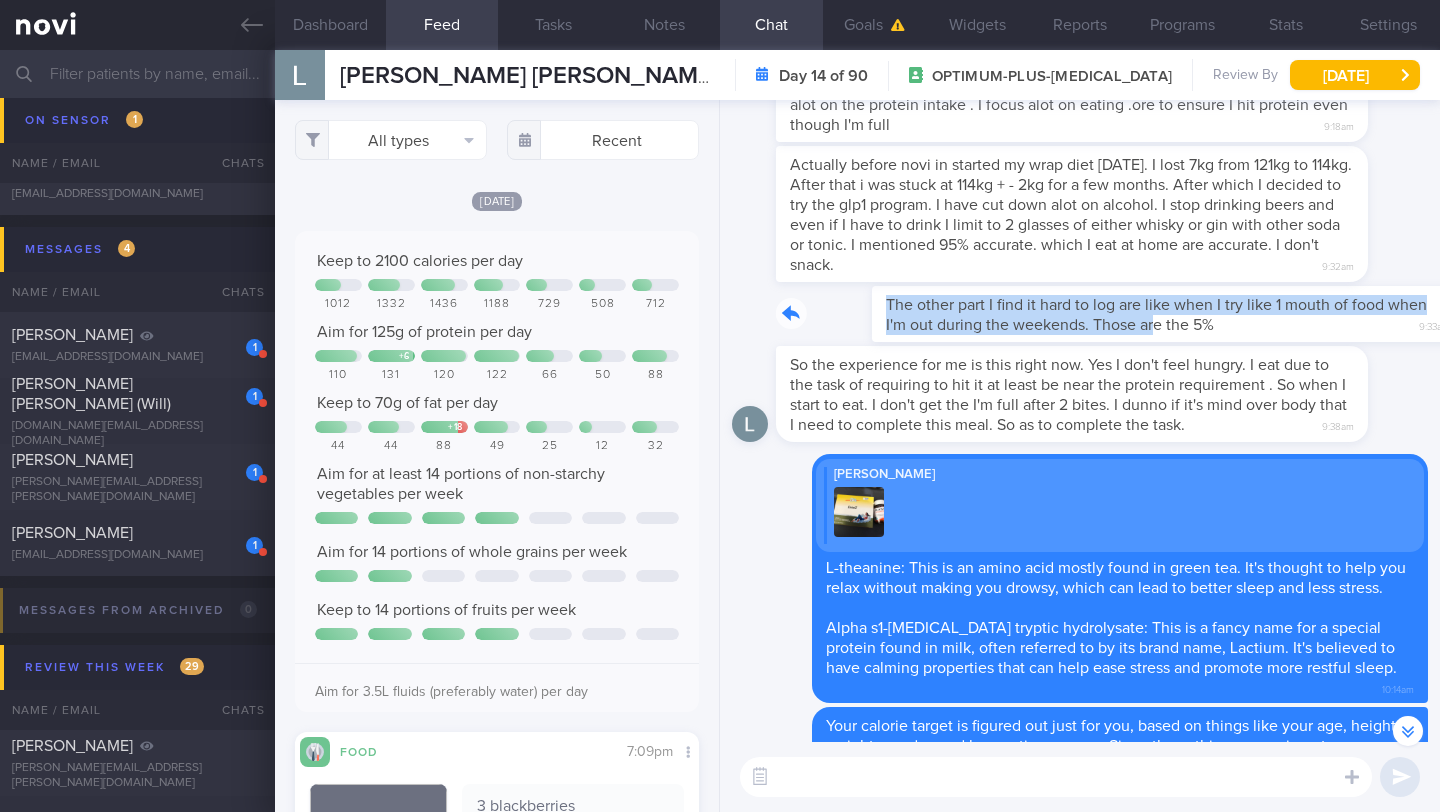 drag, startPoint x: 784, startPoint y: 285, endPoint x: 1057, endPoint y: 297, distance: 273.2636 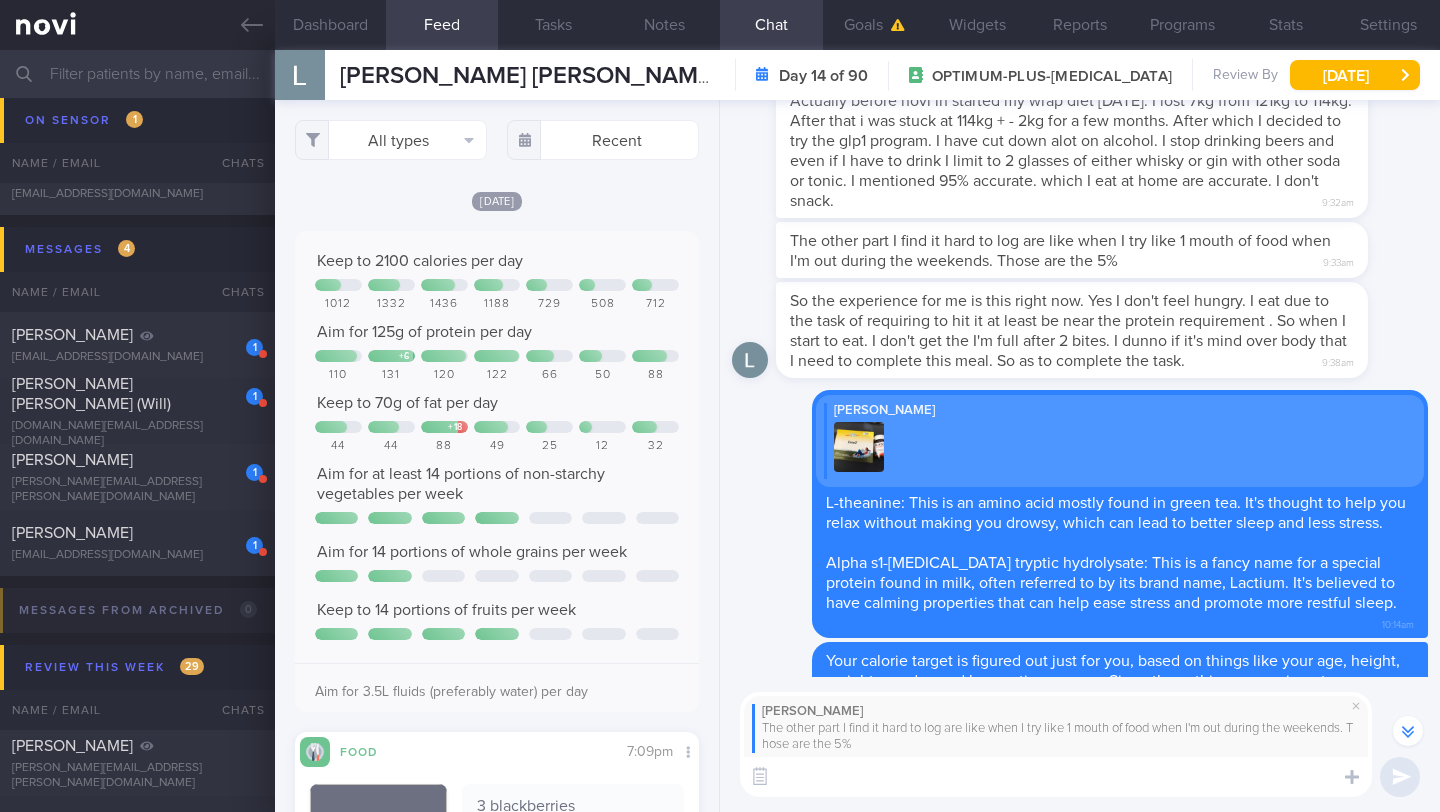 scroll, scrollTop: -257, scrollLeft: 0, axis: vertical 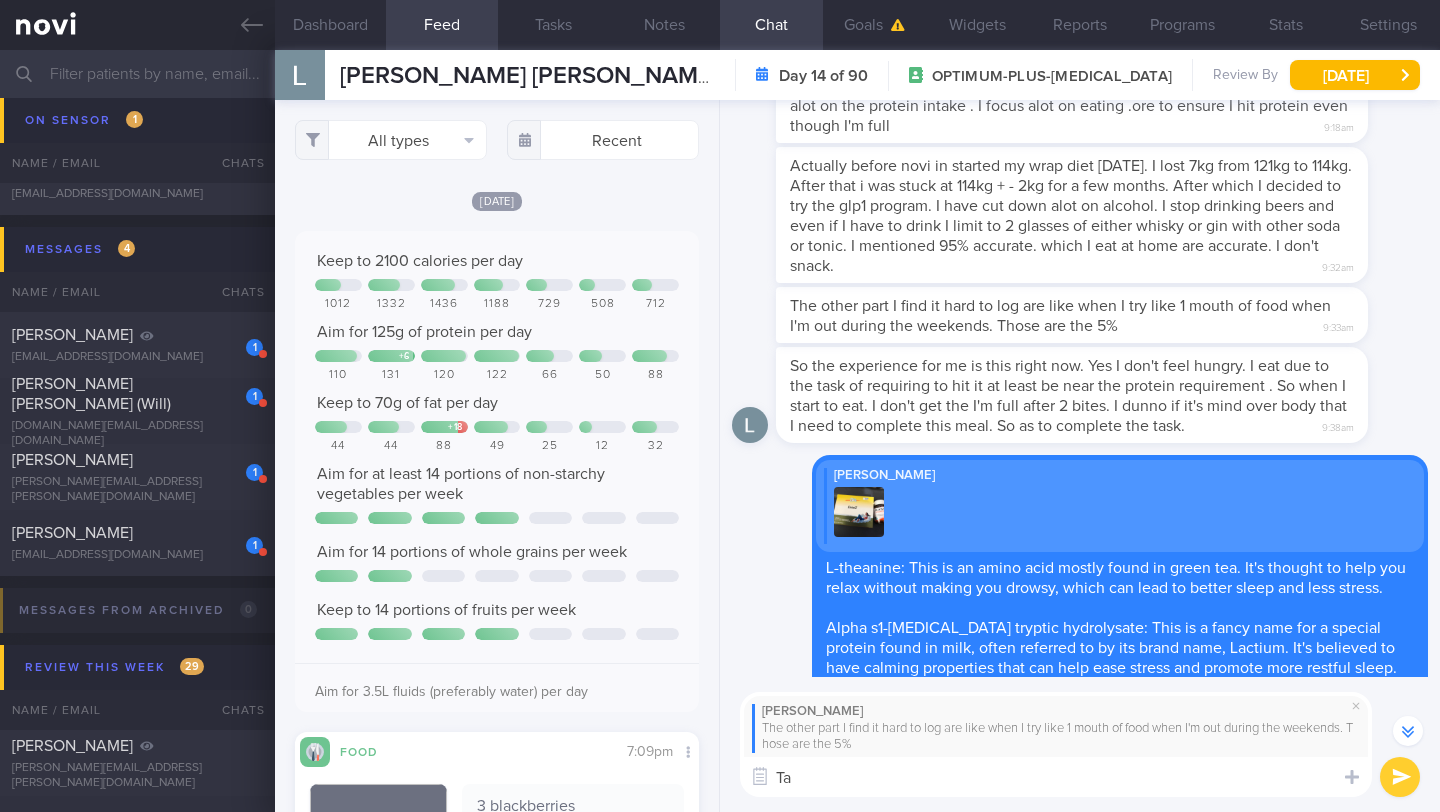 type on "T" 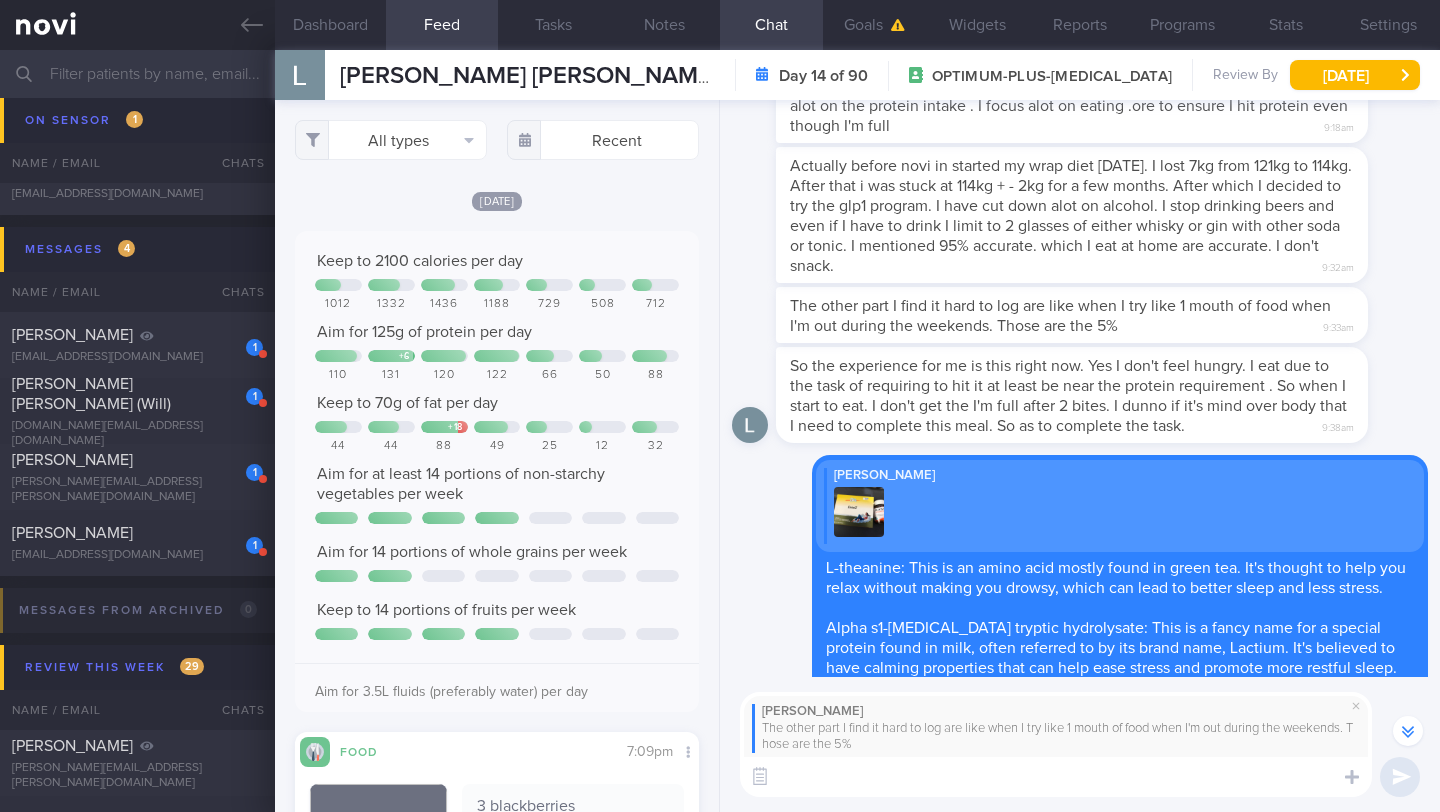 type on "a" 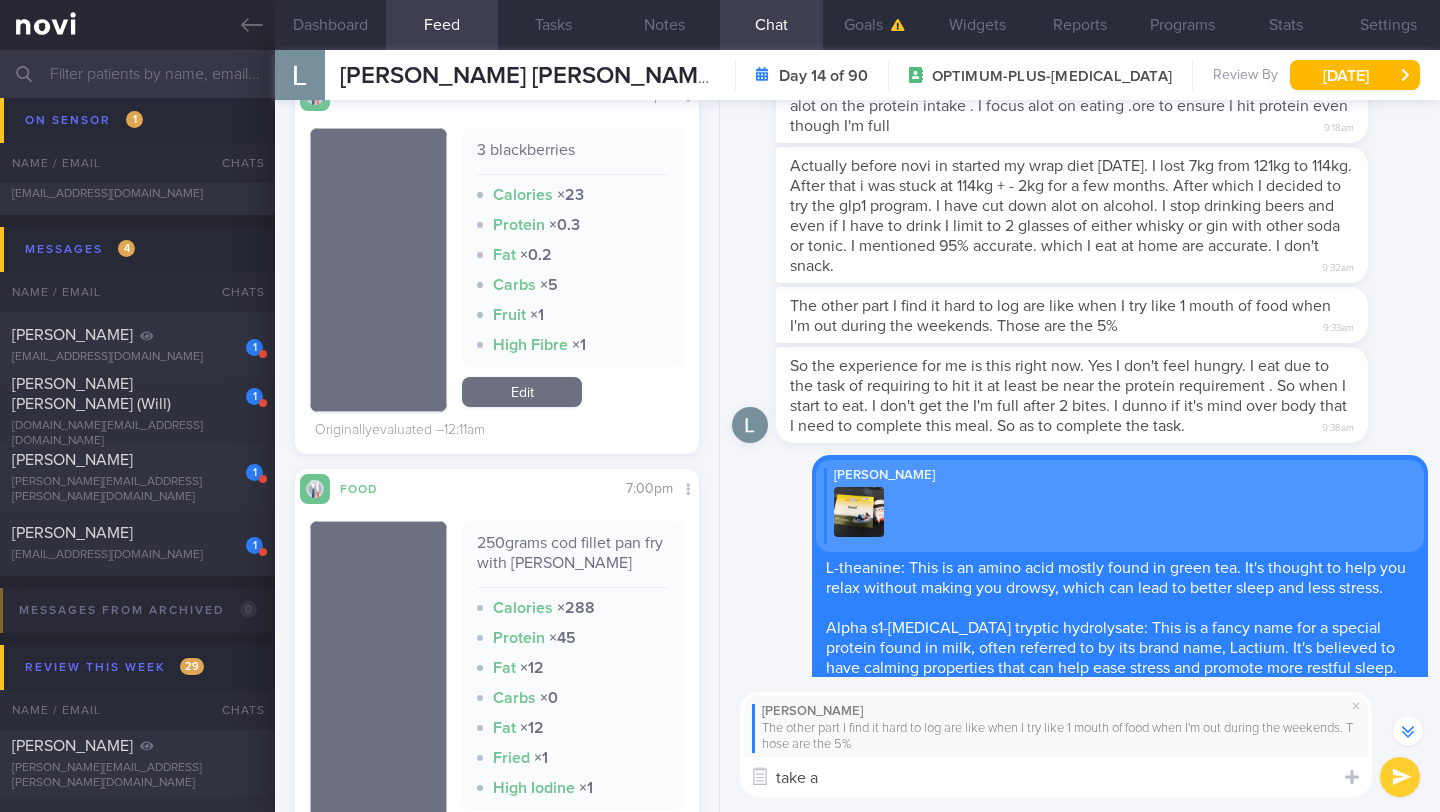 scroll, scrollTop: 1007, scrollLeft: 0, axis: vertical 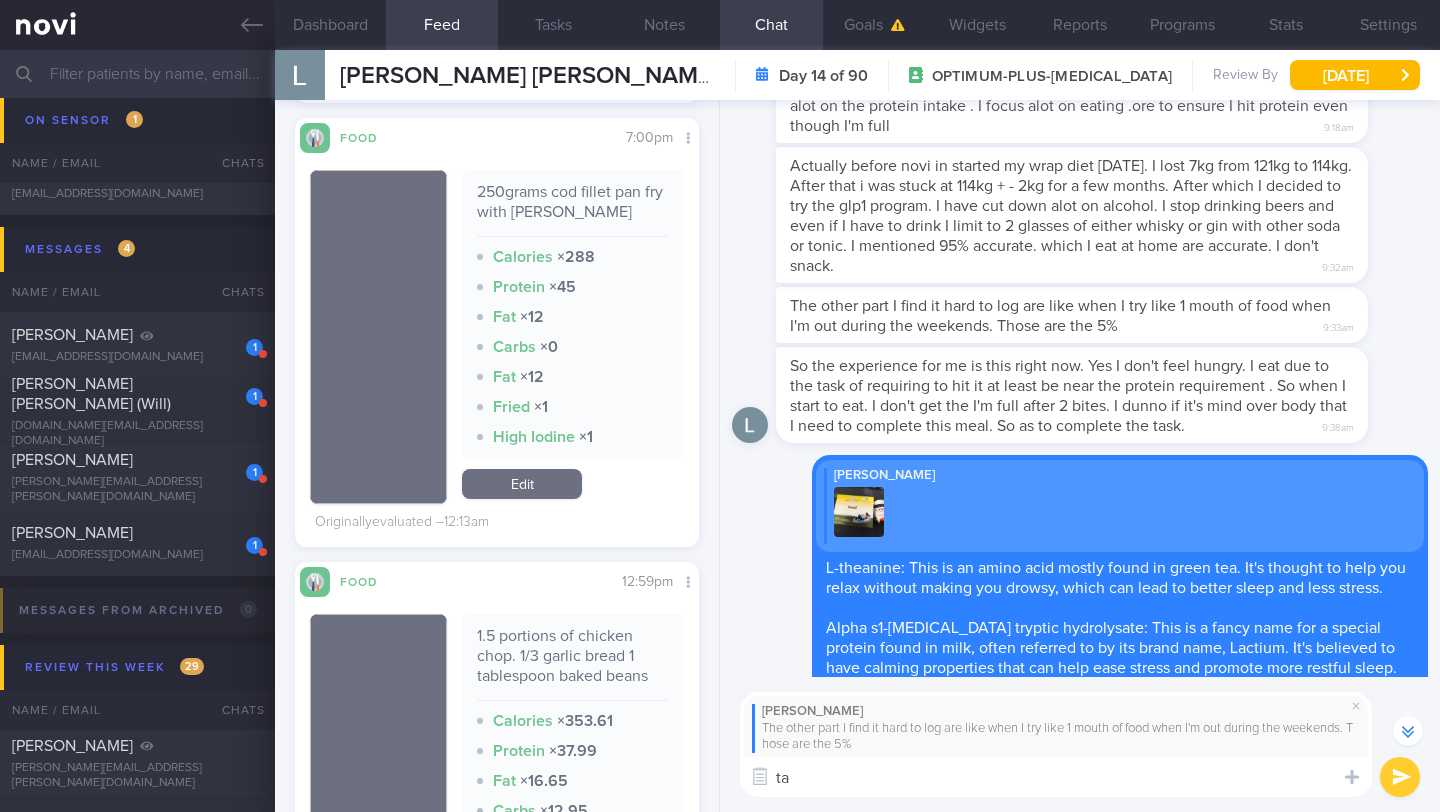 type on "t" 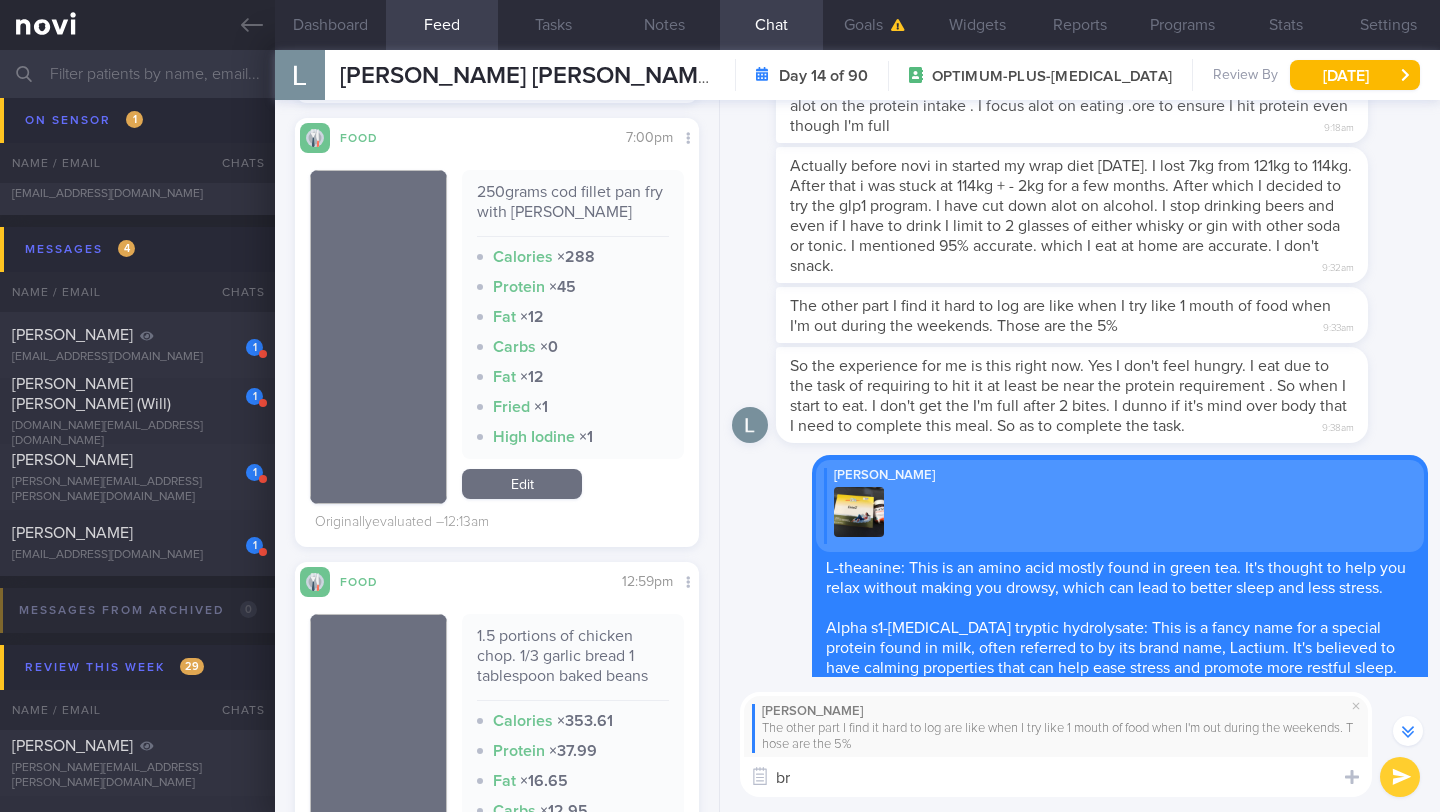 type on "b" 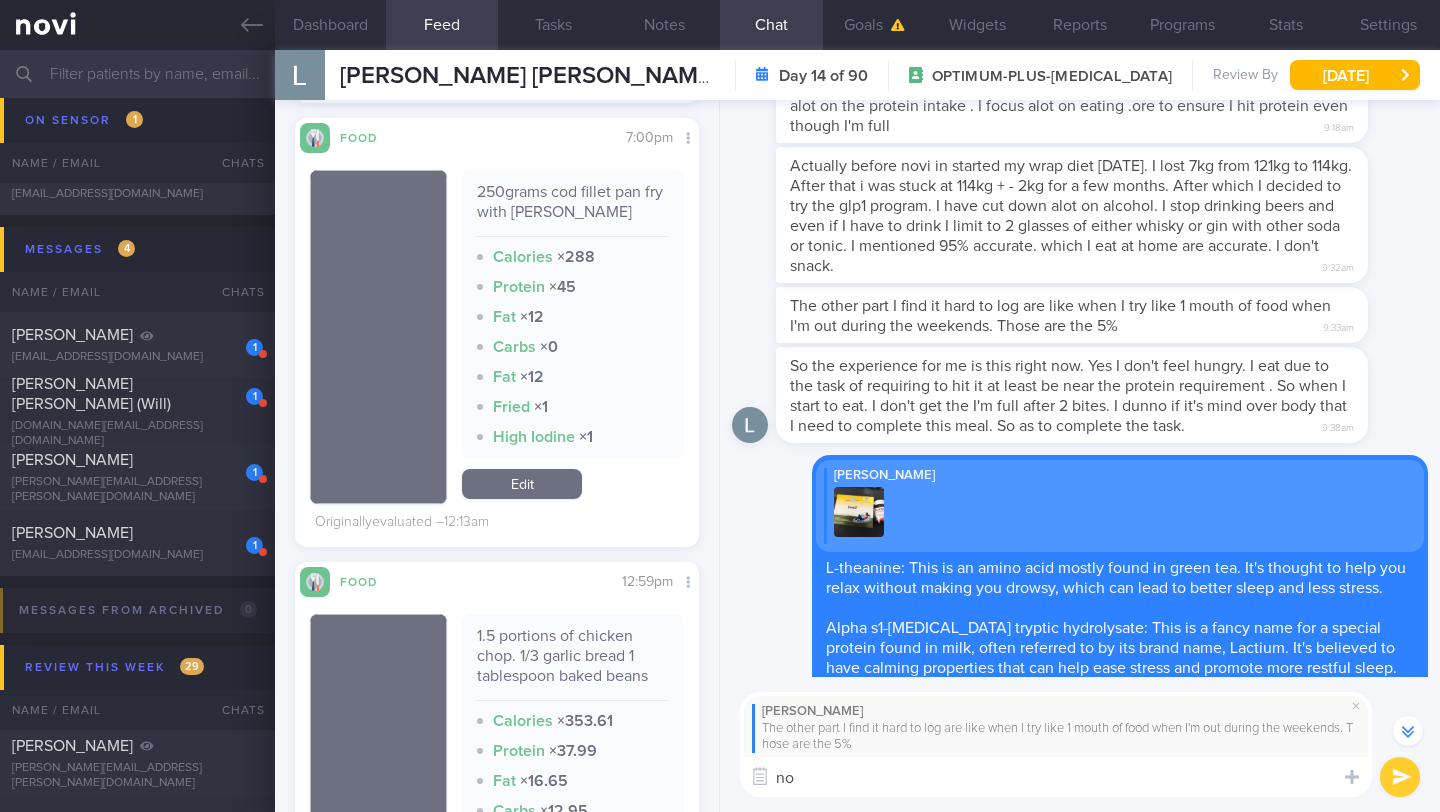 type on "n" 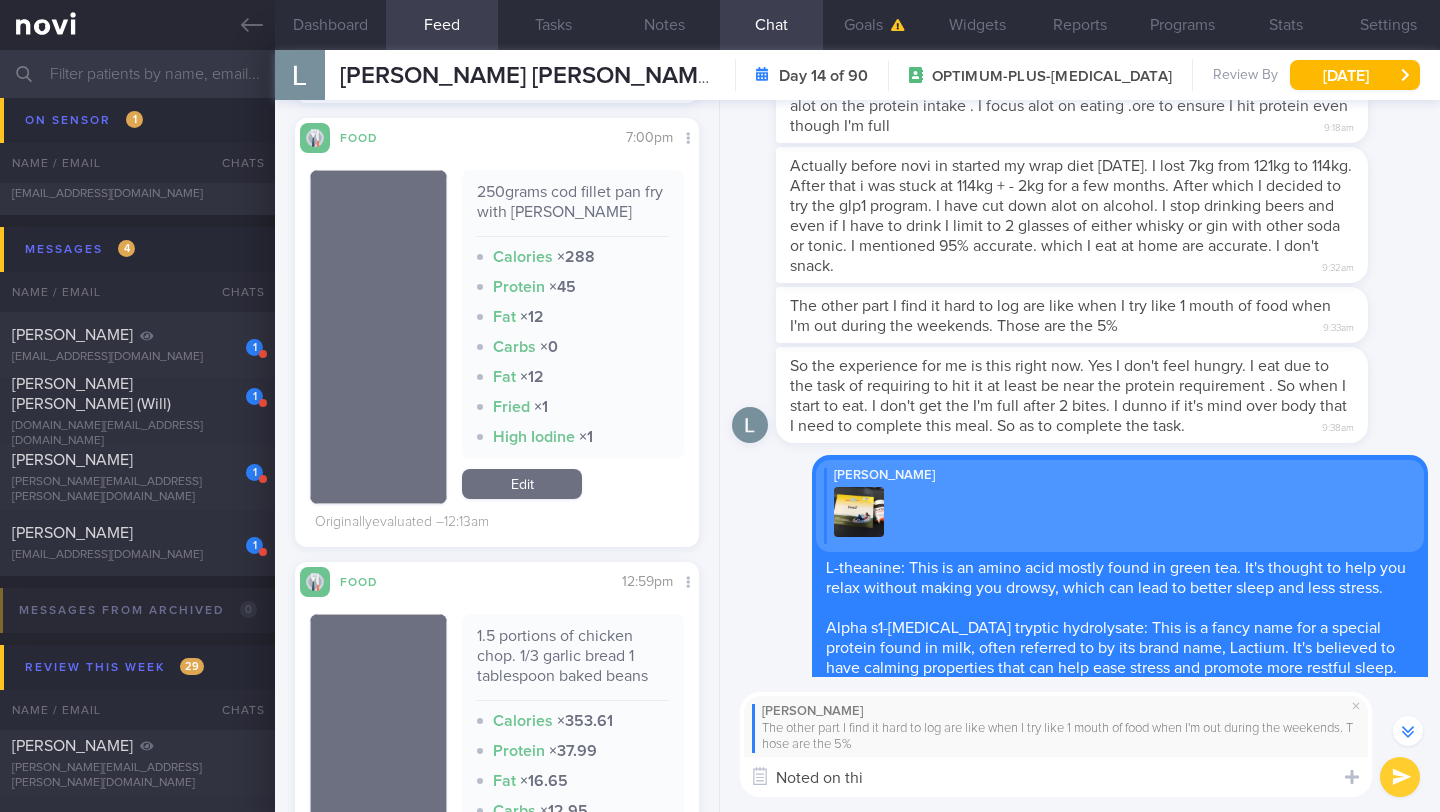 type on "Noted on this" 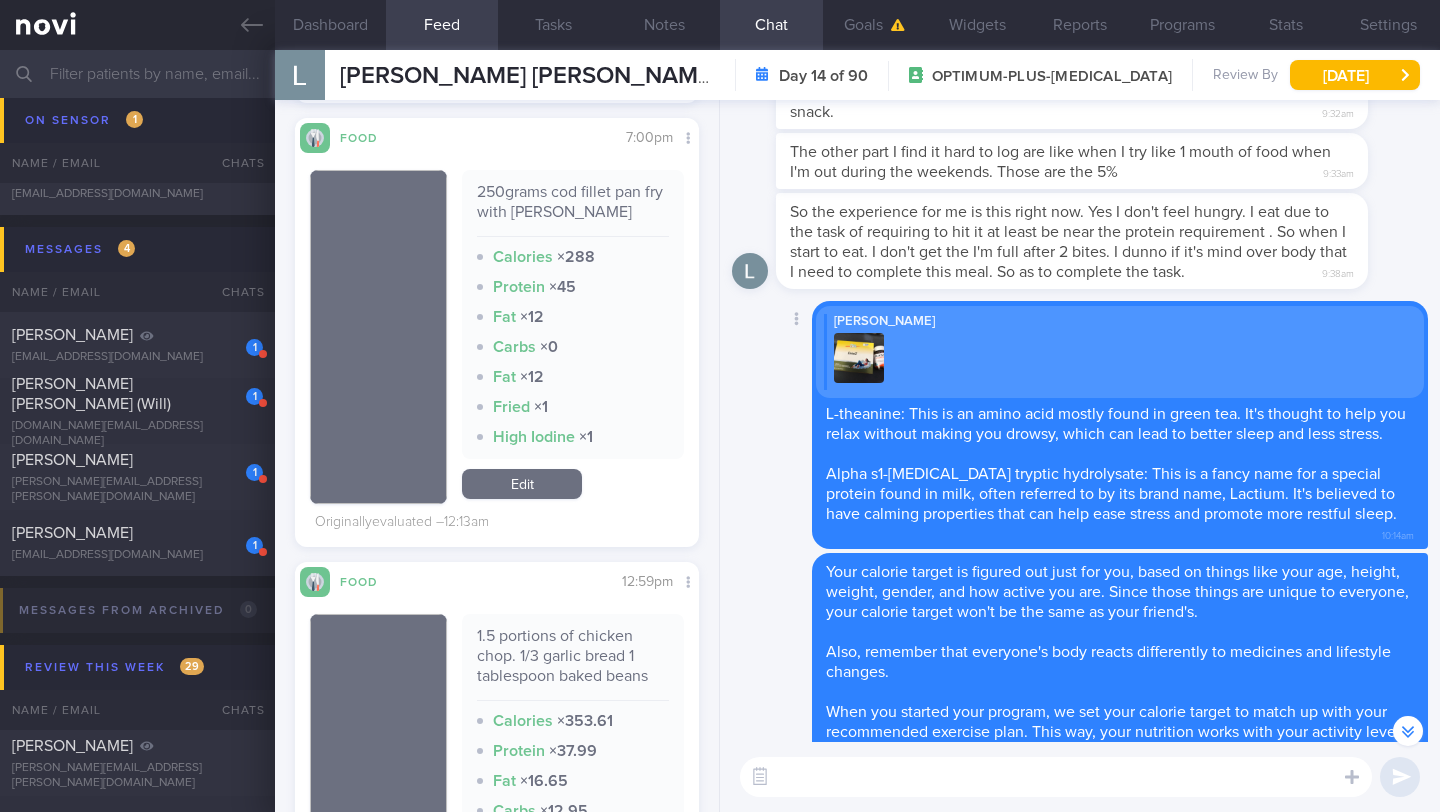 scroll, scrollTop: -227, scrollLeft: 0, axis: vertical 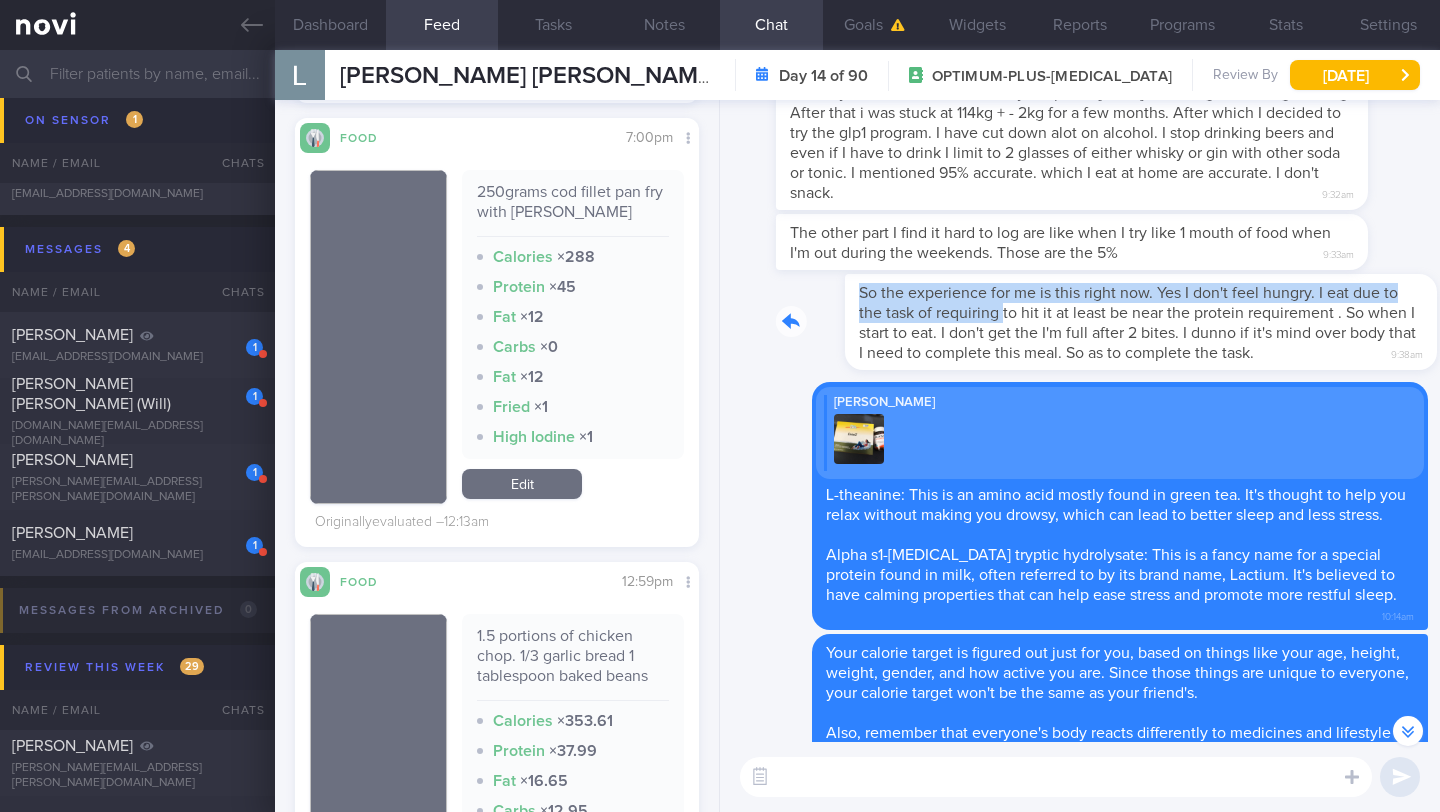 drag, startPoint x: 778, startPoint y: 279, endPoint x: 932, endPoint y: 290, distance: 154.39236 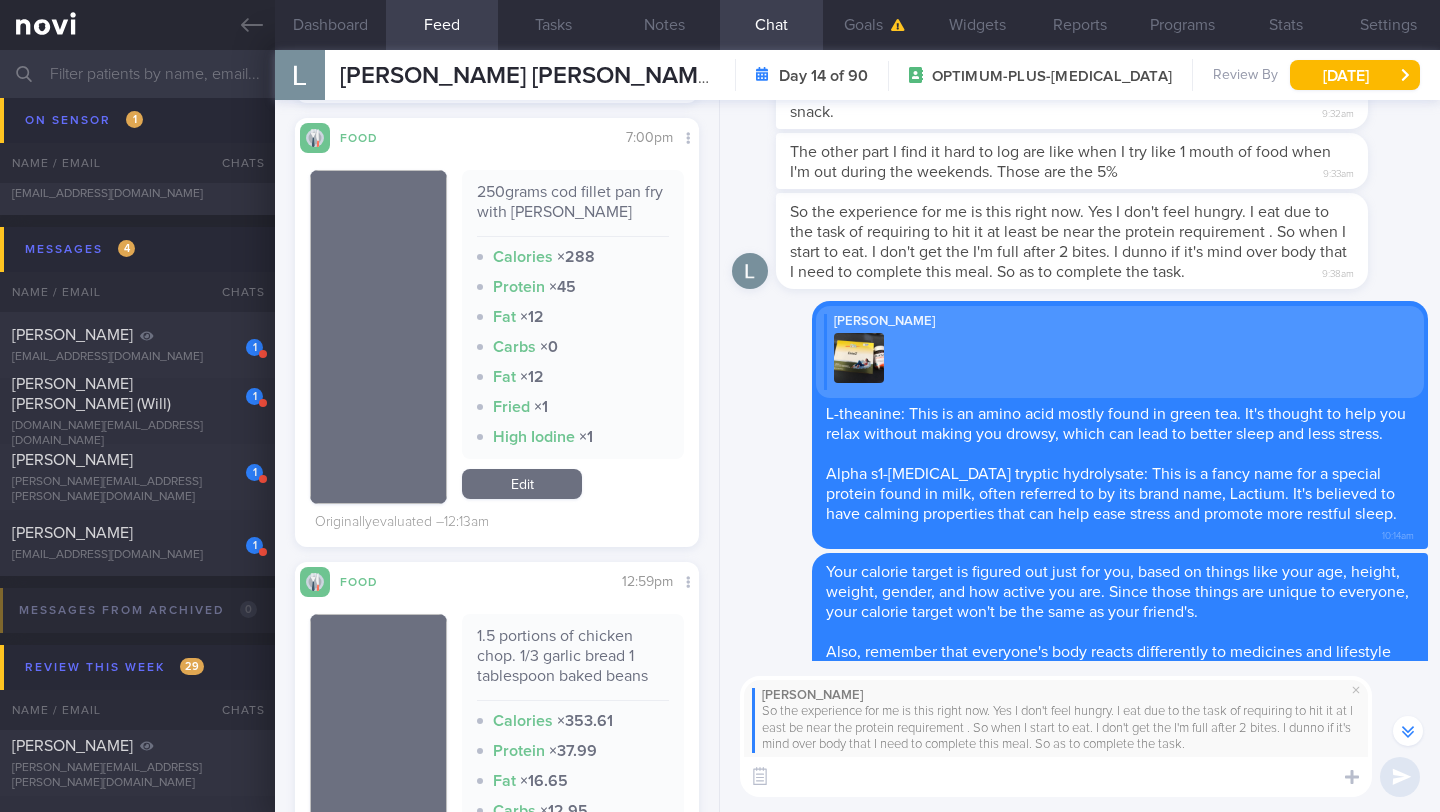 scroll, scrollTop: -308, scrollLeft: 0, axis: vertical 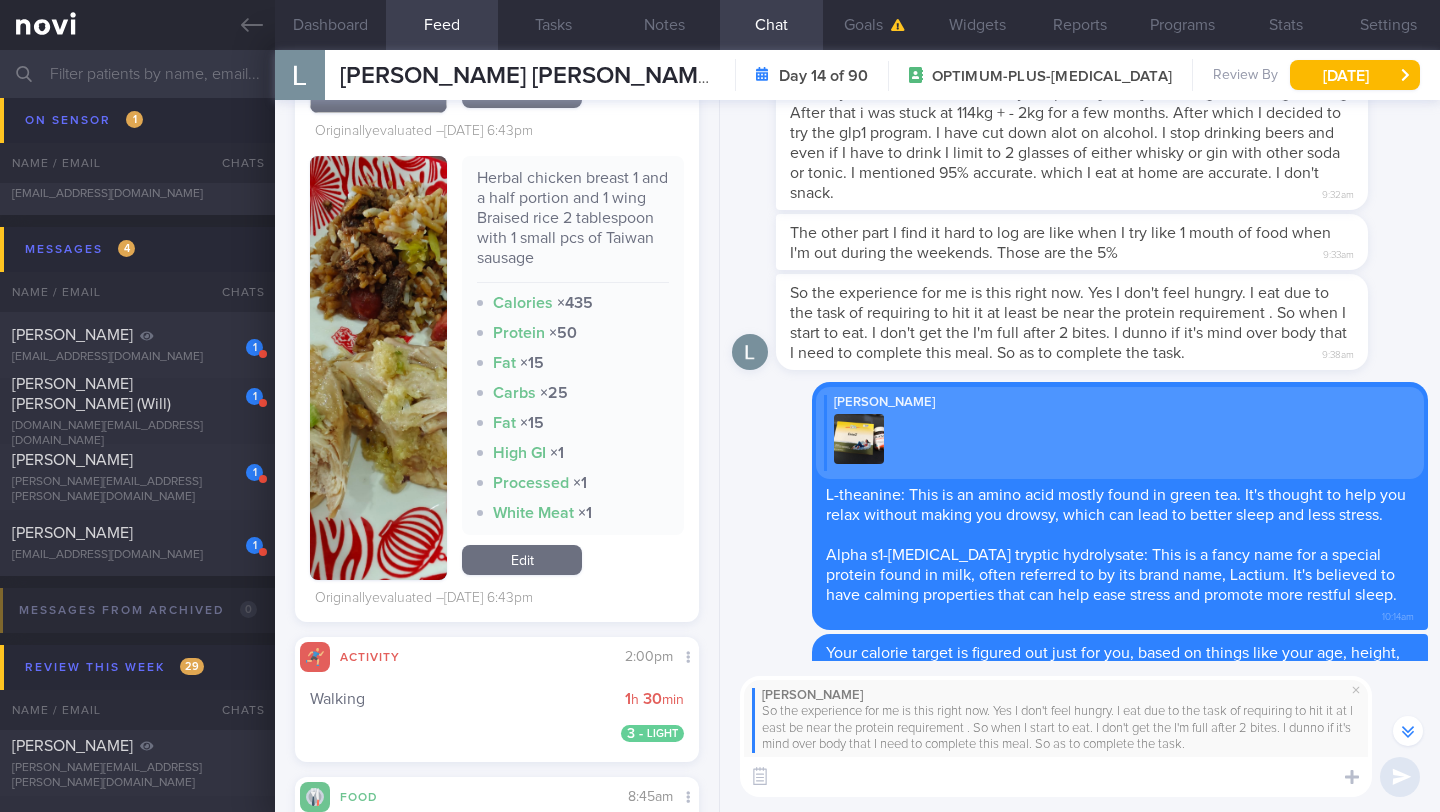 click at bounding box center [1056, 777] 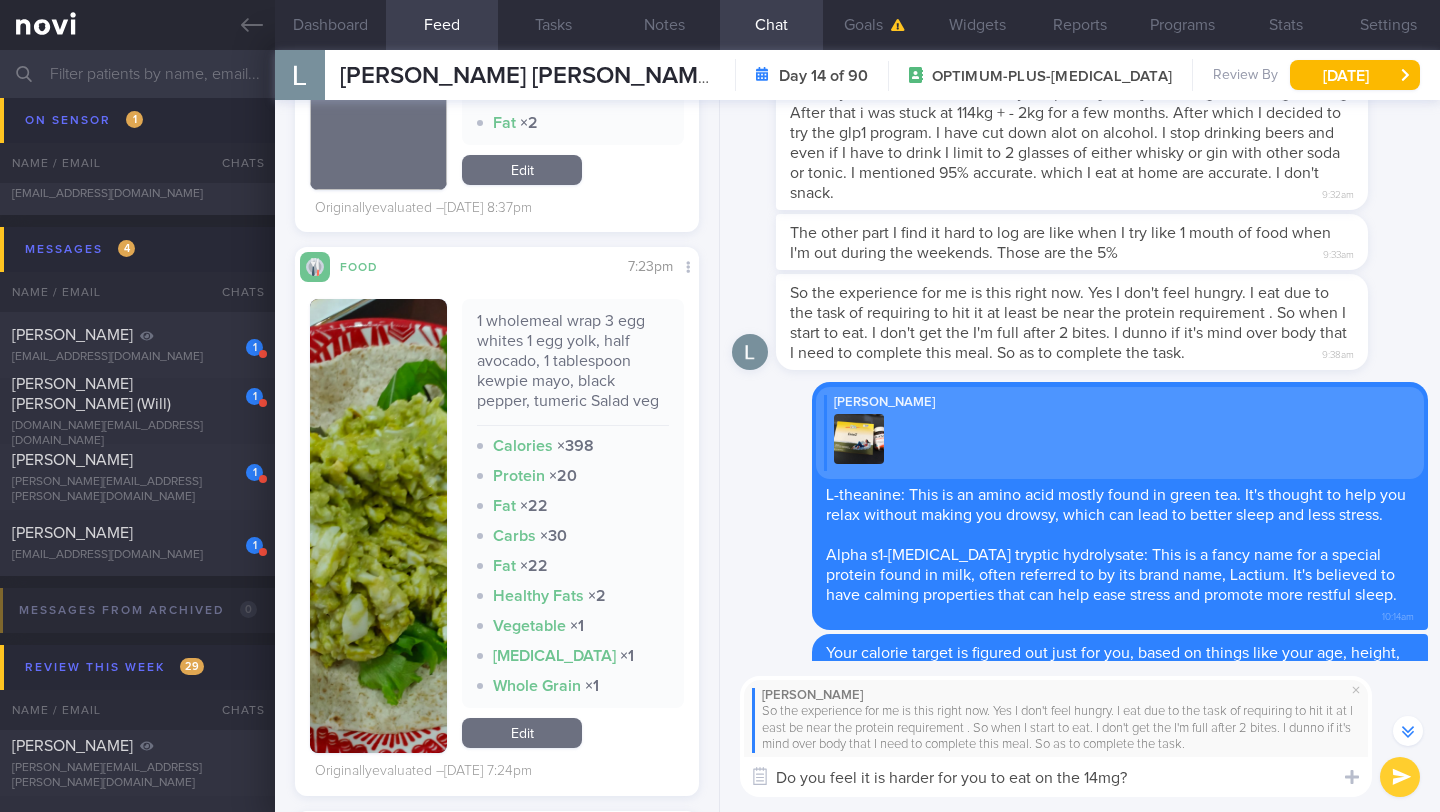 scroll, scrollTop: 5819, scrollLeft: 0, axis: vertical 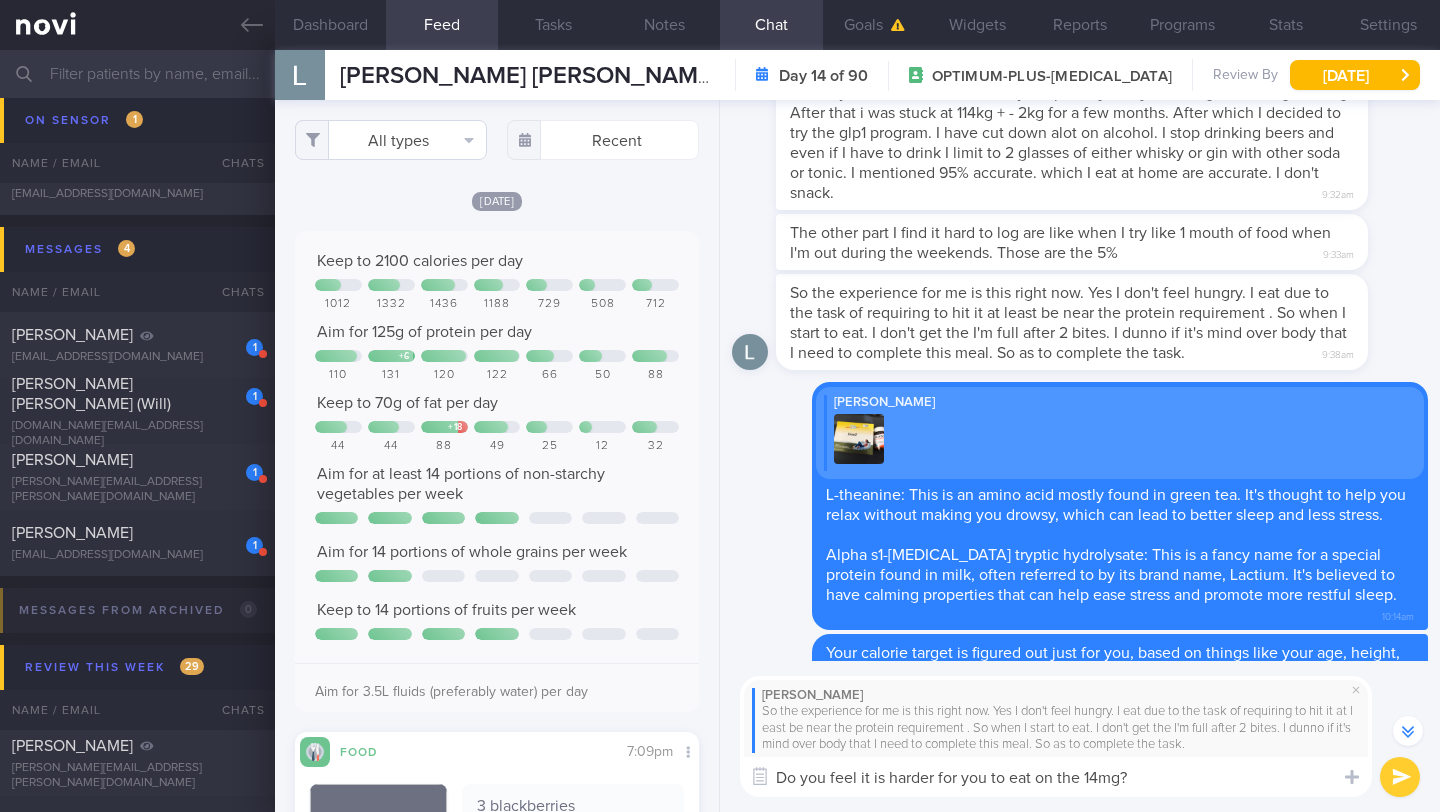 type on "Do you feel it is harder for you to eat on the 14mg?" 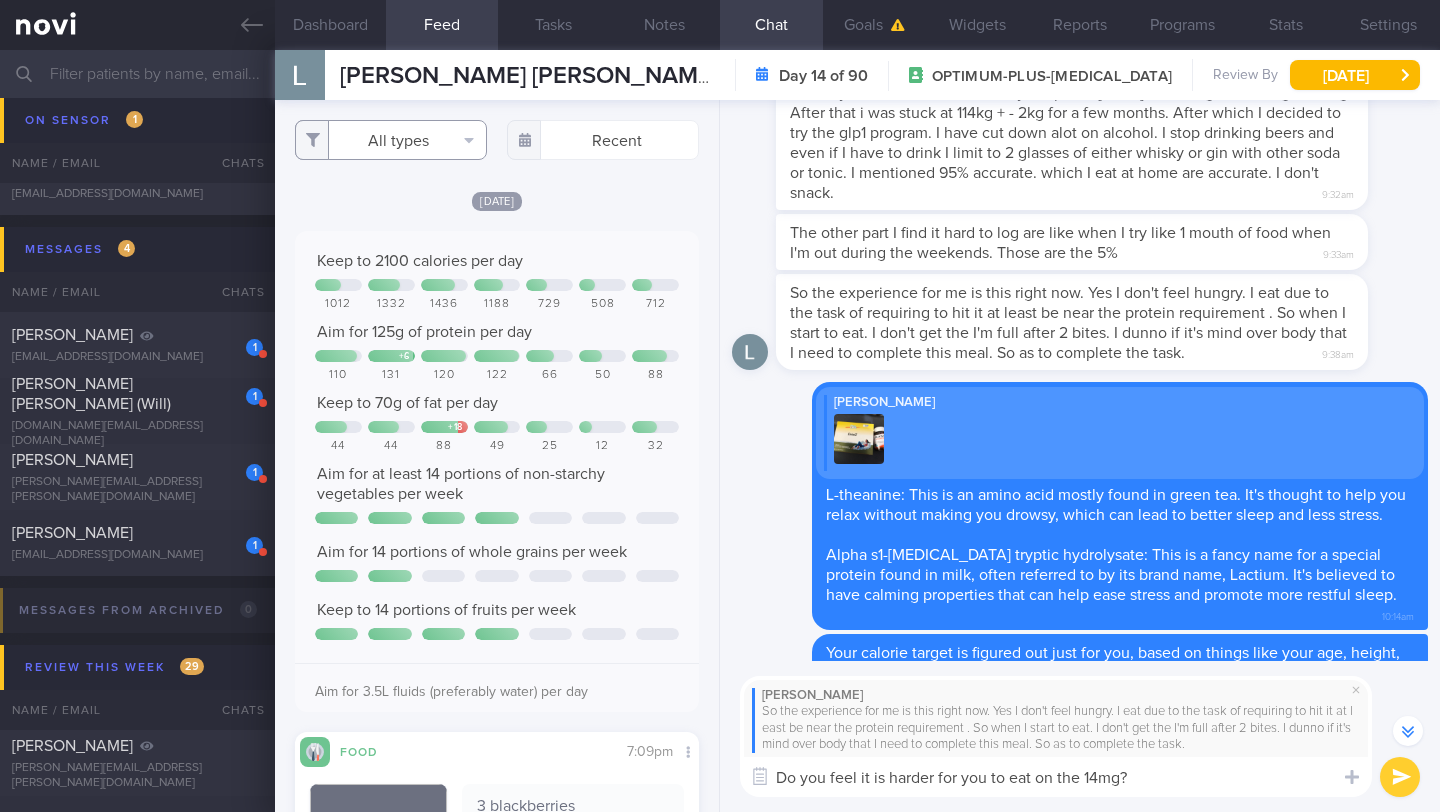 click on "All types" at bounding box center [391, 140] 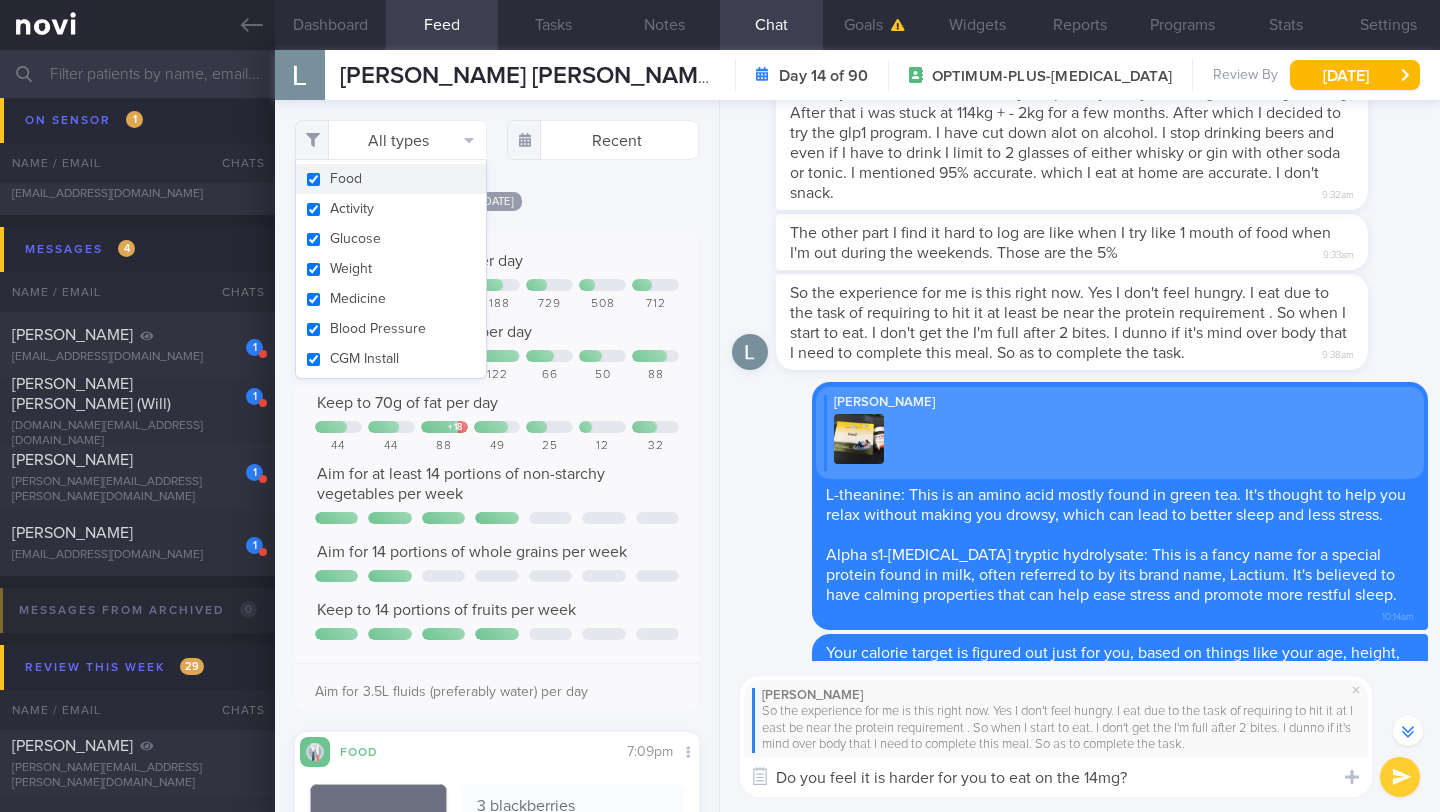 click on "Food" at bounding box center [391, 179] 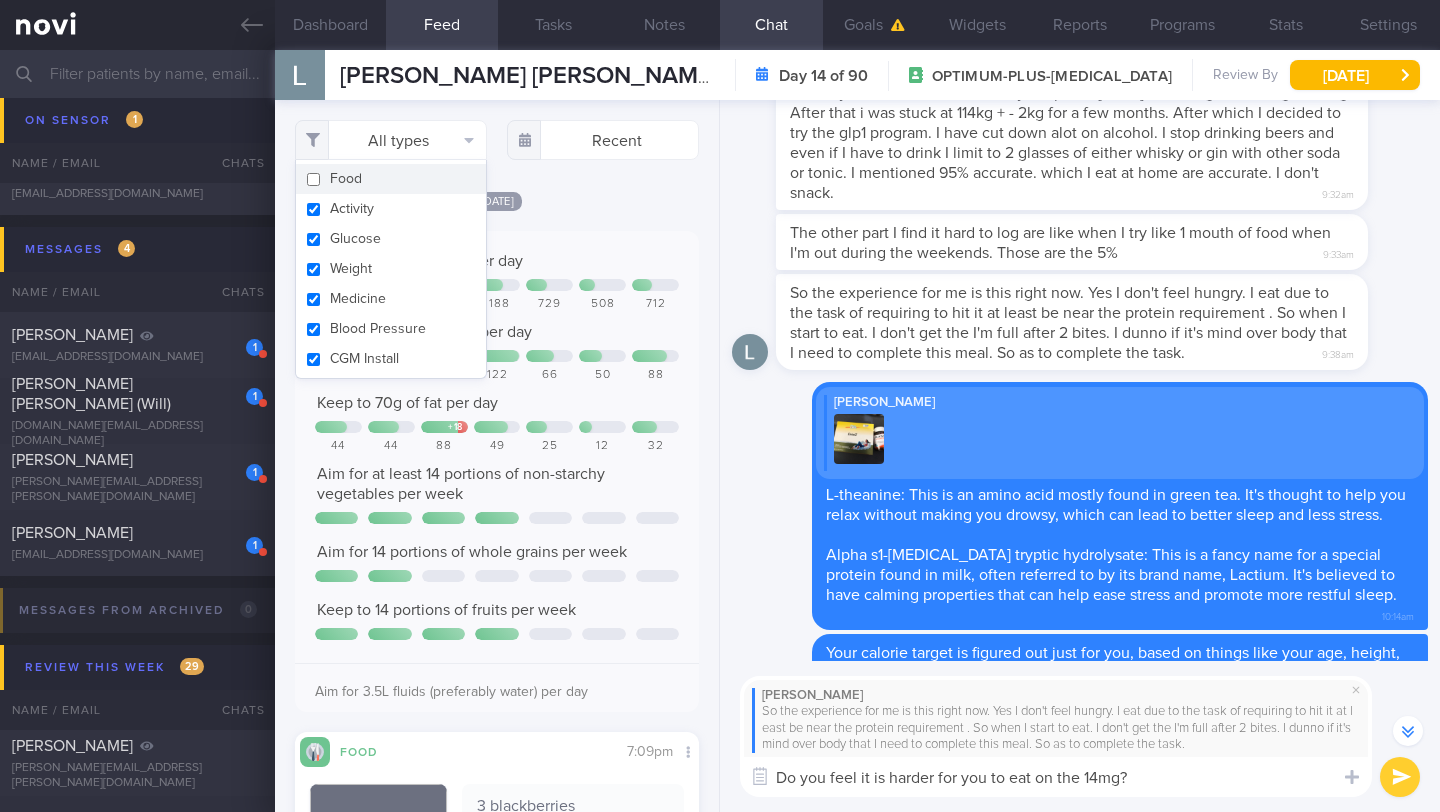 checkbox on "false" 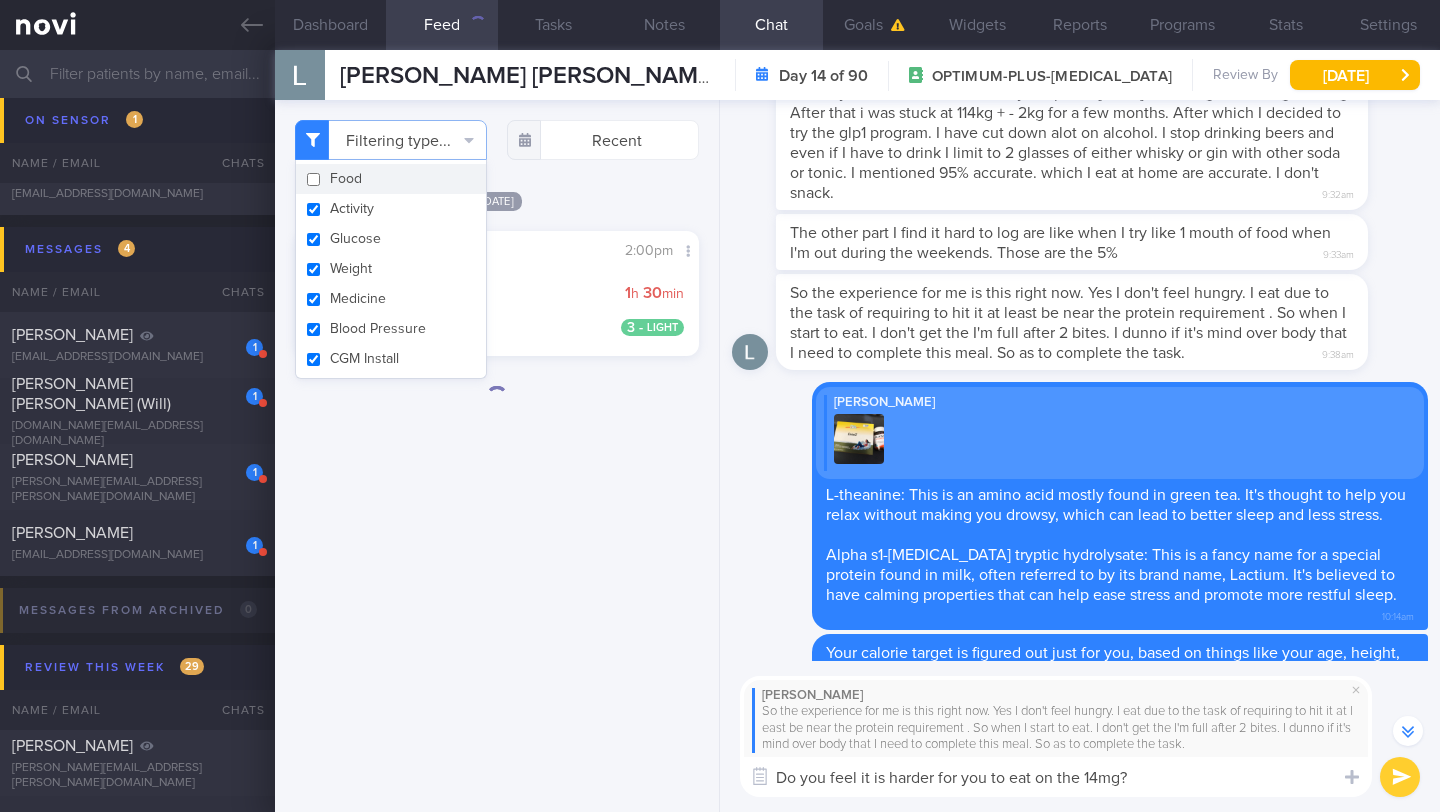 click on "Filtering type...
Food
Activity
Glucose
Weight
Medicine
Blood Pressure
CGM Install
Recent
Fri, 18 Jul" at bounding box center [497, 456] 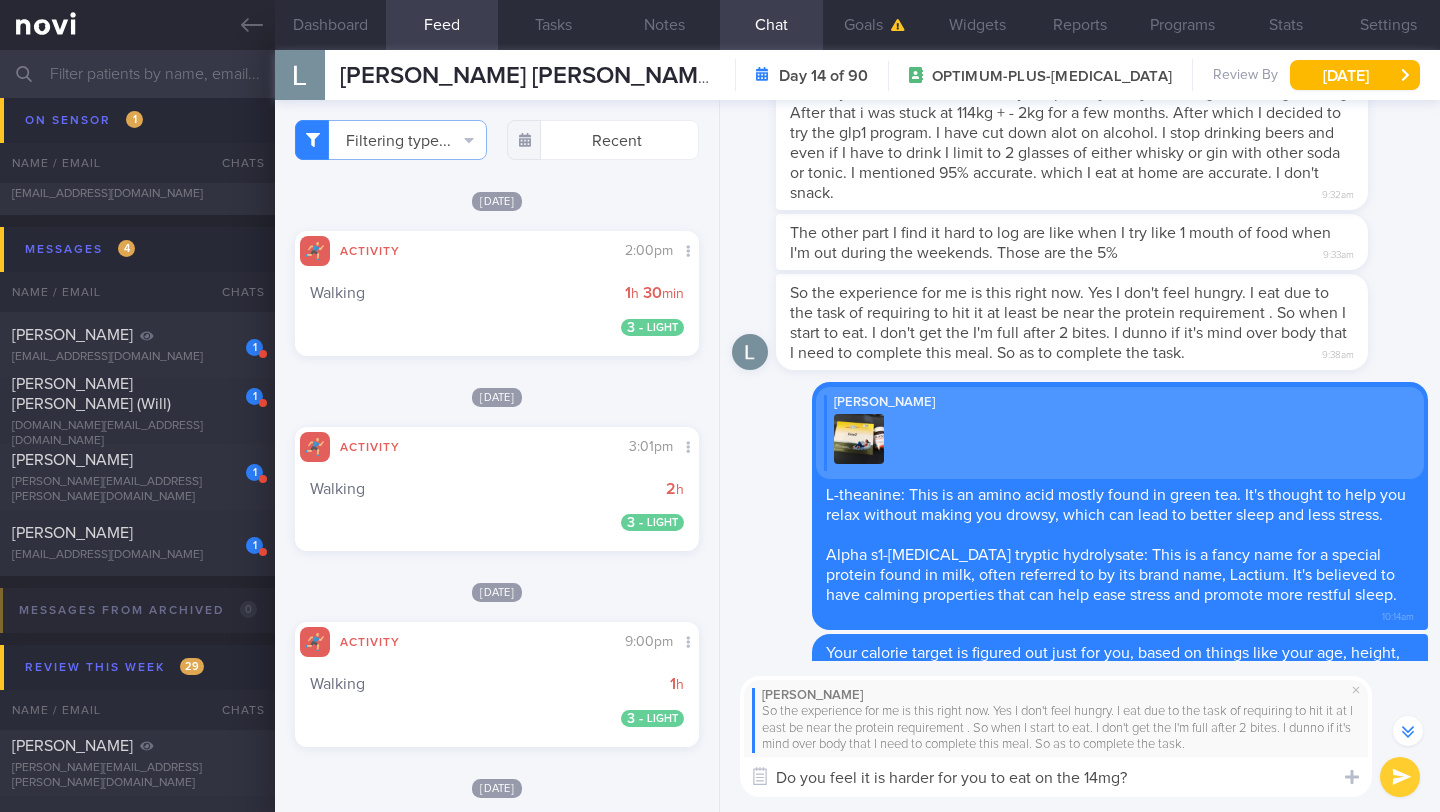 drag, startPoint x: 1126, startPoint y: 773, endPoint x: 1140, endPoint y: 777, distance: 14.56022 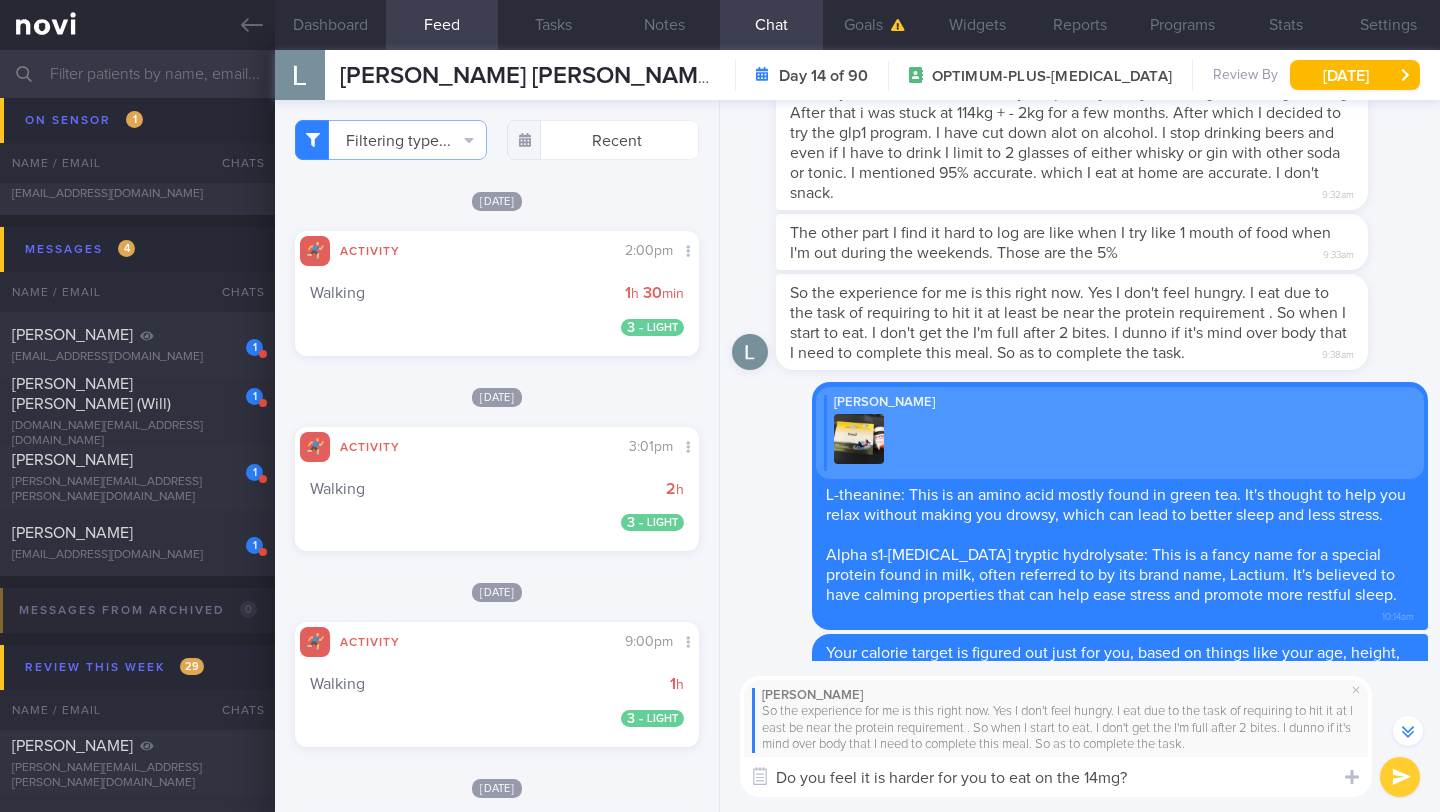 scroll, scrollTop: 0, scrollLeft: 0, axis: both 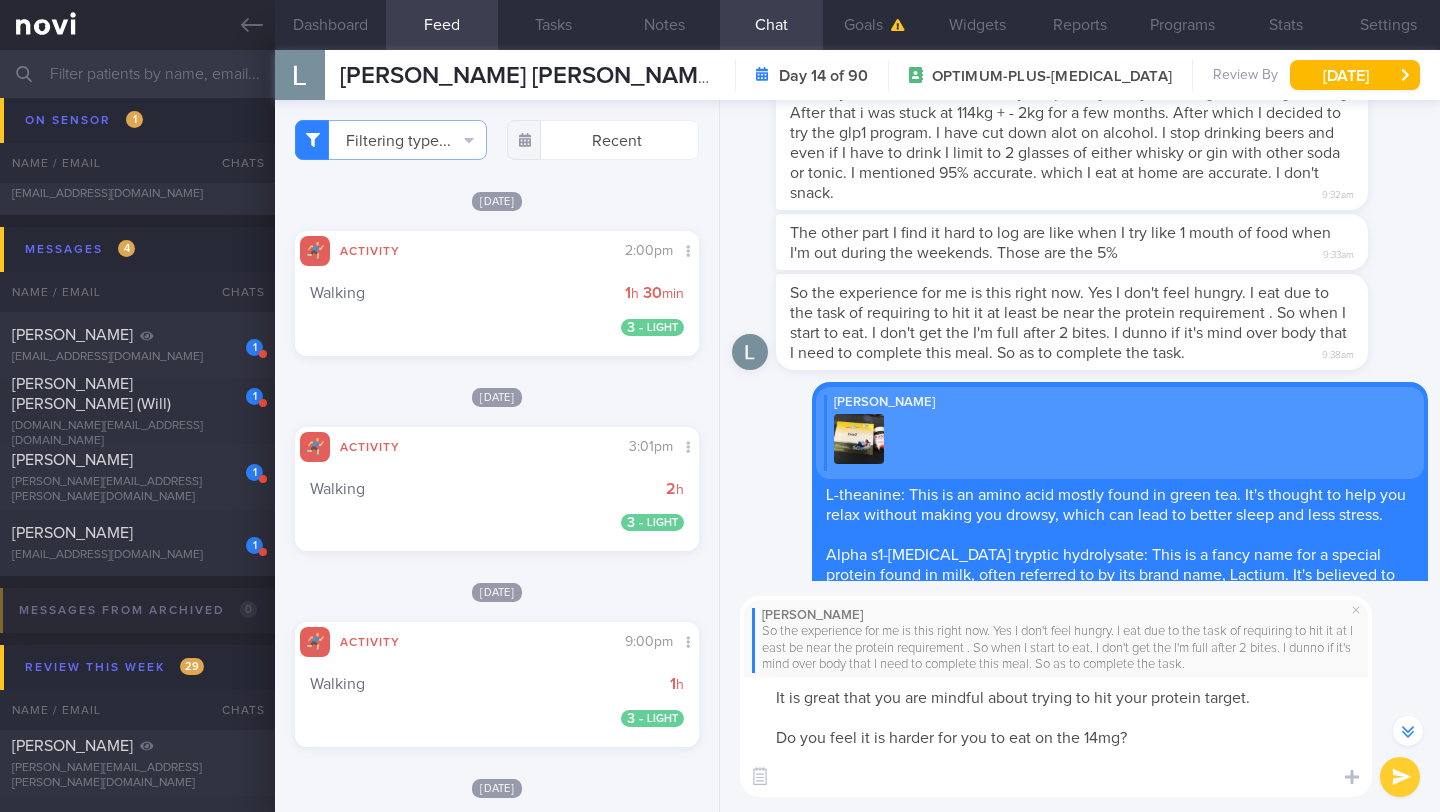 drag, startPoint x: 1095, startPoint y: 736, endPoint x: 760, endPoint y: 734, distance: 335.00598 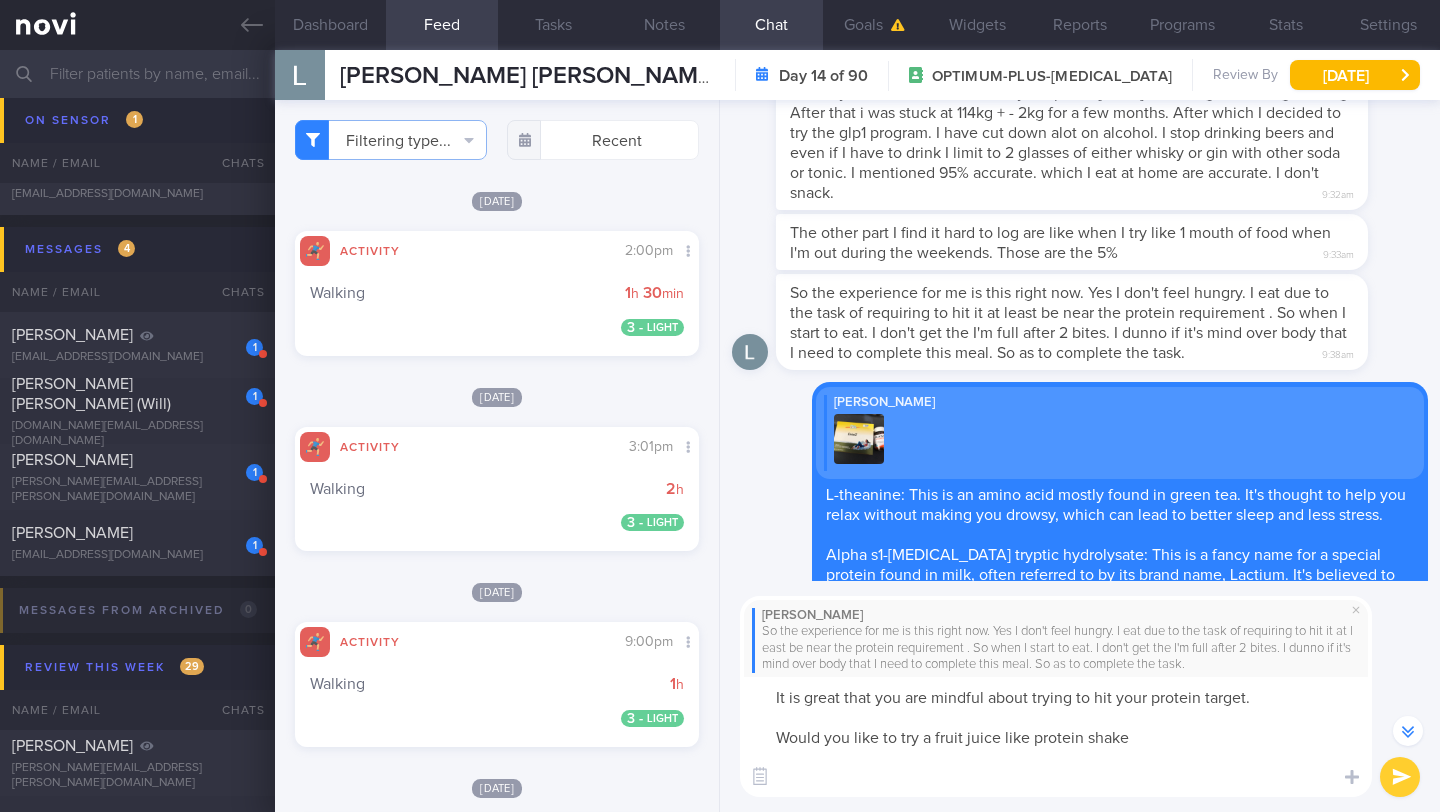 click on "It is great that you are mindful about trying to hit your protein target.
Would you like to try a fruit juice like protein shake" at bounding box center [1056, 737] 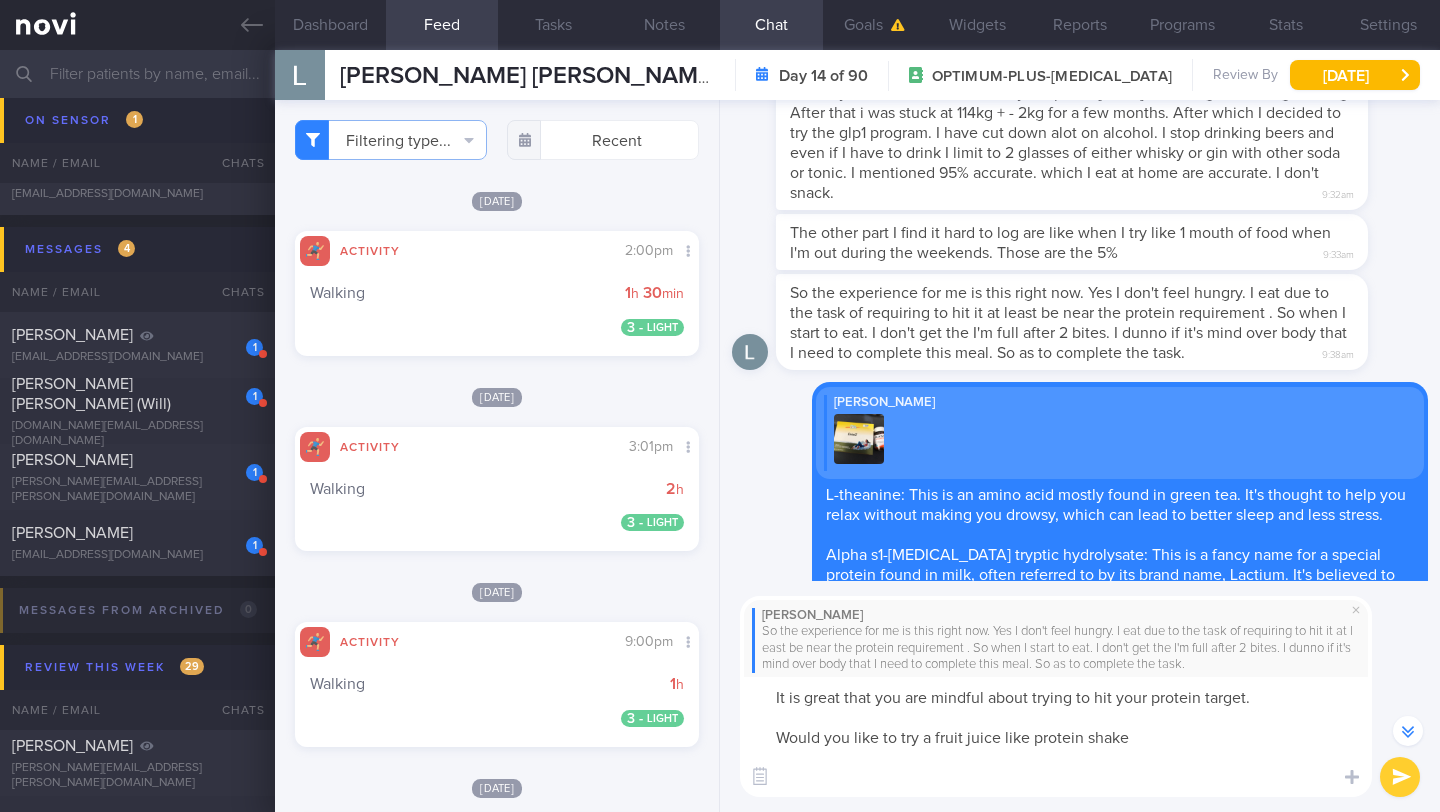 drag, startPoint x: 1019, startPoint y: 736, endPoint x: 937, endPoint y: 736, distance: 82 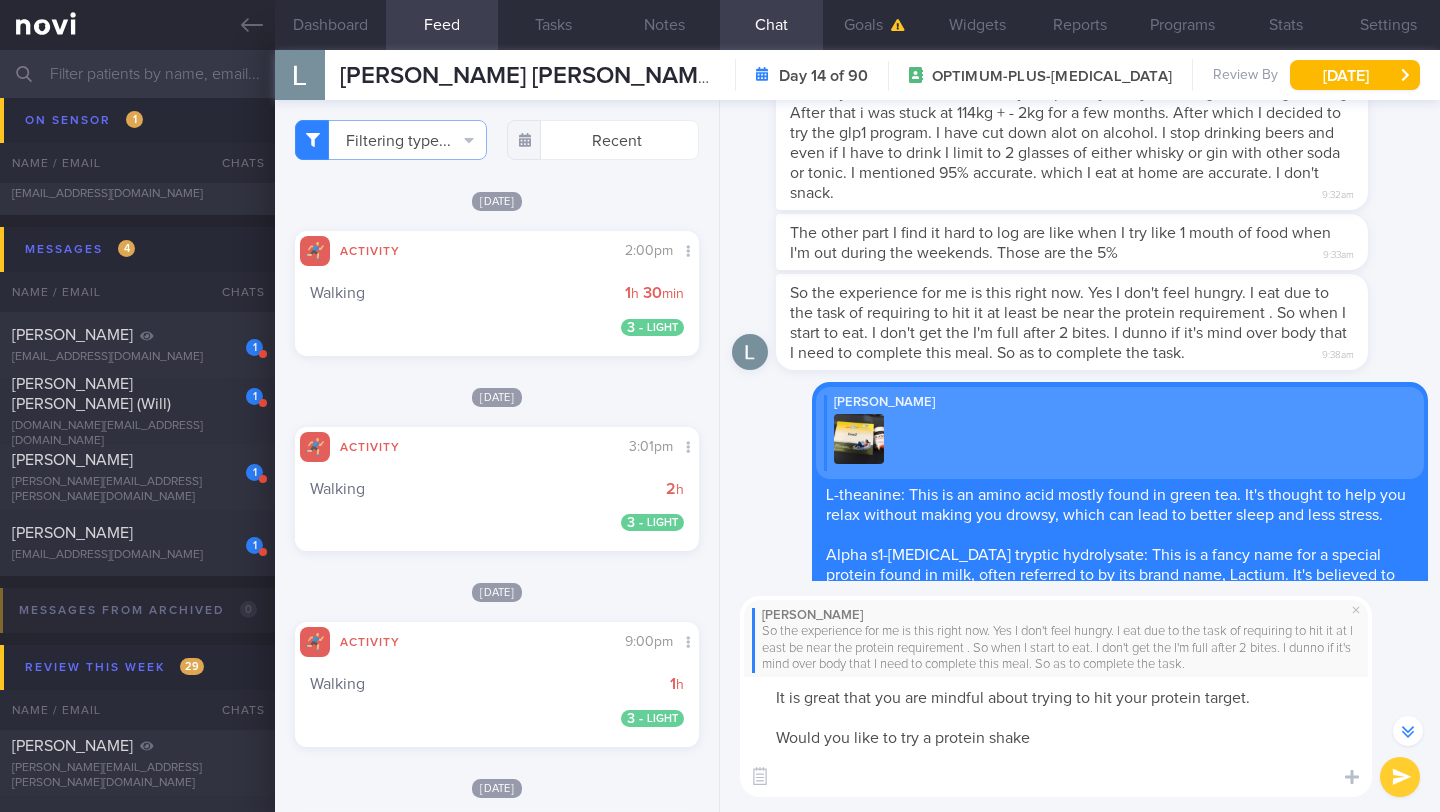 click on "It is great that you are mindful about trying to hit your protein target.
Would you like to try a protein shake" at bounding box center (1056, 737) 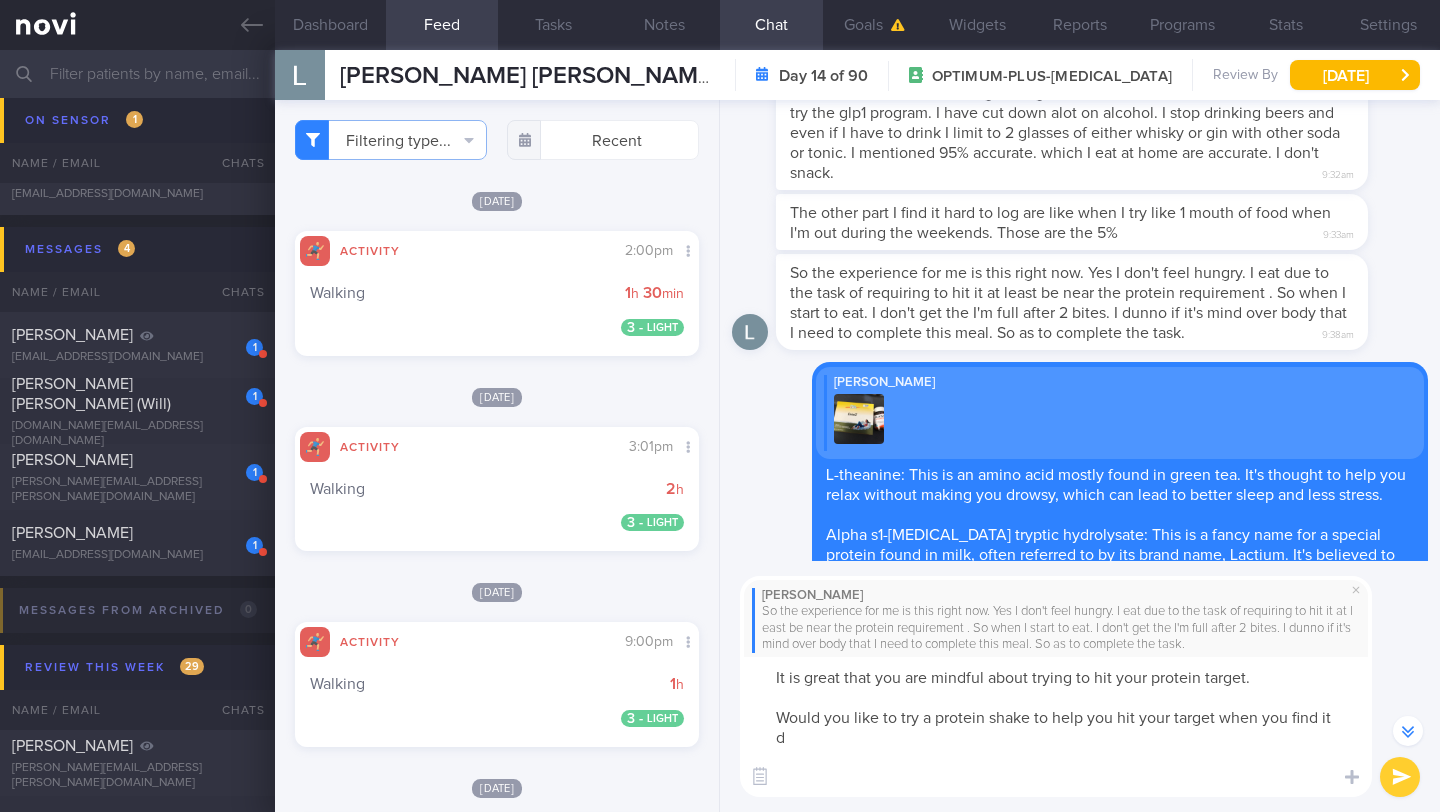 scroll, scrollTop: -408, scrollLeft: 0, axis: vertical 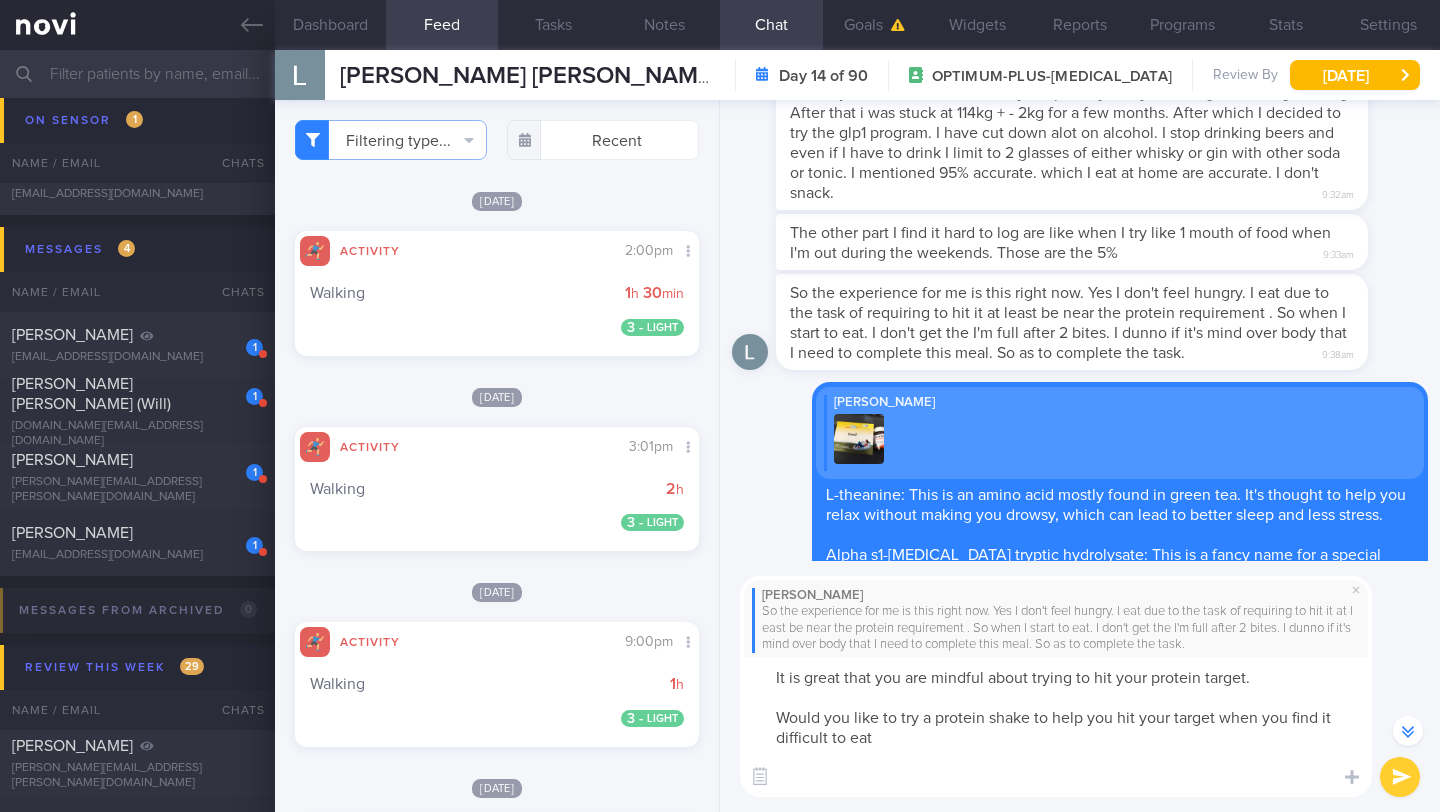 type on "It is great that you are mindful about trying to hit your protein target.
Would you like to try a protein shake to help you hit your target when you find it difficult to eat?" 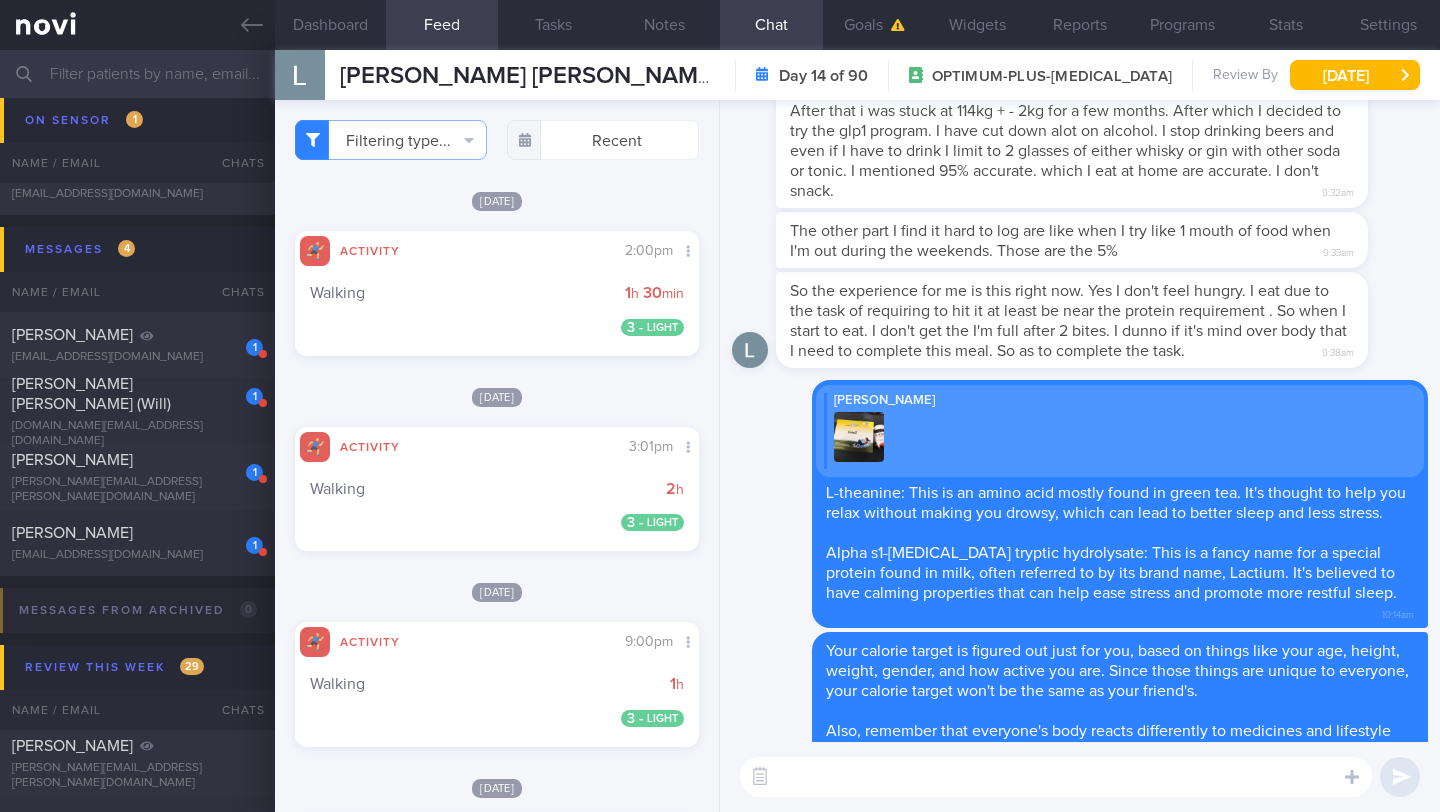 scroll, scrollTop: 0, scrollLeft: 0, axis: both 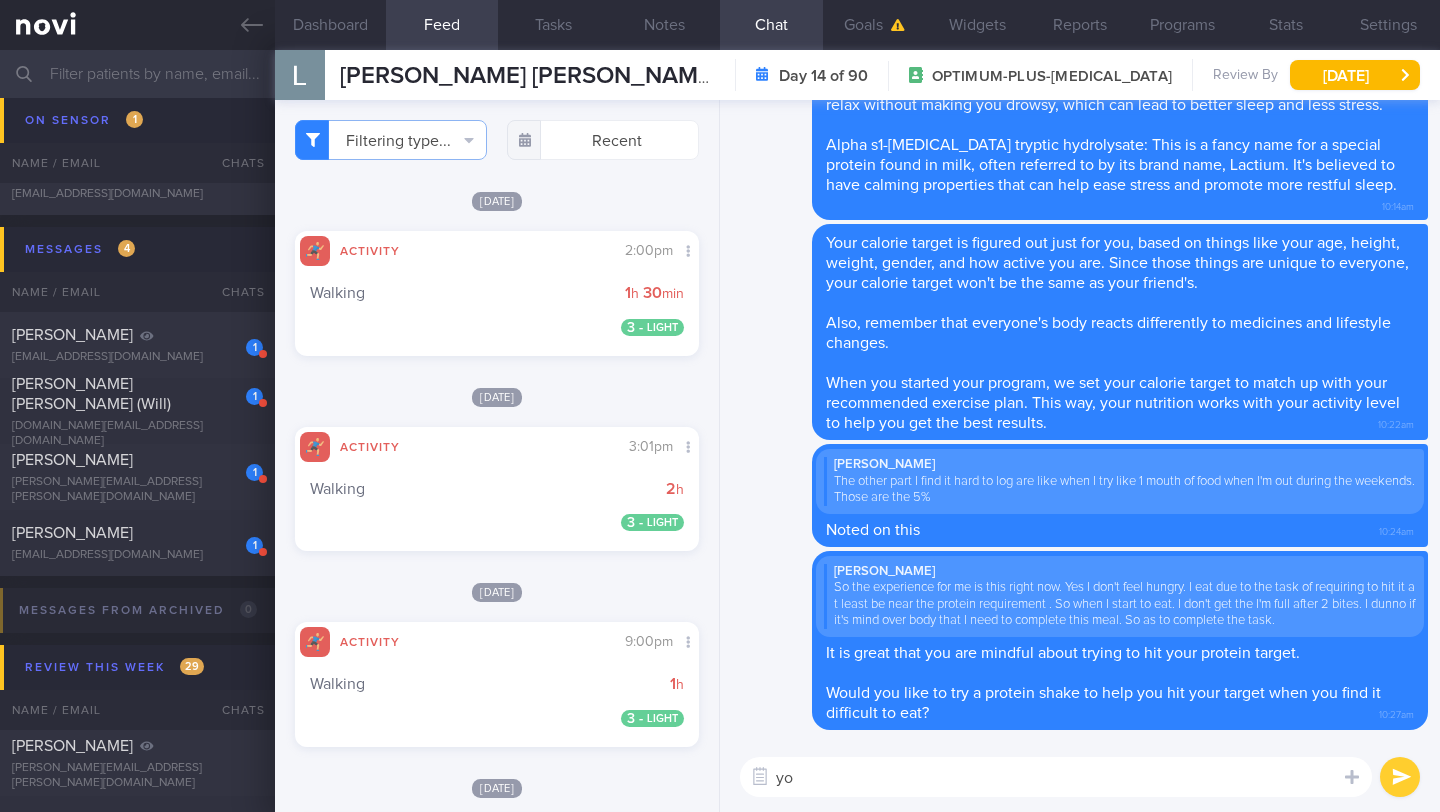 type on "y" 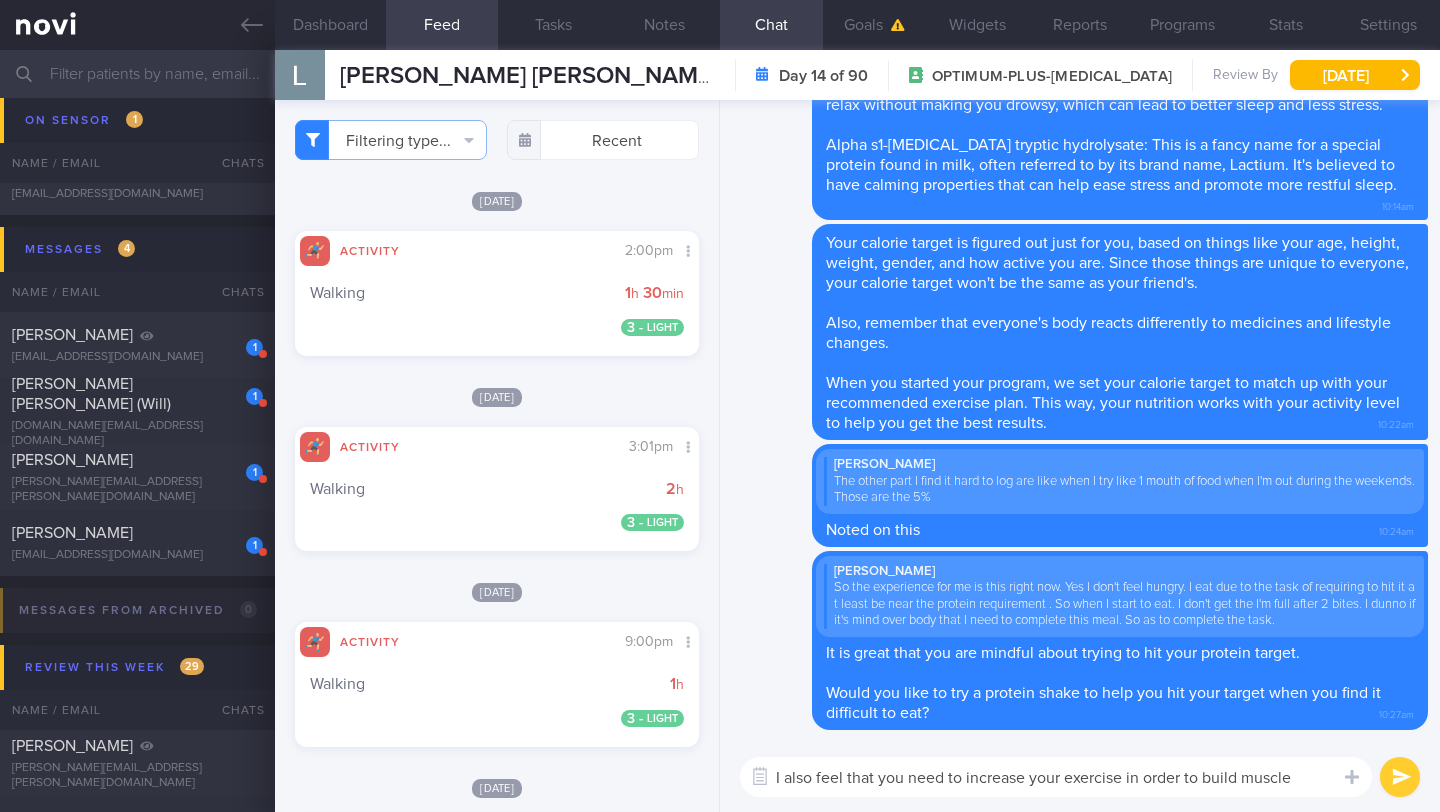 click on "I also feel that you need to increase your exercise in order to build muscle" at bounding box center [1056, 777] 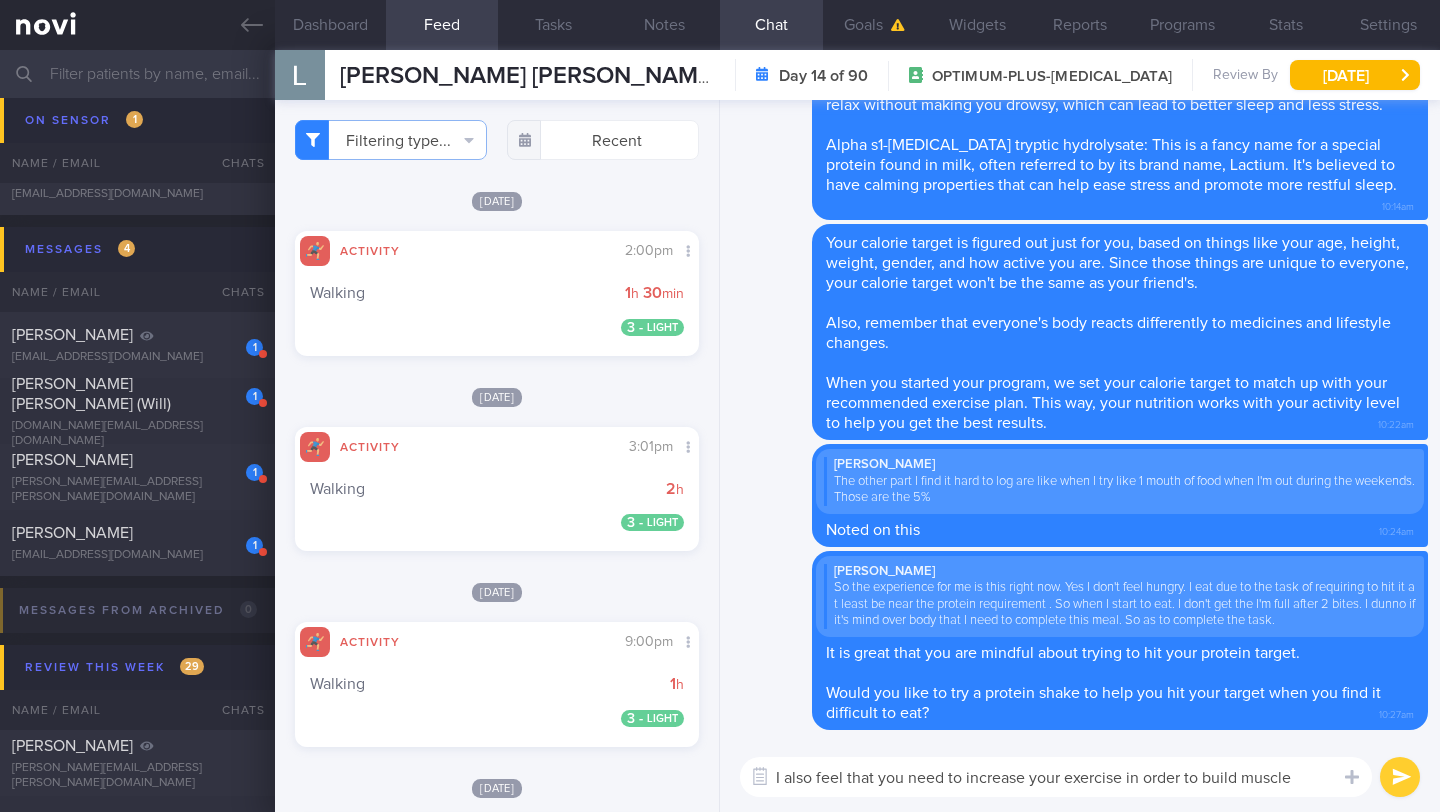 paste on "Both cardio and strength exercises help preserve your muscles while you lose weight, with strength exercises also making your muscles stronger. For effective weight loss, it’s important to follow a balanced diet with enough protein and stay active, particularly with strength exercises, to maintain your muscles and improve your overall strength and function if you're overweight.
For the best results and body composition, you should include both cardio and strength exercises in your routine." 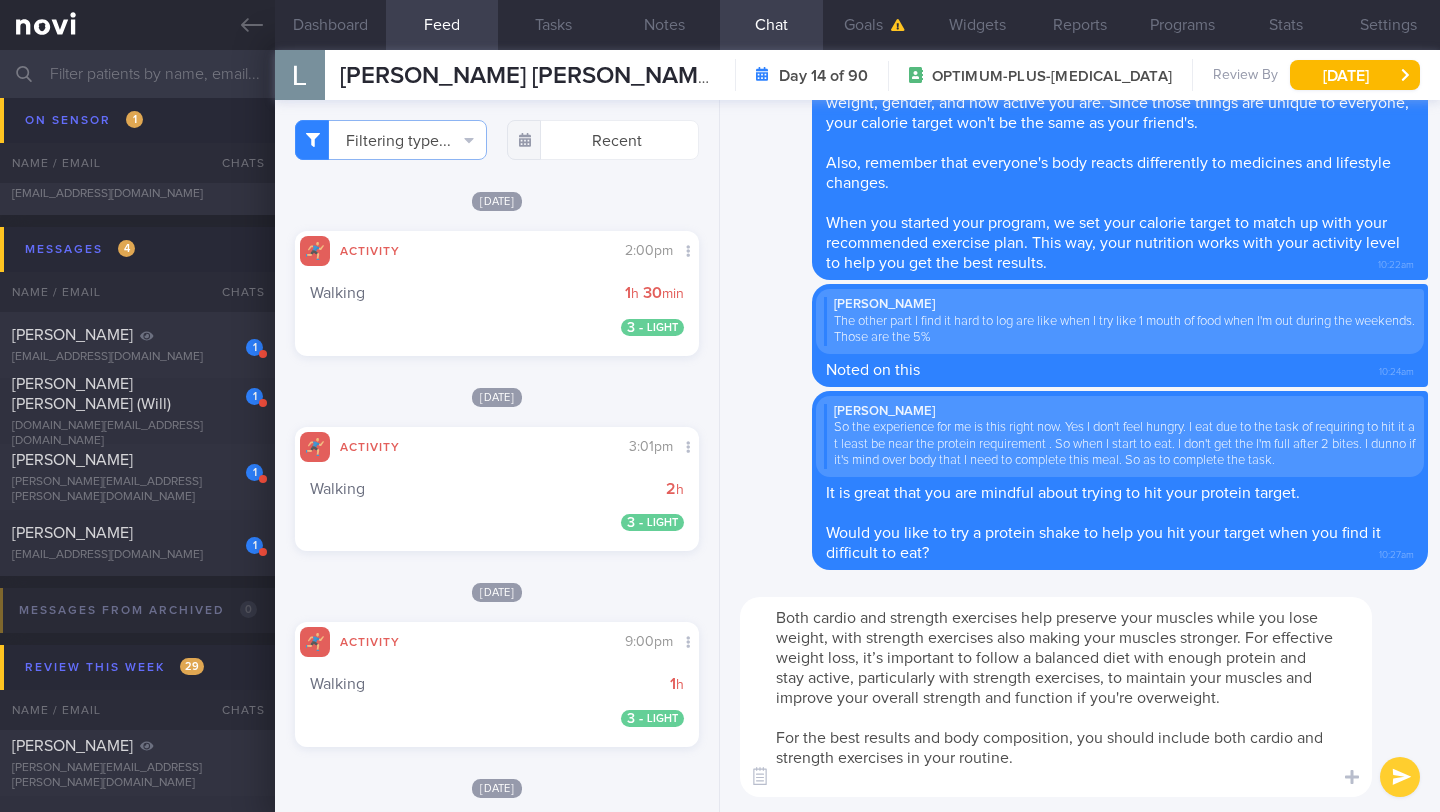 scroll, scrollTop: 0, scrollLeft: 0, axis: both 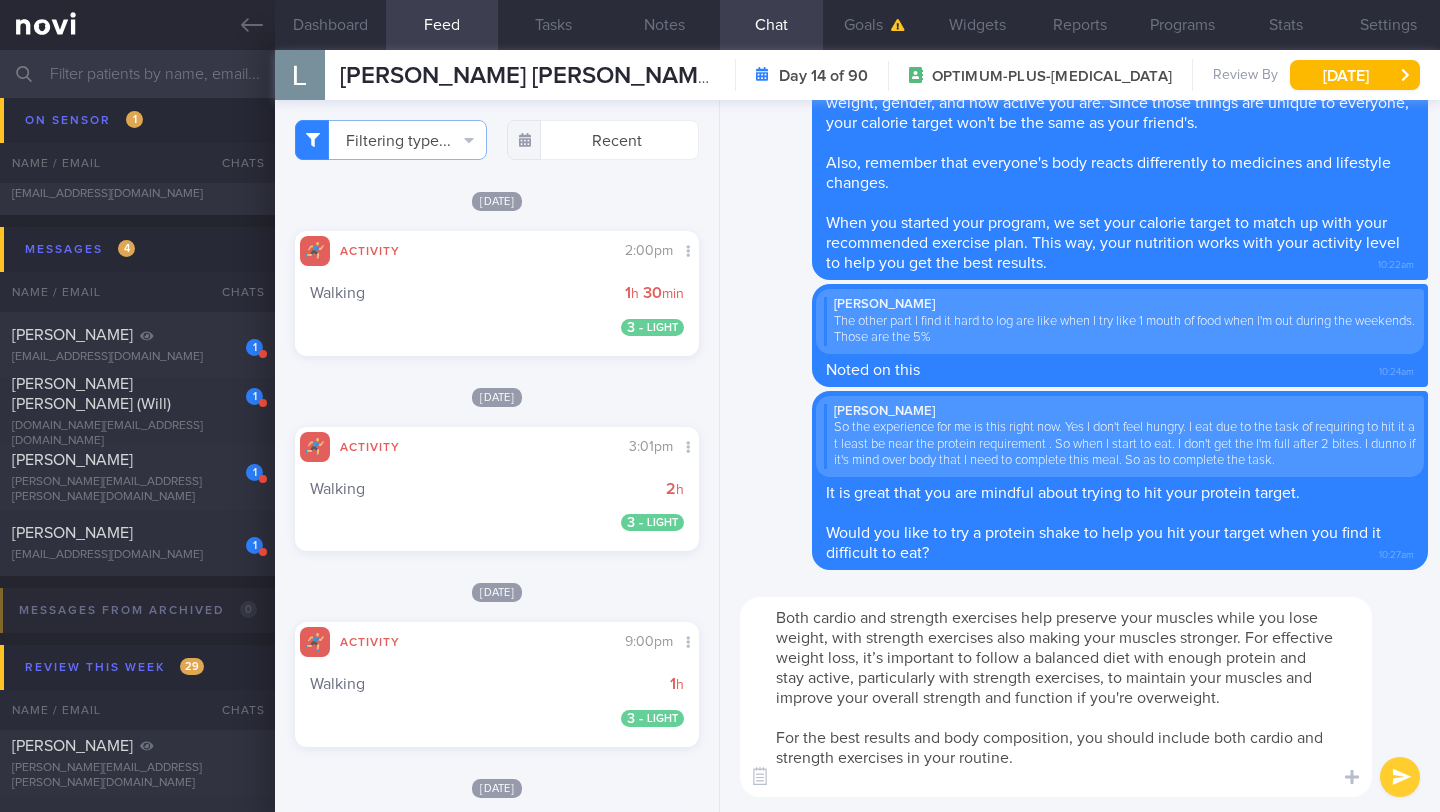 click on "Both cardio and strength exercises help preserve your muscles while you lose weight, with strength exercises also making your muscles stronger. For effective weight loss, it’s important to follow a balanced diet with enough protein and stay active, particularly with strength exercises, to maintain your muscles and improve your overall strength and function if you're overweight.
For the best results and body composition, you should include both cardio and strength exercises in your routine." at bounding box center [1056, 697] 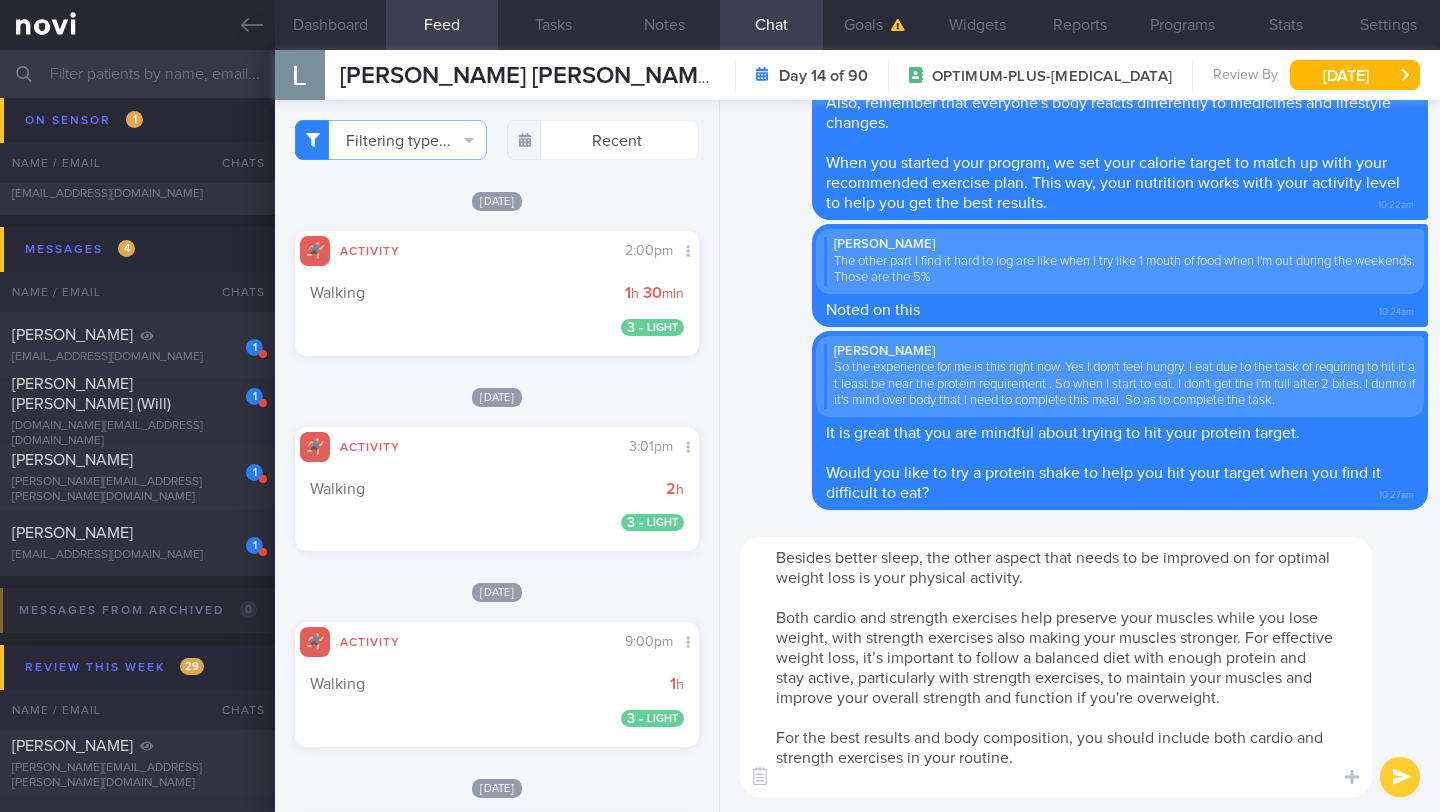 drag, startPoint x: 1223, startPoint y: 698, endPoint x: 1247, endPoint y: 645, distance: 58.18075 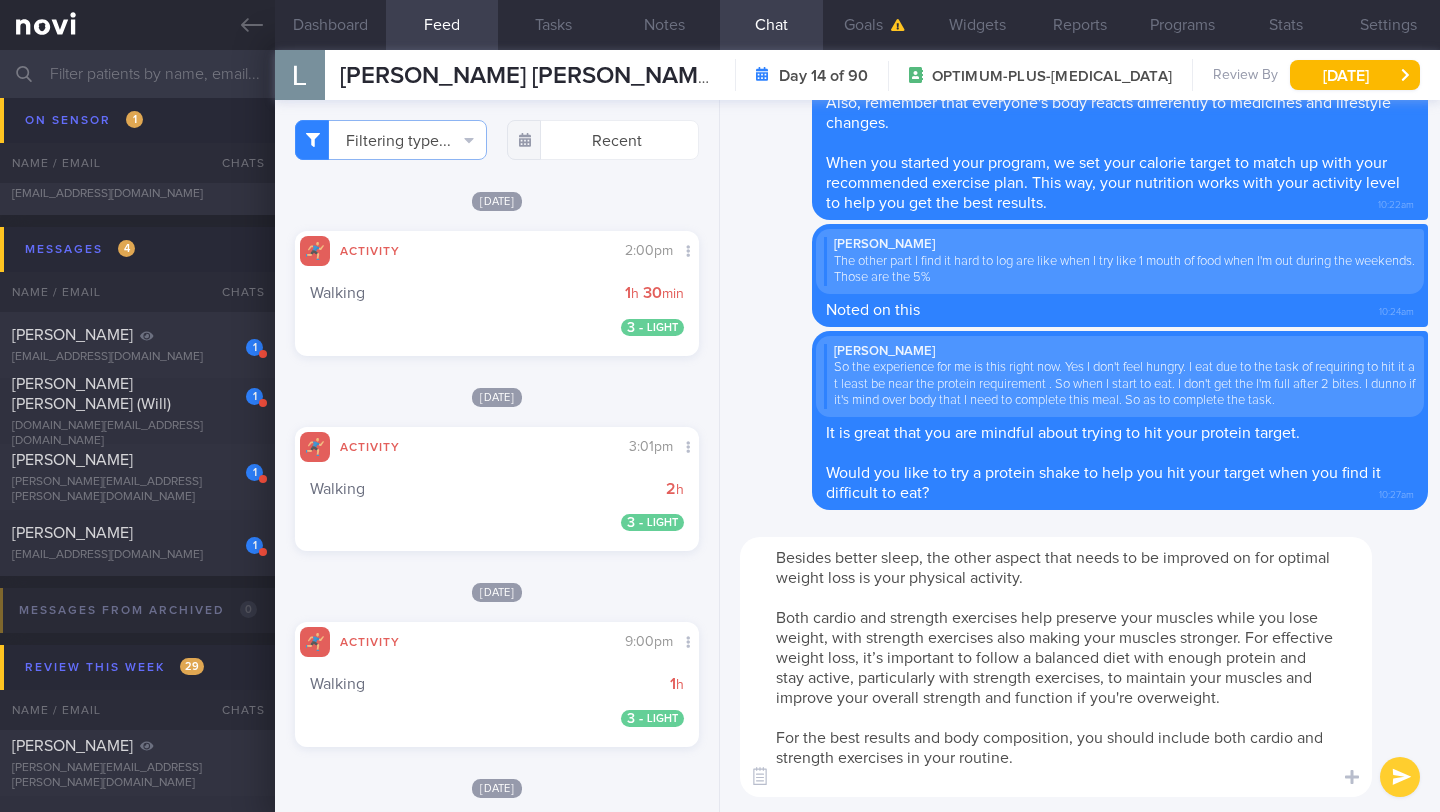 paste on "For the best results and to improve your body composition (the ratio of muscle to fat in your body), you'll want to include both cardio and strength exercises in your routine" 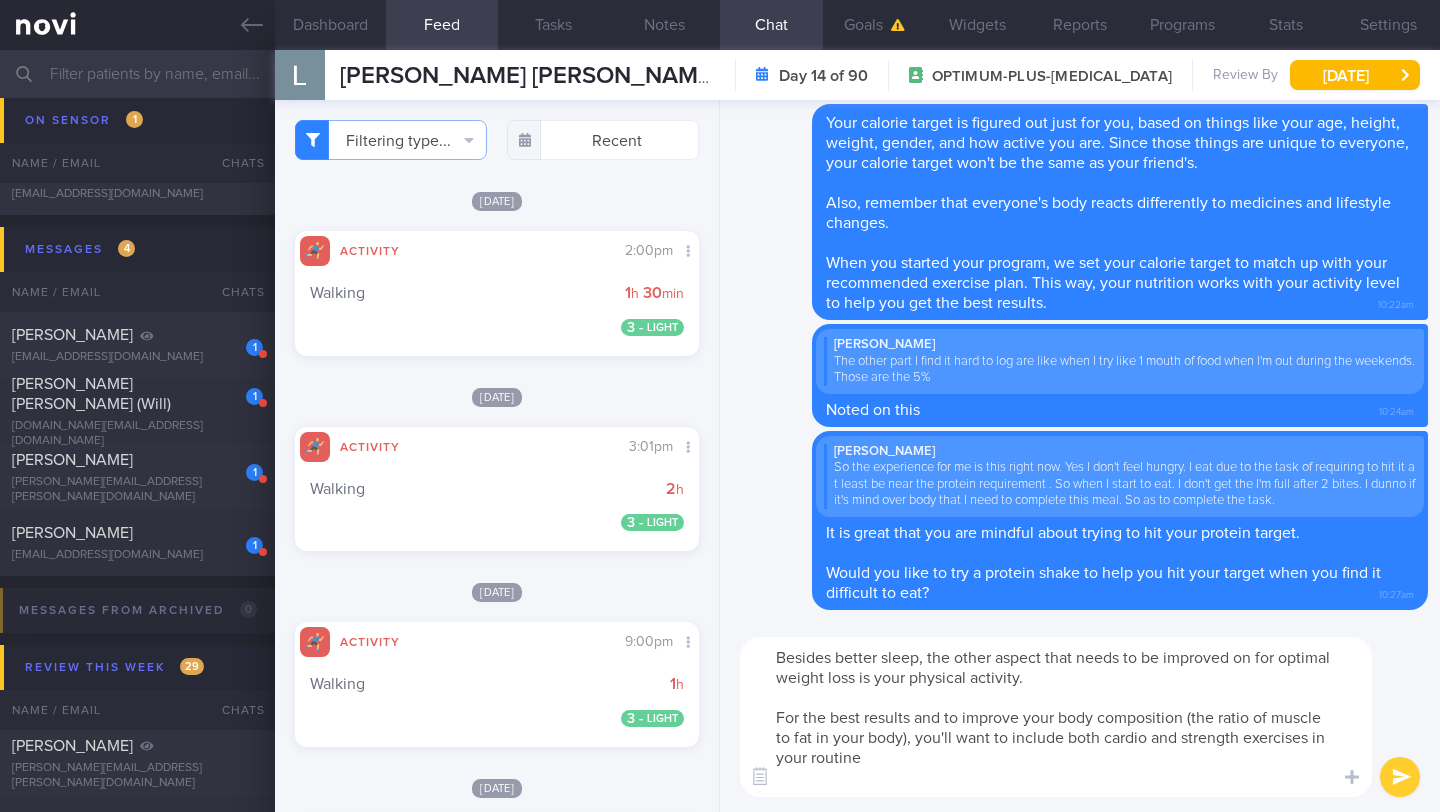 click on "Besides better sleep, the other aspect that needs to be improved on for optimal weight loss is your physical activity.
For the best results and to improve your body composition (the ratio of muscle to fat in your body), you'll want to include both cardio and strength exercises in your routine" at bounding box center (1056, 717) 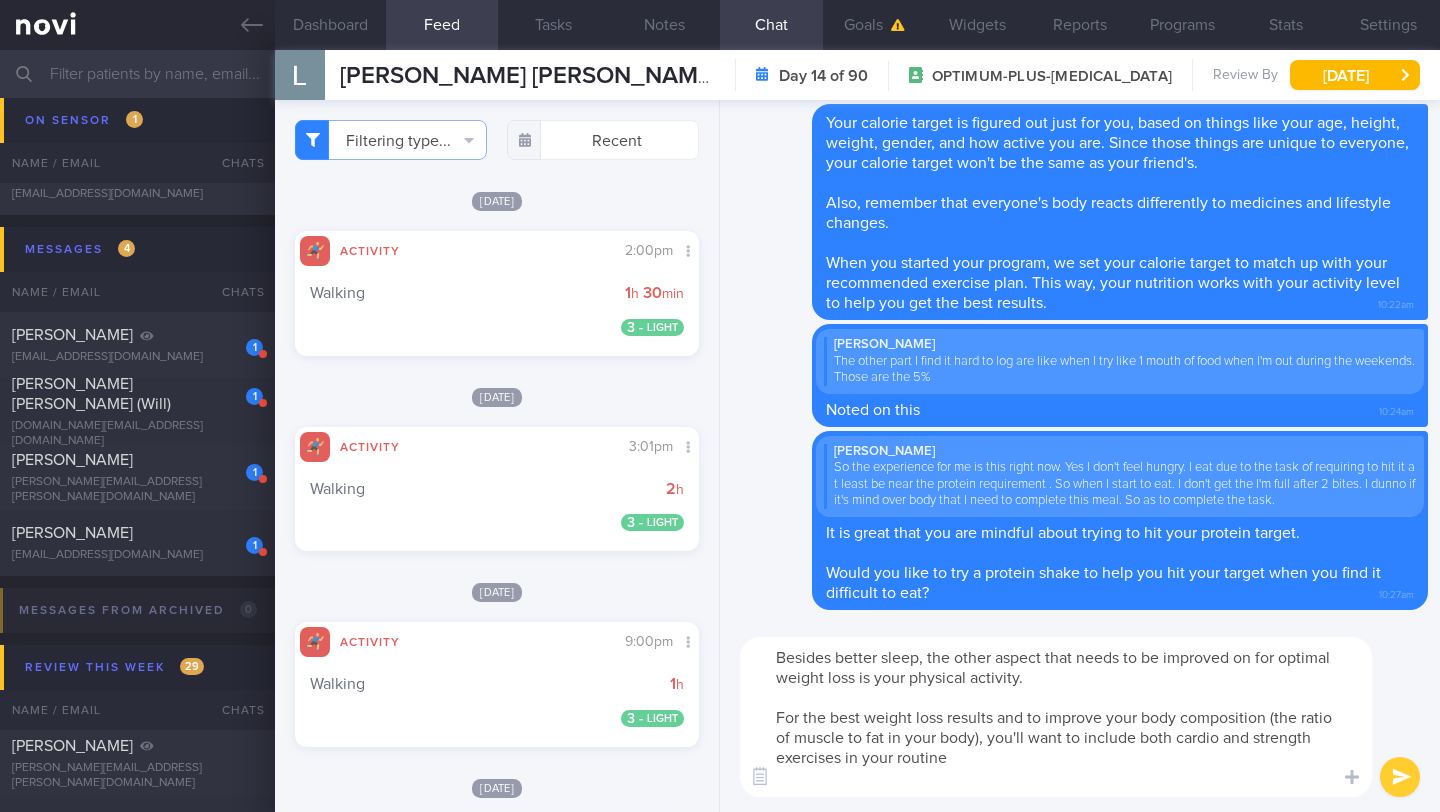 click on "Besides better sleep, the other aspect that needs to be improved on for optimal weight loss is your physical activity.
For the best weight loss results and to improve your body composition (the ratio of muscle to fat in your body), you'll want to include both cardio and strength exercises in your routine" at bounding box center [1056, 717] 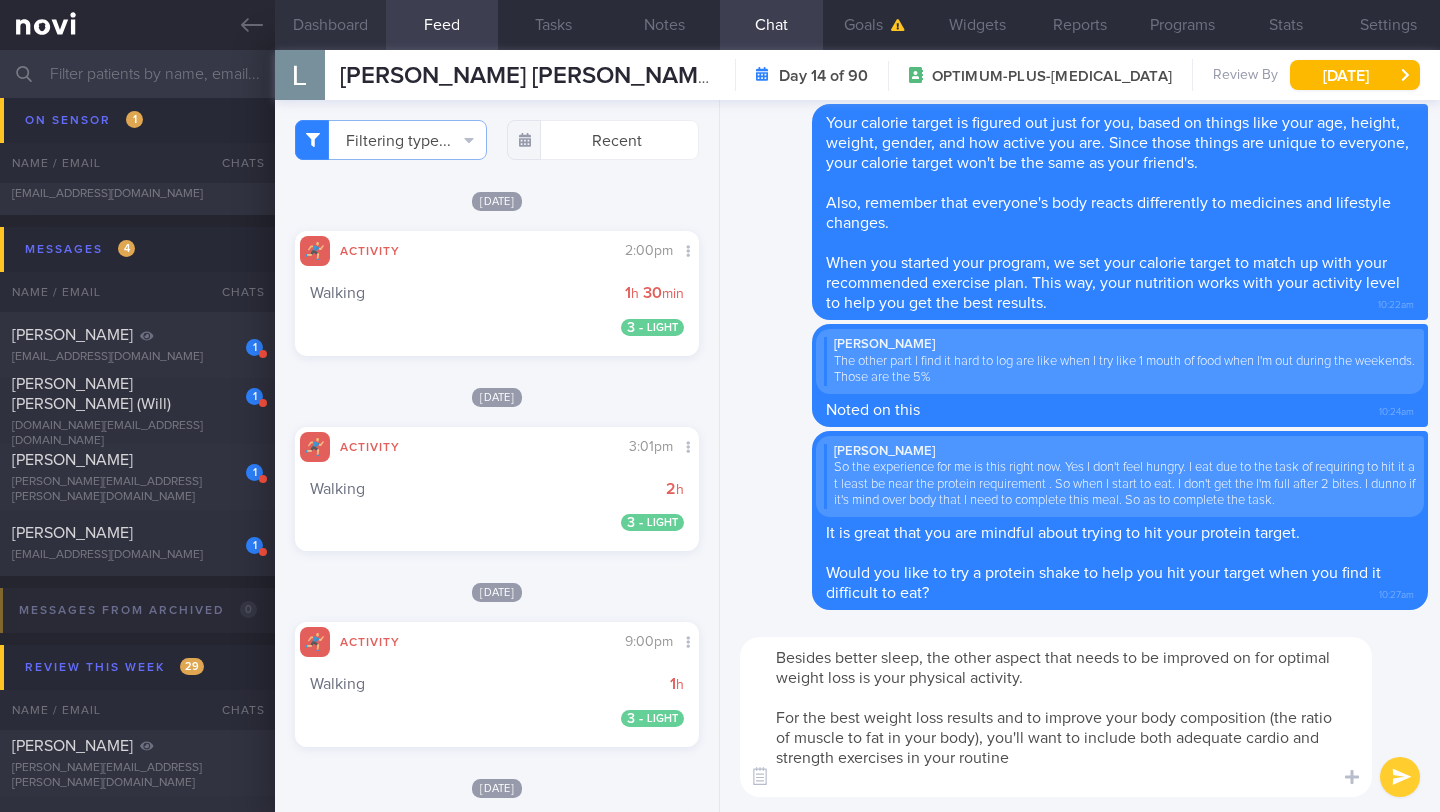 click on "Dashboard" at bounding box center (330, 25) 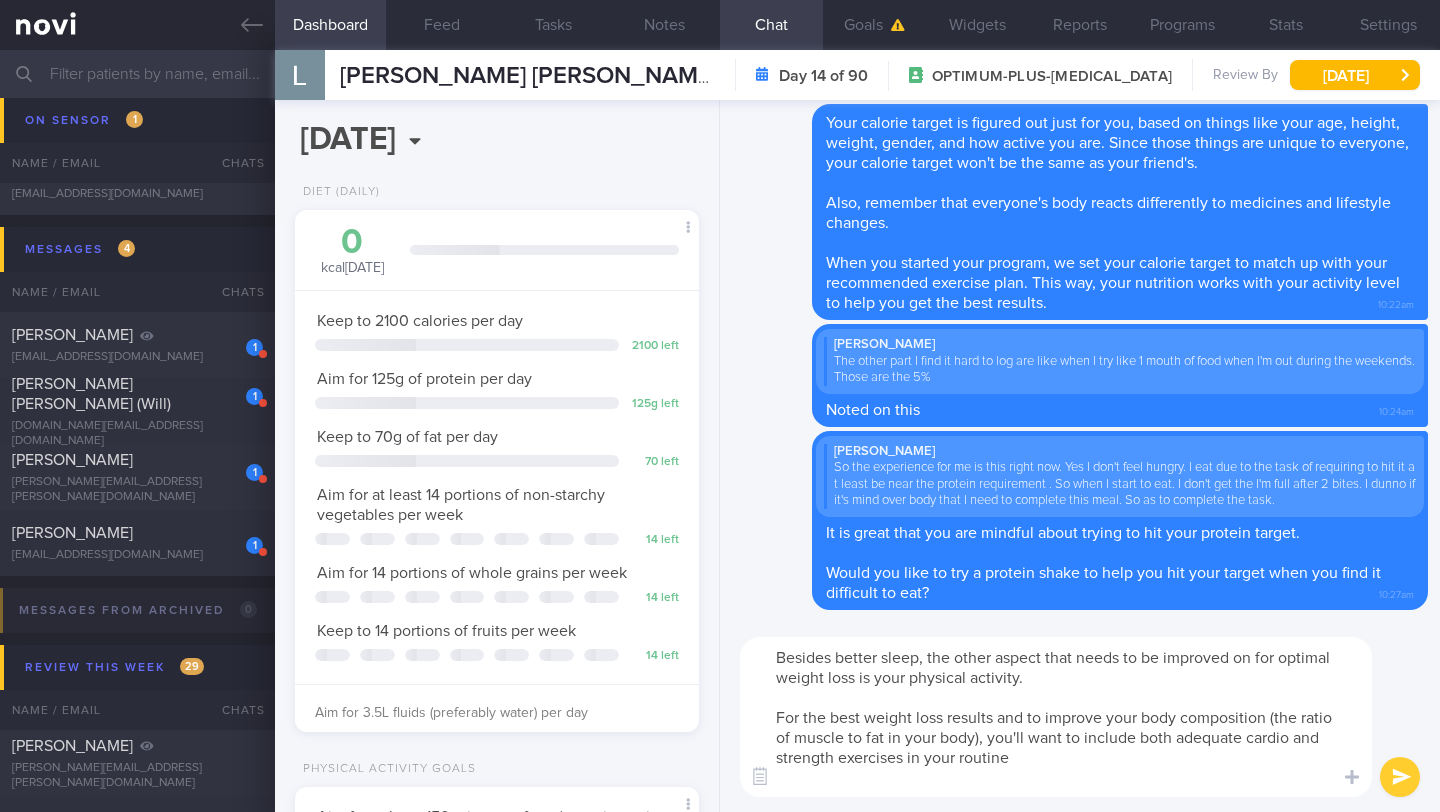 scroll, scrollTop: 999795, scrollLeft: 999647, axis: both 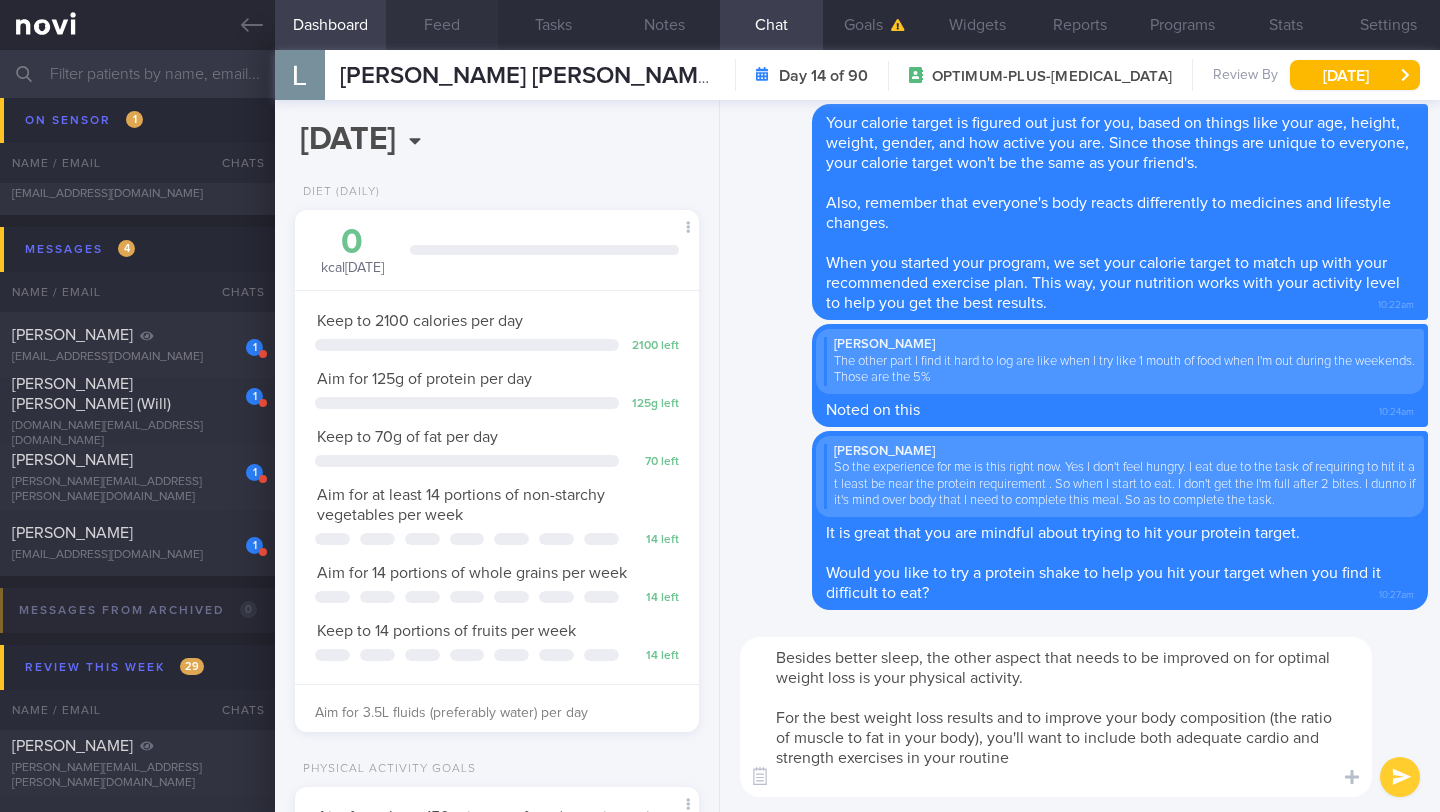 click on "Feed" at bounding box center (441, 25) 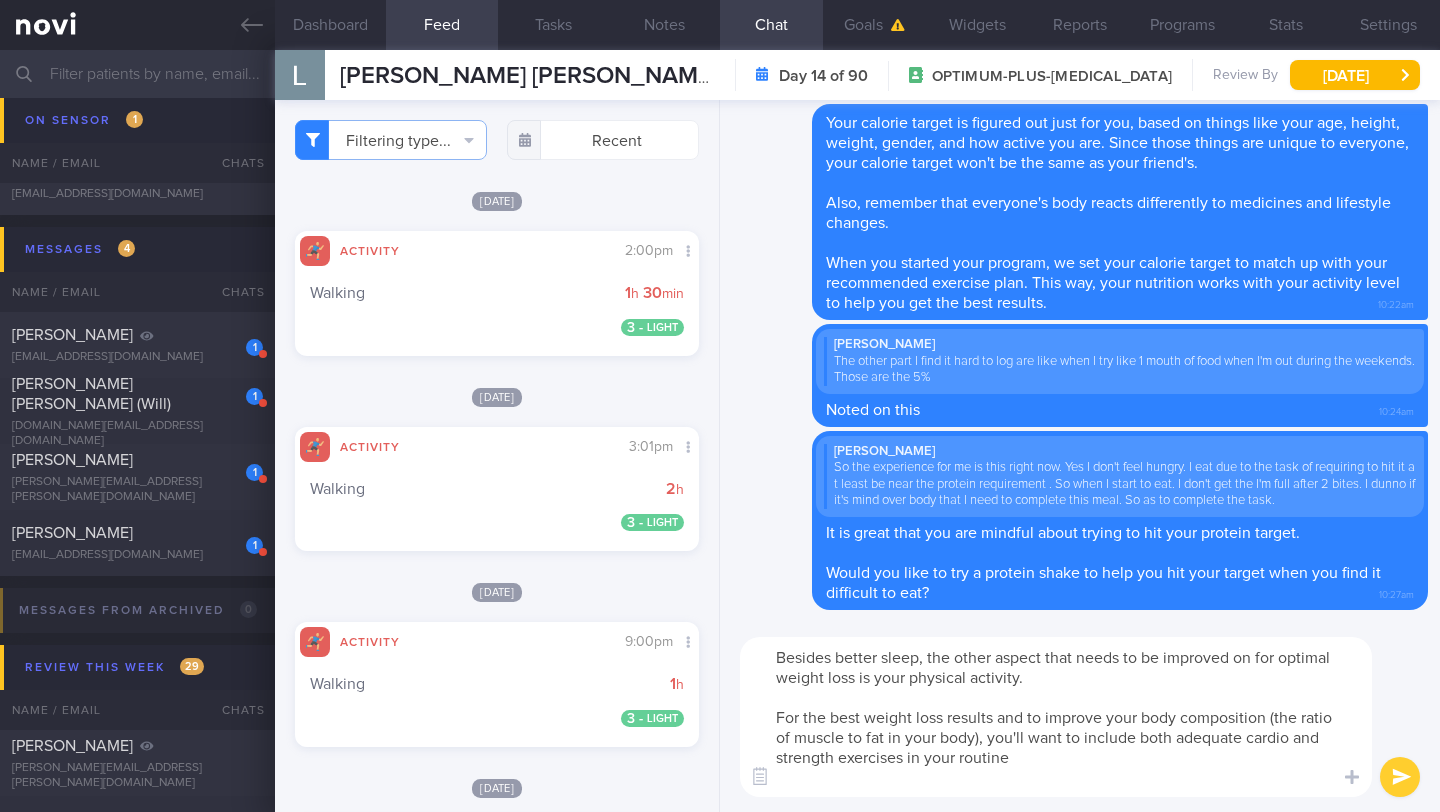 click on "Besides better sleep, the other aspect that needs to be improved on for optimal weight loss is your physical activity.
For the best weight loss results and to improve your body composition (the ratio of muscle to fat in your body), you'll want to include both adequate cardio and strength exercises in your routine" at bounding box center (1056, 717) 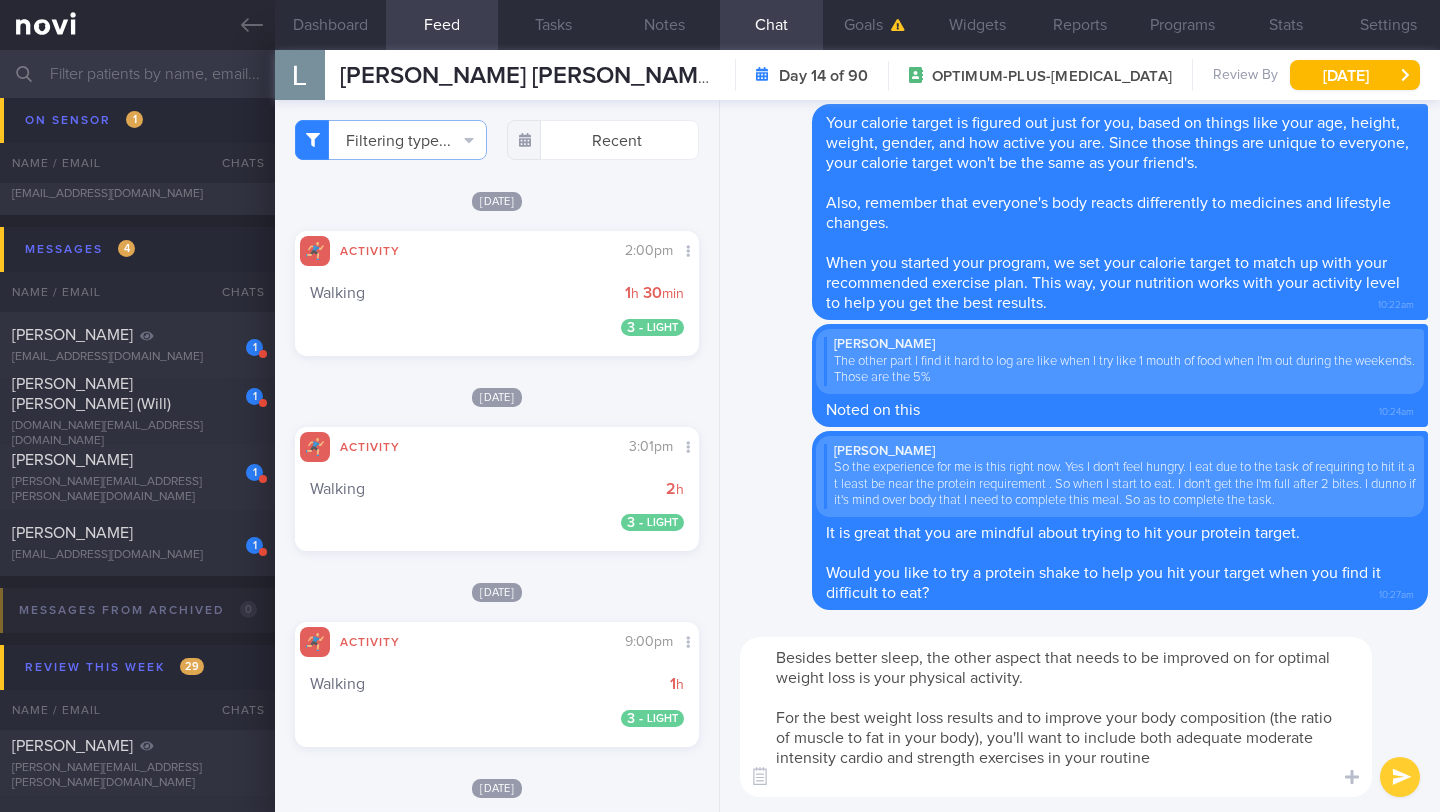 click on "Besides better sleep, the other aspect that needs to be improved on for optimal weight loss is your physical activity.
For the best weight loss results and to improve your body composition (the ratio of muscle to fat in your body), you'll want to include both adequate moderate intensity cardio and strength exercises in your routine" at bounding box center [1056, 717] 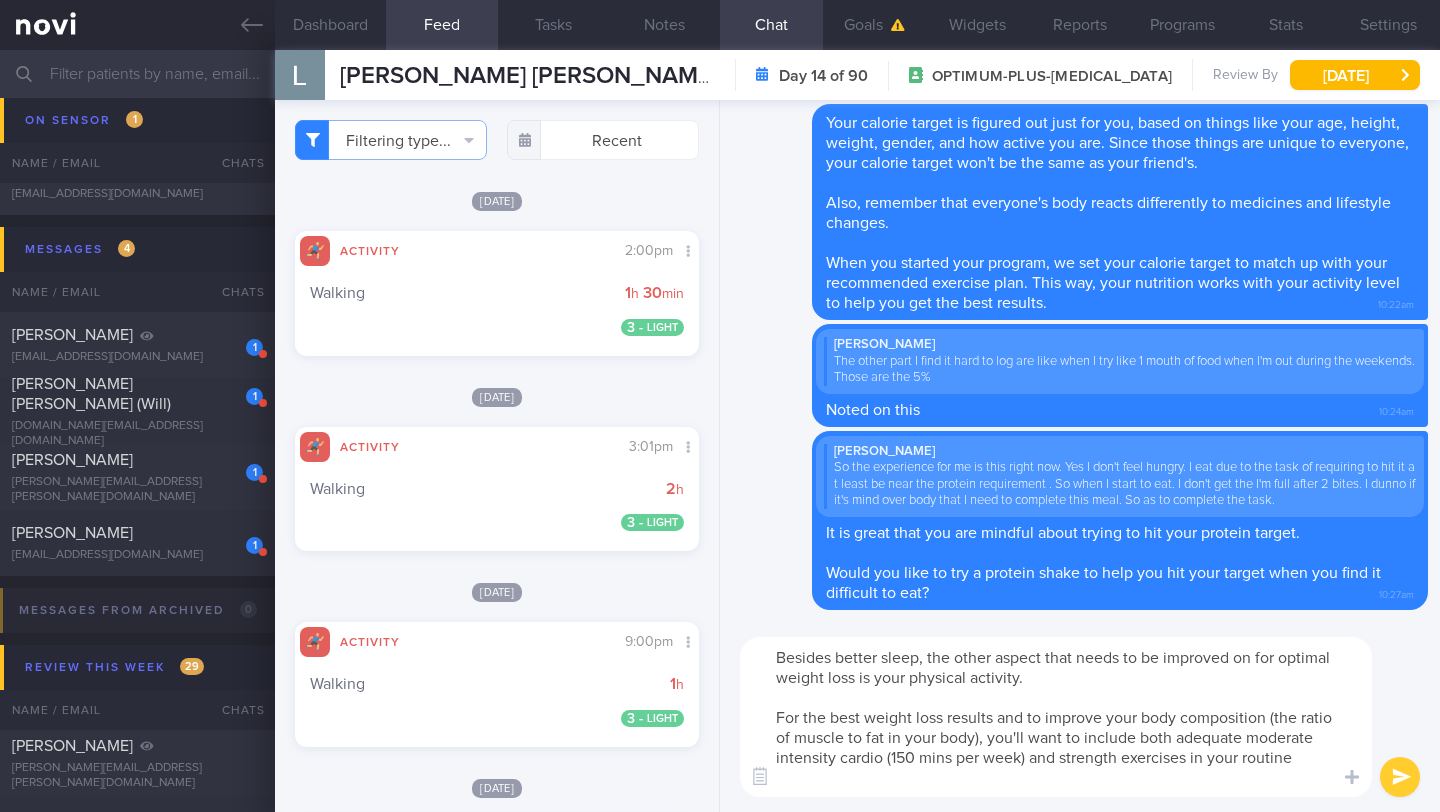 click on "Besides better sleep, the other aspect that needs to be improved on for optimal weight loss is your physical activity.
For the best weight loss results and to improve your body composition (the ratio of muscle to fat in your body), you'll want to include both adequate moderate intensity cardio (150 mins per week) and strength exercises in your routine" at bounding box center (1056, 717) 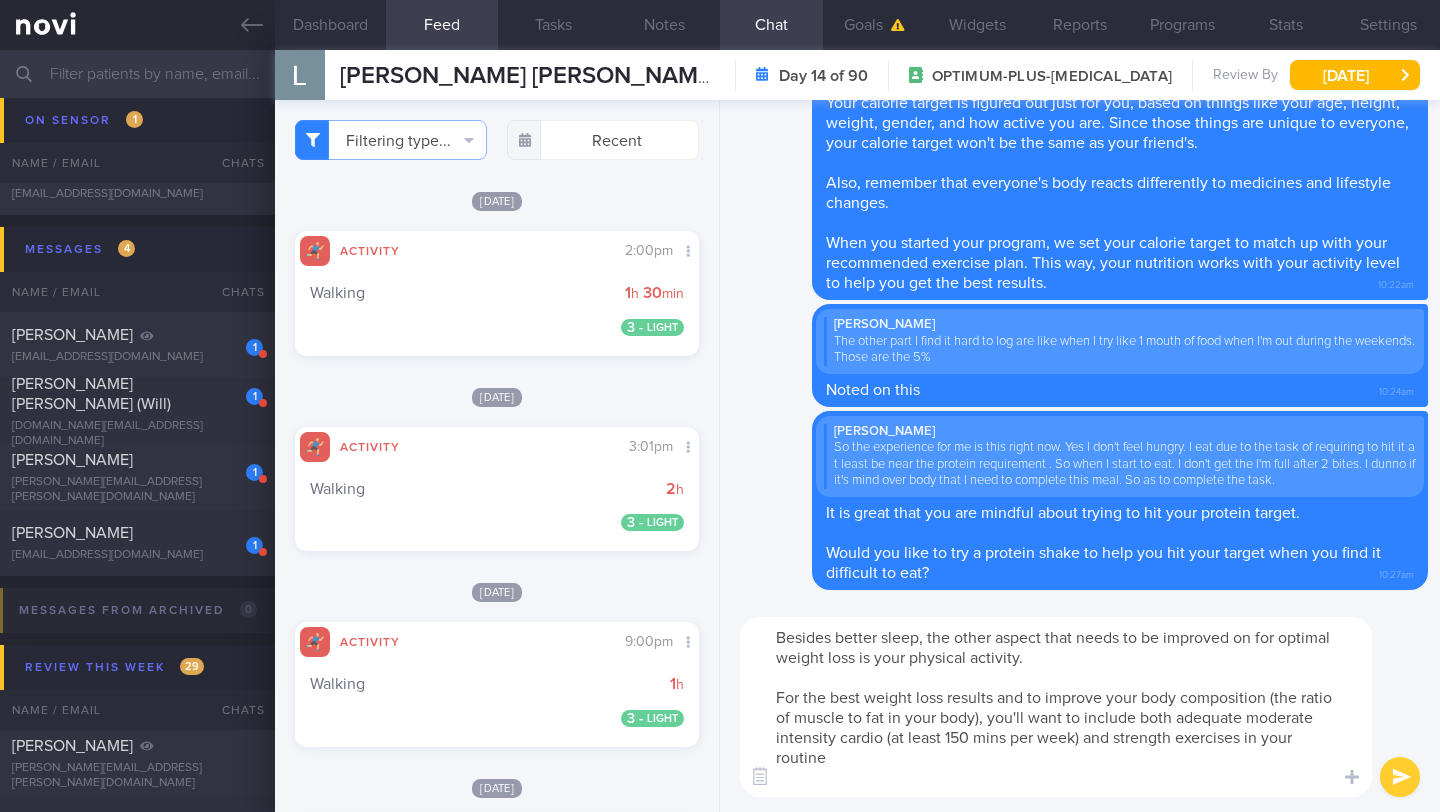 click on "Besides better sleep, the other aspect that needs to be improved on for optimal weight loss is your physical activity.
For the best weight loss results and to improve your body composition (the ratio of muscle to fat in your body), you'll want to include both adequate moderate intensity cardio (at least 150 mins per week) and strength exercises in your routine" at bounding box center (1056, 707) 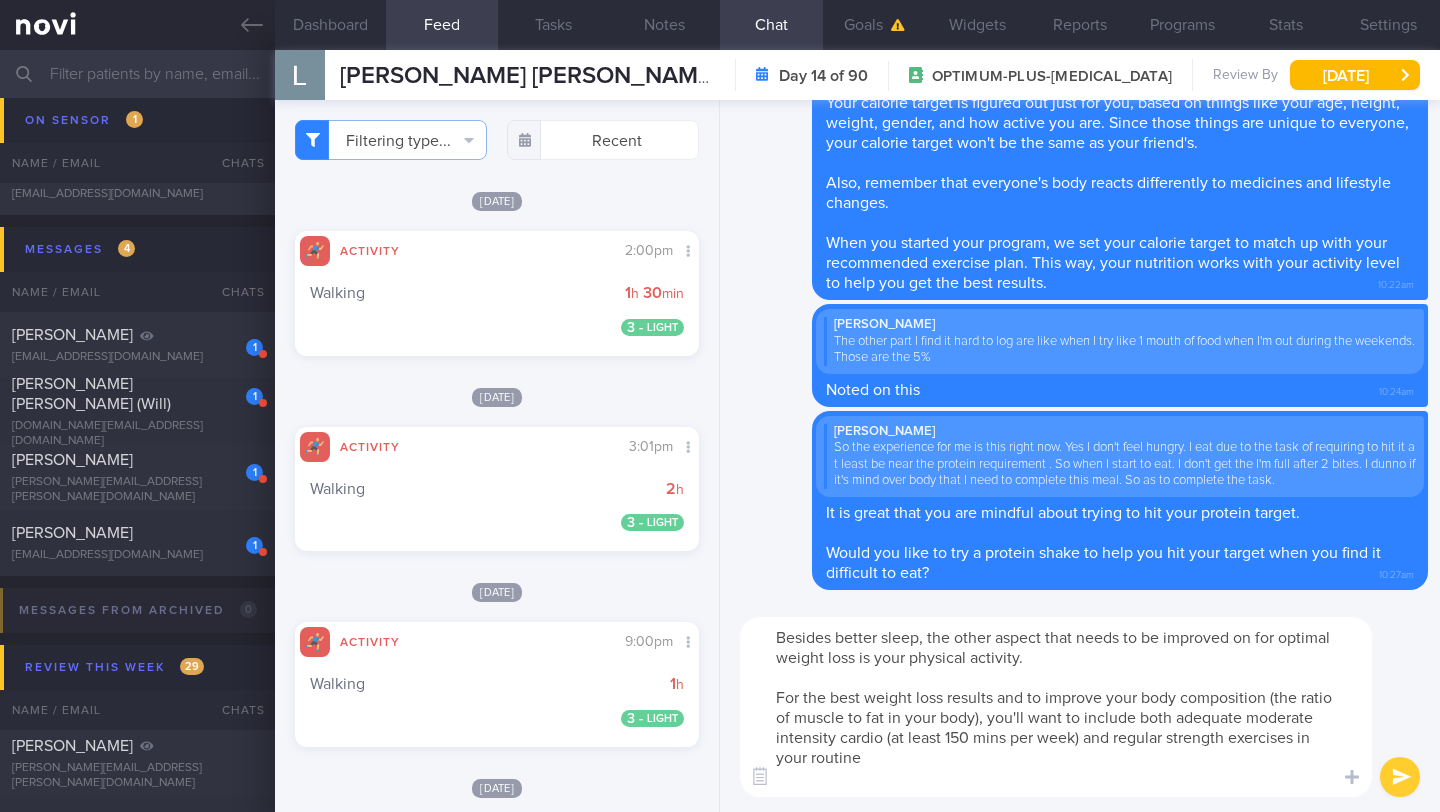 click on "Besides better sleep, the other aspect that needs to be improved on for optimal weight loss is your physical activity.
For the best weight loss results and to improve your body composition (the ratio of muscle to fat in your body), you'll want to include both adequate moderate intensity cardio (at least 150 mins per week) and regular strength exercises in your routine" at bounding box center (1056, 707) 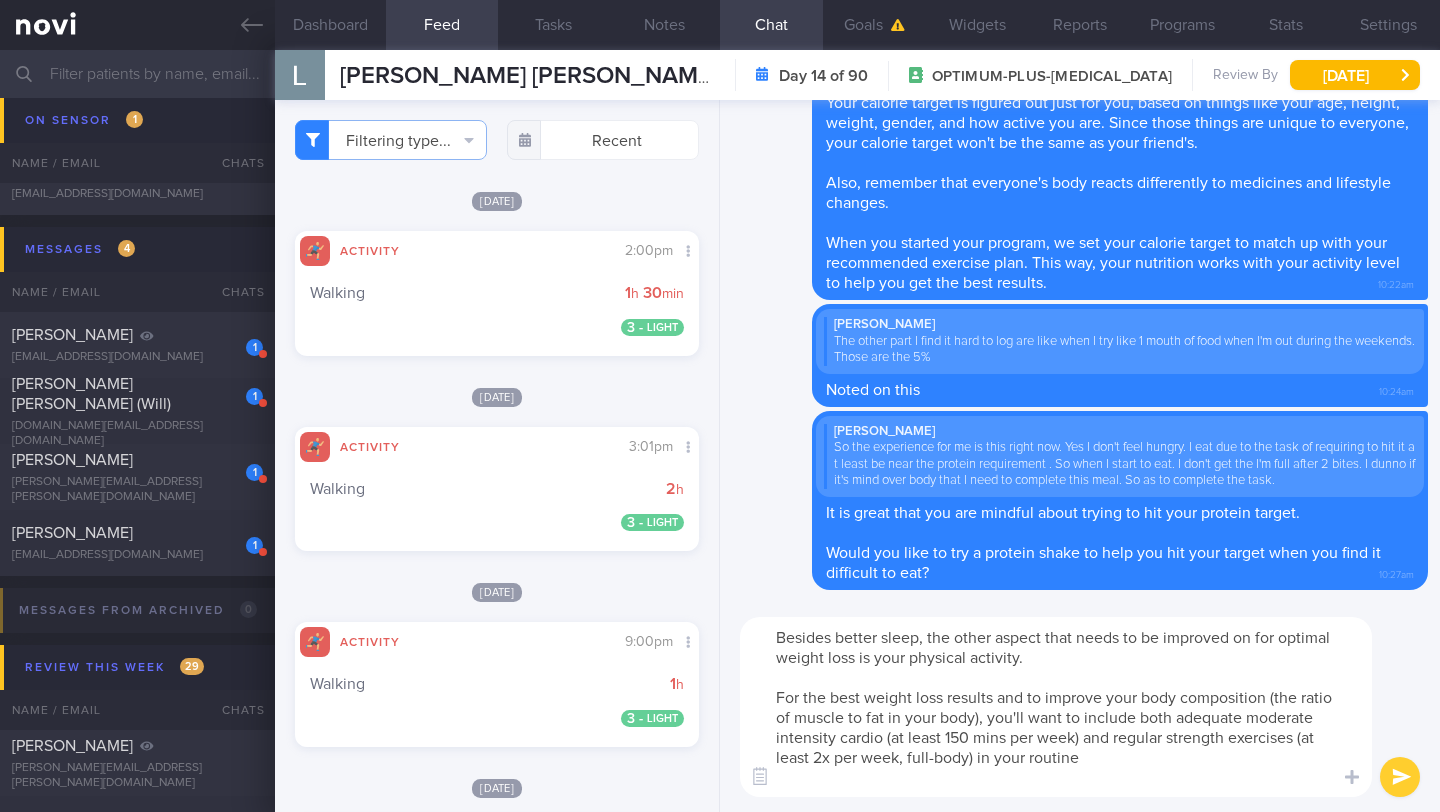 drag, startPoint x: 1105, startPoint y: 769, endPoint x: 756, endPoint y: 639, distance: 372.42584 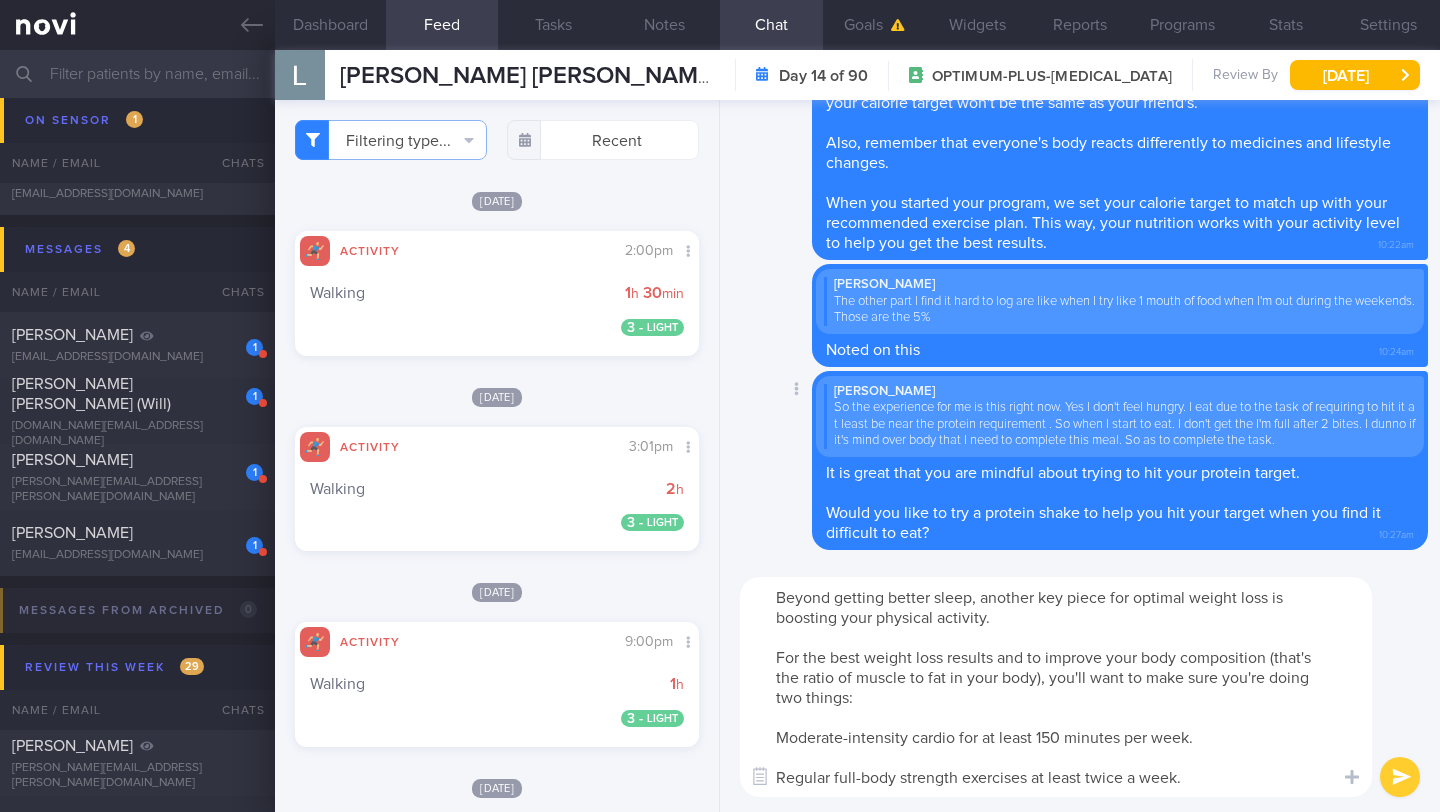 scroll, scrollTop: 0, scrollLeft: 0, axis: both 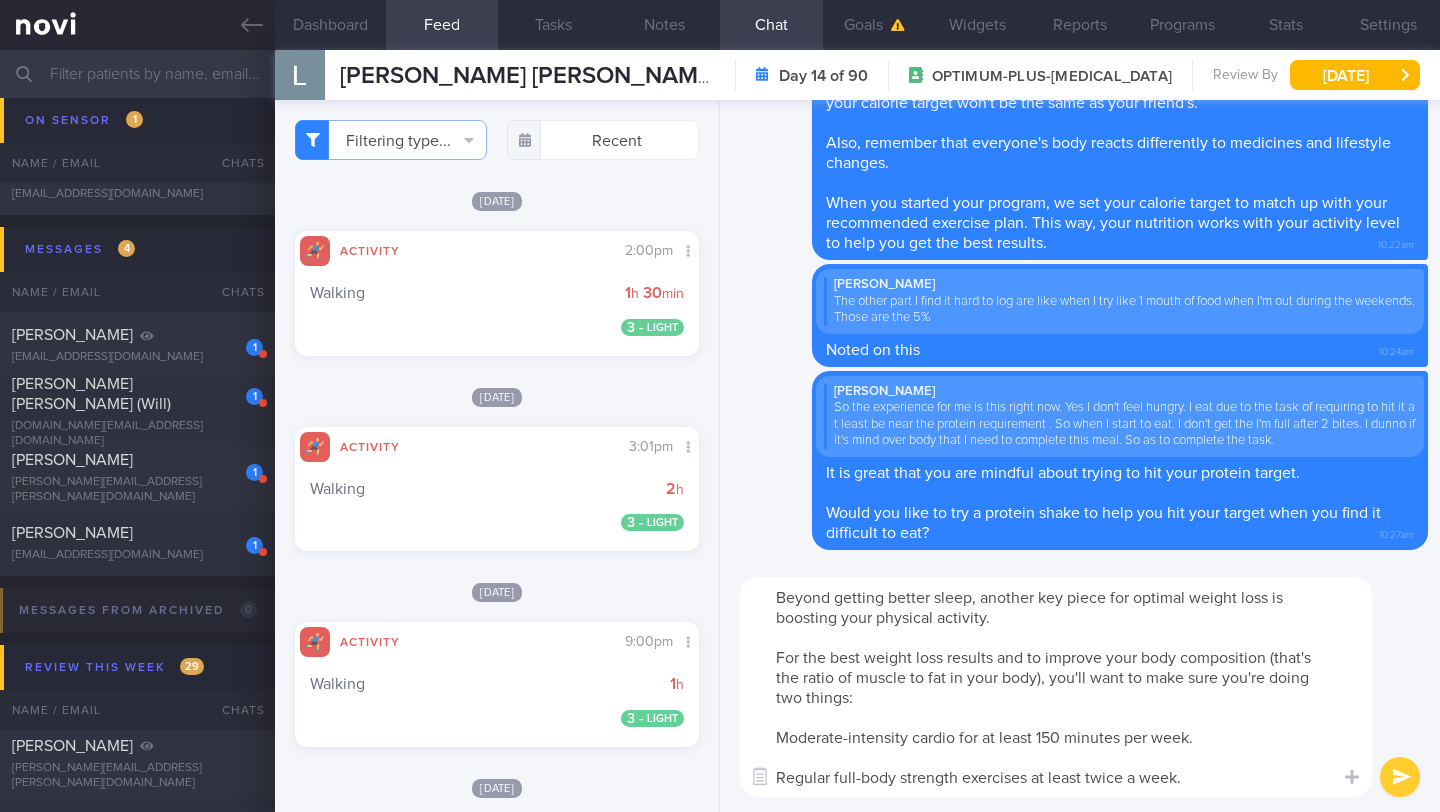click on "Beyond getting better sleep, another key piece for optimal weight loss is boosting your physical activity.
For the best weight loss results and to improve your body composition (that's the ratio of muscle to fat in your body), you'll want to make sure you're doing two things:
Moderate-intensity cardio for at least 150 minutes per week.
Regular full-body strength exercises at least twice a week." at bounding box center [1056, 687] 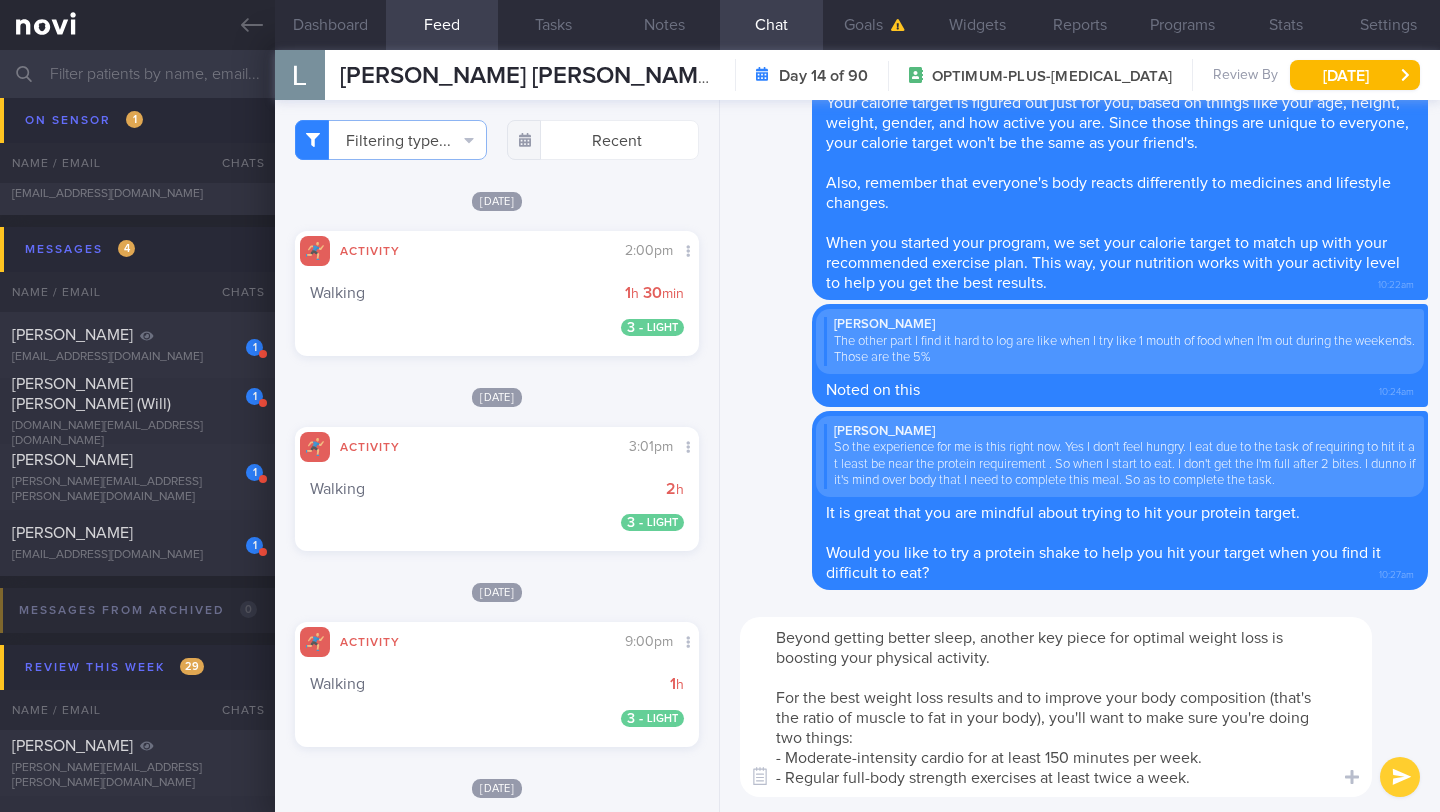 click on "Beyond getting better sleep, another key piece for optimal weight loss is boosting your physical activity.
For the best weight loss results and to improve your body composition (that's the ratio of muscle to fat in your body), you'll want to make sure you're doing two things:
- Moderate-intensity cardio for at least 150 minutes per week.
- Regular full-body strength exercises at least twice a week." at bounding box center (1056, 707) 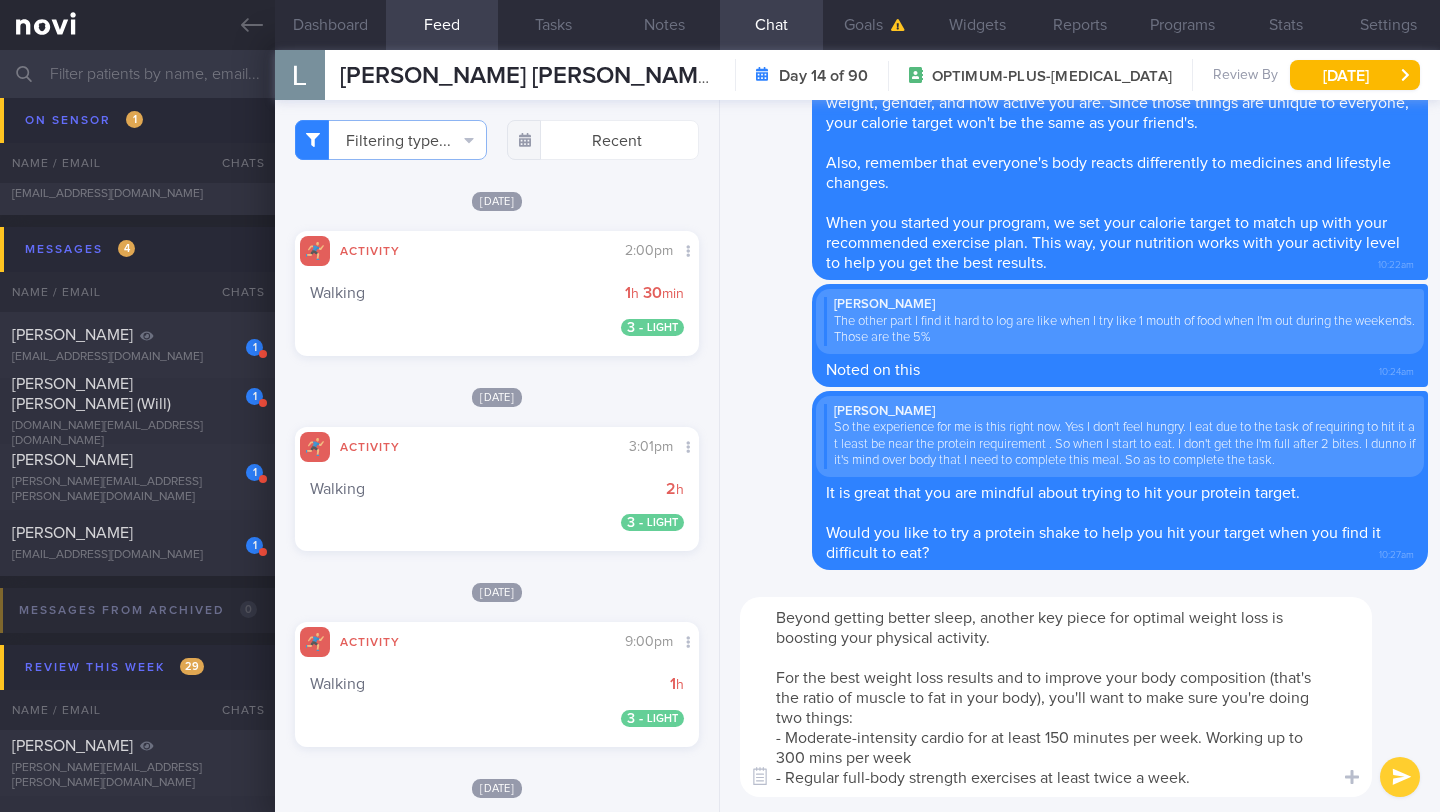 click on "Beyond getting better sleep, another key piece for optimal weight loss is boosting your physical activity.
For the best weight loss results and to improve your body composition (that's the ratio of muscle to fat in your body), you'll want to make sure you're doing two things:
- Moderate-intensity cardio for at least 150 minutes per week. Working up to 300 mins per week
- Regular full-body strength exercises at least twice a week." at bounding box center [1056, 697] 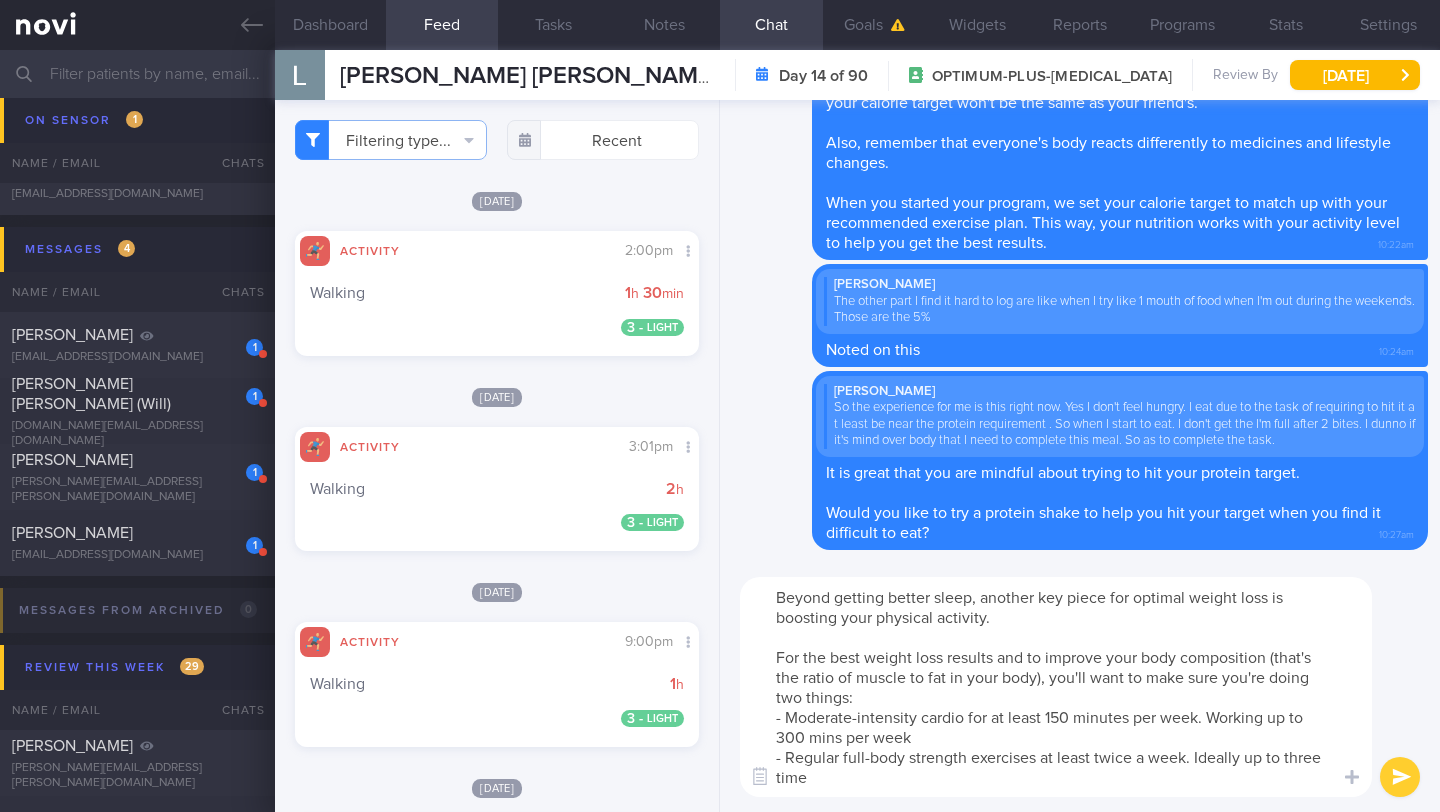 scroll, scrollTop: 0, scrollLeft: 0, axis: both 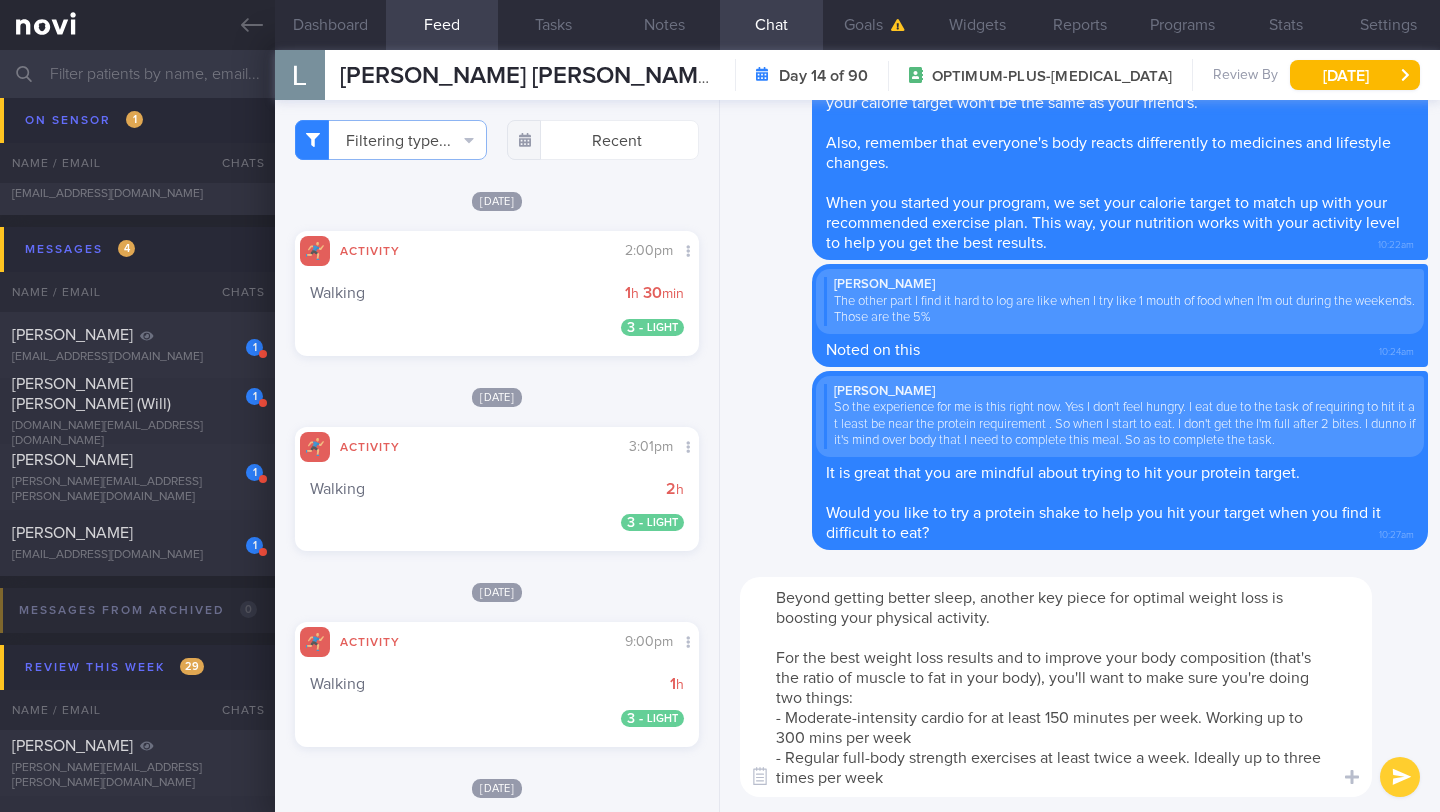 drag, startPoint x: 914, startPoint y: 781, endPoint x: 779, endPoint y: 585, distance: 237.9937 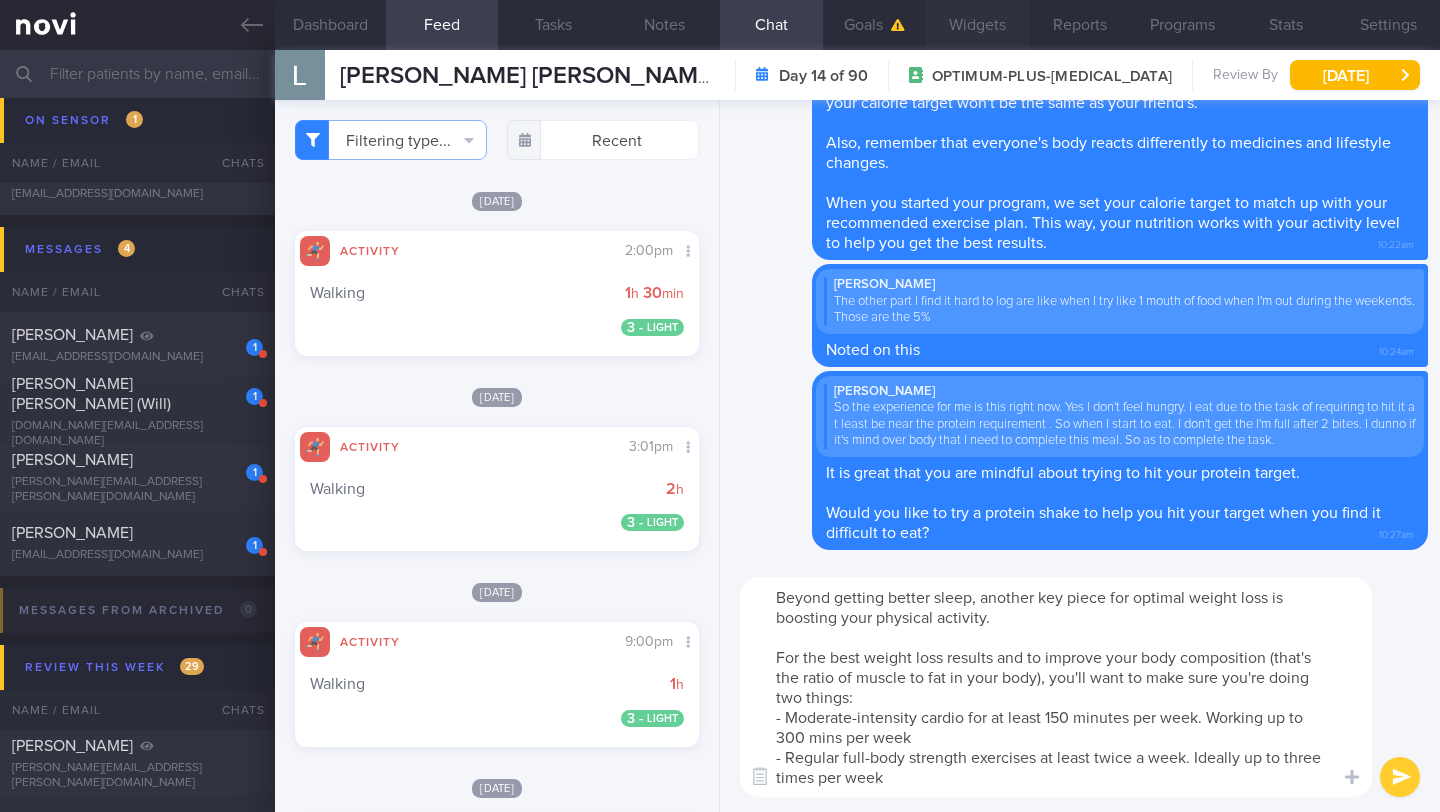 type on "Beyond getting better sleep, another key piece for optimal weight loss is boosting your physical activity.
For the best weight loss results and to improve your body composition (that's the ratio of muscle to fat in your body), you'll want to make sure you're doing two things:
- Moderate-intensity cardio for at least 150 minutes per week. Working up to 300 mins per week
- Regular full-body strength exercises at least twice a week. Ideally up to three times per week" 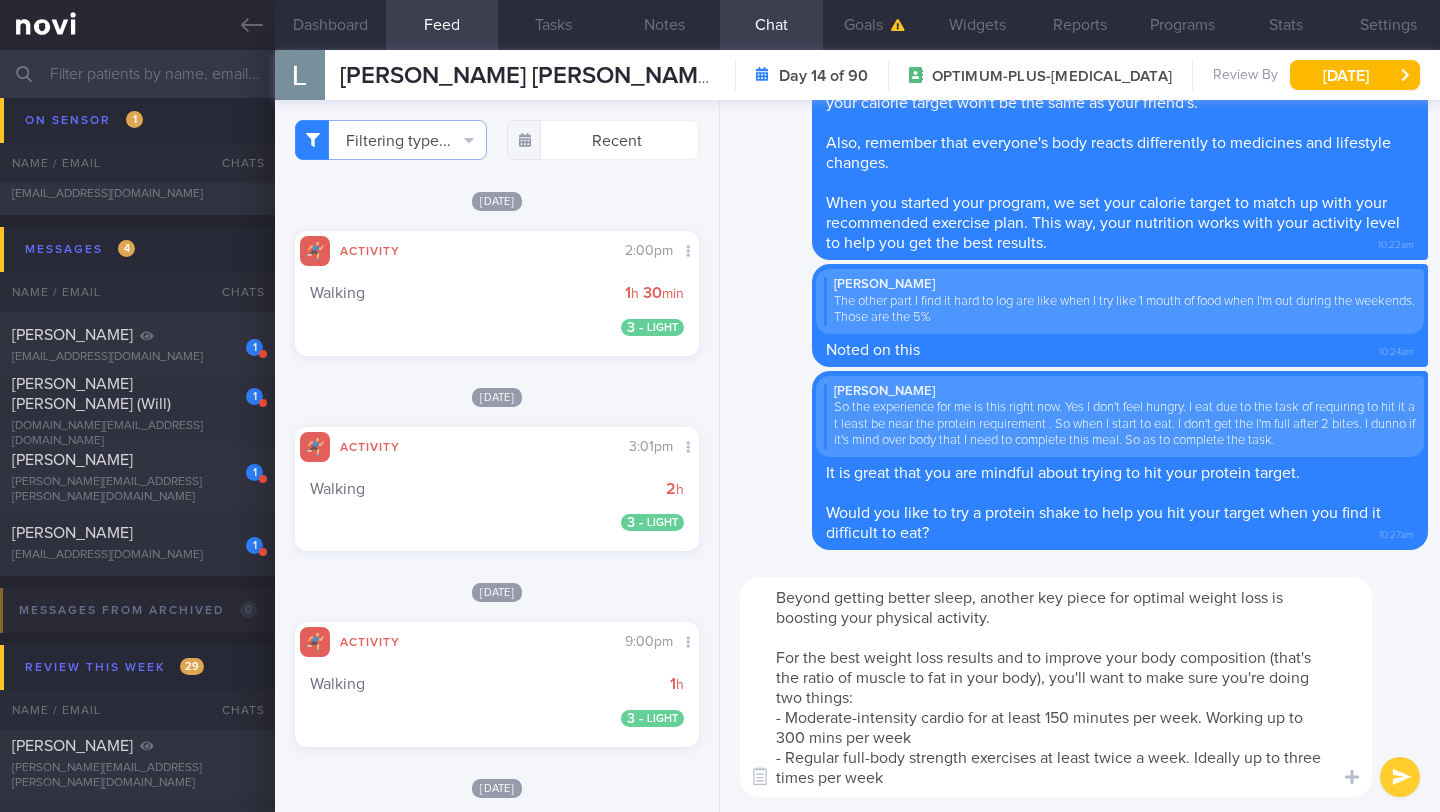 click at bounding box center [1400, 777] 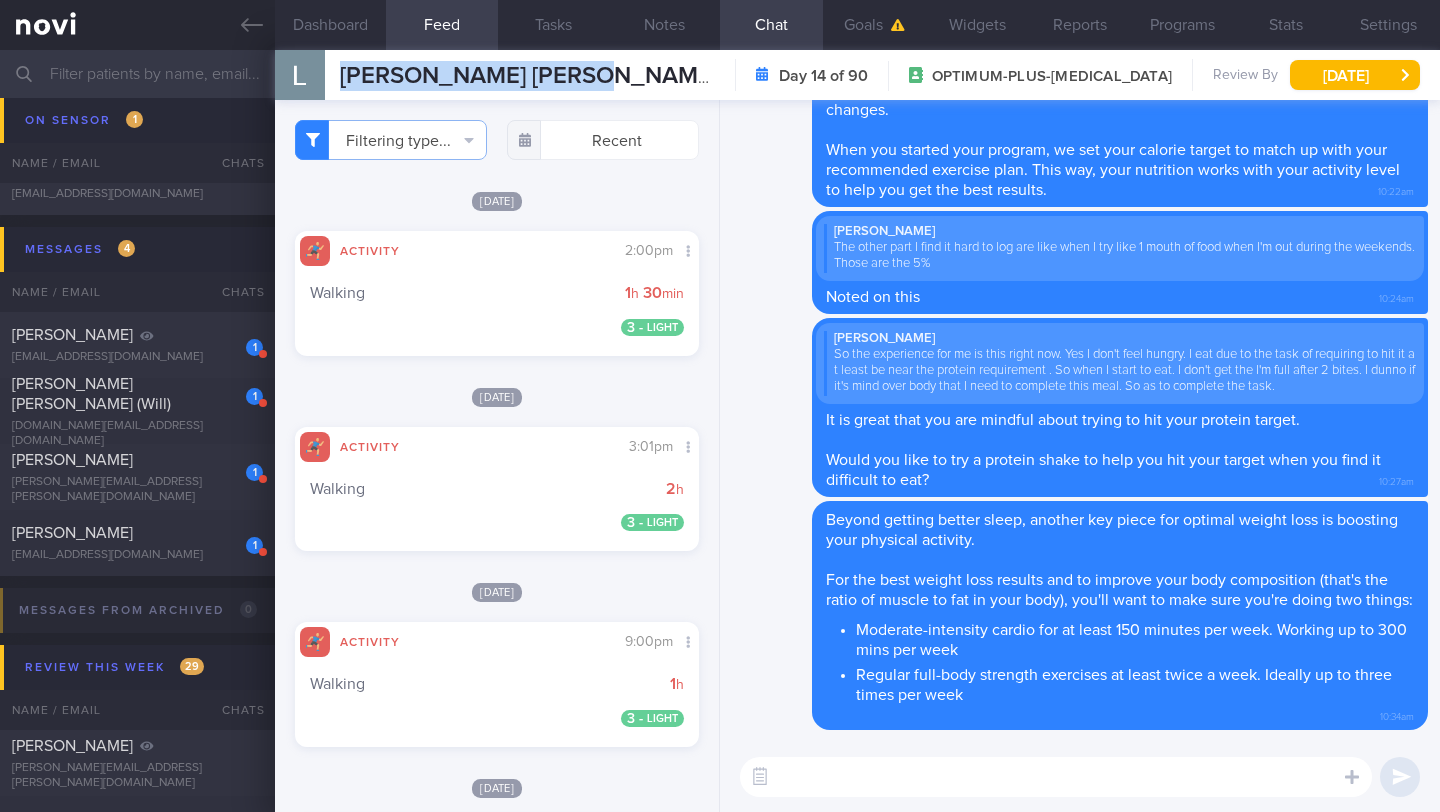 drag, startPoint x: 607, startPoint y: 69, endPoint x: 331, endPoint y: 75, distance: 276.06522 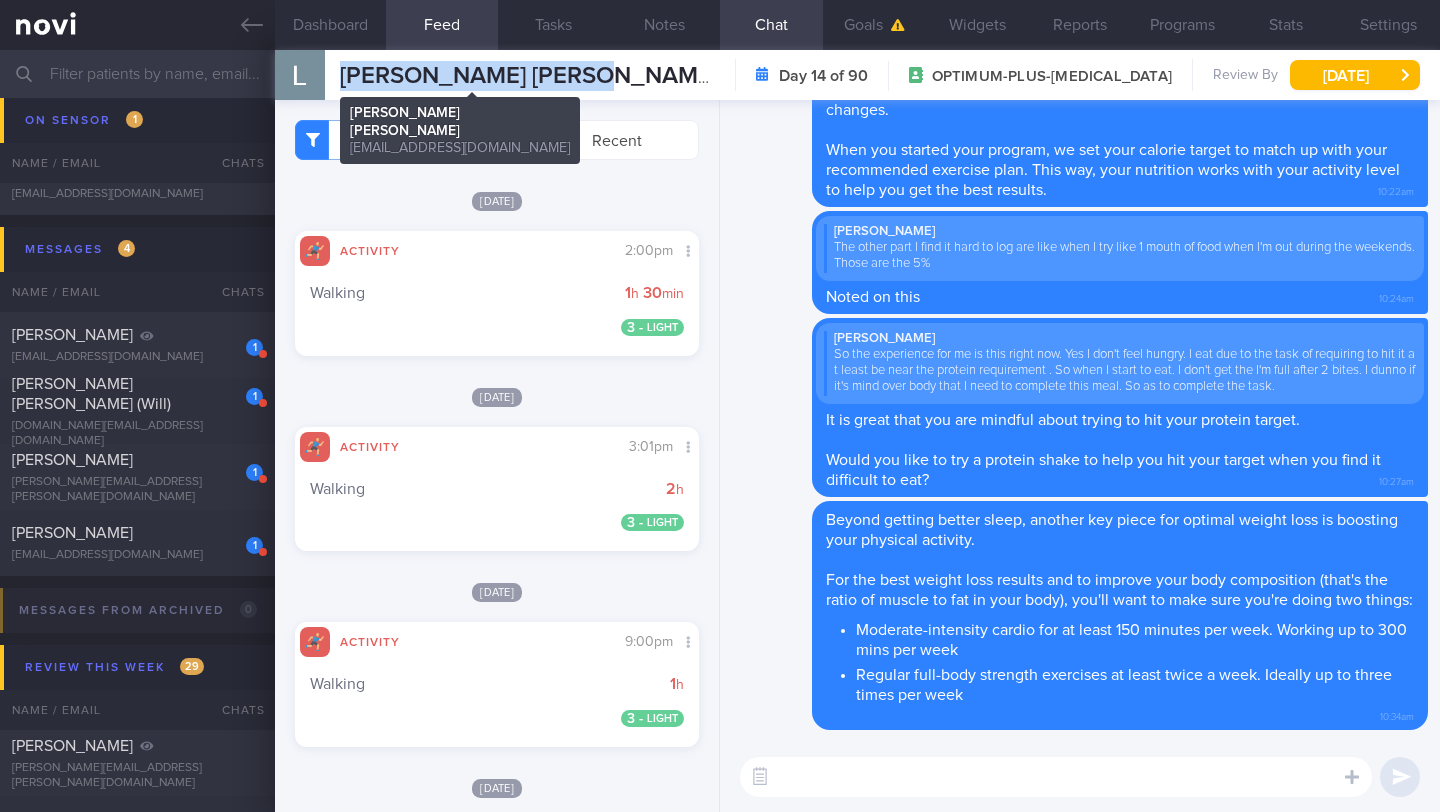 copy on "[PERSON_NAME] [PERSON_NAME]" 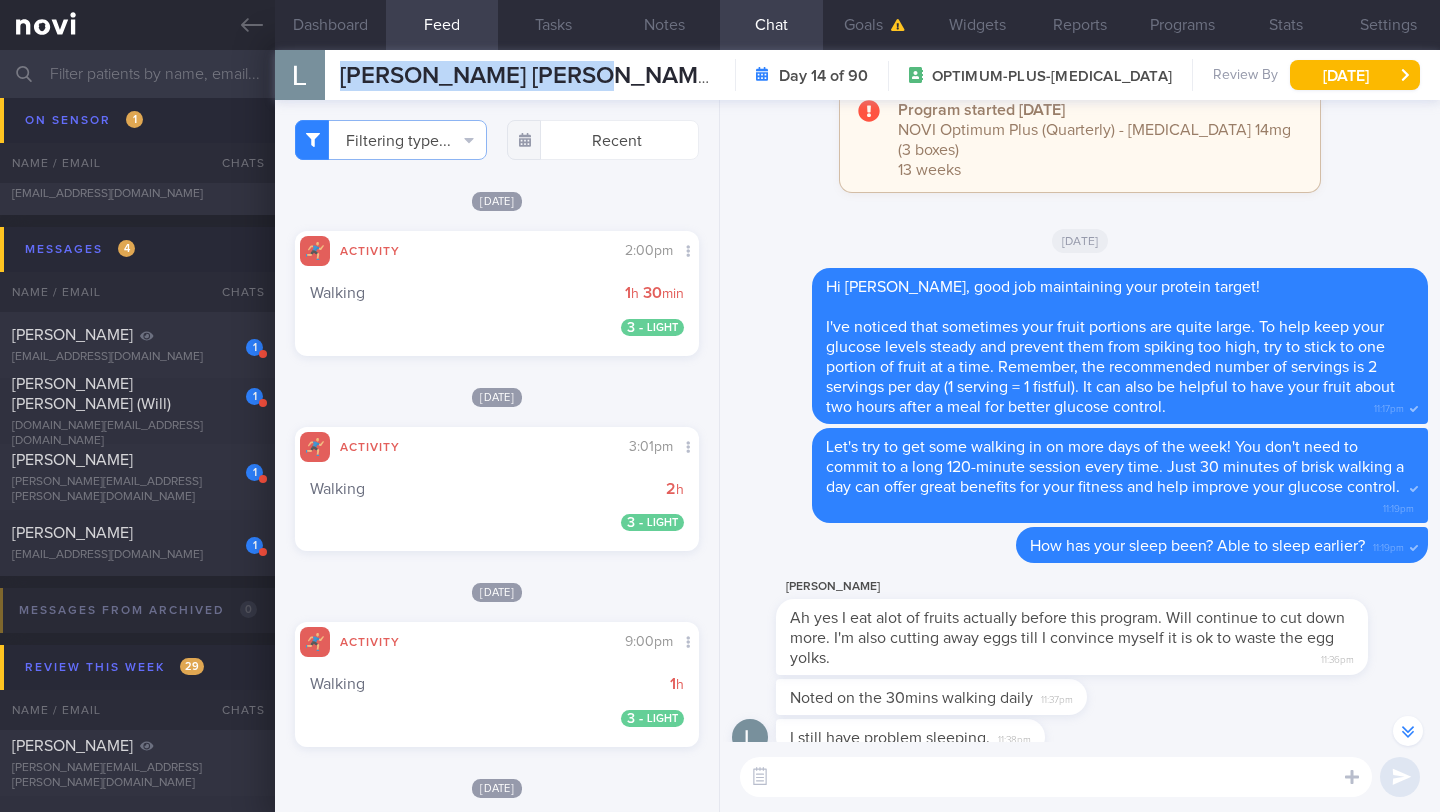 scroll, scrollTop: -3046, scrollLeft: 0, axis: vertical 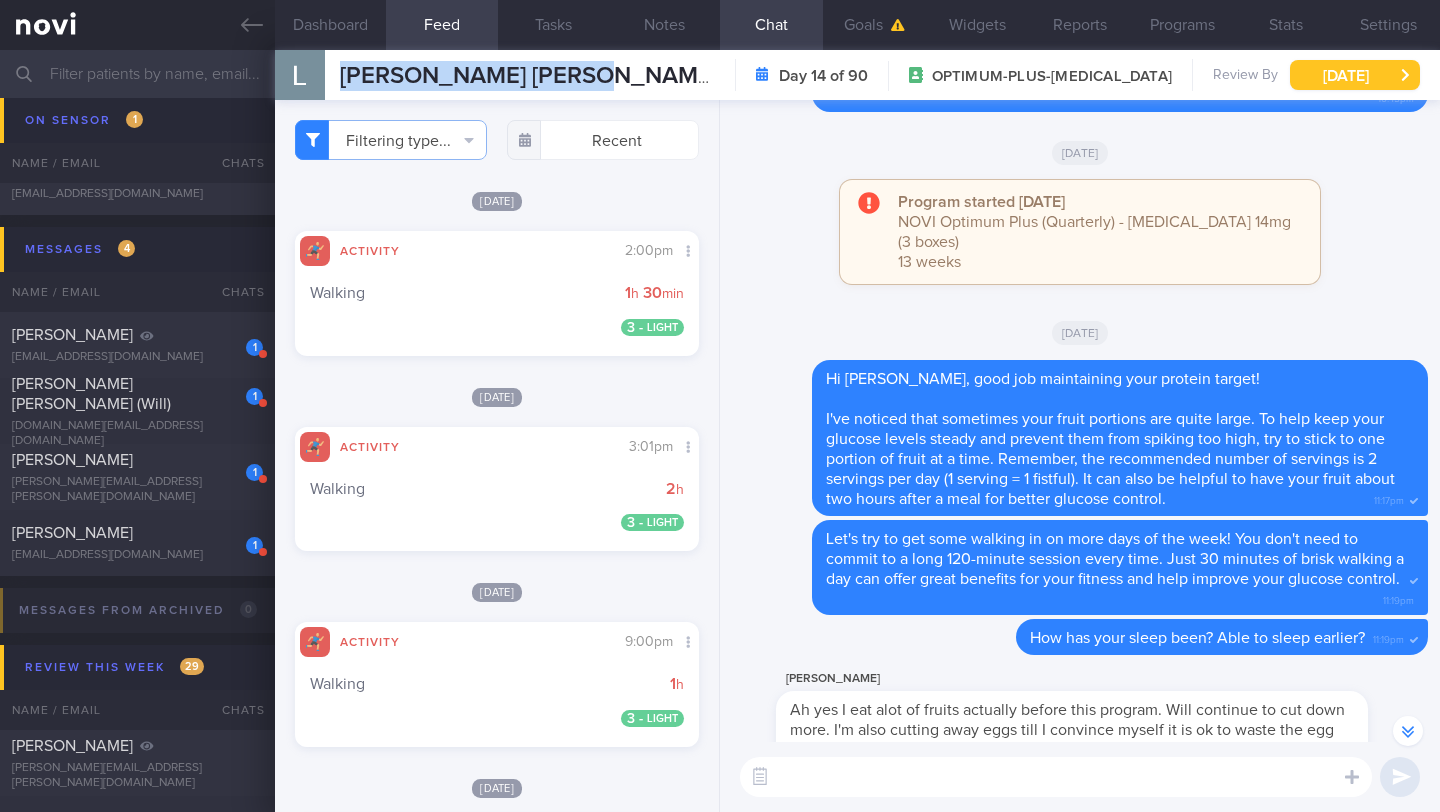 click on "Tue, 22 Jul" at bounding box center [1355, 75] 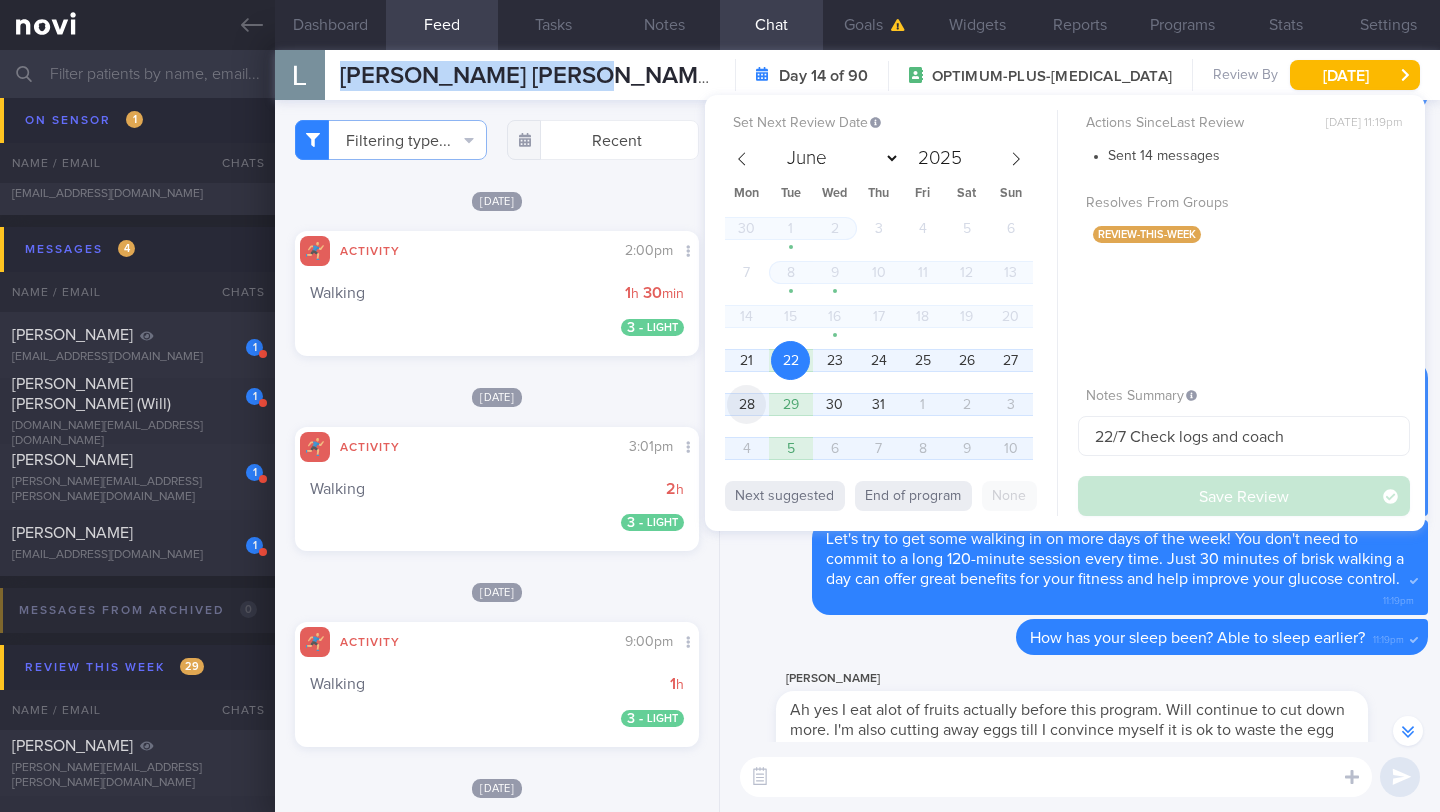 click on "28" at bounding box center (746, 404) 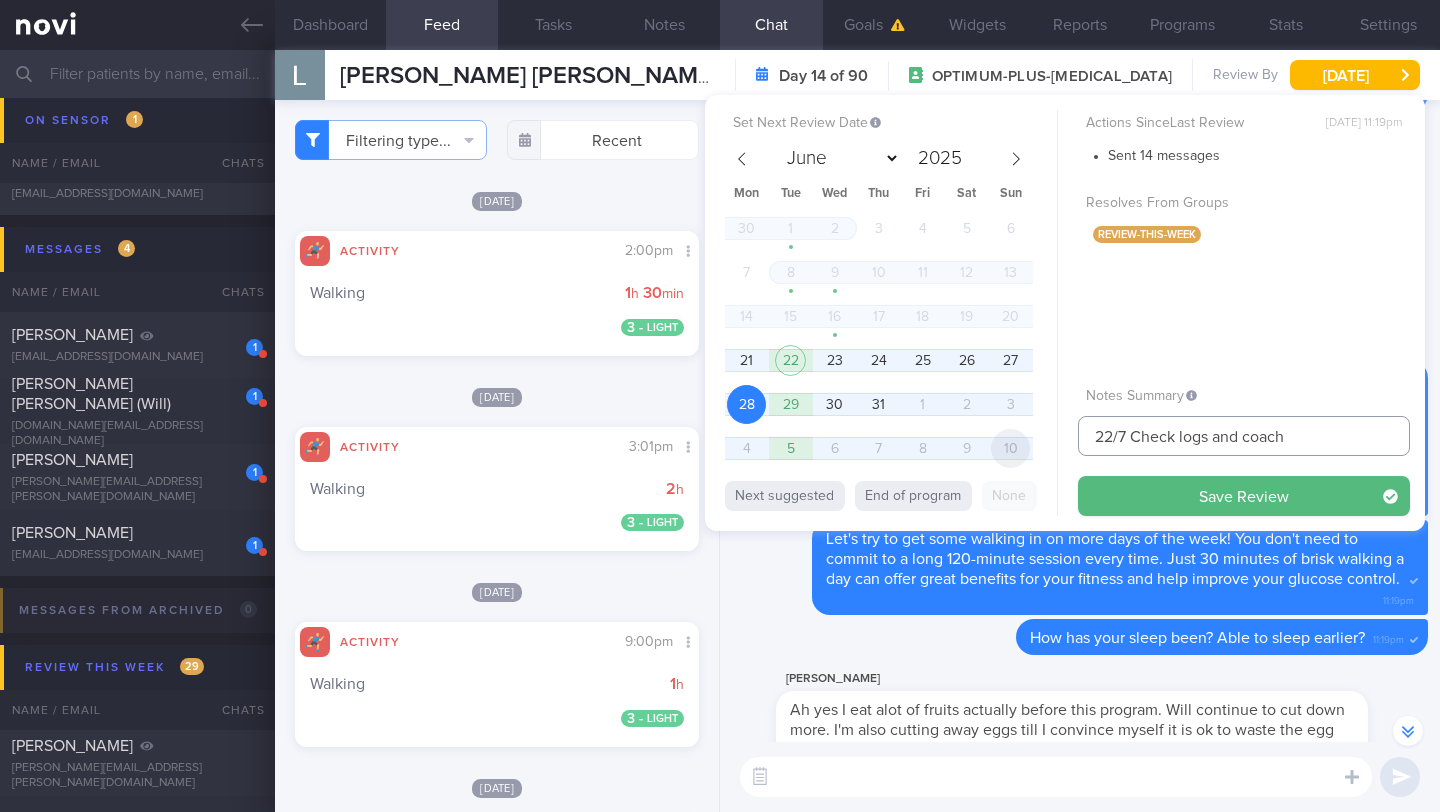drag, startPoint x: 1116, startPoint y: 439, endPoint x: 1018, endPoint y: 436, distance: 98.045906 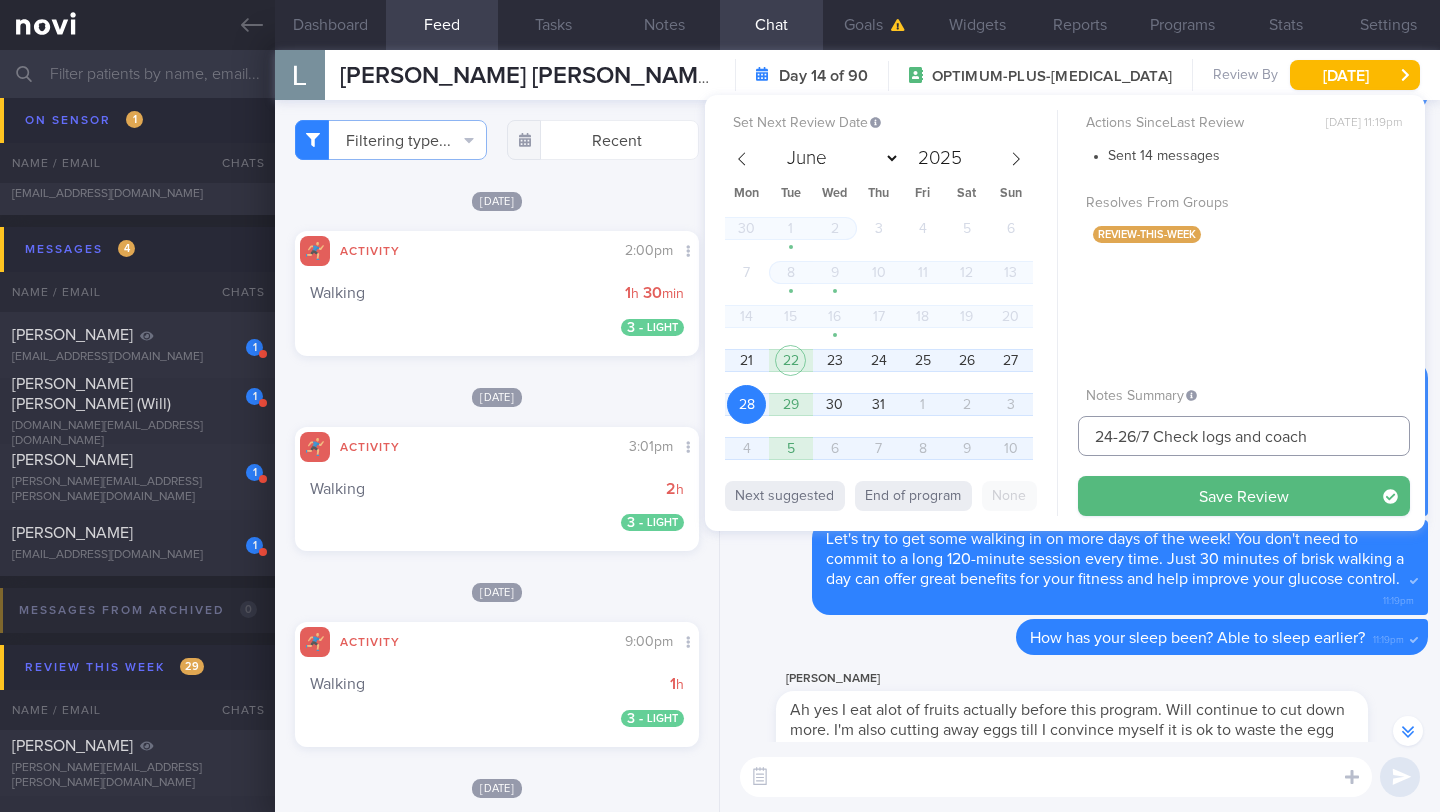 type on "24-26/7 Check logs and coach" 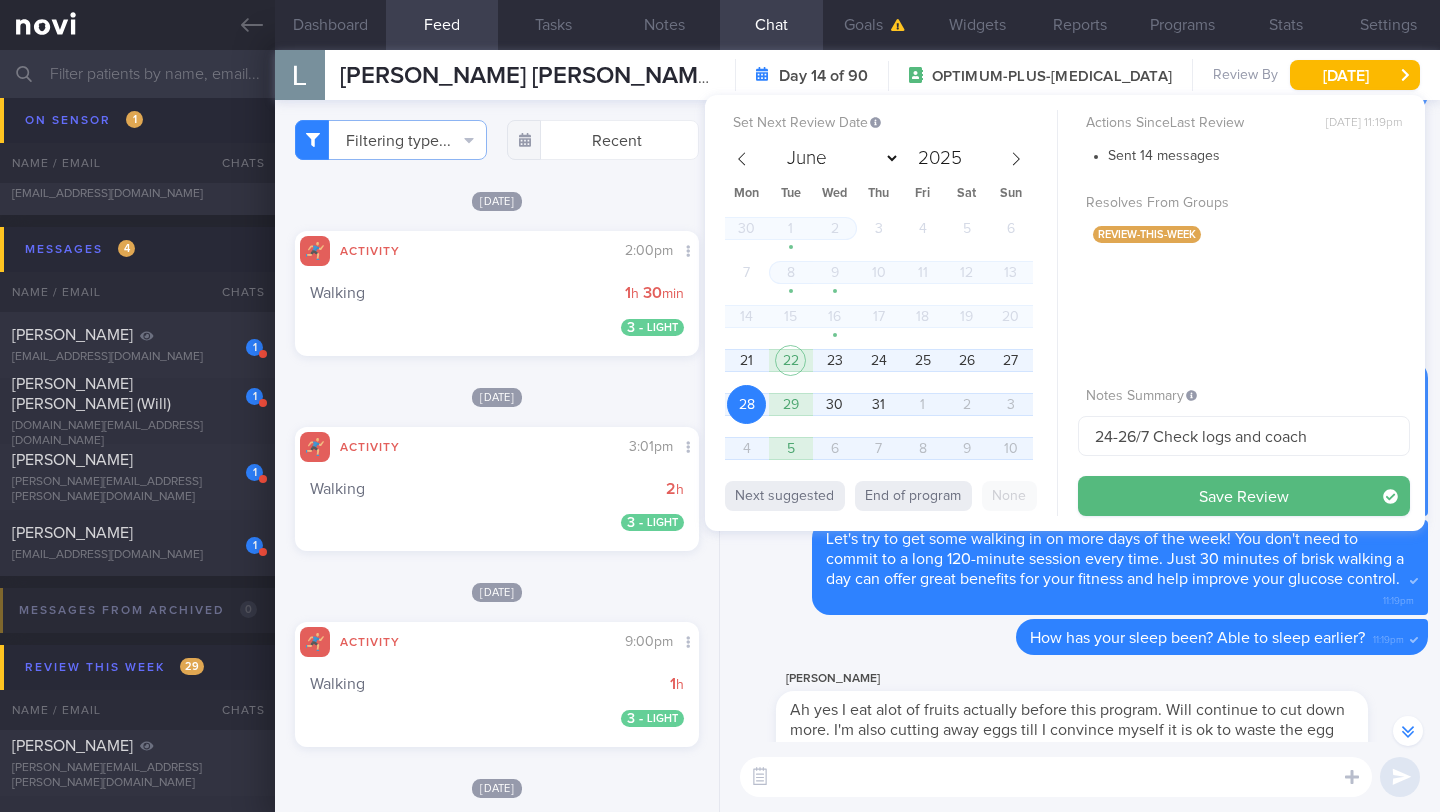 click on "Save Review" at bounding box center (1244, 496) 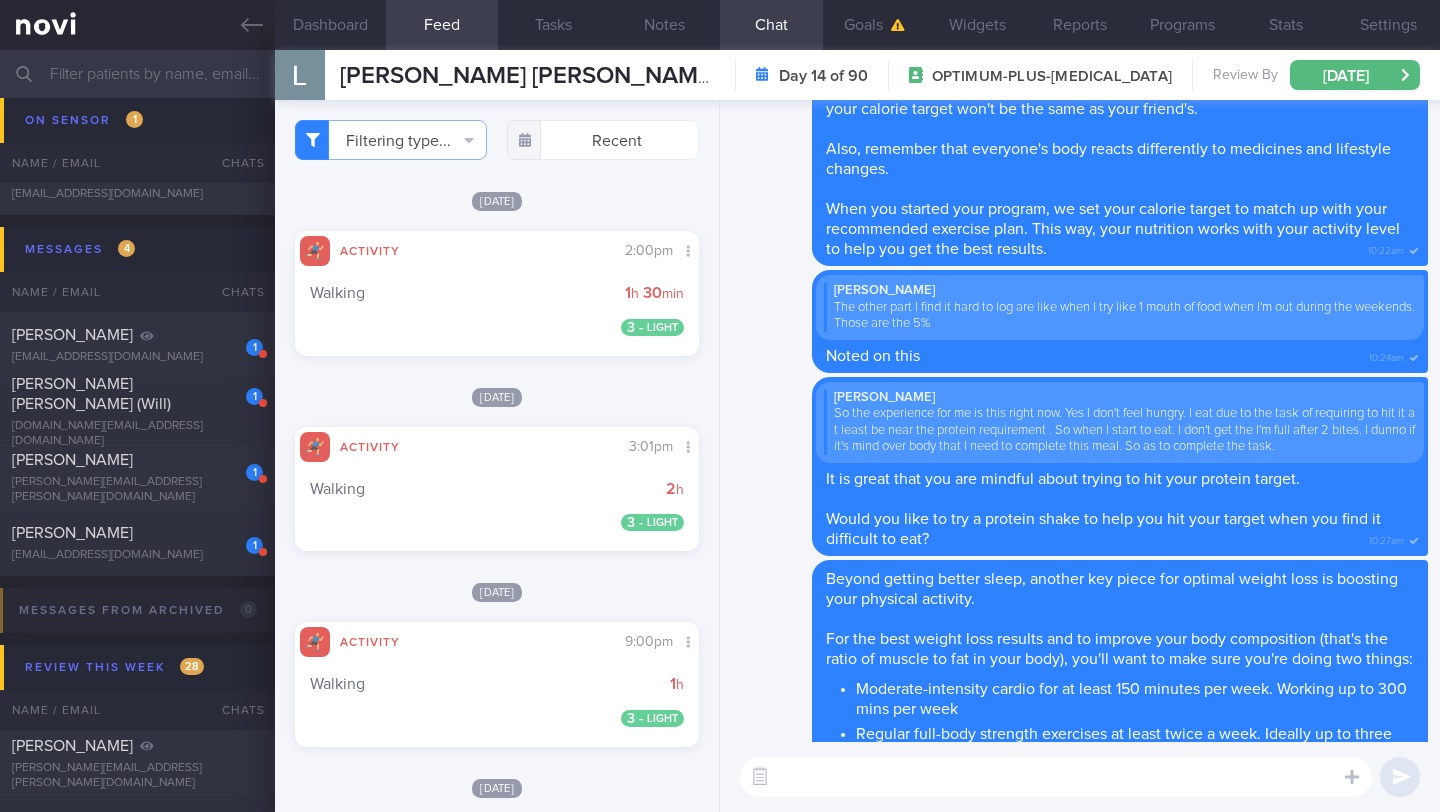 scroll, scrollTop: 0, scrollLeft: 0, axis: both 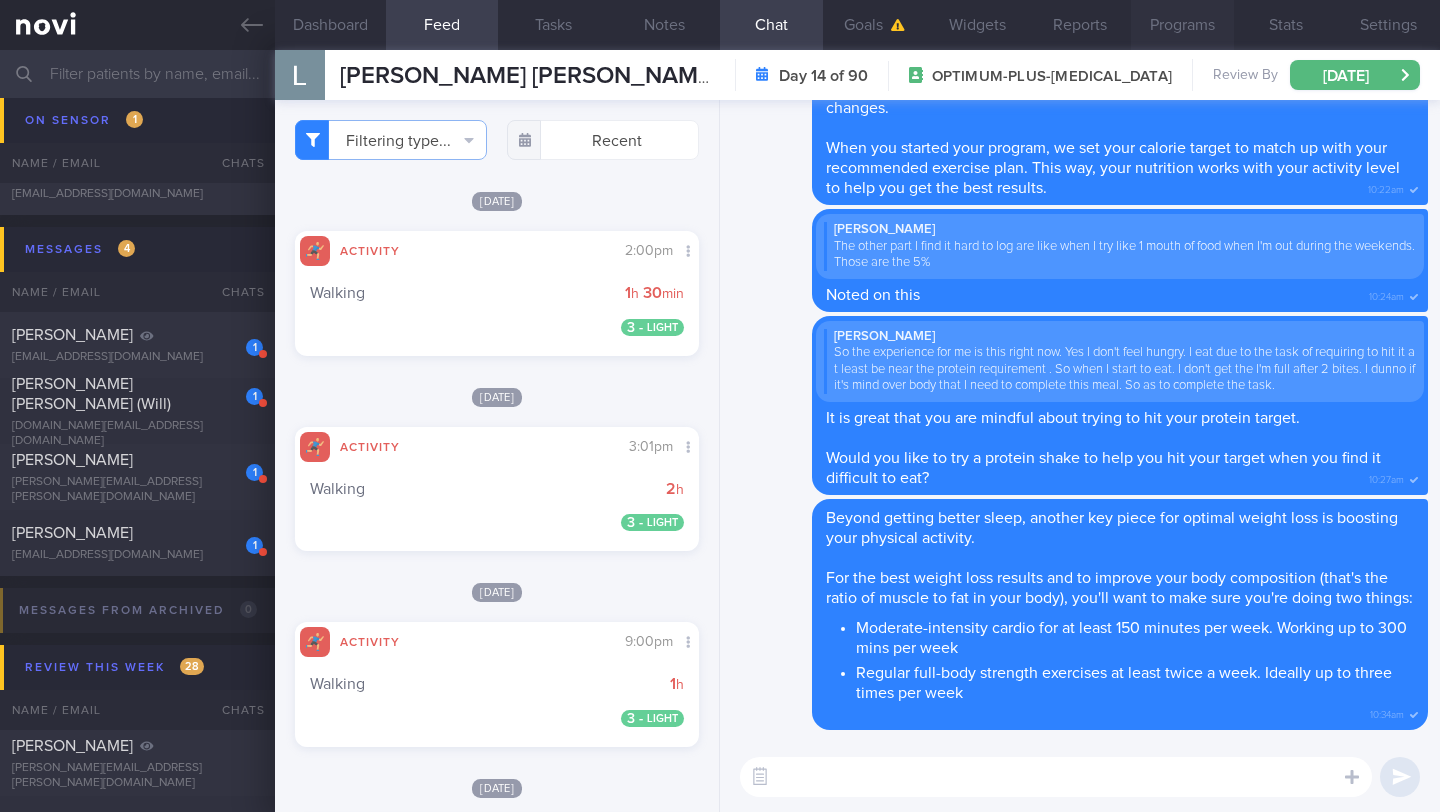 click on "Programs" at bounding box center (1182, 25) 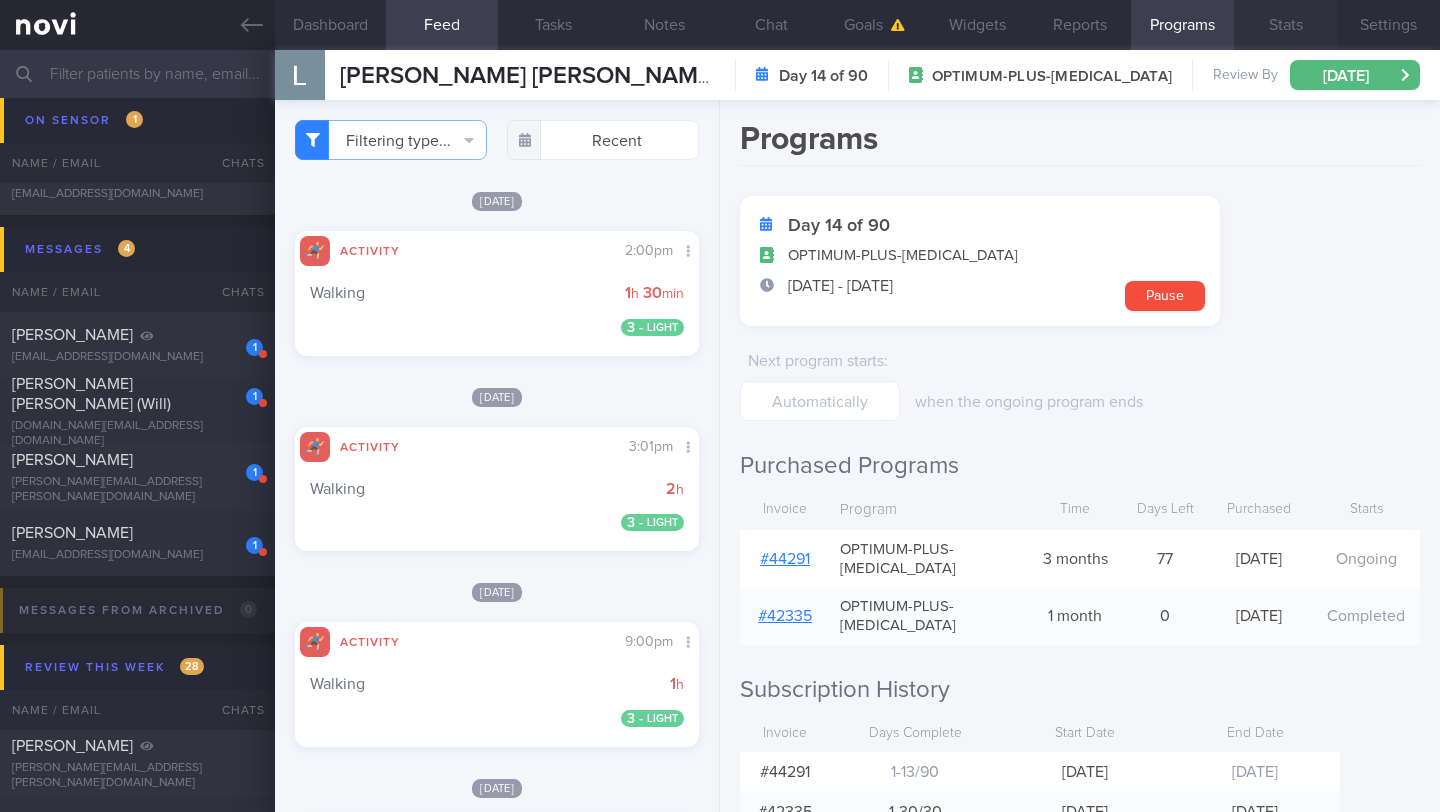 click on "Stats" at bounding box center (1285, 25) 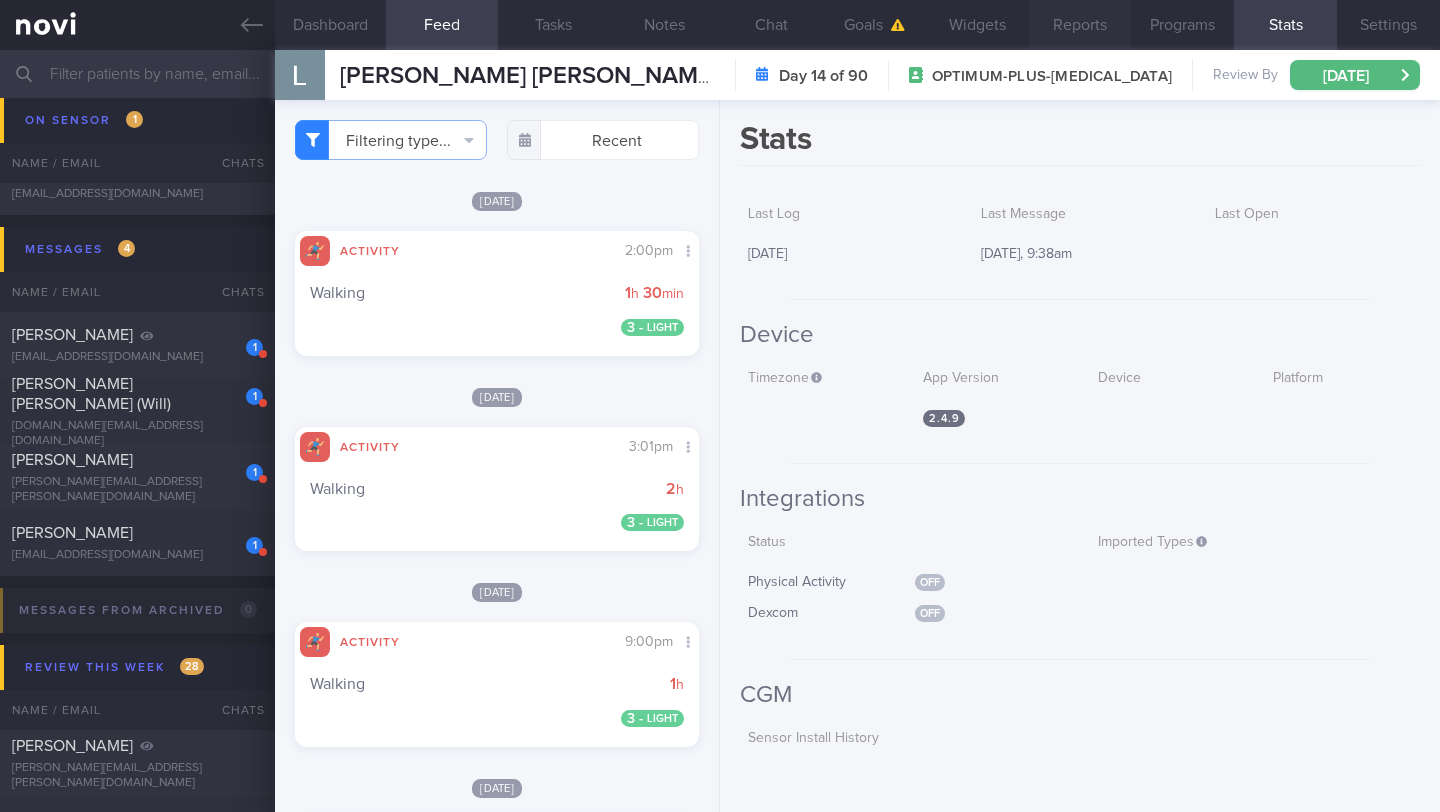 click on "Reports" at bounding box center [1080, 25] 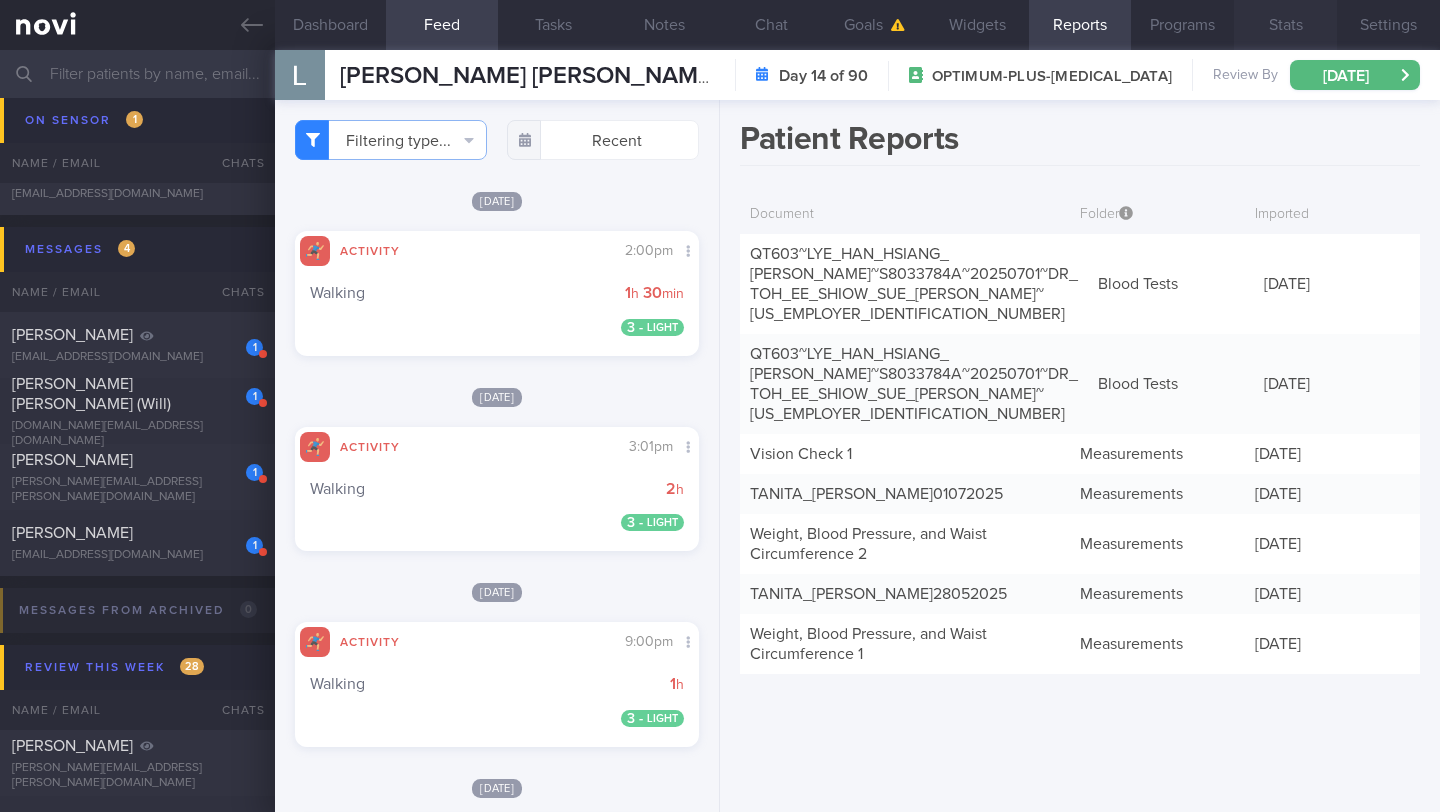 click on "Stats" at bounding box center (1285, 25) 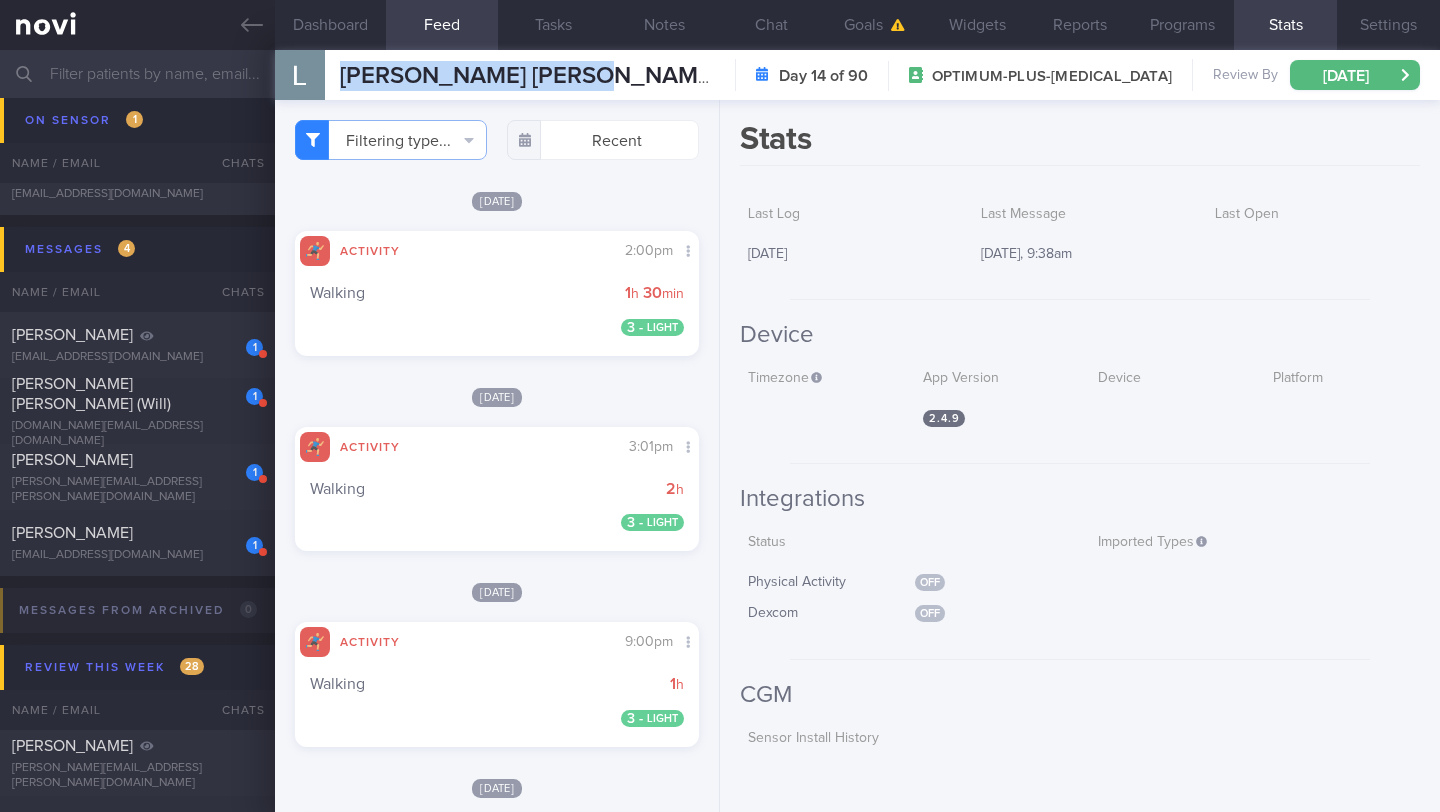 drag, startPoint x: 615, startPoint y: 76, endPoint x: 342, endPoint y: 80, distance: 273.0293 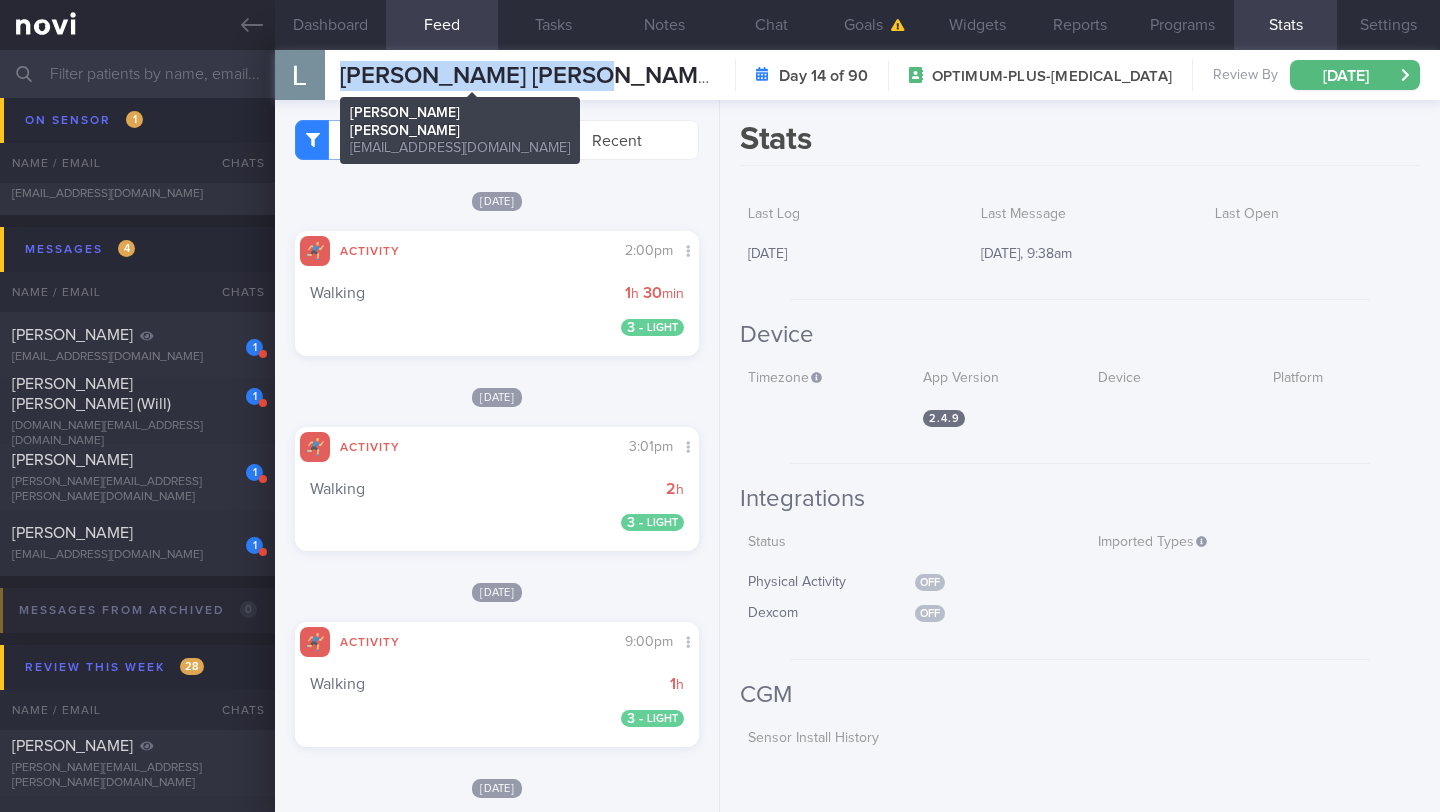 copy on "[PERSON_NAME] [PERSON_NAME]" 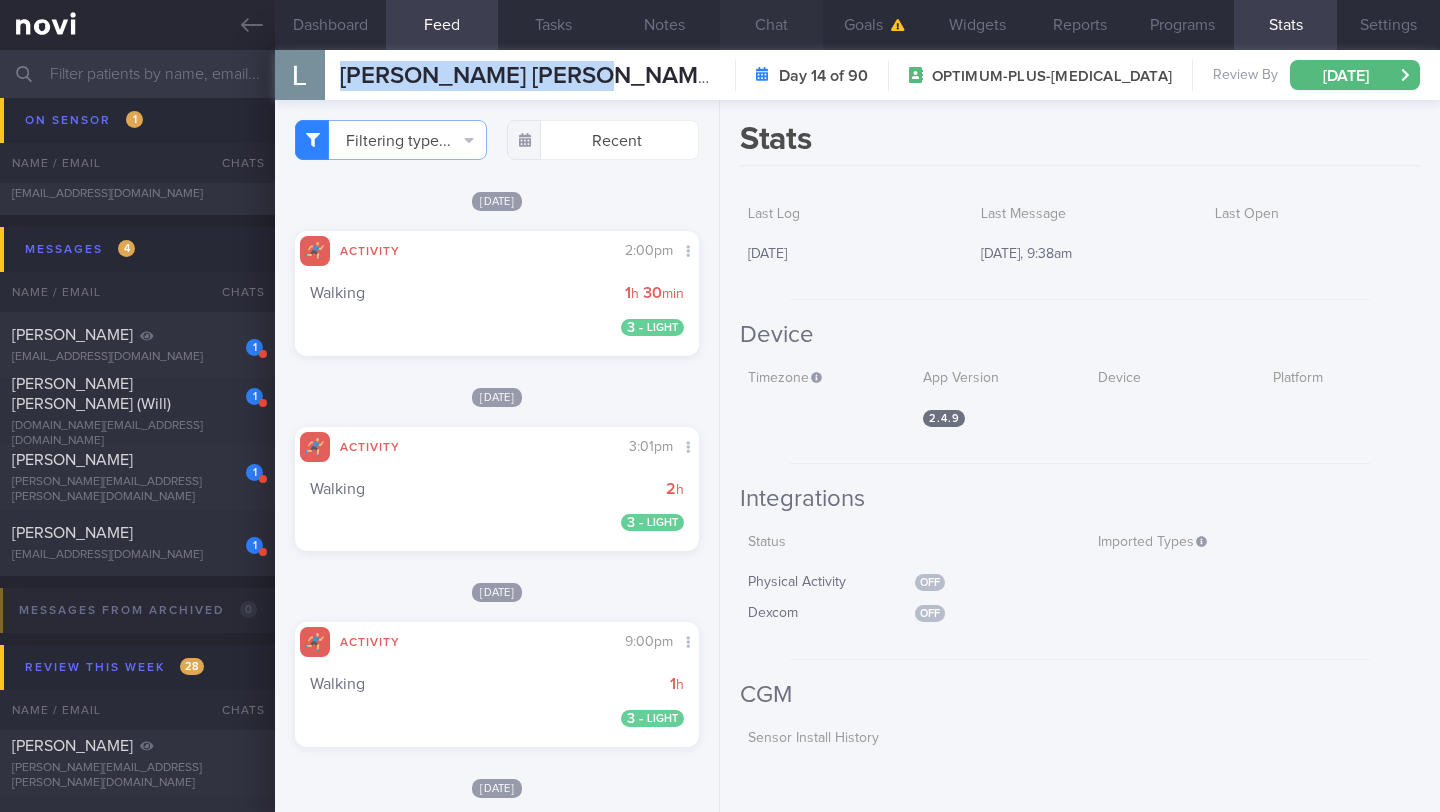 click on "Chat" at bounding box center [771, 25] 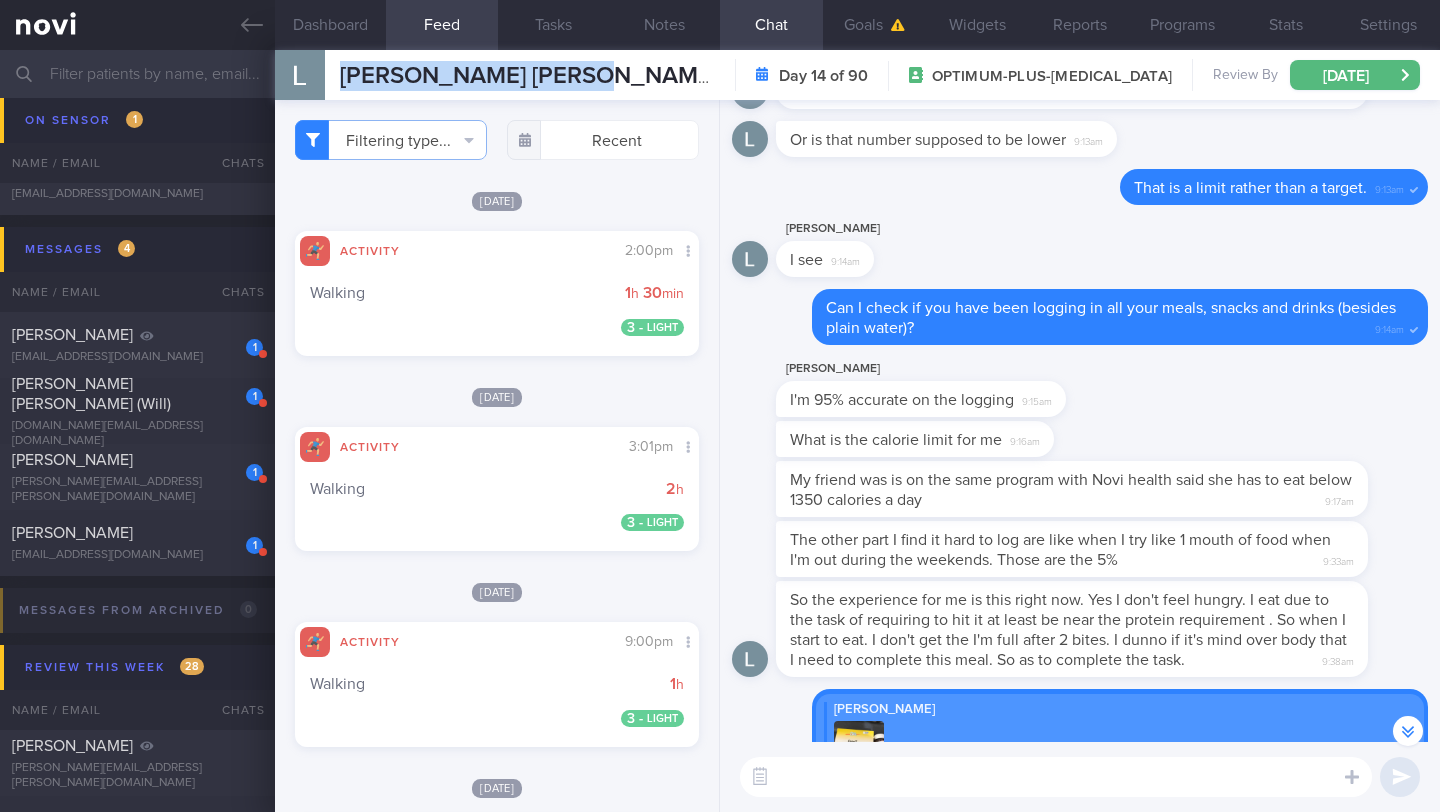 scroll, scrollTop: -771, scrollLeft: 0, axis: vertical 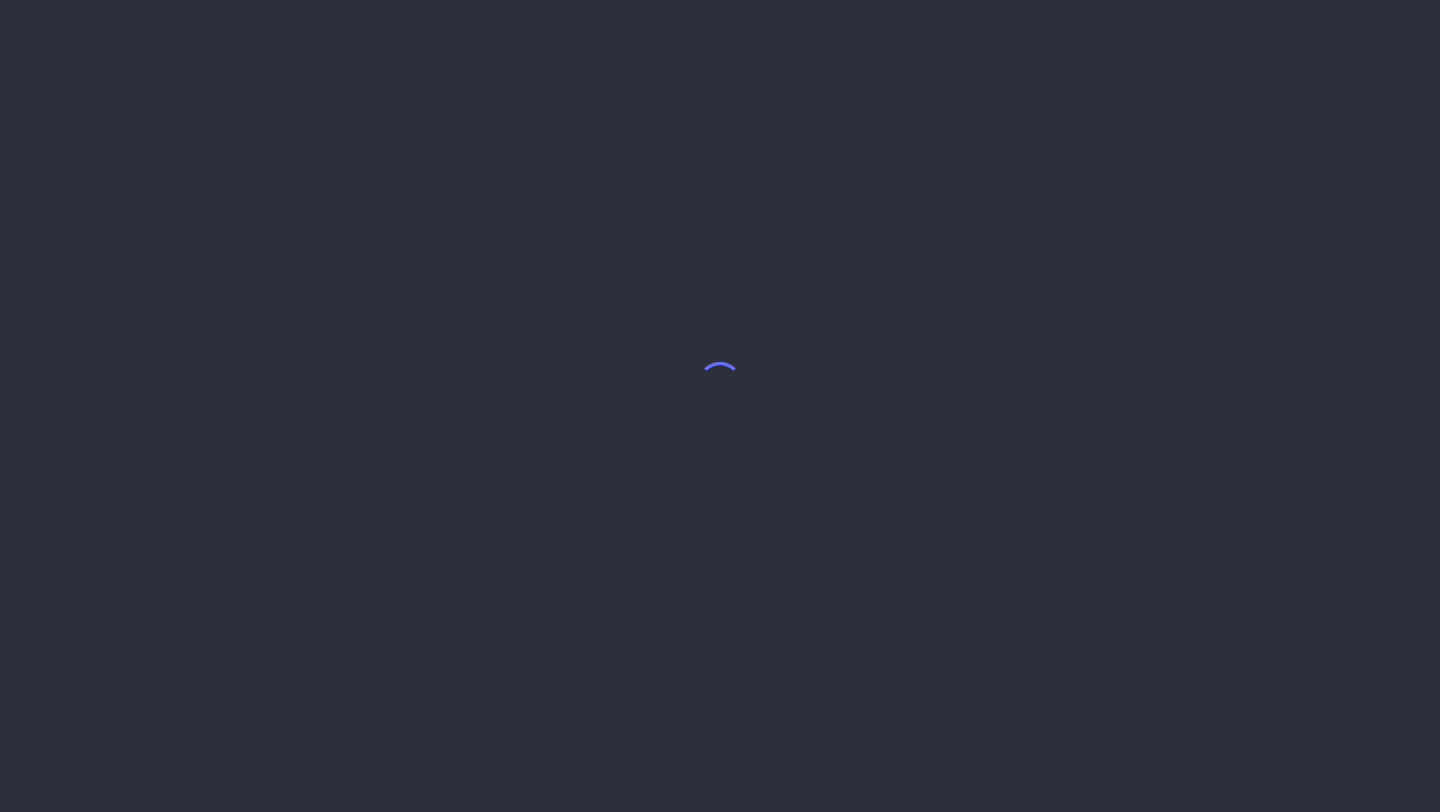 select on "6" 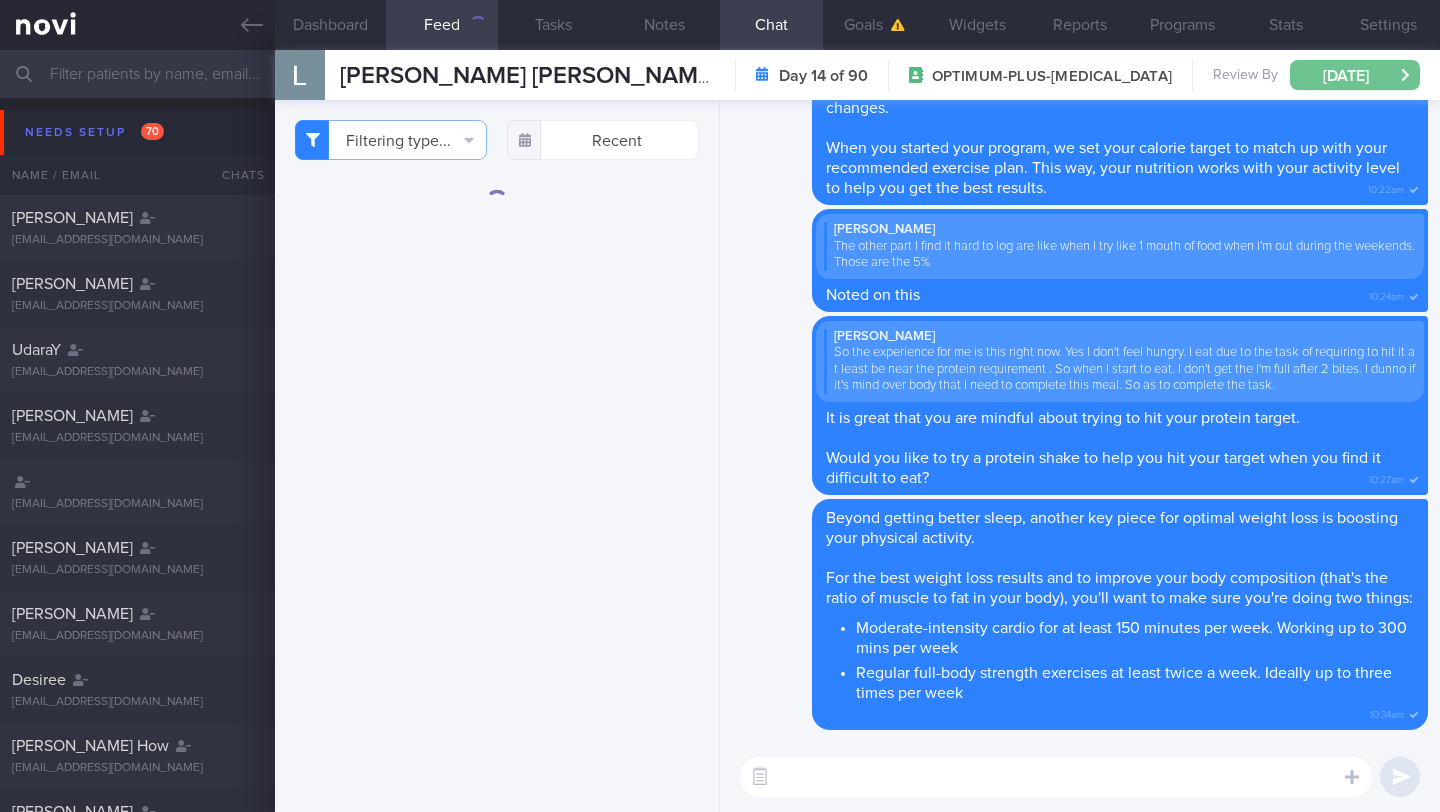 click on "[DATE]" at bounding box center (1355, 75) 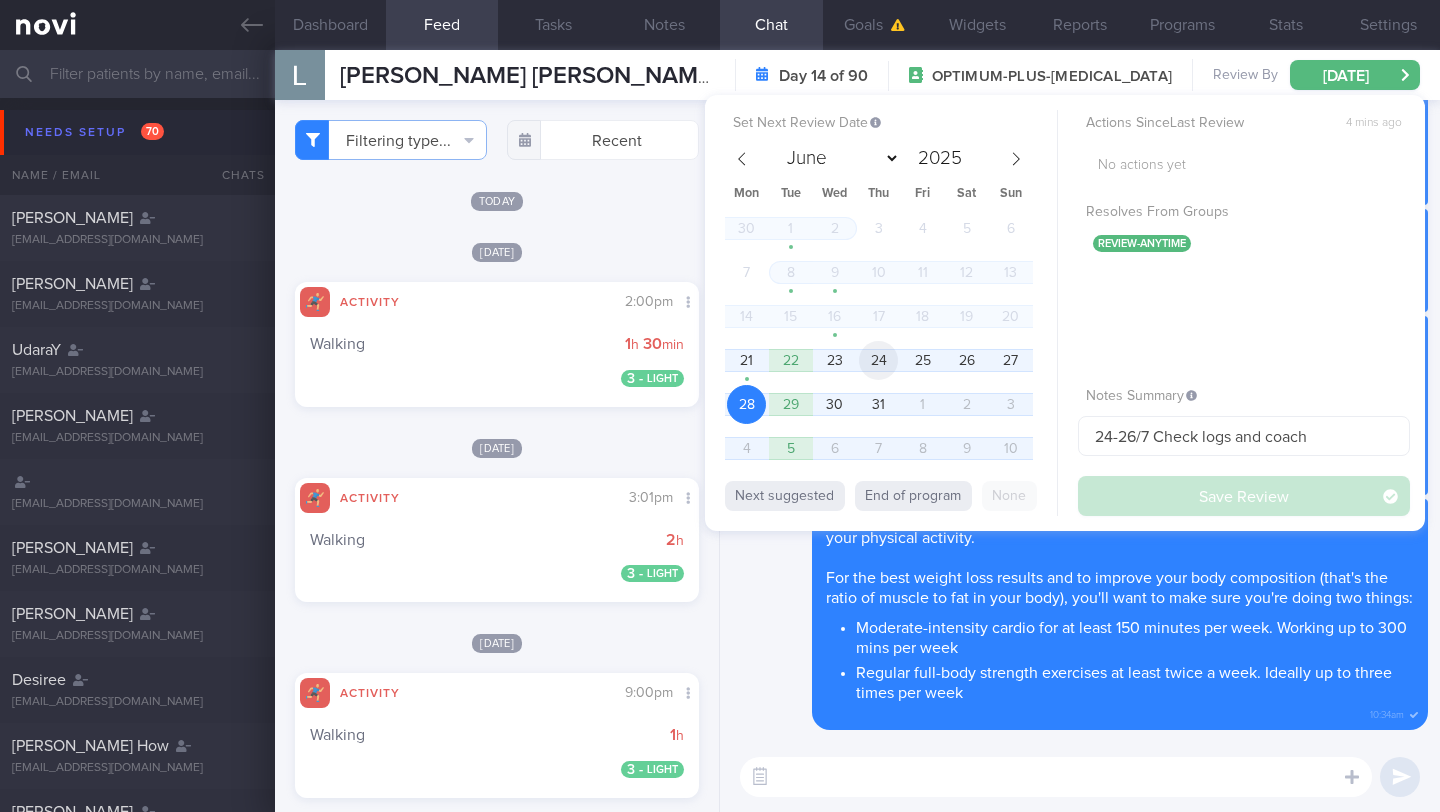 click on "24" at bounding box center [878, 360] 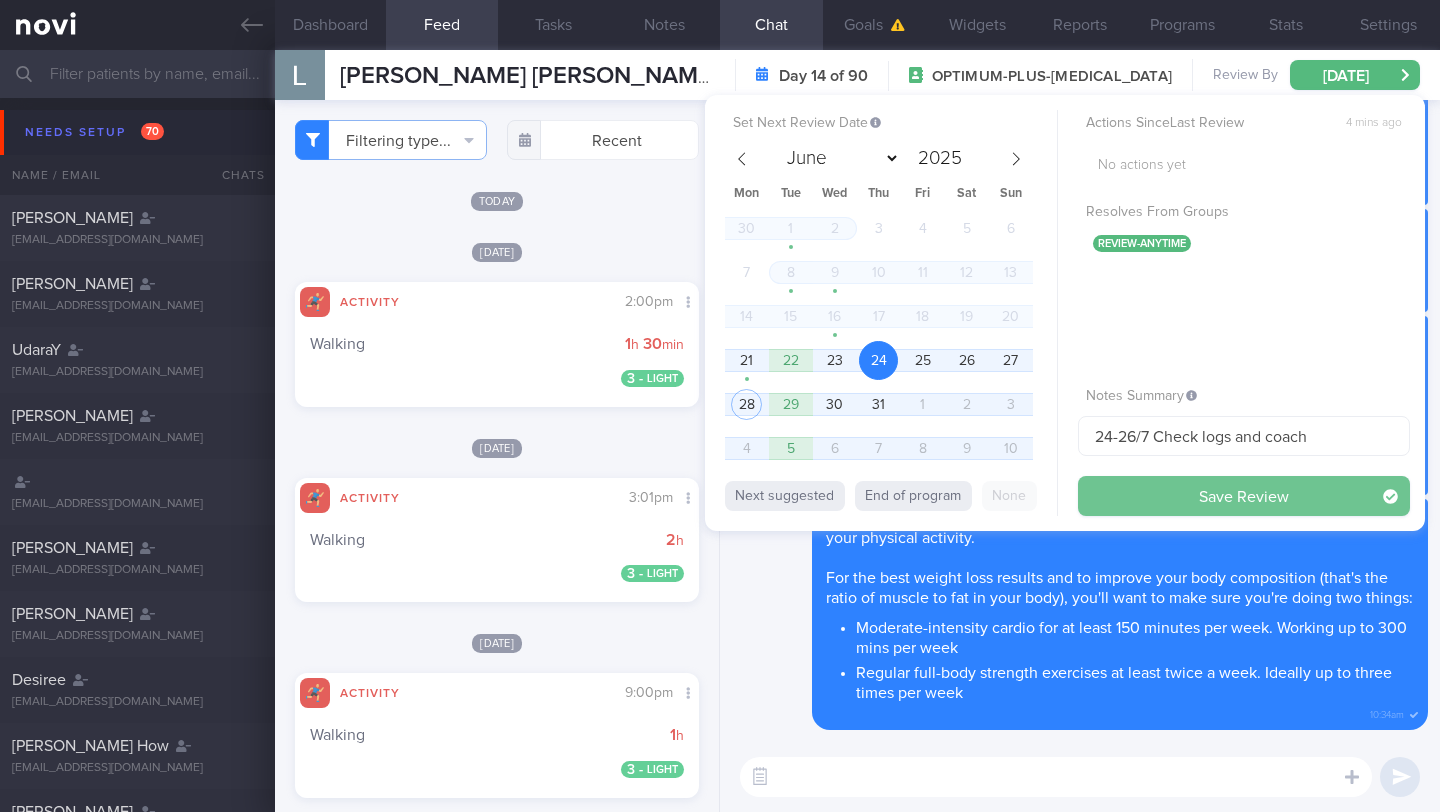 click on "Save Review" at bounding box center [1244, 496] 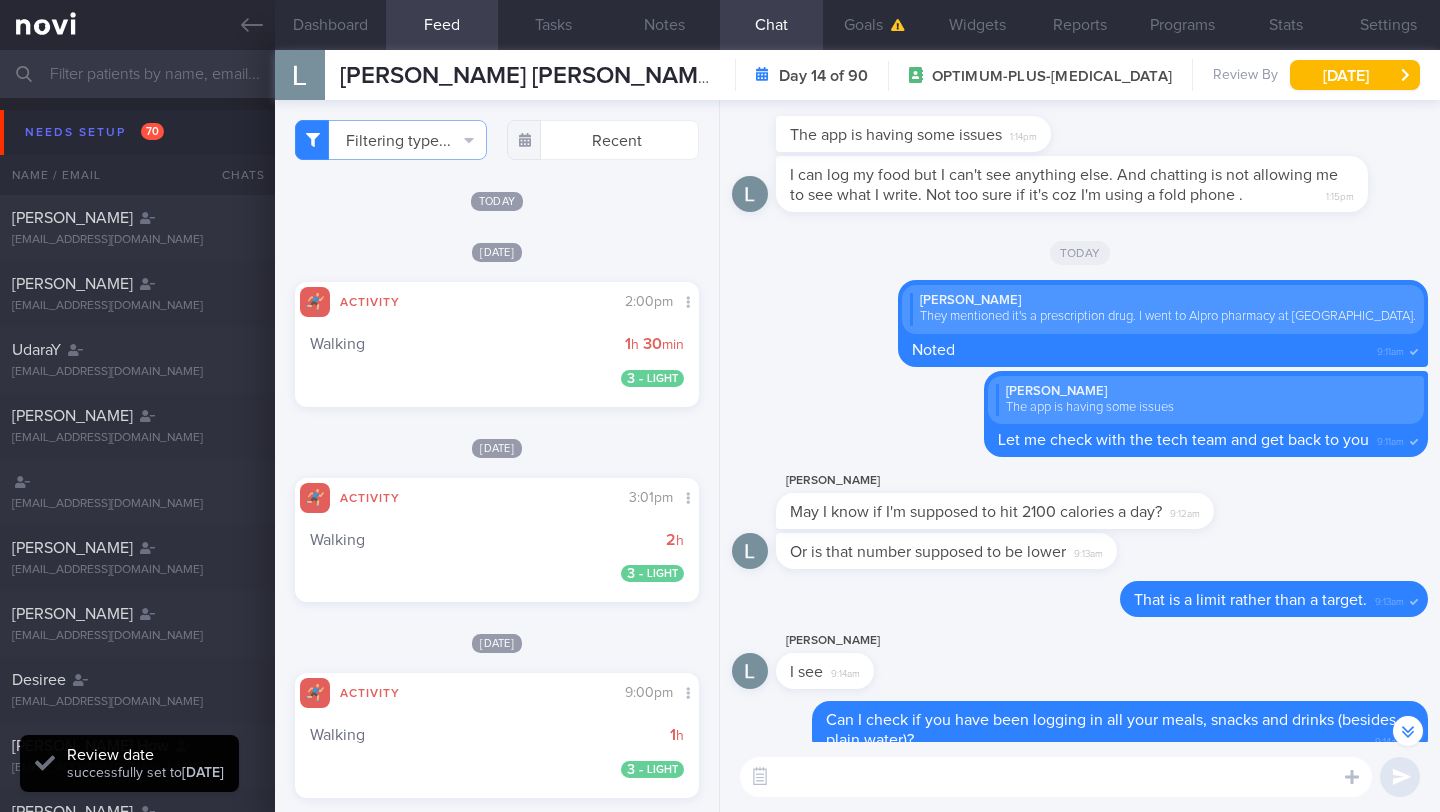 scroll, scrollTop: -1766, scrollLeft: 0, axis: vertical 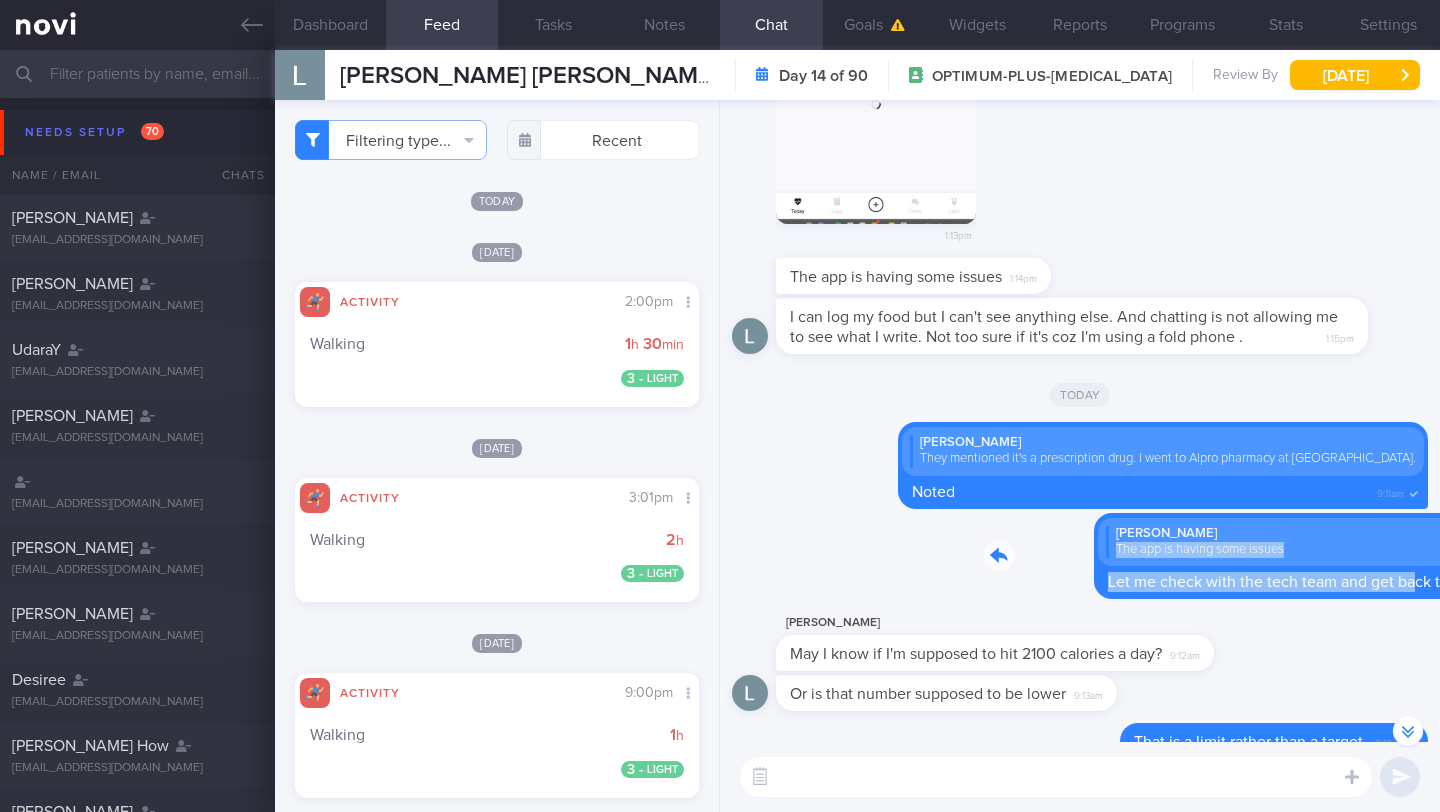 drag, startPoint x: 983, startPoint y: 555, endPoint x: 1292, endPoint y: 584, distance: 310.35785 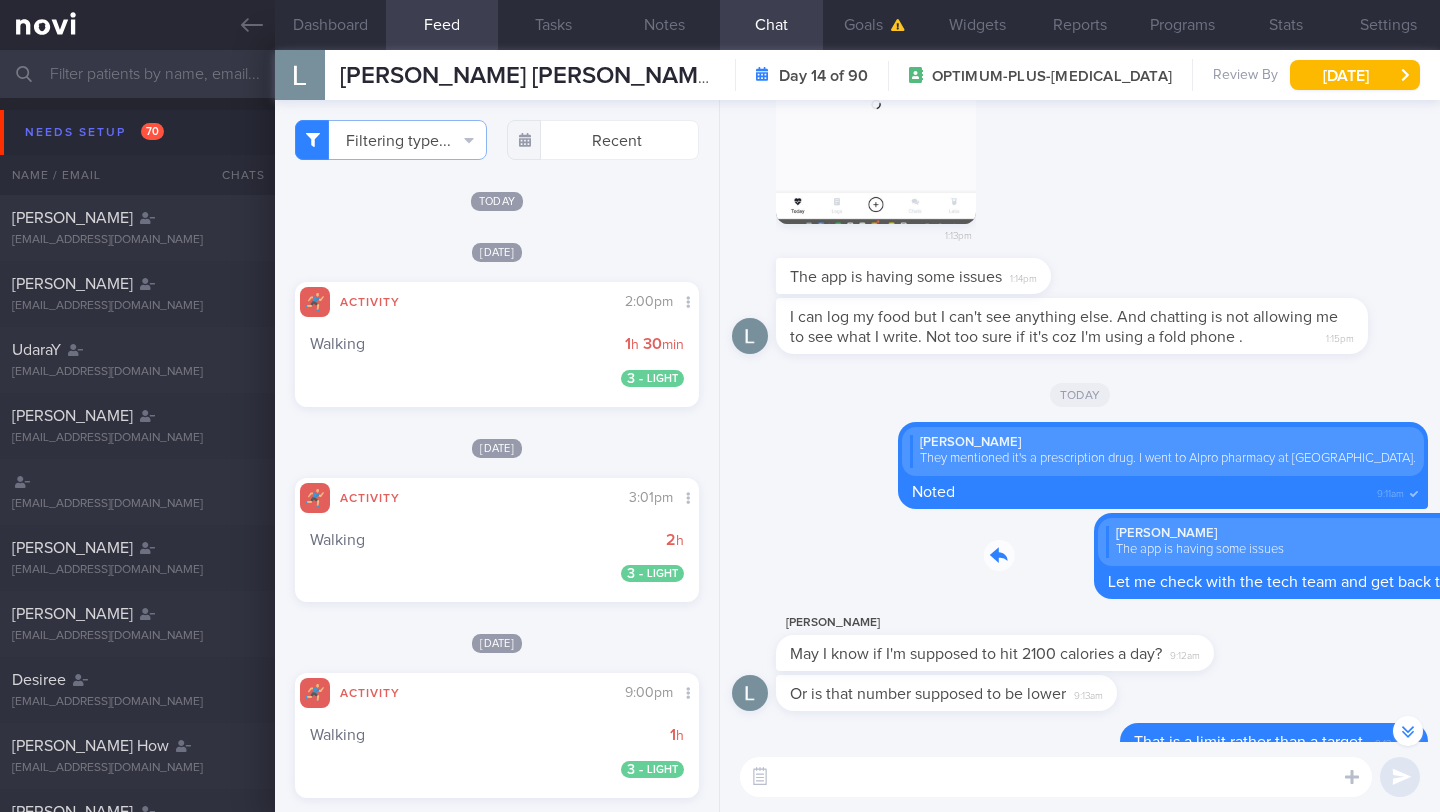 scroll, scrollTop: -1815, scrollLeft: 0, axis: vertical 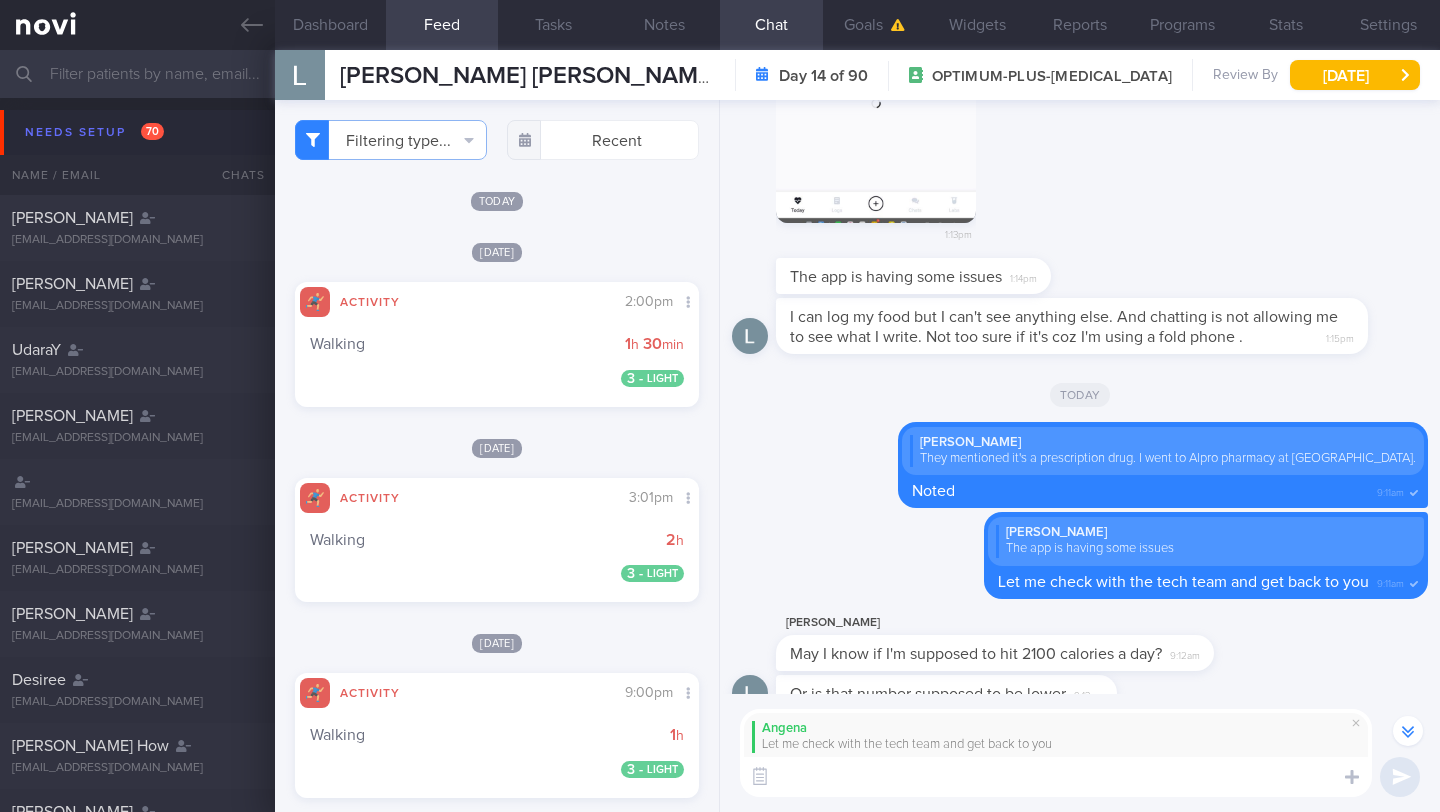 paste on "We're aware of an issue currently affecting Android users. Our tech team is actively working on a new app release to resolve this, and we expect it to be available in a day or two.
Thank you for your patience as we get this fixed for you." 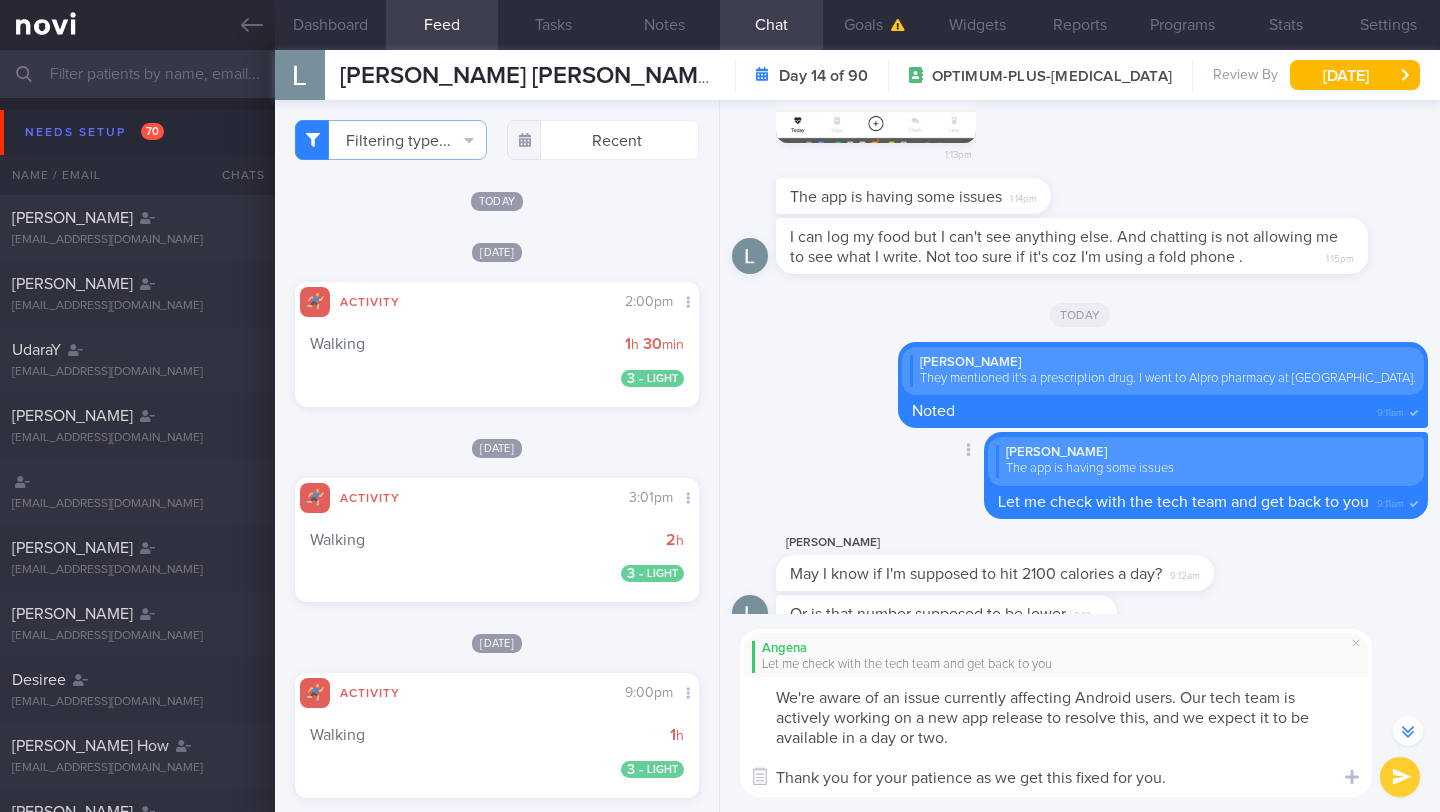 scroll, scrollTop: 0, scrollLeft: 0, axis: both 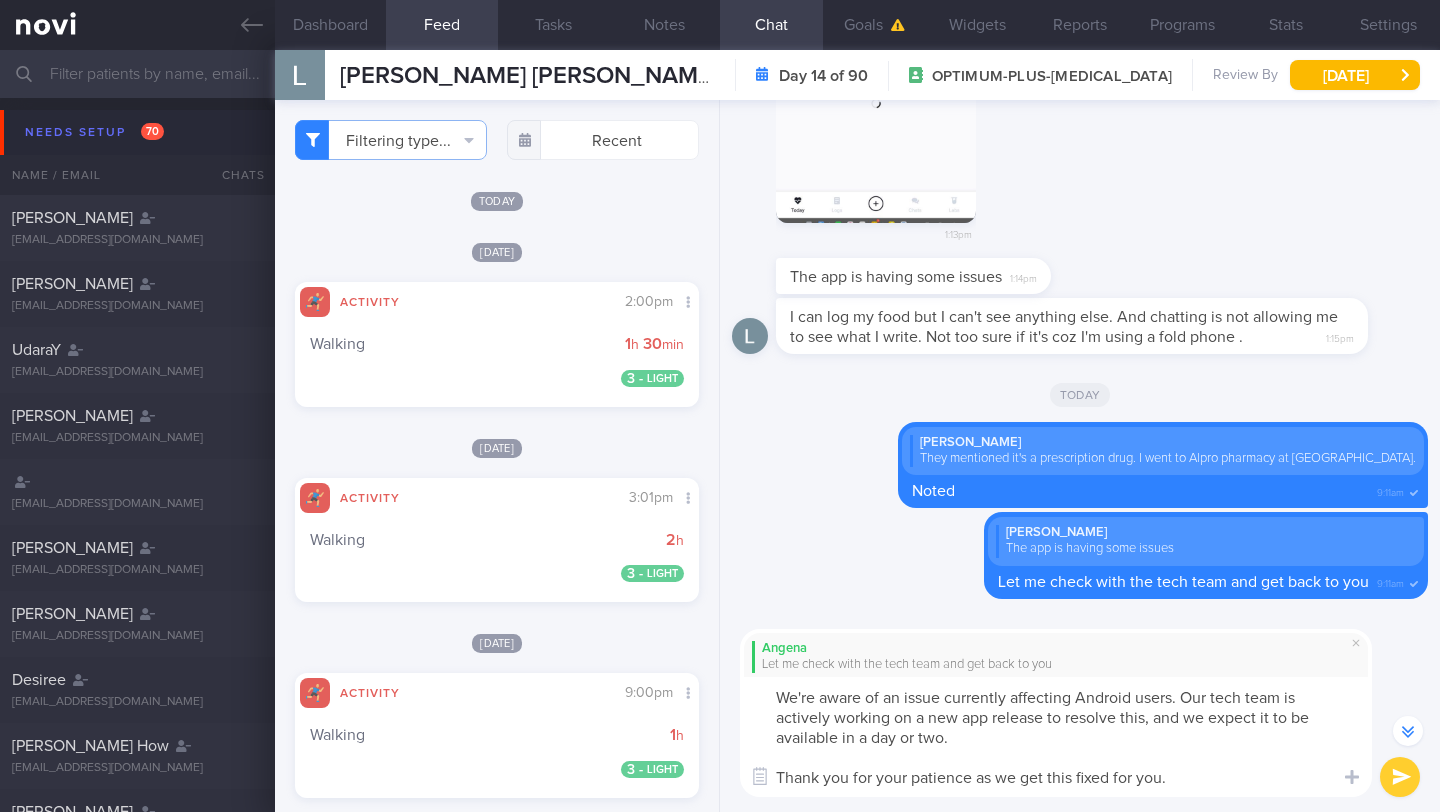type on "We're aware of an issue currently affecting Android users. Our tech team is actively working on a new app release to resolve this, and we expect it to be available in a day or two.
Thank you for your patience as we get this fixed for you." 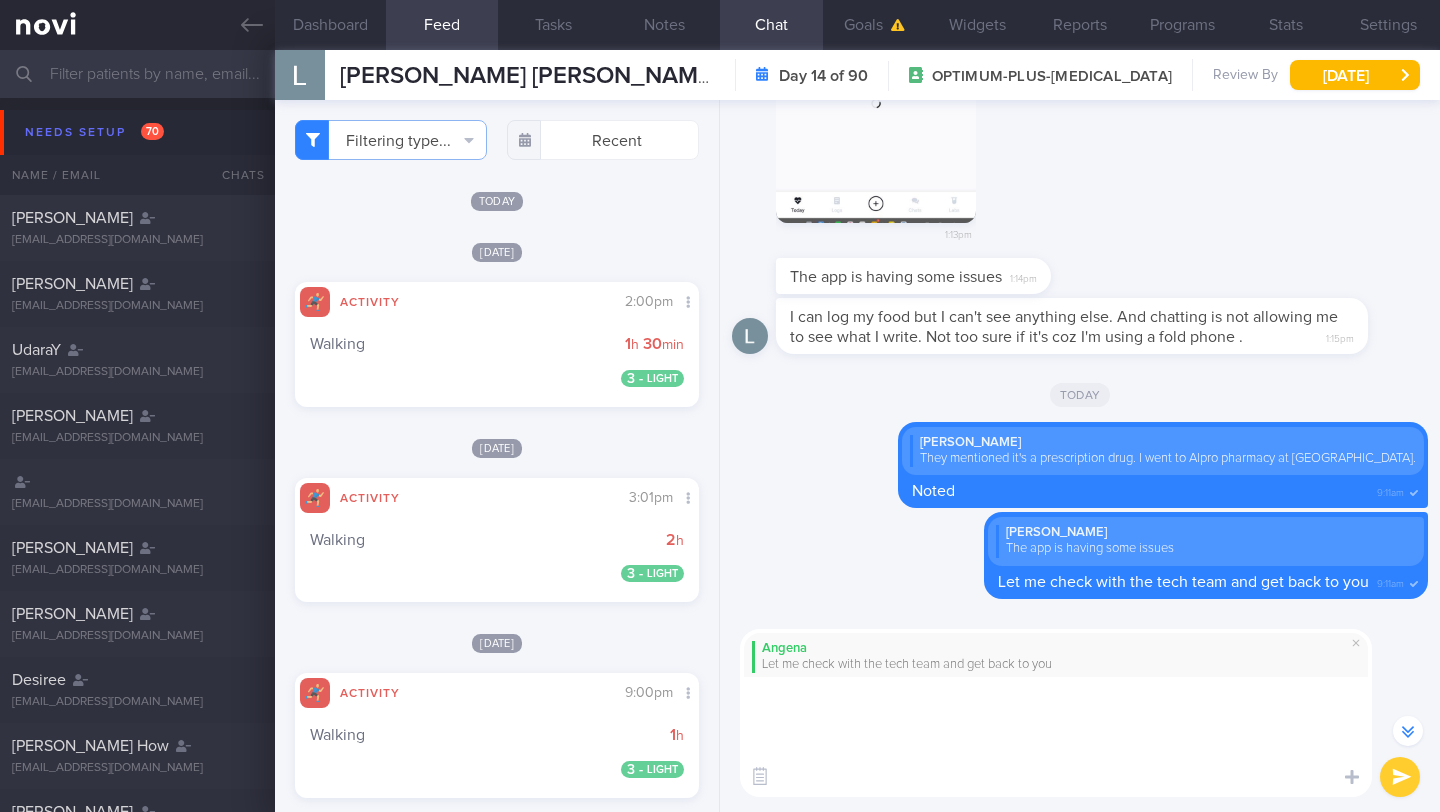 scroll, scrollTop: 0, scrollLeft: 0, axis: both 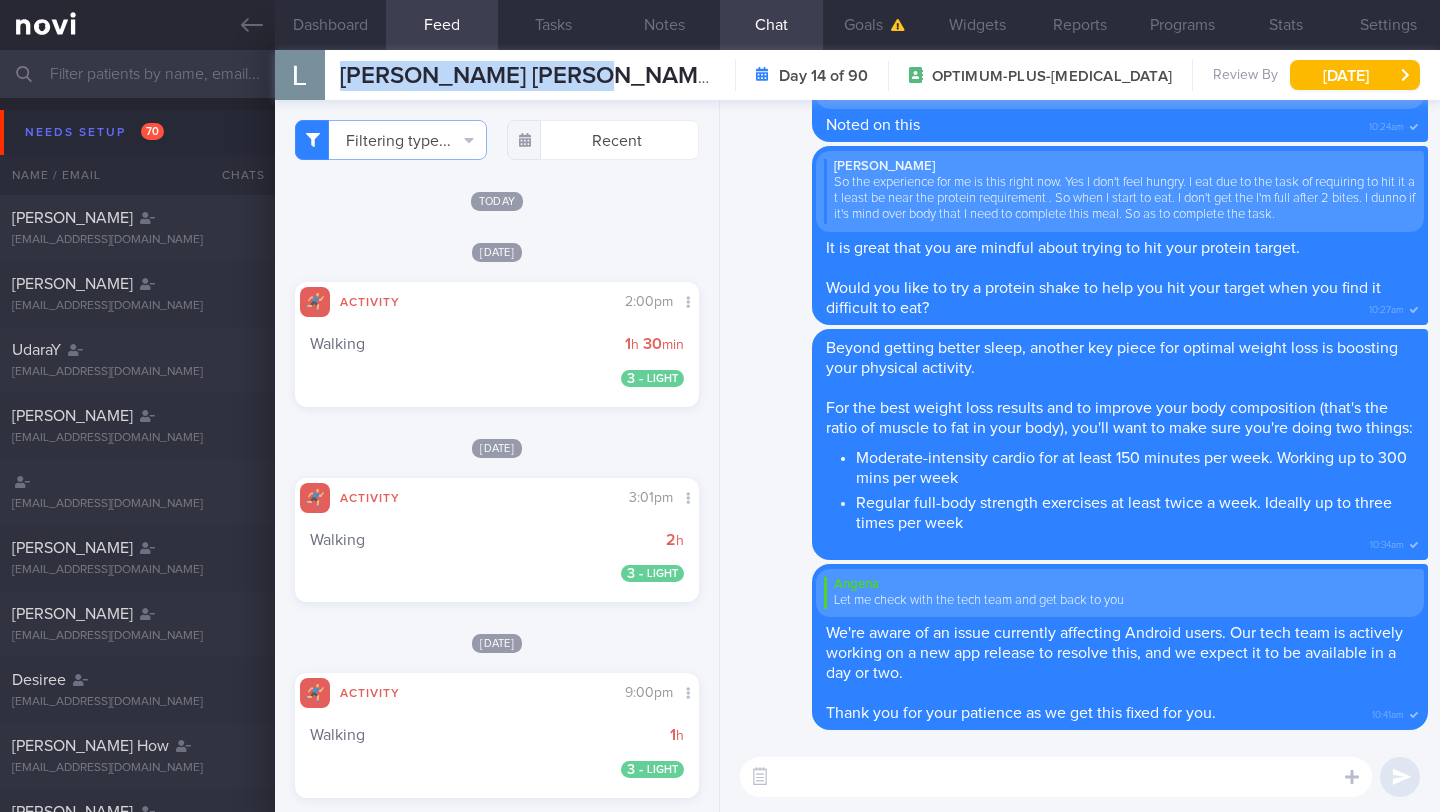 drag, startPoint x: 344, startPoint y: 81, endPoint x: 610, endPoint y: 75, distance: 266.06766 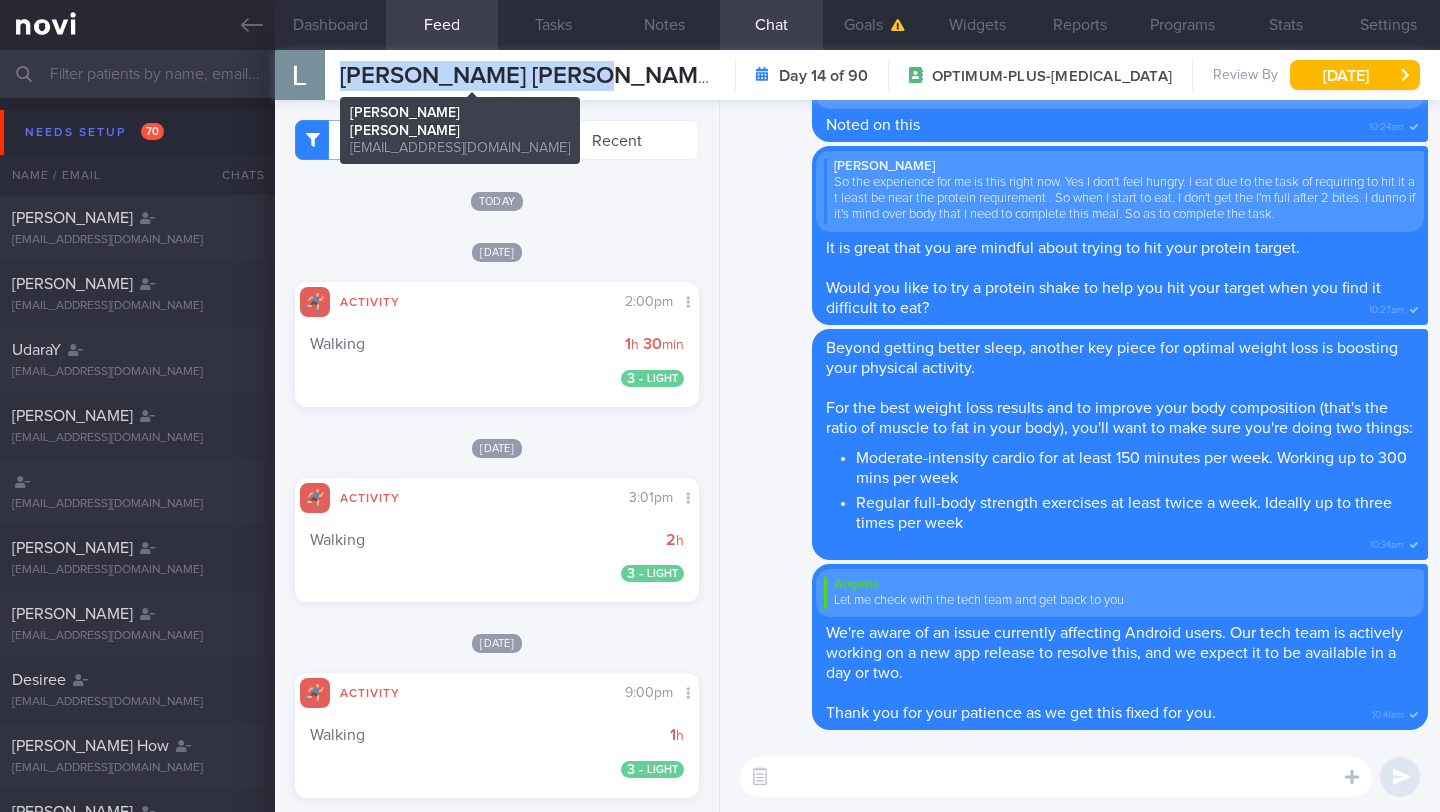 copy on "[PERSON_NAME] [PERSON_NAME]" 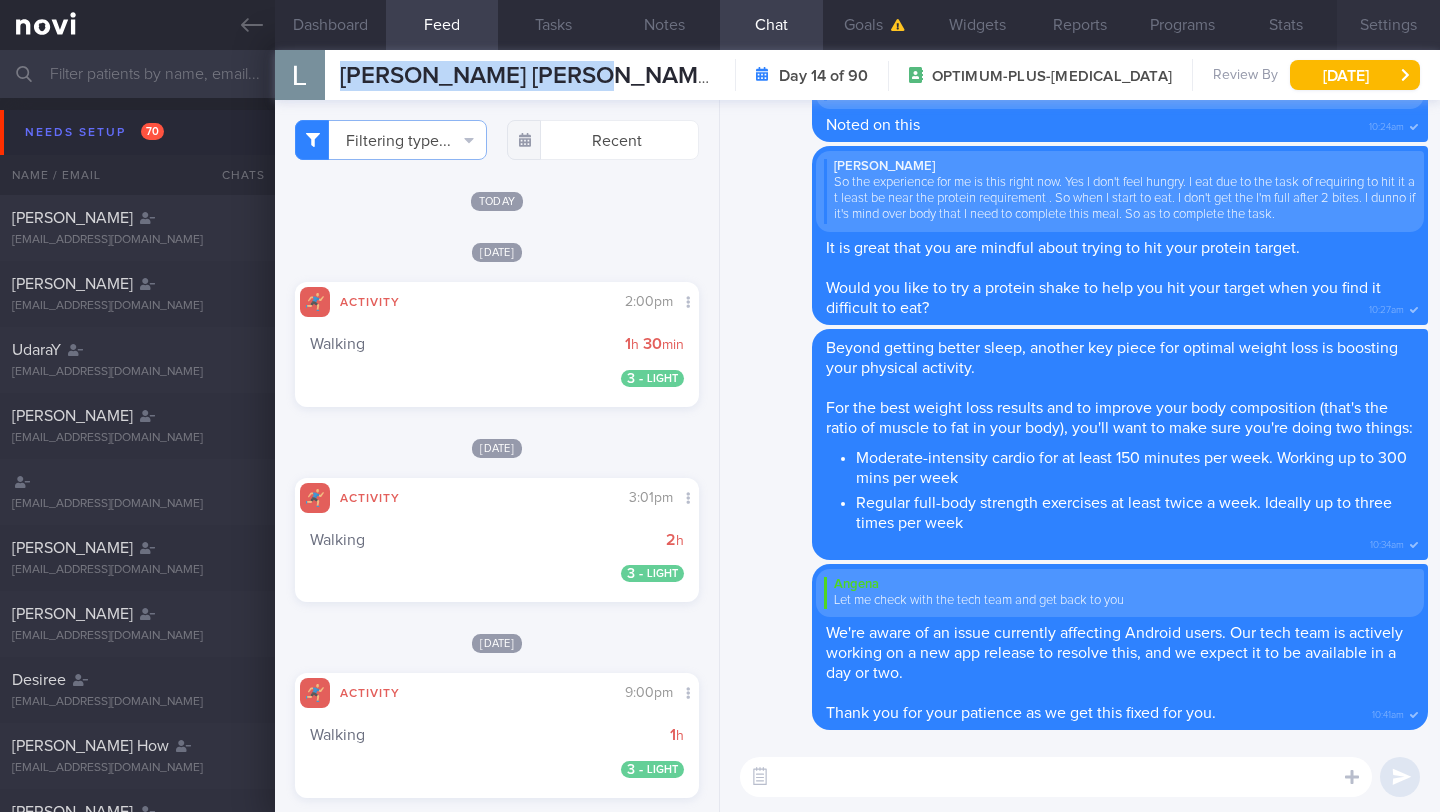 click on "Settings" at bounding box center [1388, 25] 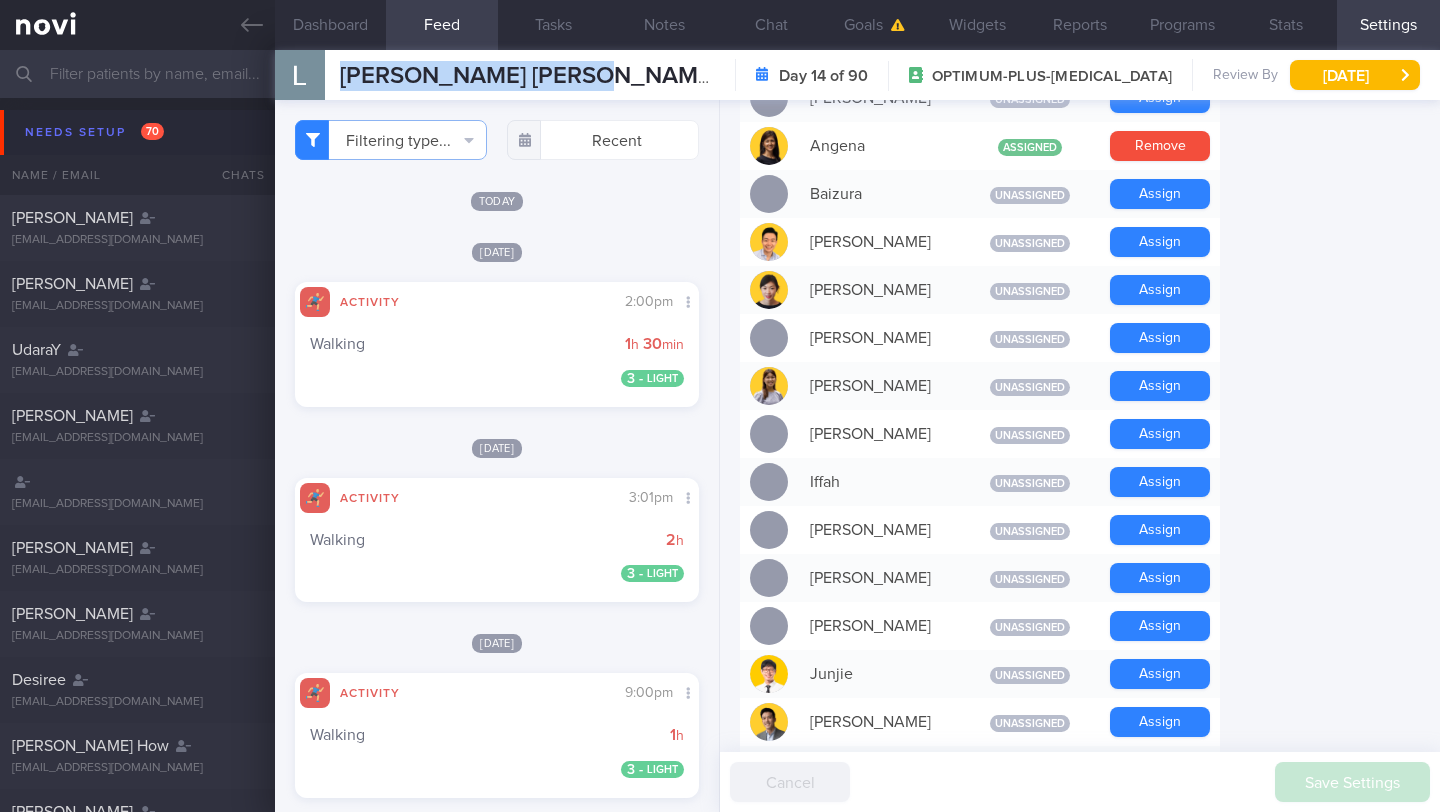 scroll, scrollTop: 377, scrollLeft: 0, axis: vertical 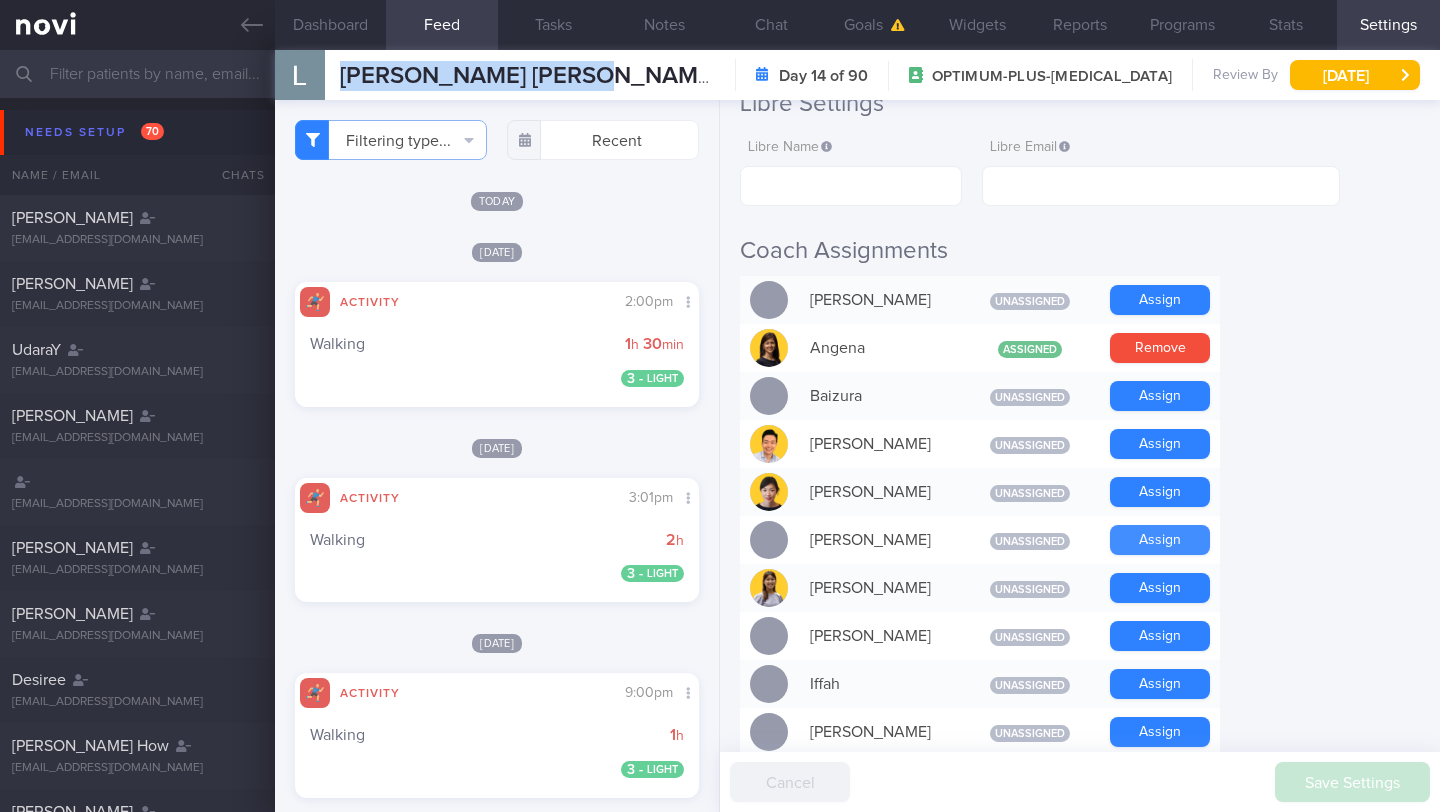 click on "Assign" at bounding box center (1160, 540) 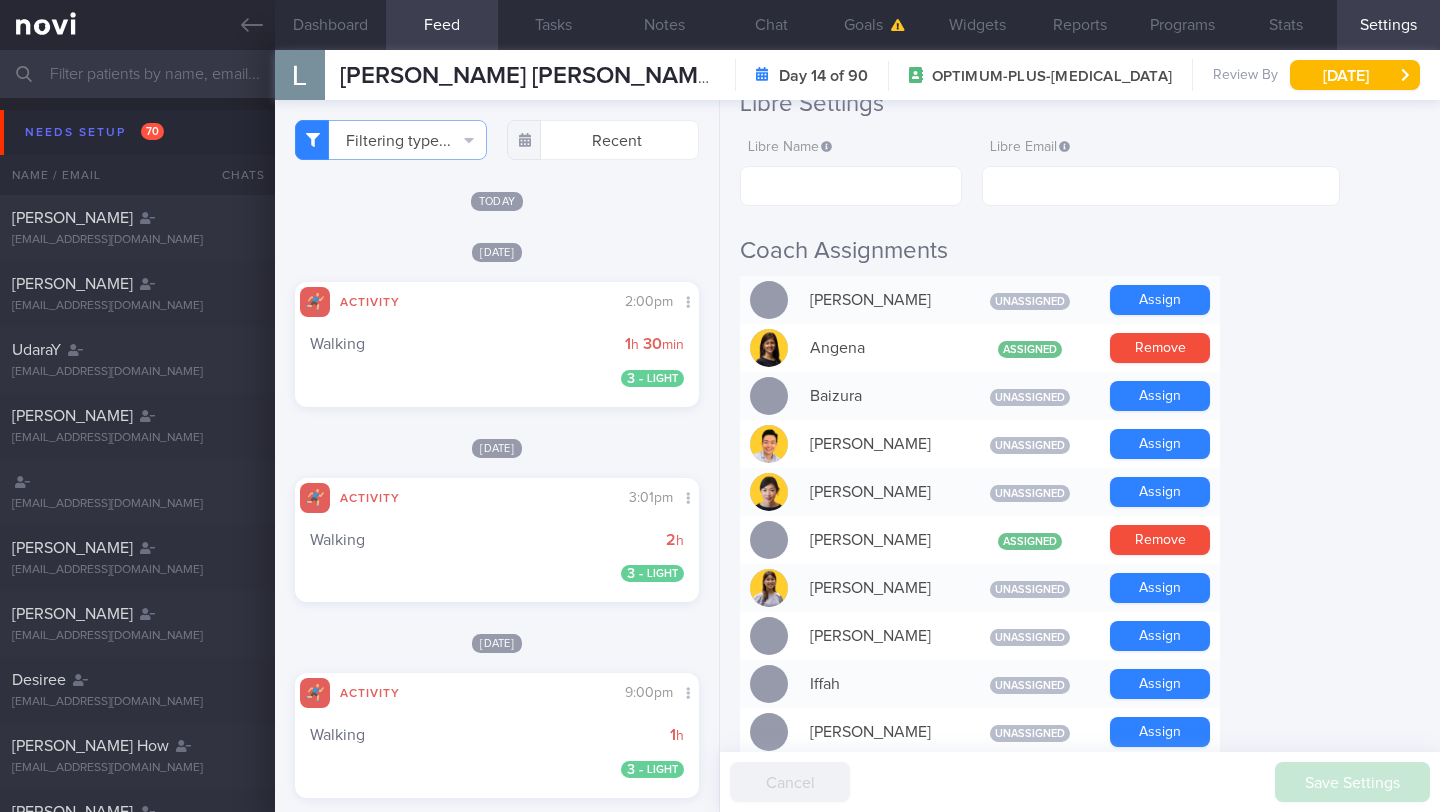 click at bounding box center [720, 74] 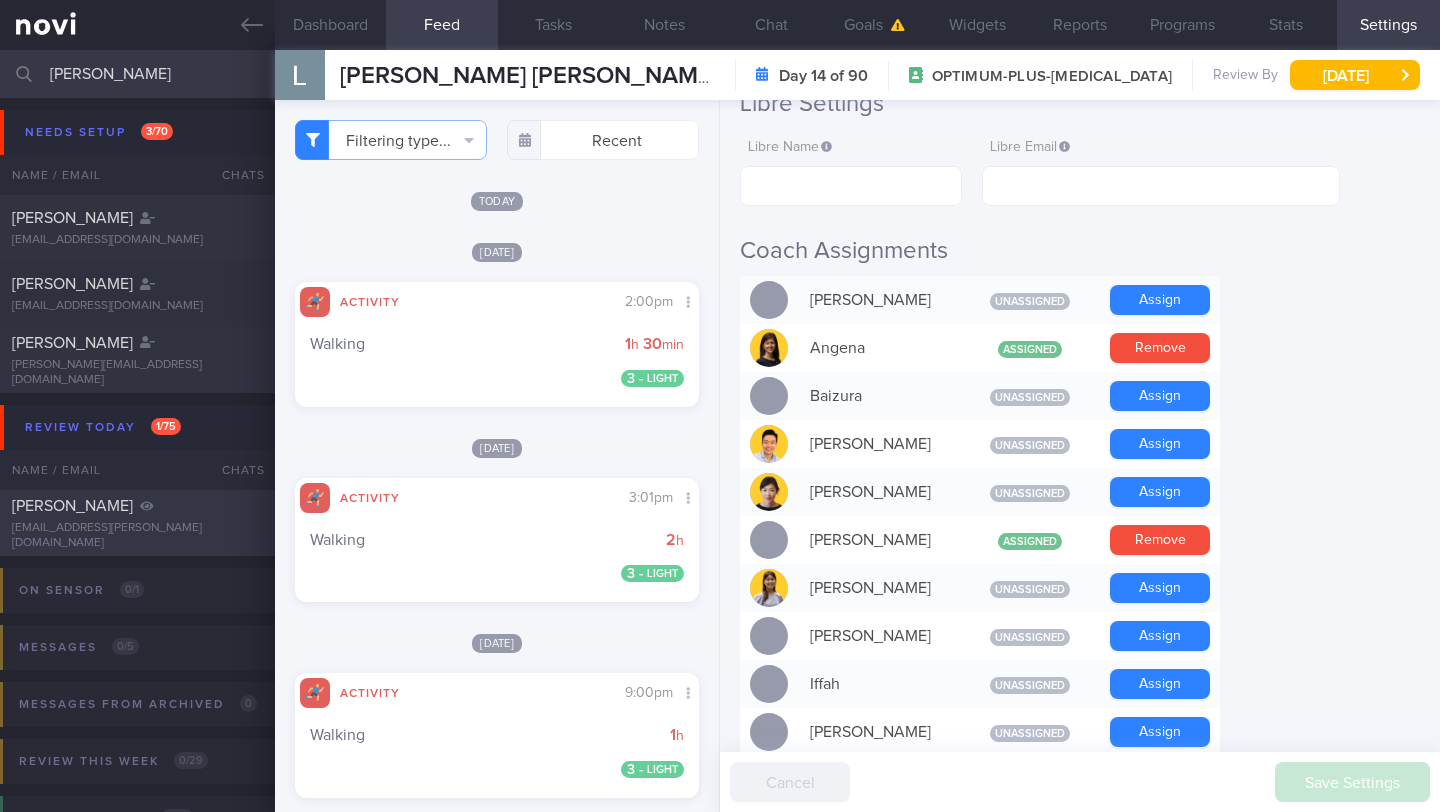 type on "[PERSON_NAME]" 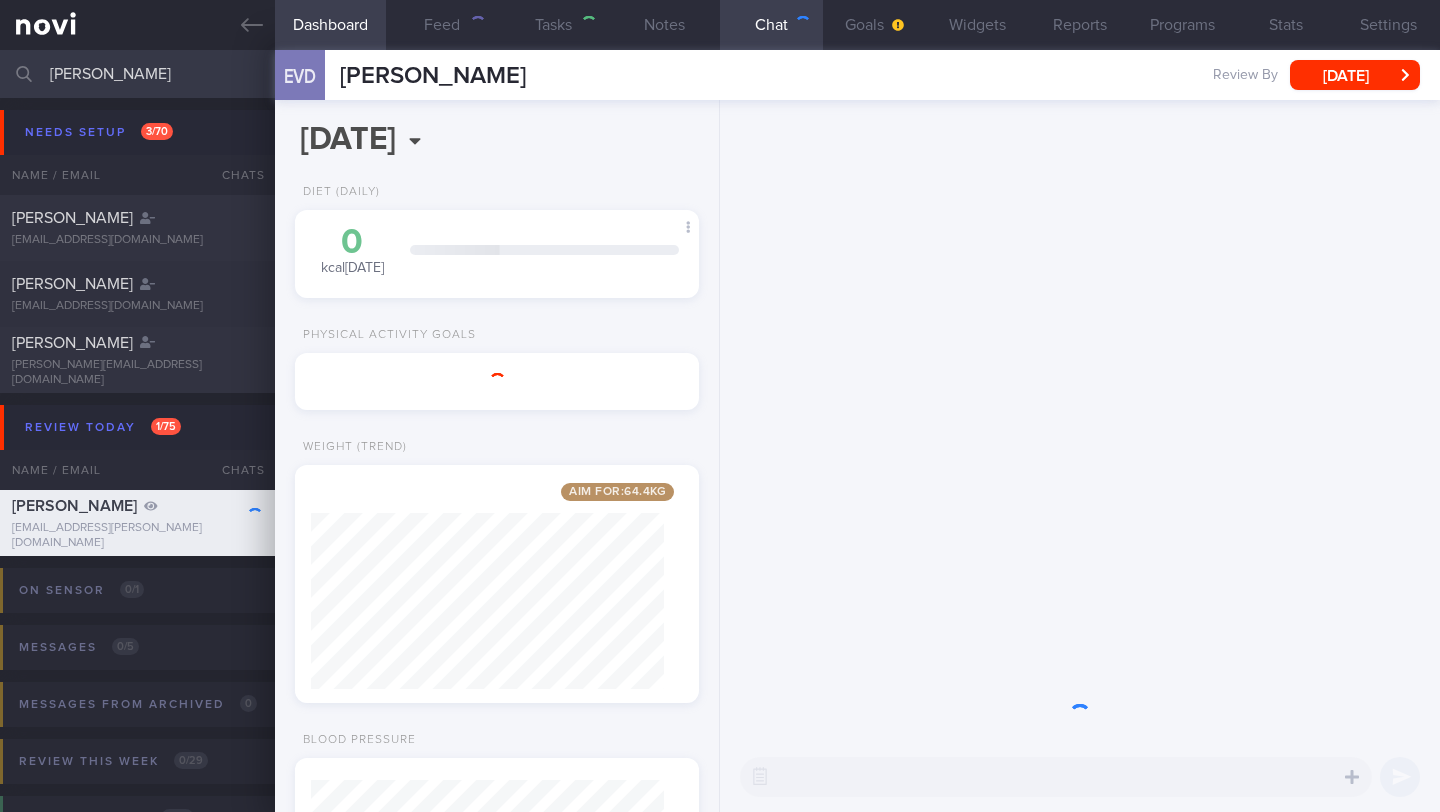 scroll, scrollTop: 0, scrollLeft: 0, axis: both 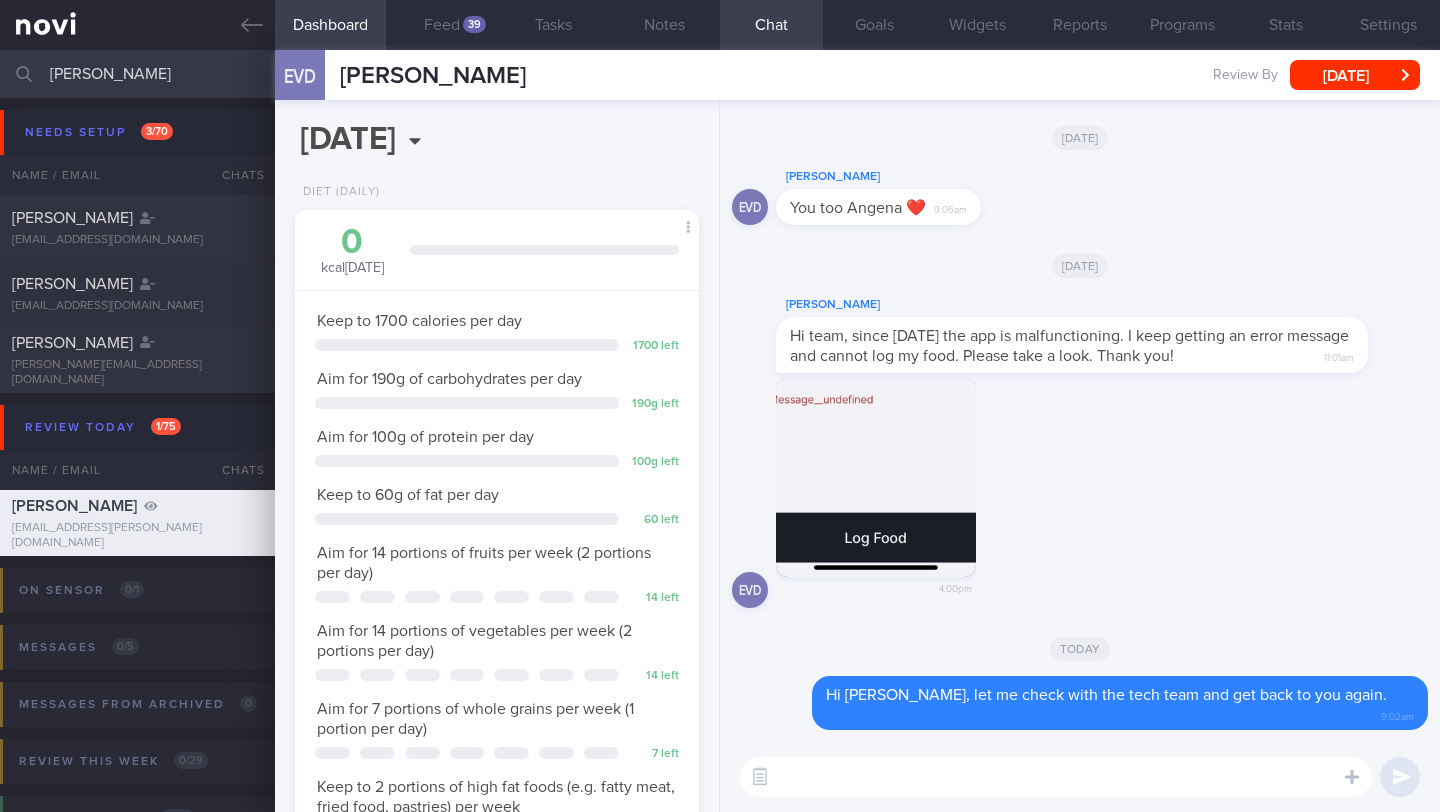paste on "We're aware of an issue currently affecting Android users. Our tech team is actively working on a new app release to resolve this, and we expect it to be available in a day or two.
Thank you for your patience as we get this fixed for you." 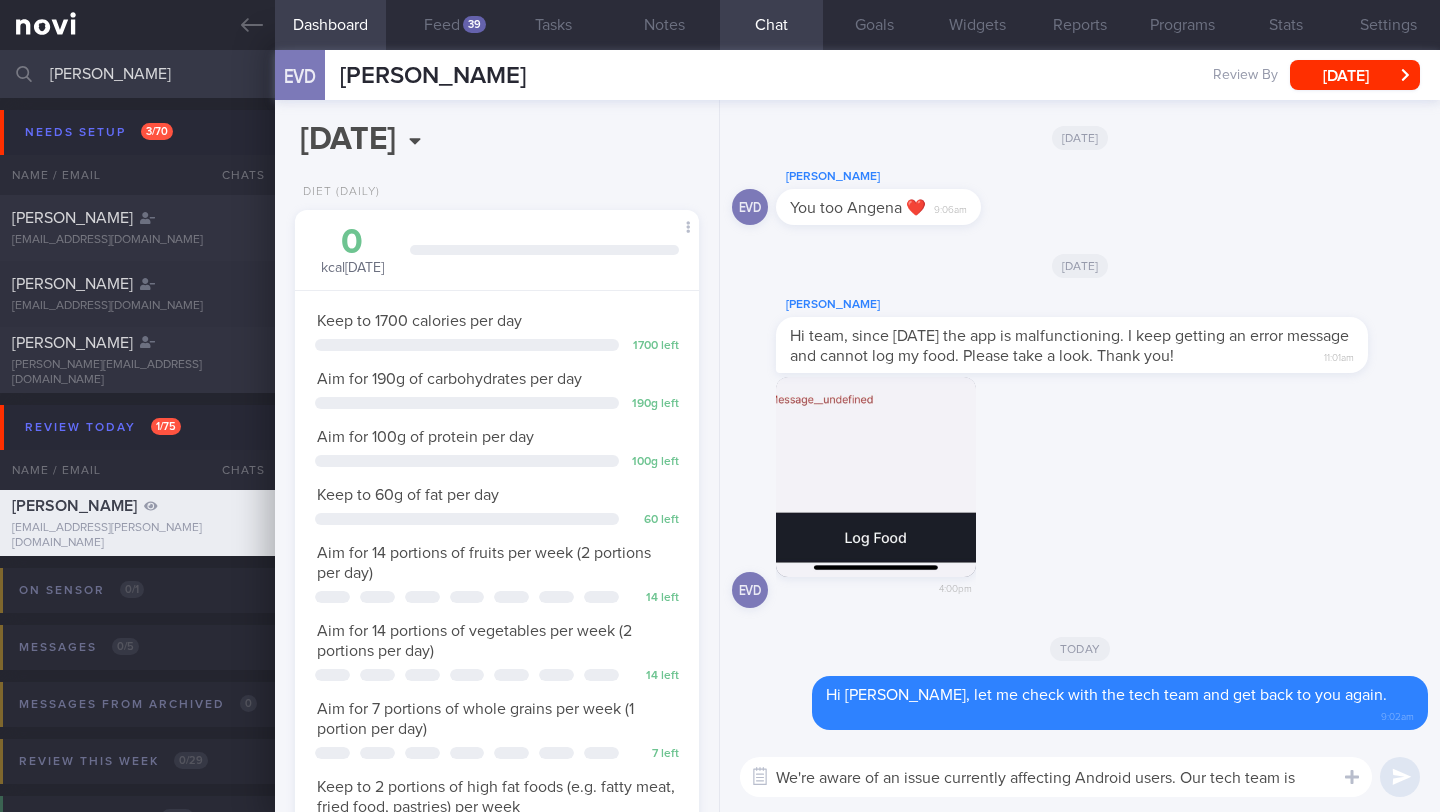 scroll, scrollTop: 0, scrollLeft: 0, axis: both 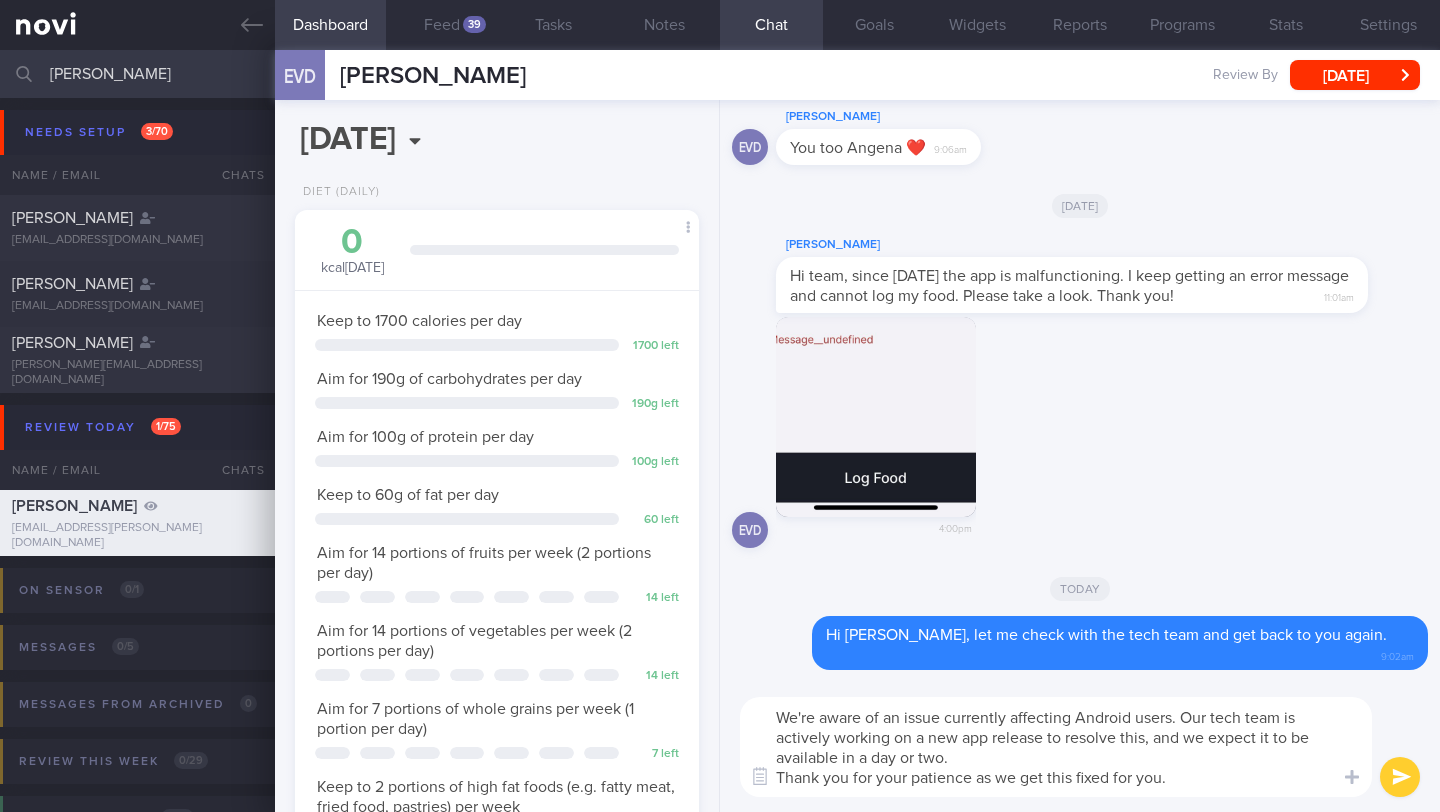 click on "We're aware of an issue currently affecting Android users. Our tech team is actively working on a new app release to resolve this, and we expect it to be available in a day or two.
Thank you for your patience as we get this fixed for you." at bounding box center (1056, 747) 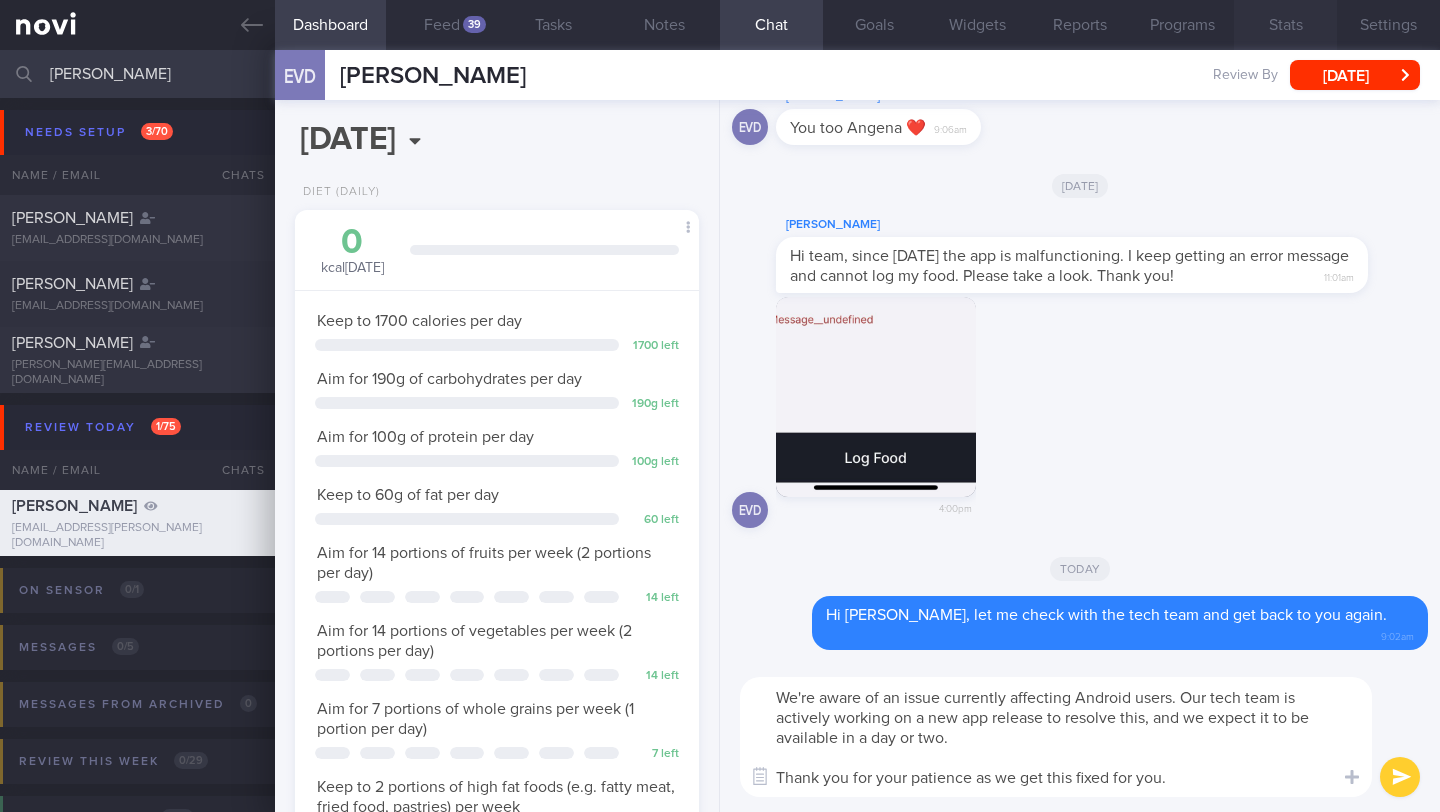 type on "We're aware of an issue currently affecting Android users. Our tech team is actively working on a new app release to resolve this, and we expect it to be available in a day or two.
Thank you for your patience as we get this fixed for you." 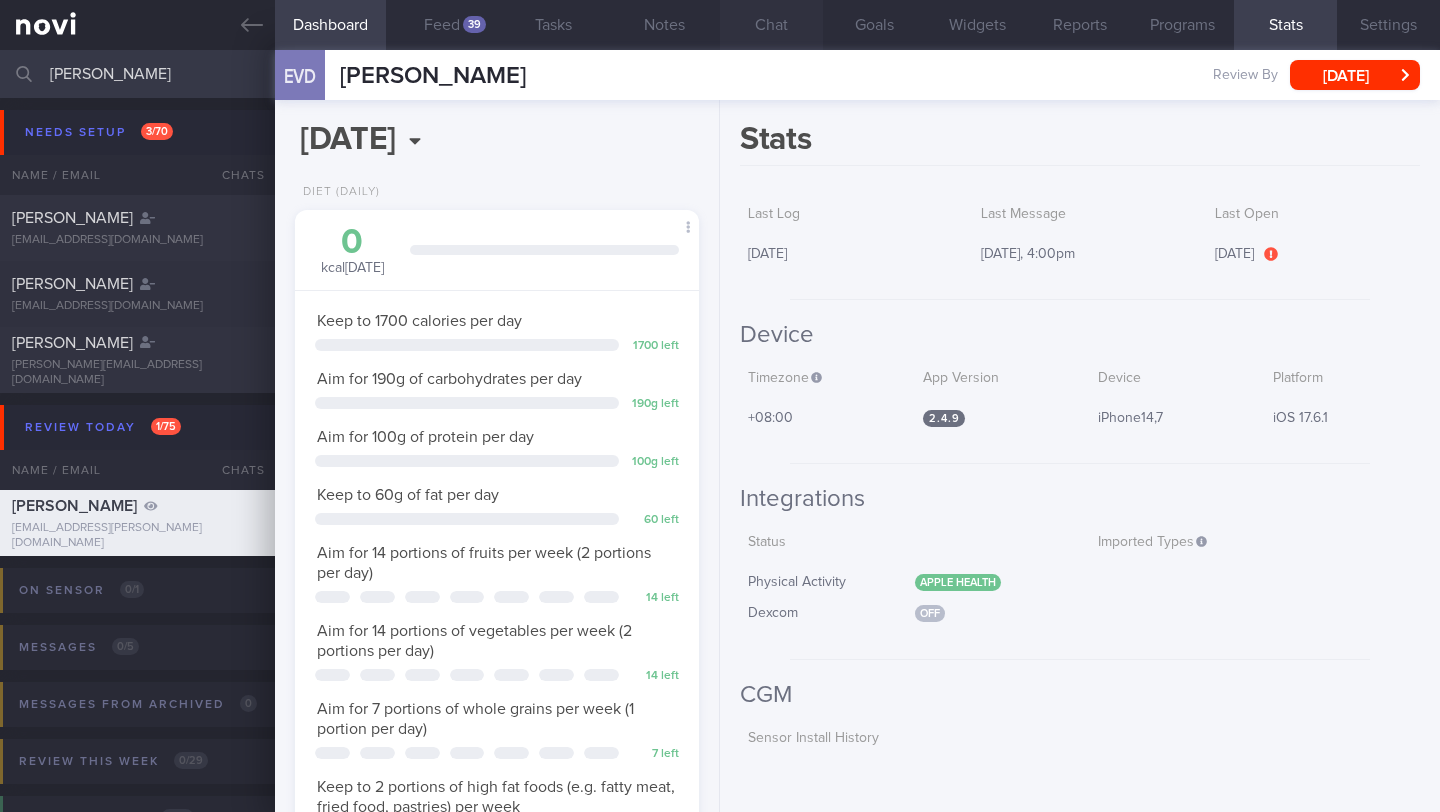 click on "Chat" at bounding box center (771, 25) 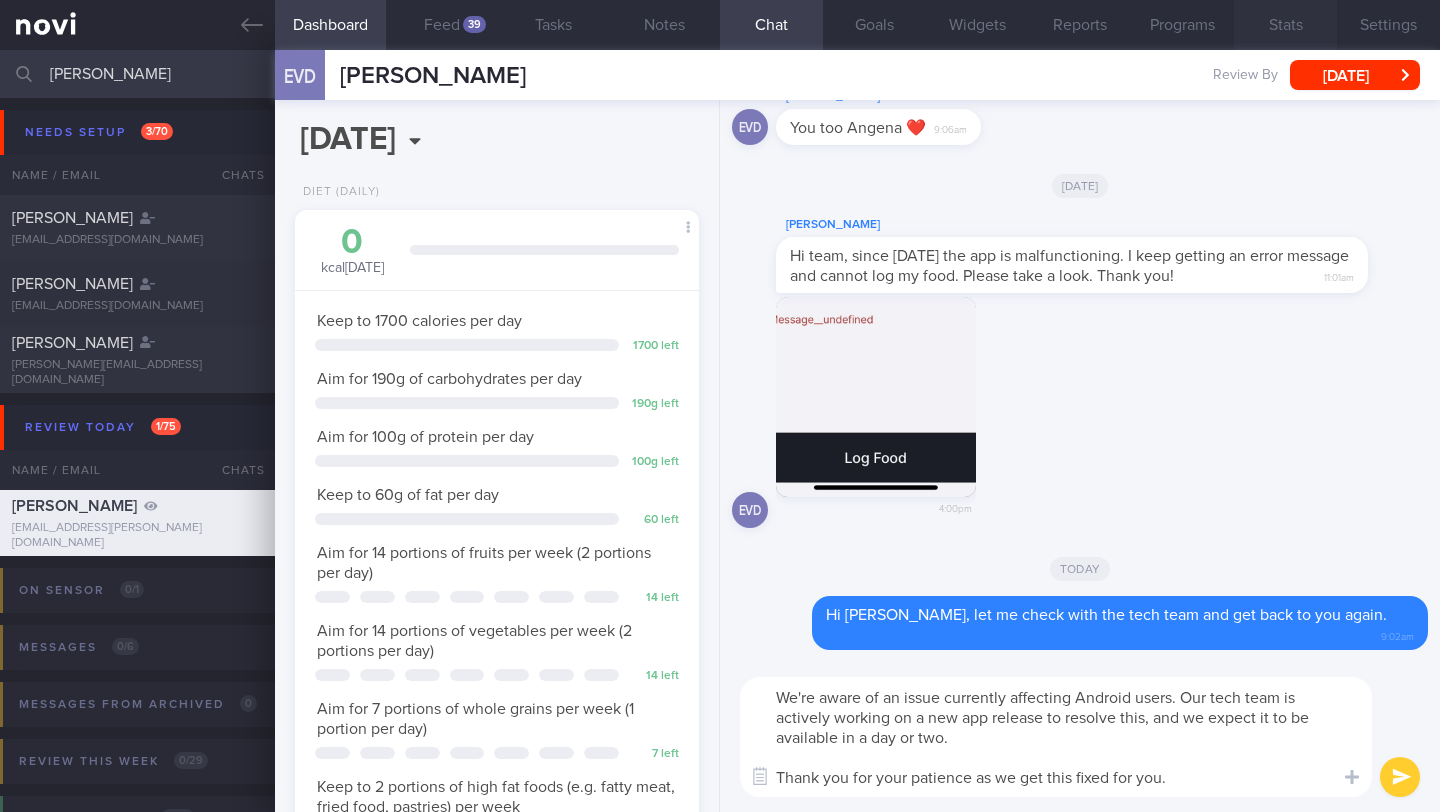 click on "Stats" at bounding box center [1285, 25] 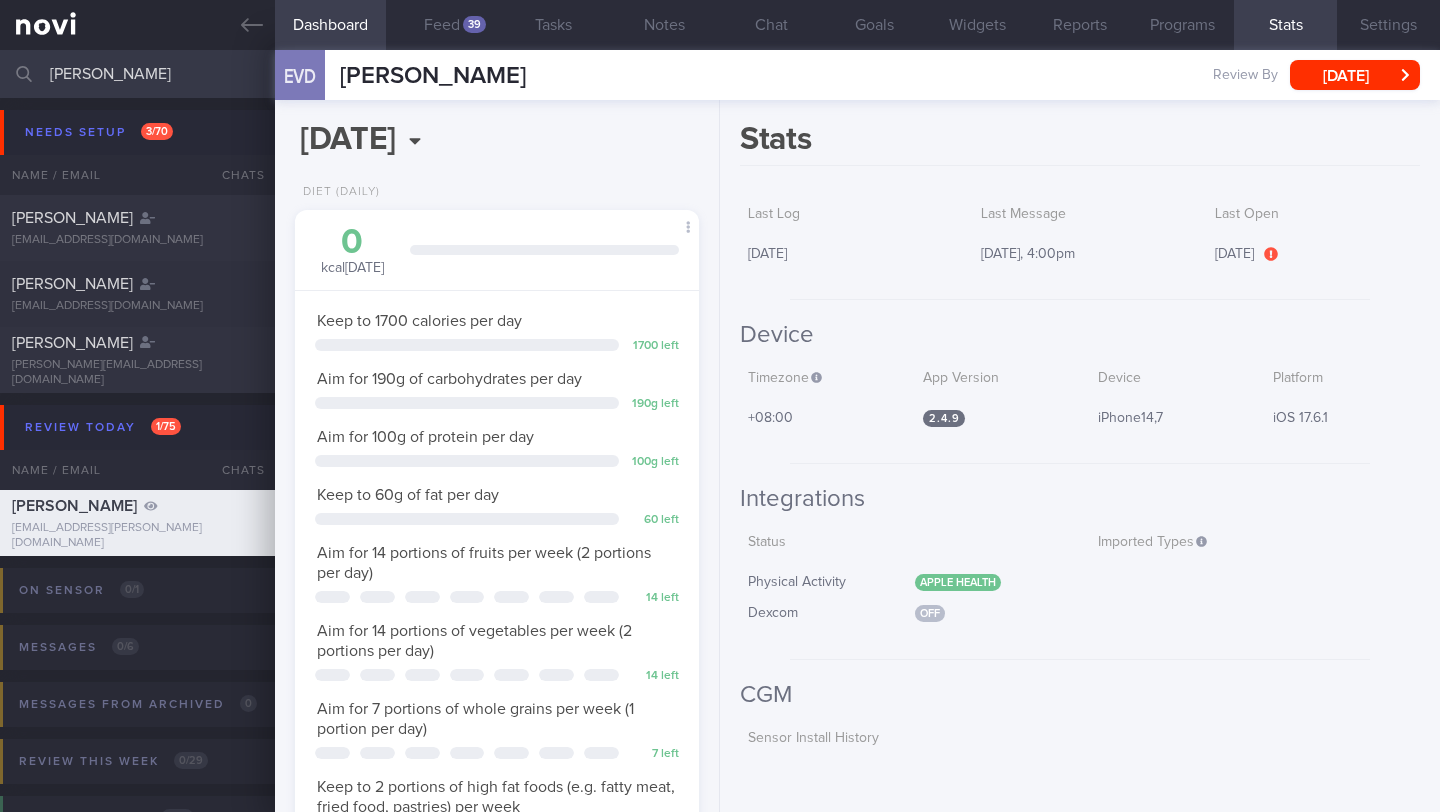 type 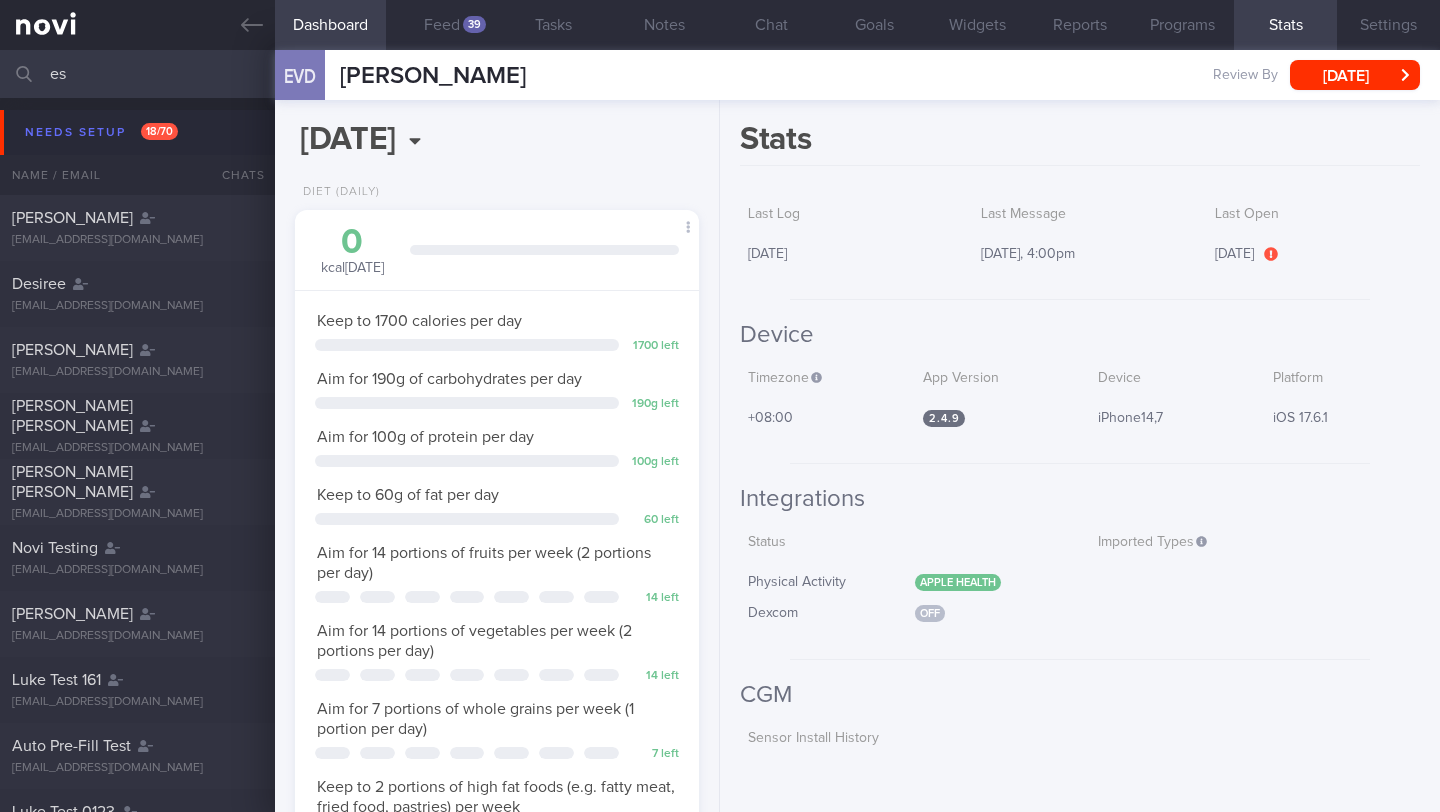 type on "e" 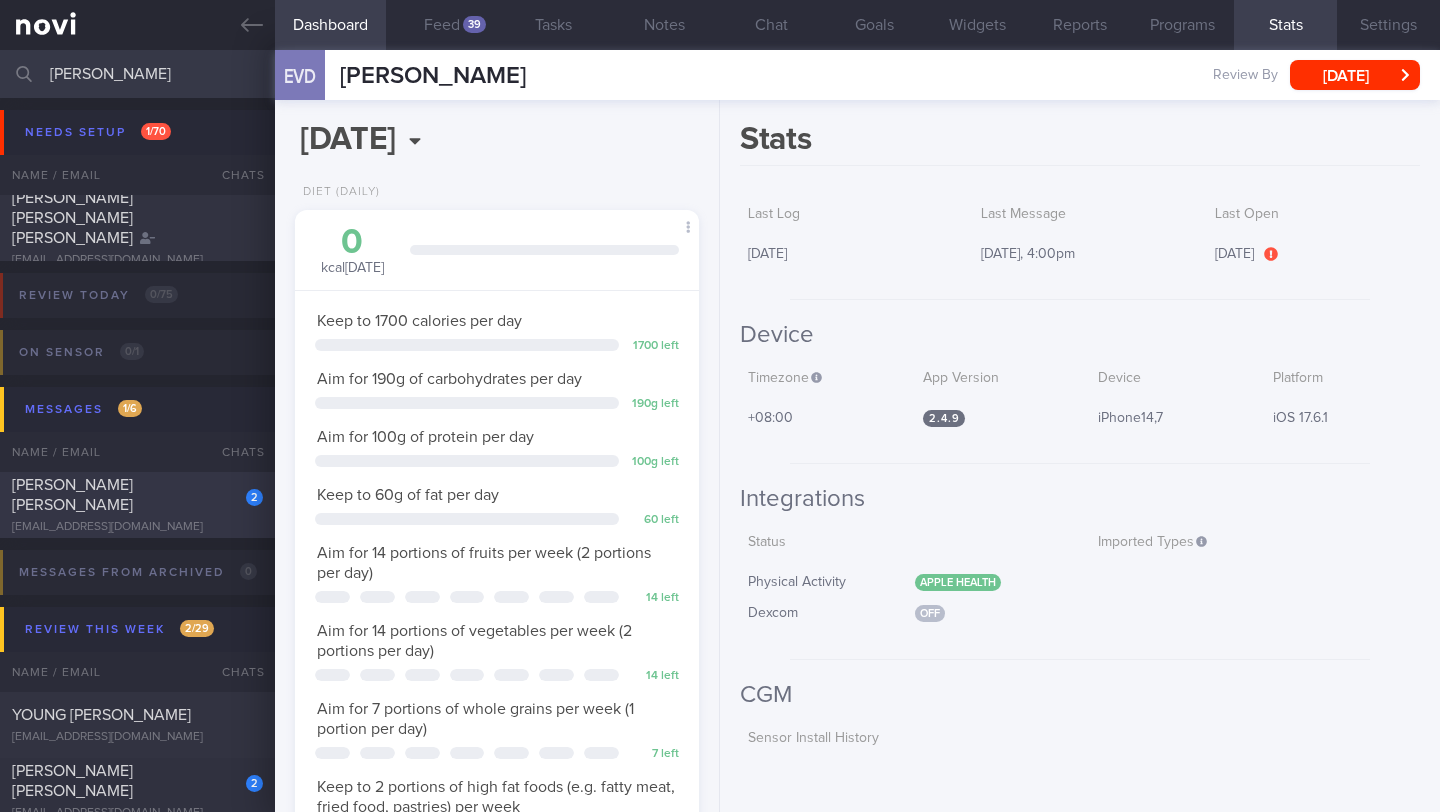 type on "[PERSON_NAME]" 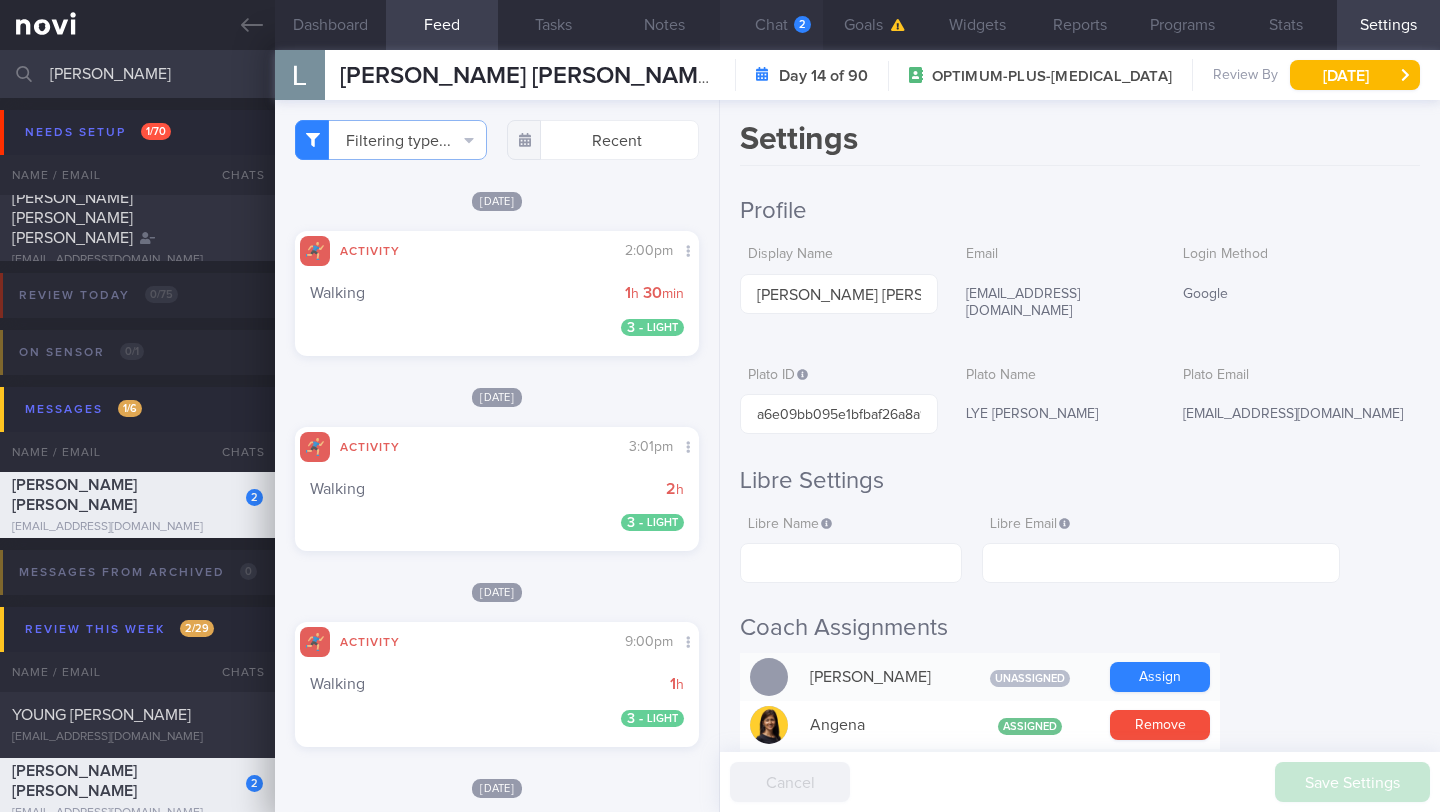click on "Chat
2" at bounding box center [771, 25] 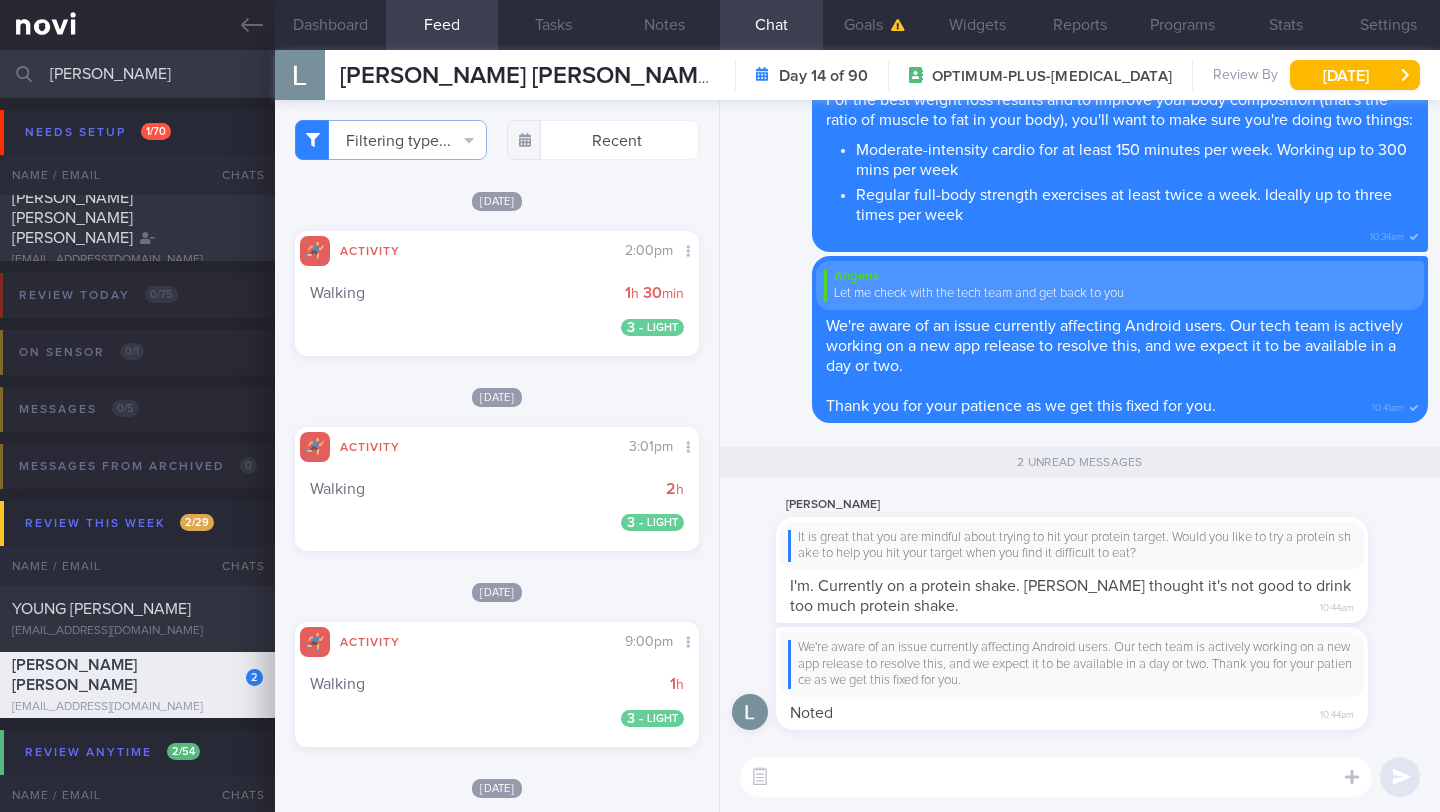 scroll, scrollTop: 0, scrollLeft: 0, axis: both 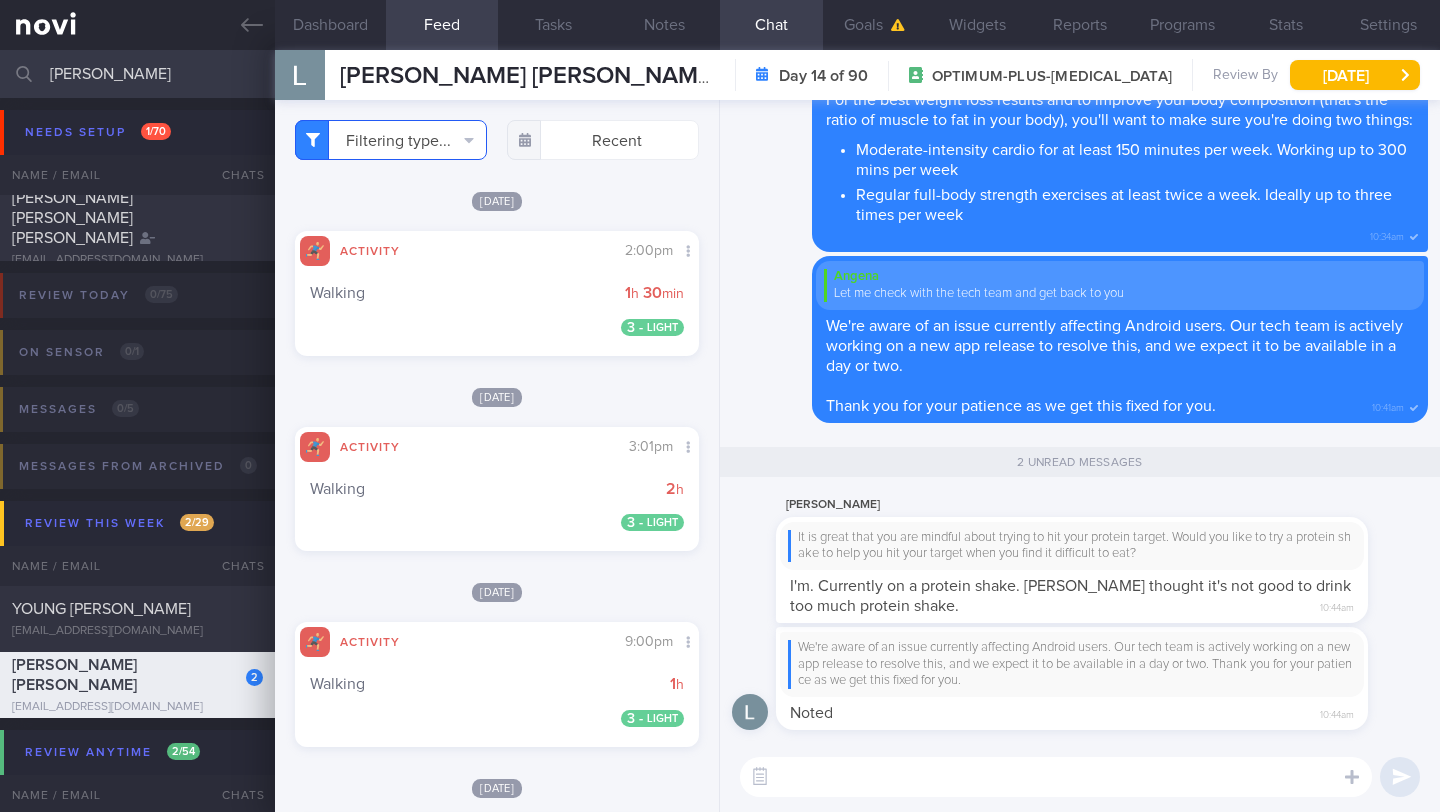 click on "Filtering type..." at bounding box center (391, 140) 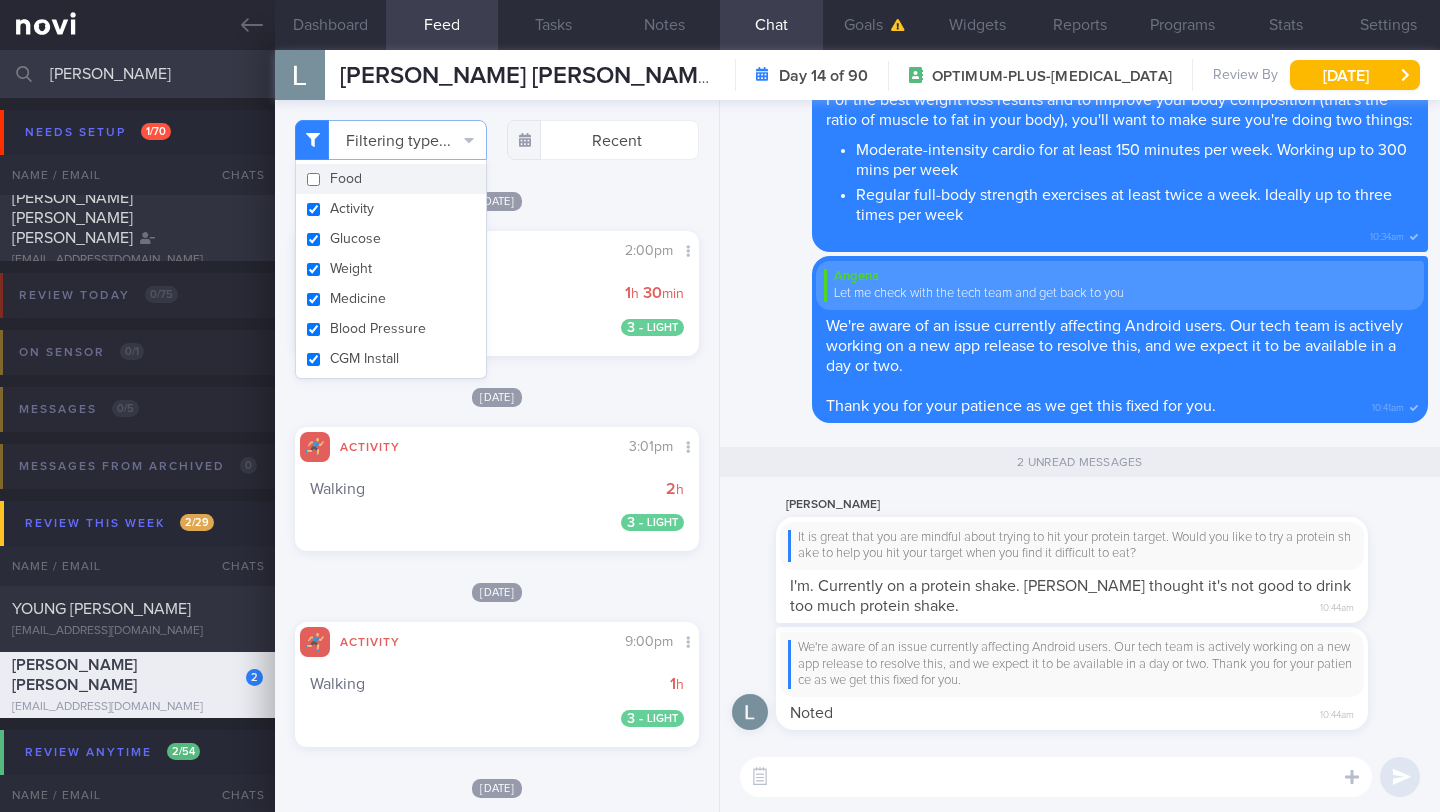 click on "Food" at bounding box center (391, 179) 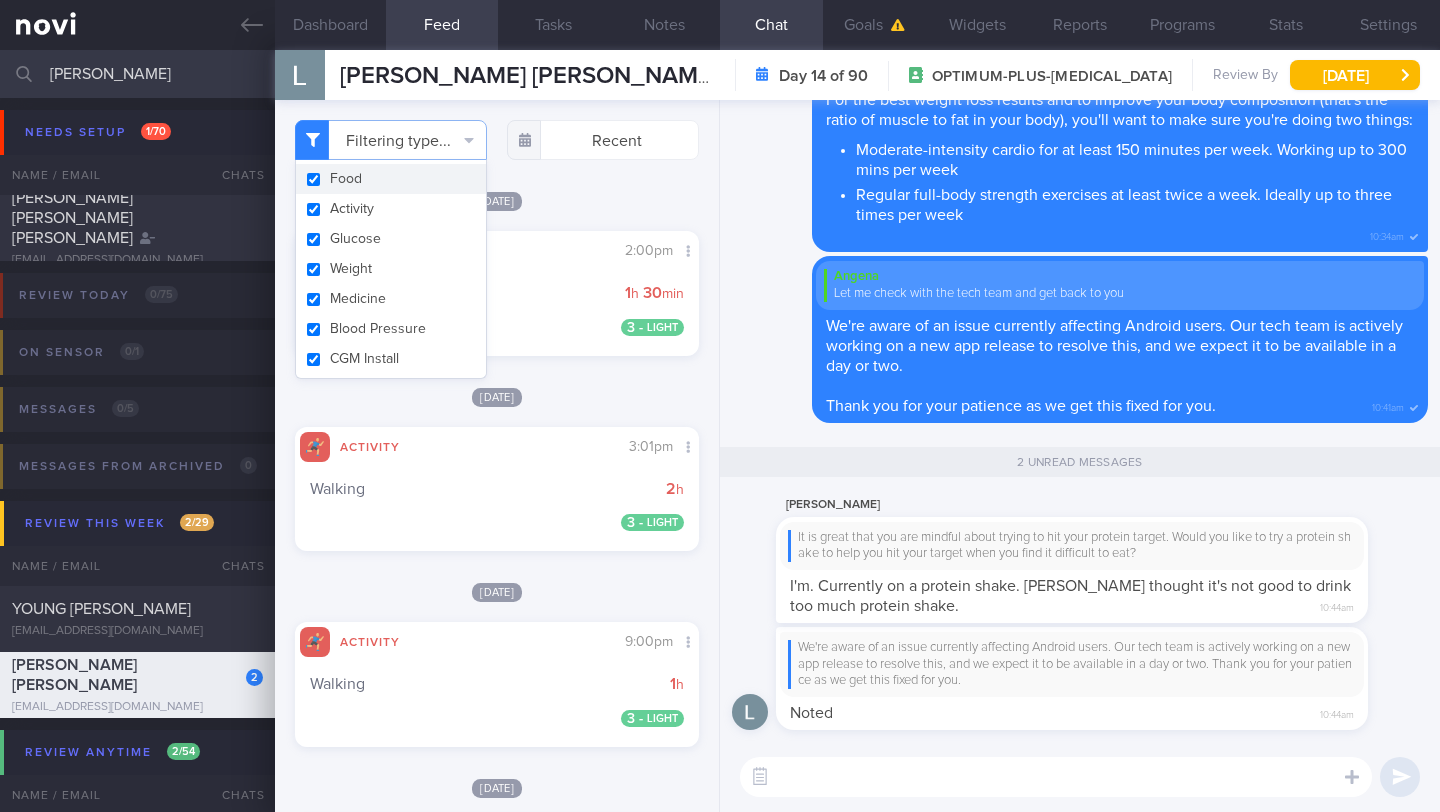 checkbox on "true" 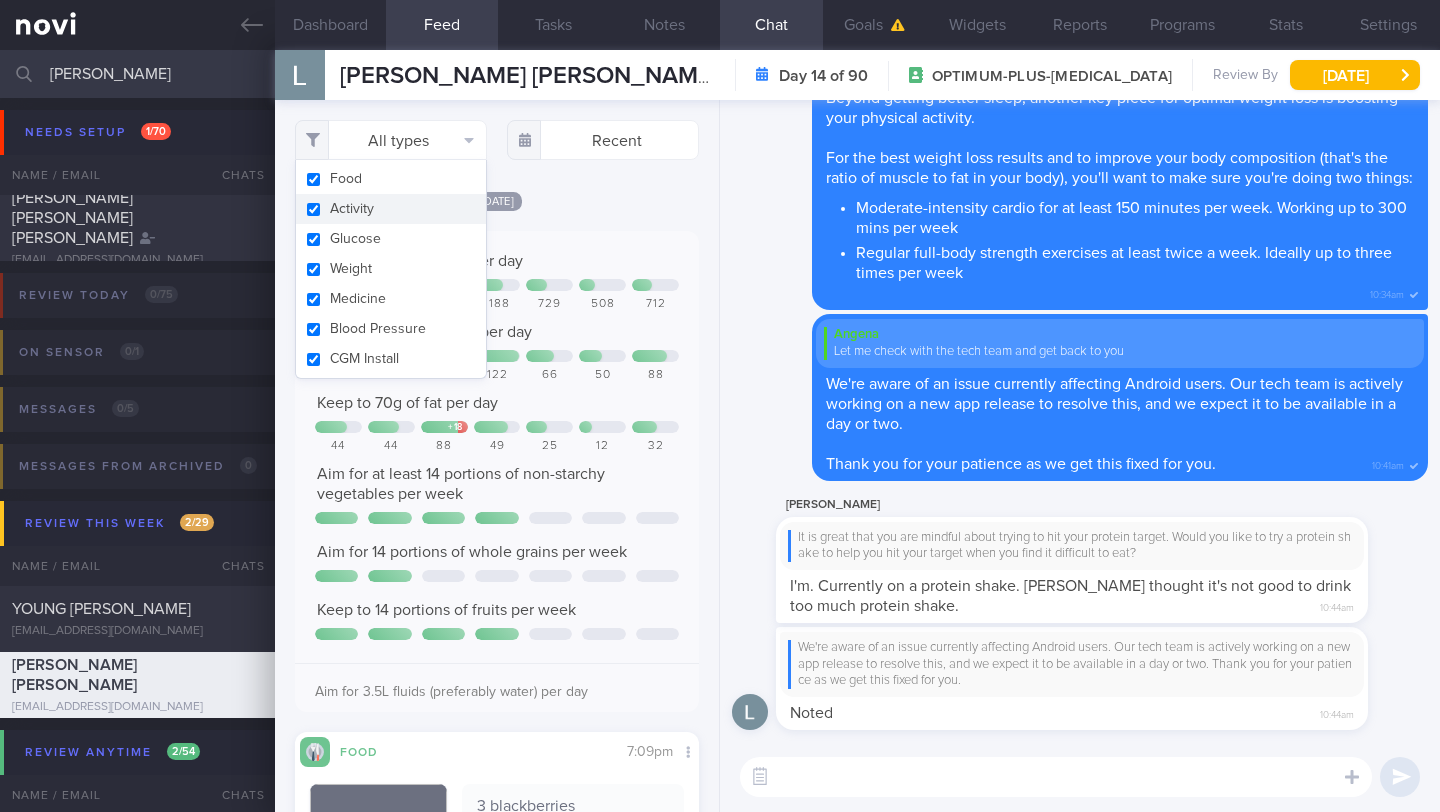 click on "Activity" at bounding box center (391, 209) 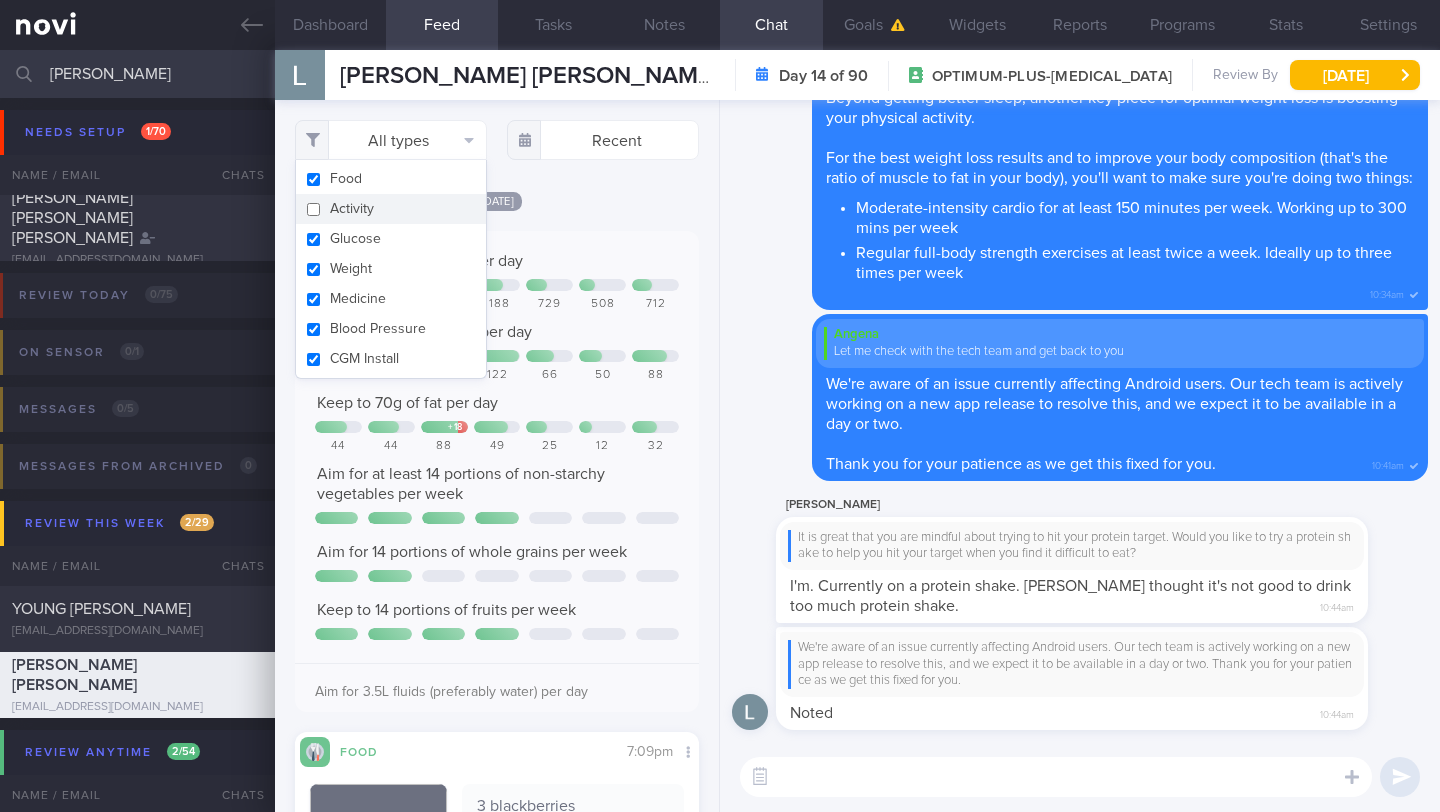 checkbox on "false" 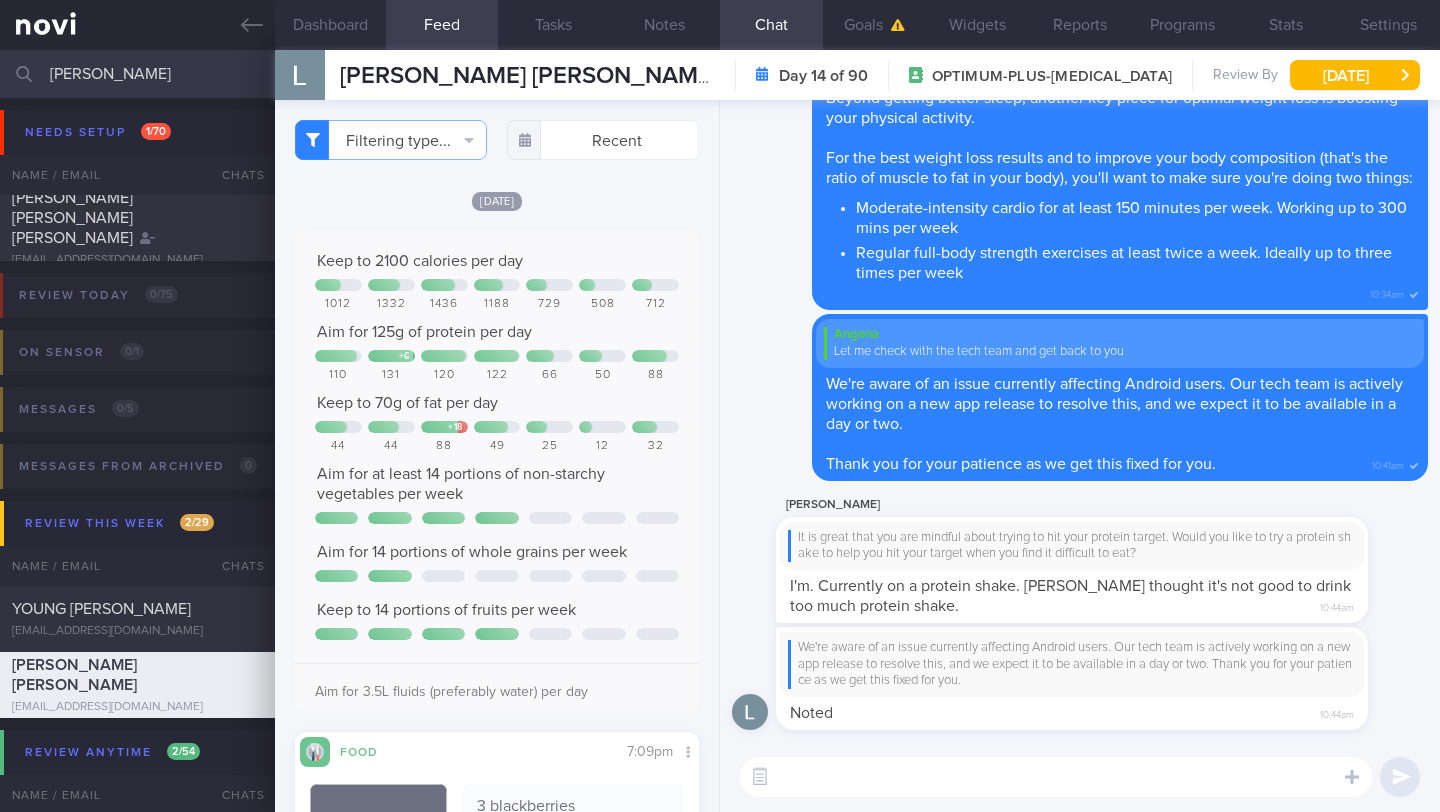 click on "Filtering type...
Food
Activity
Glucose
Weight
Medicine
Blood Pressure
CGM Install
Recent
[DATE]" at bounding box center (497, 456) 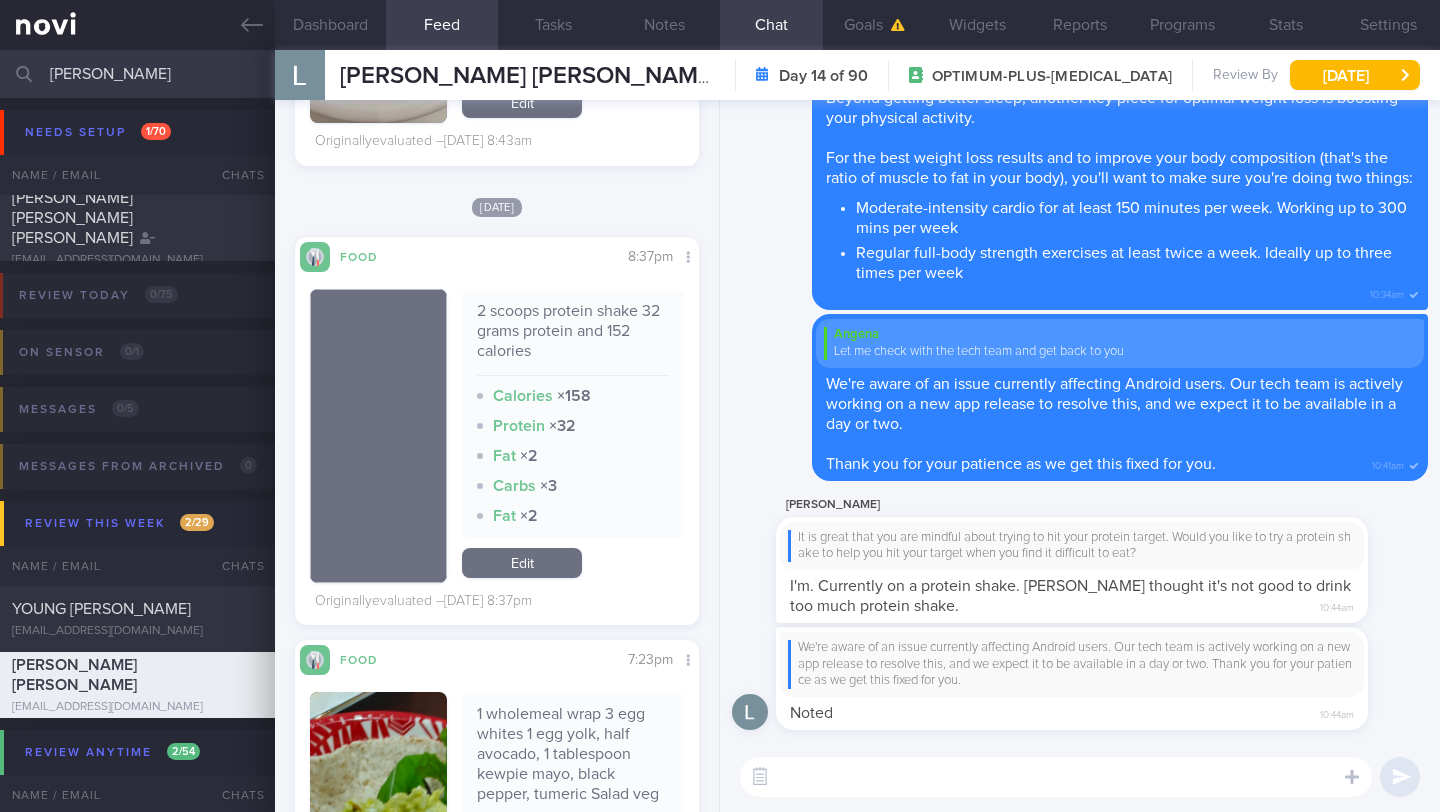 scroll, scrollTop: 4566, scrollLeft: 0, axis: vertical 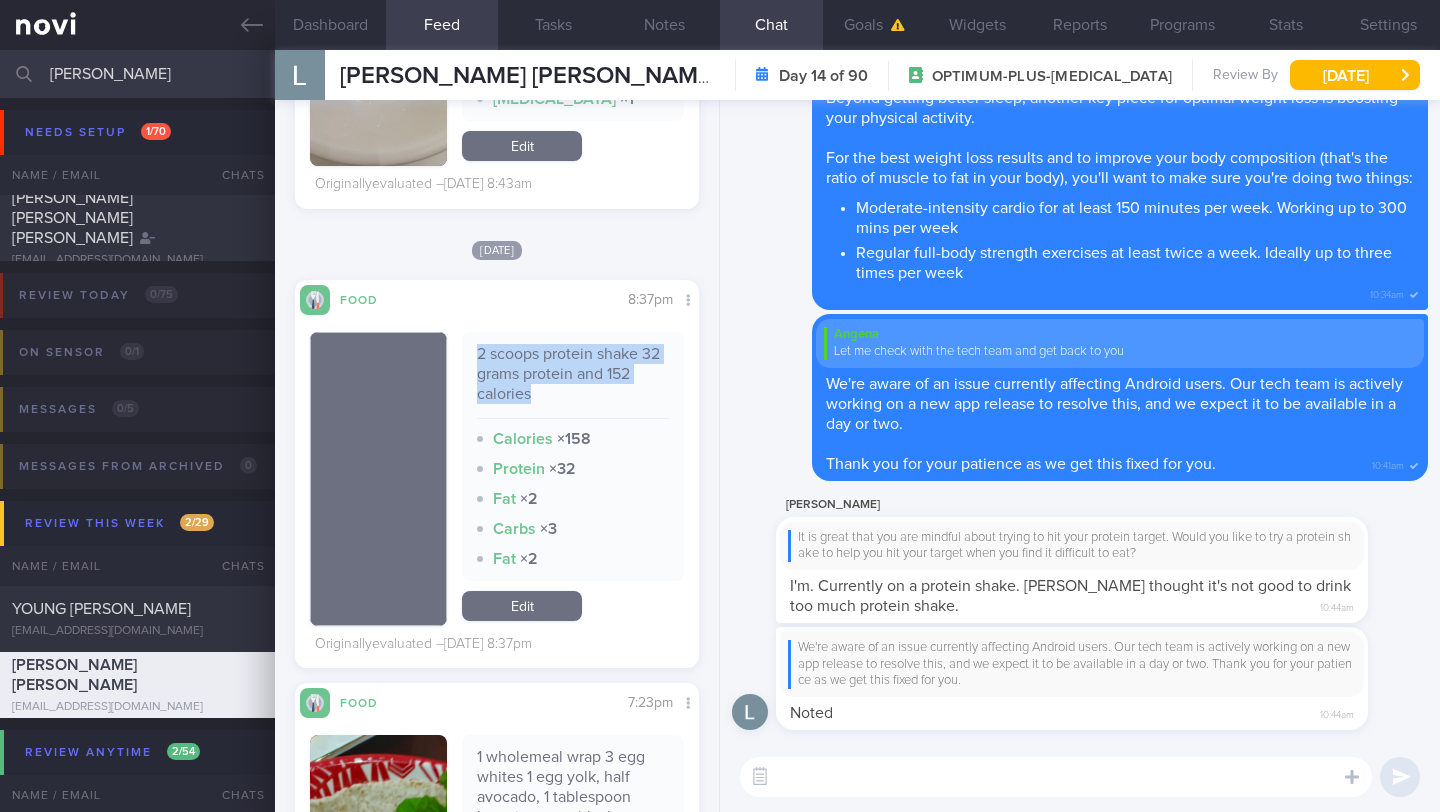 drag, startPoint x: 470, startPoint y: 369, endPoint x: 531, endPoint y: 414, distance: 75.802376 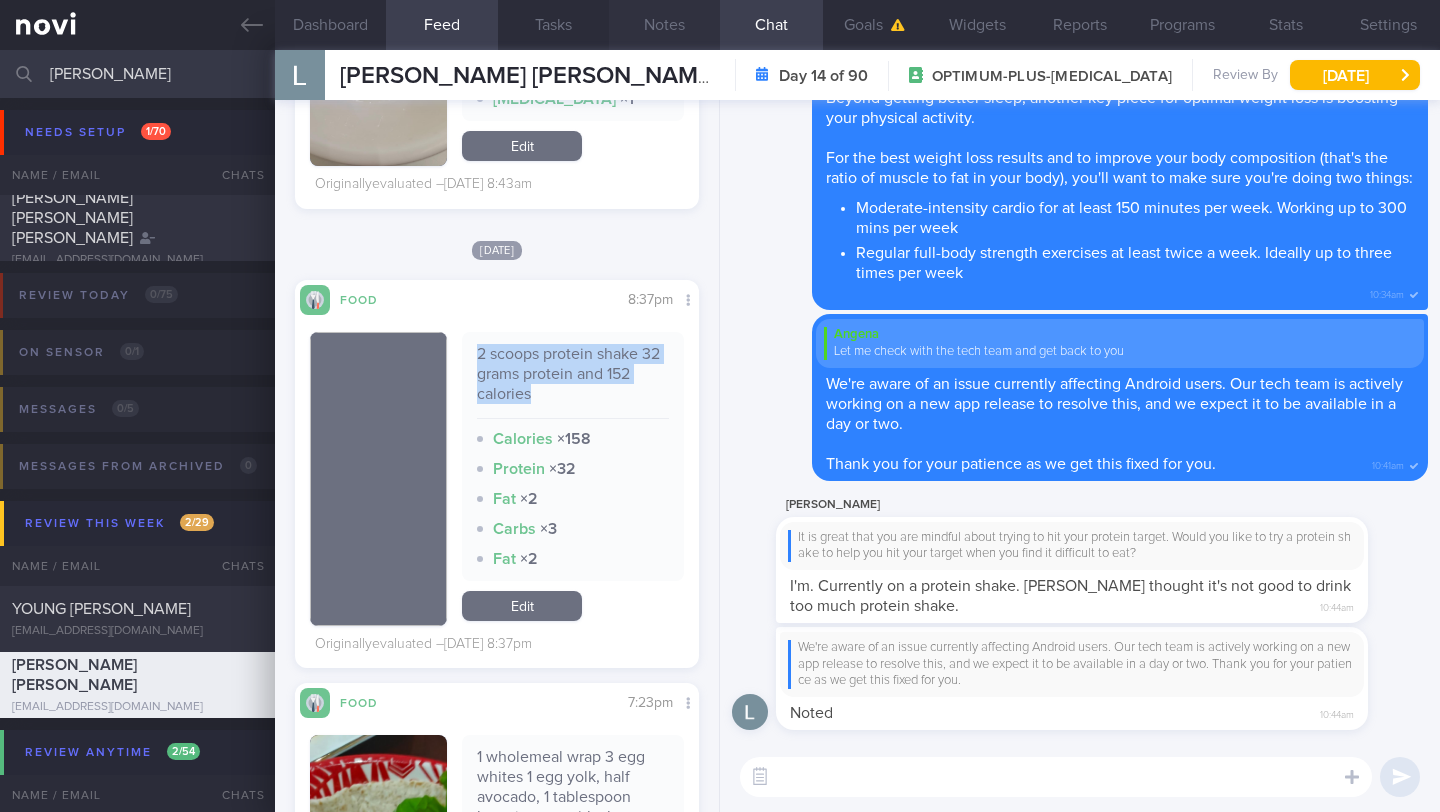 click on "Notes" at bounding box center (664, 25) 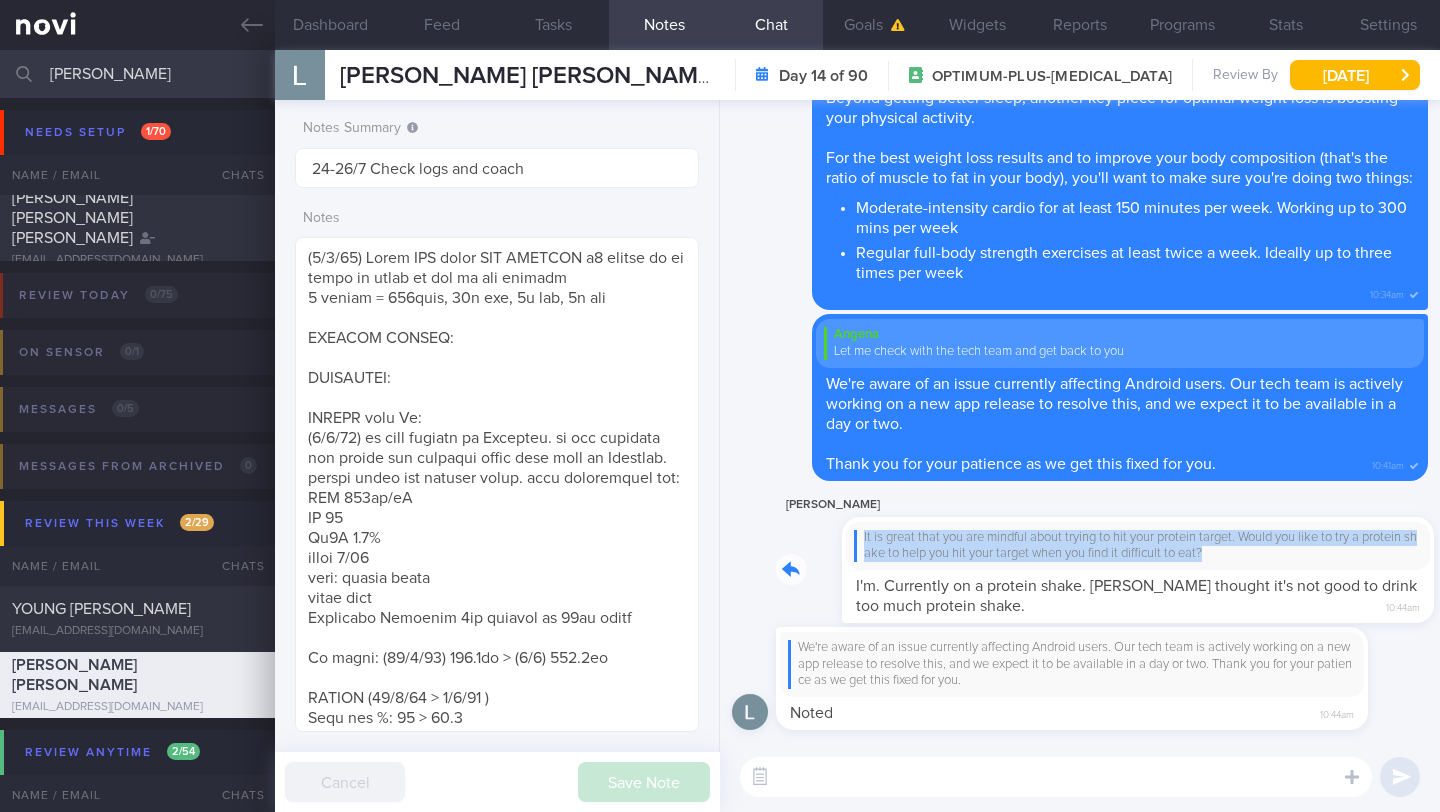 drag, startPoint x: 783, startPoint y: 542, endPoint x: 967, endPoint y: 565, distance: 185.43193 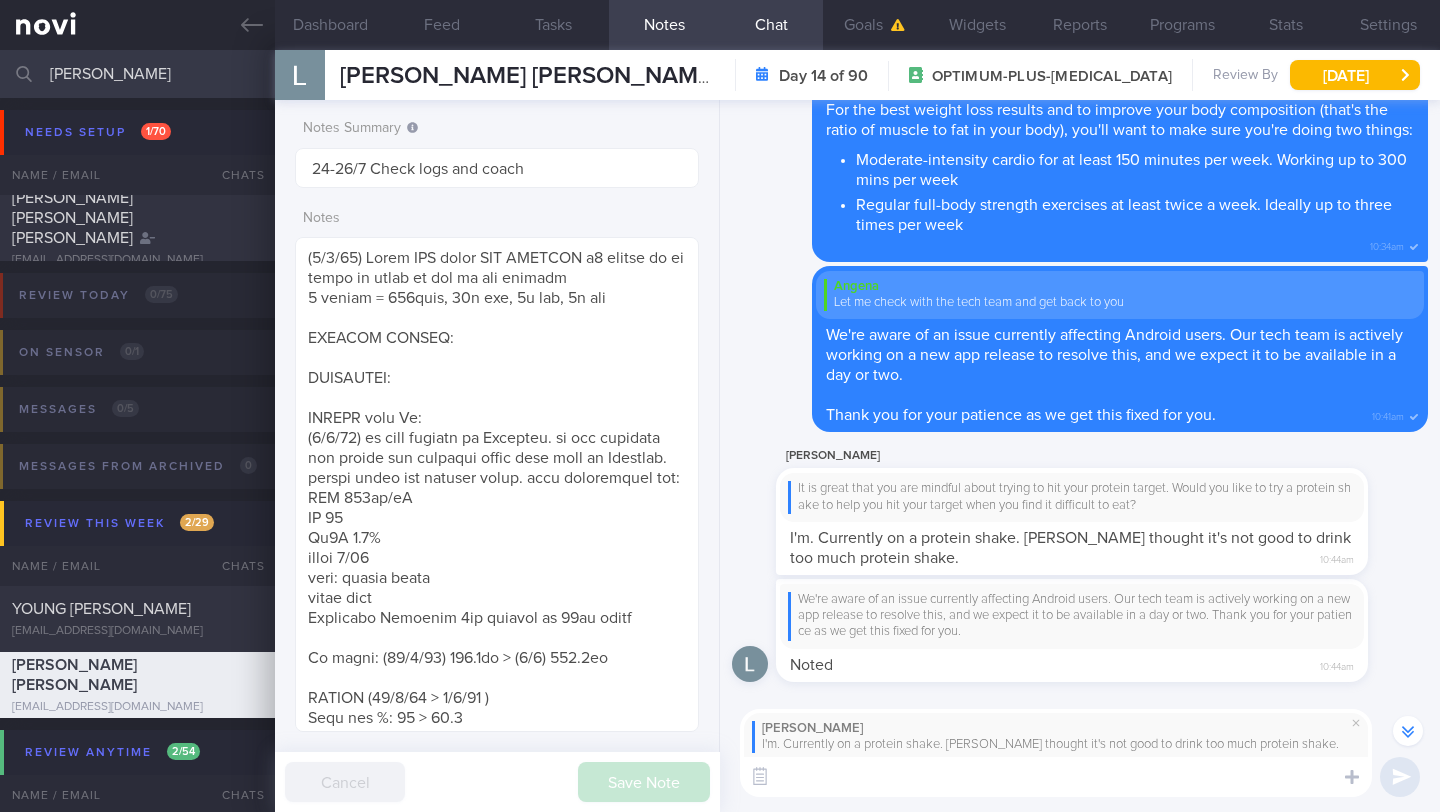 scroll, scrollTop: -48, scrollLeft: 0, axis: vertical 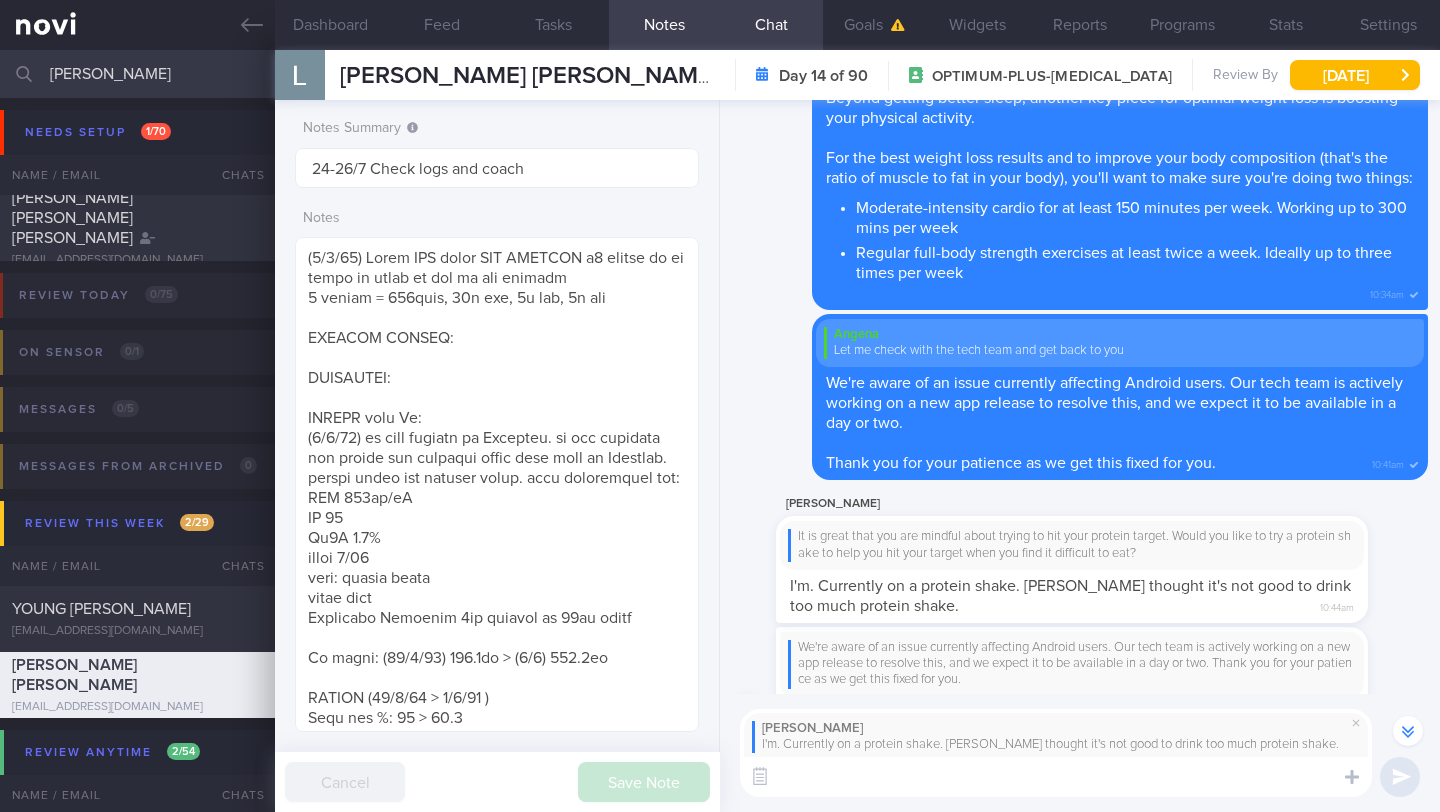 type on "T" 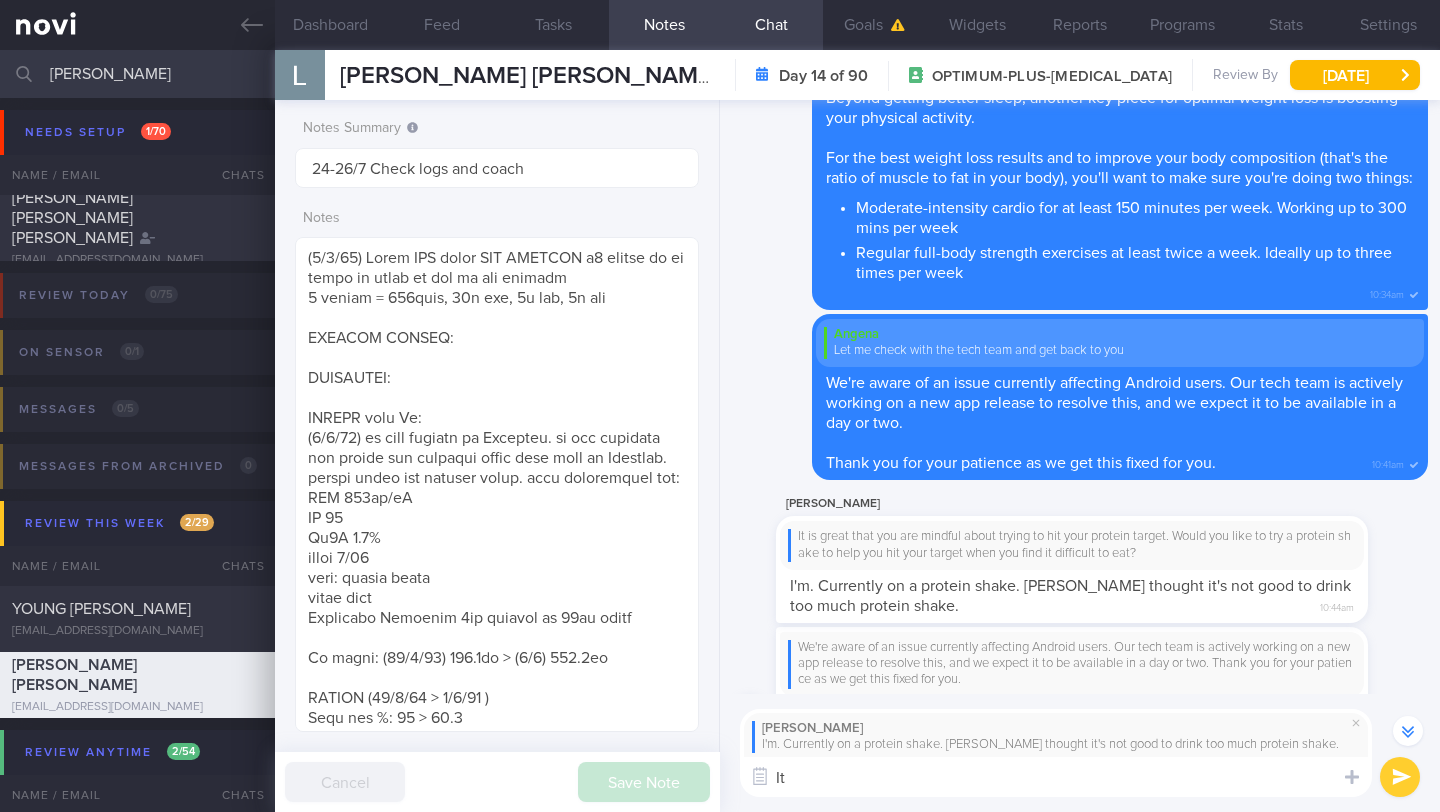 type on "I" 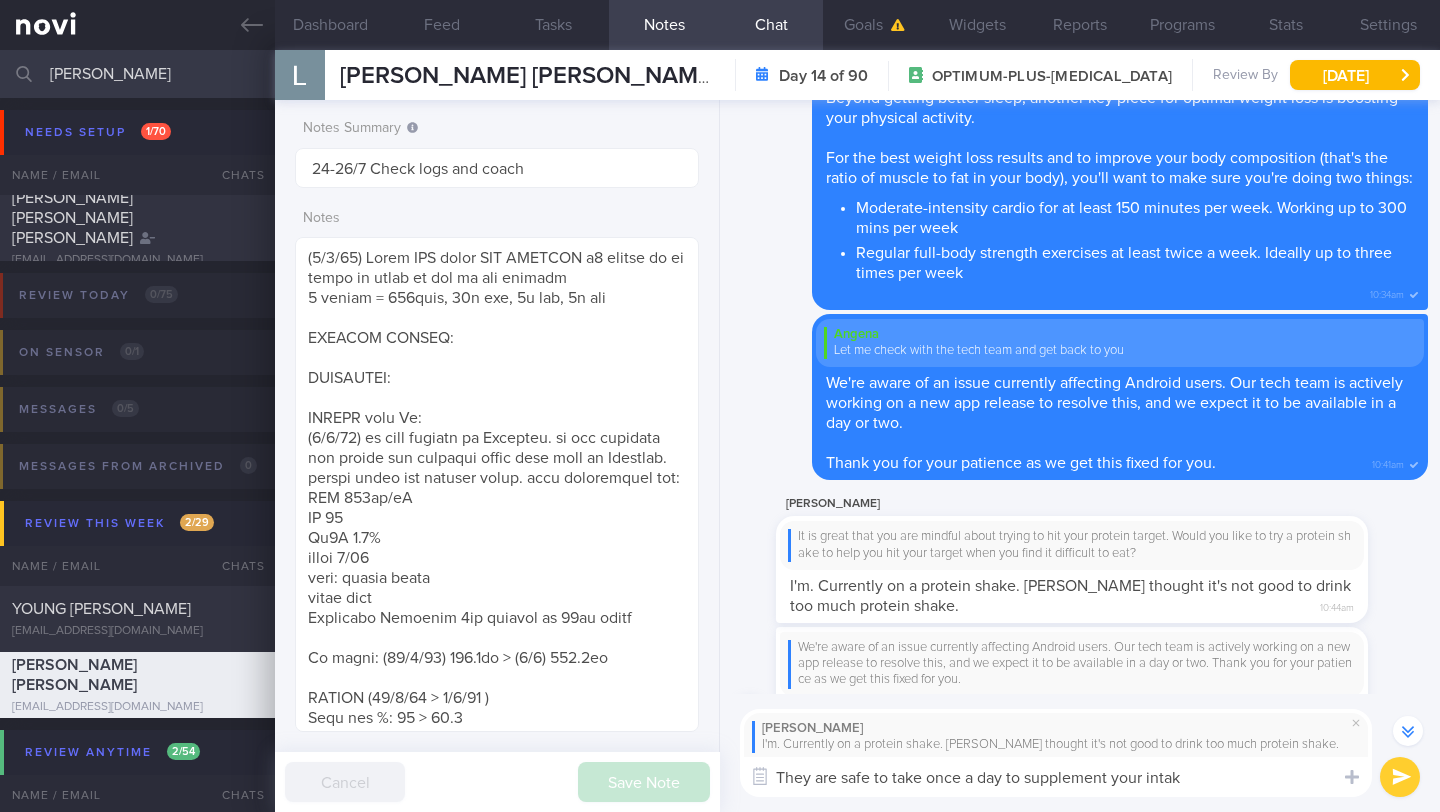 type on "They are safe to take once a day to supplement your intake" 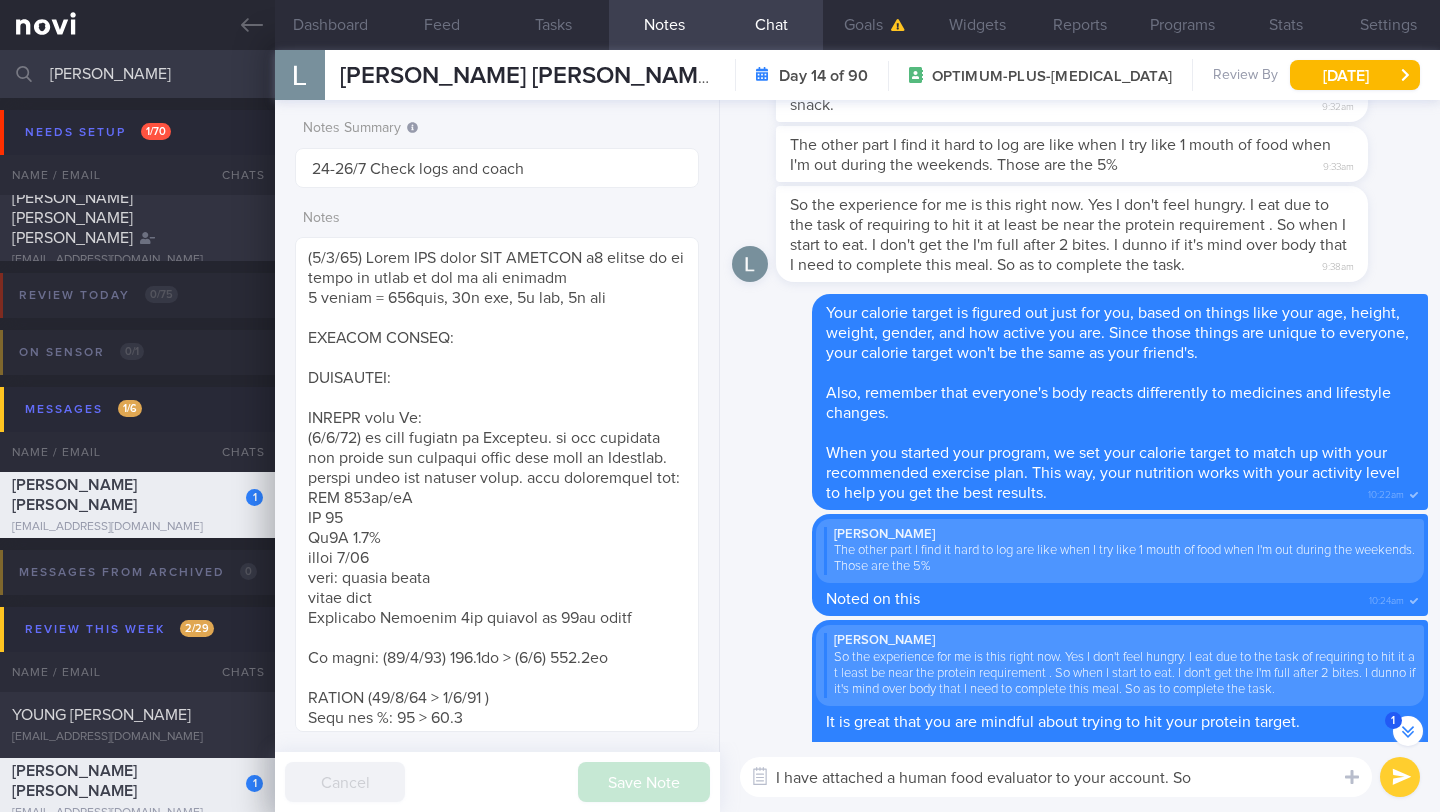 scroll, scrollTop: 0, scrollLeft: 0, axis: both 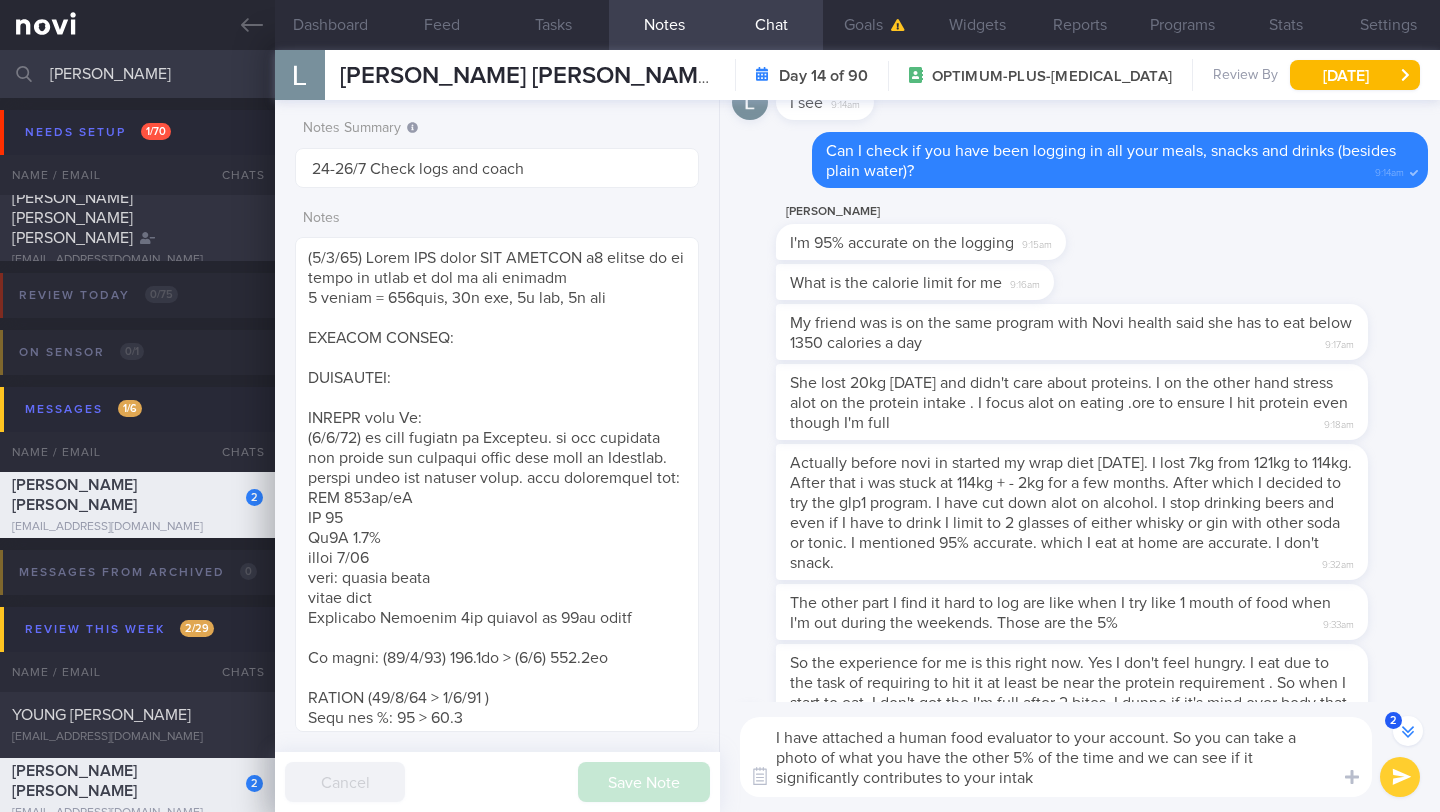 type on "I have attached a human food evaluator to your account. So you can take a photo of what you have the other 5% of the time and we can see if it significantly contributes to your intake" 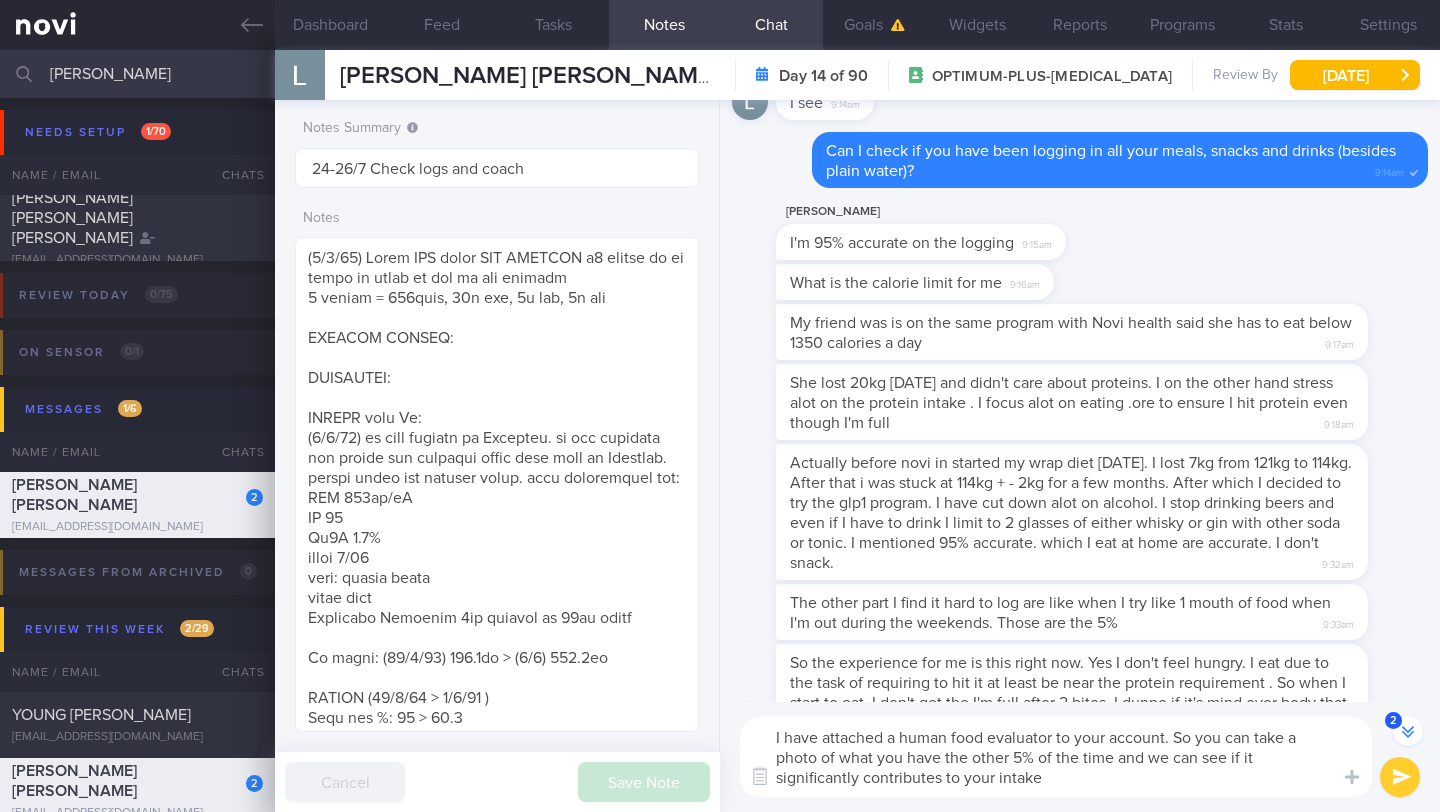 type 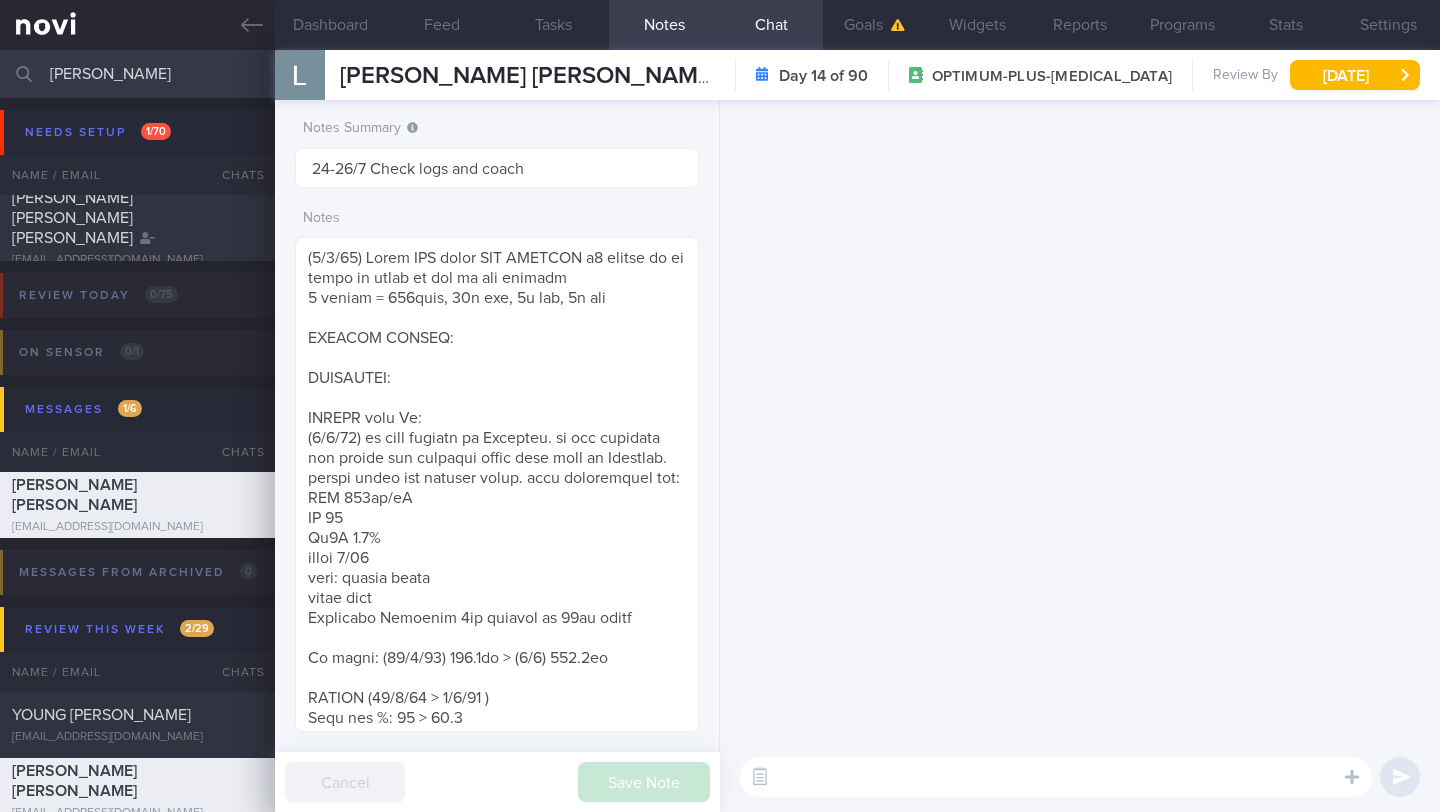scroll, scrollTop: 0, scrollLeft: 0, axis: both 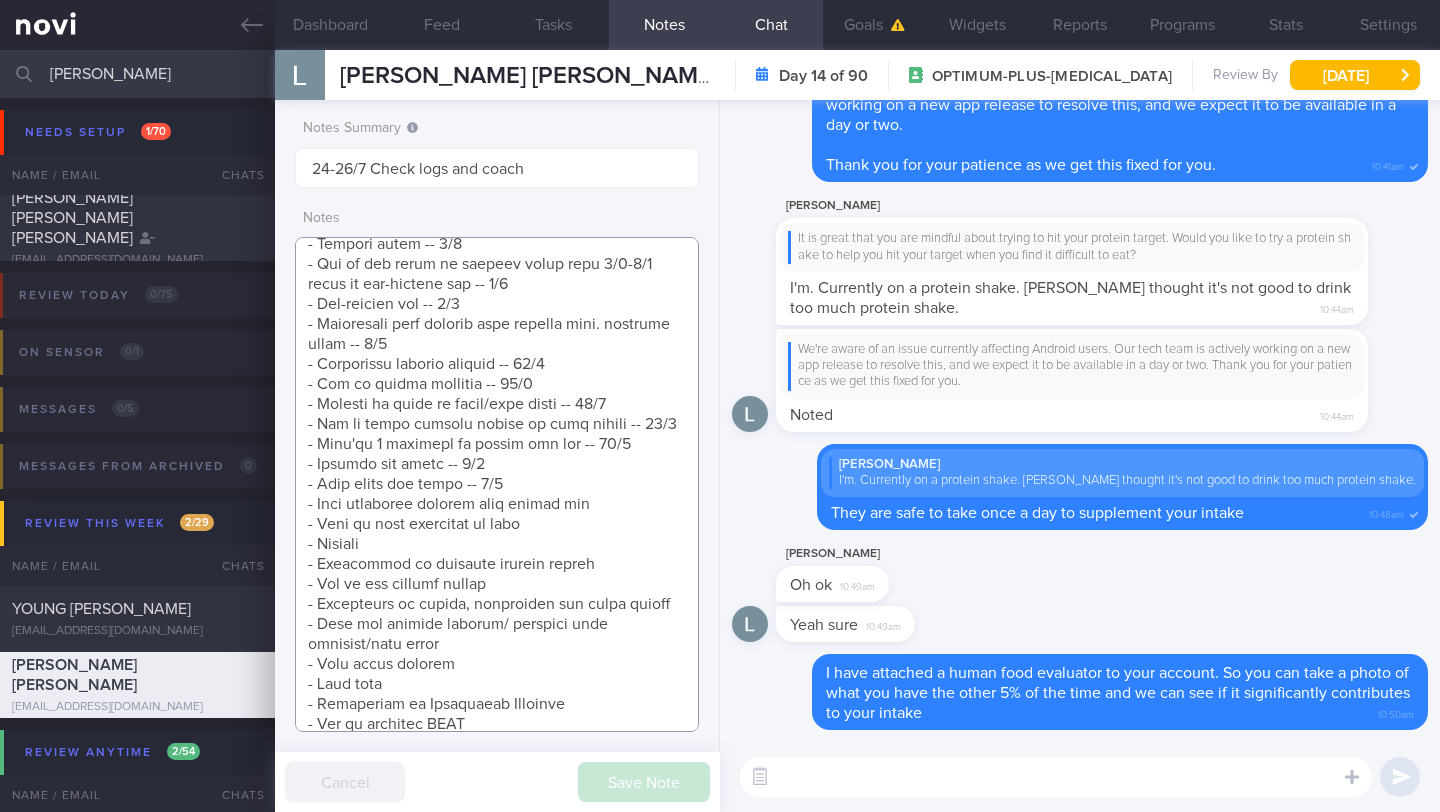 click at bounding box center (497, 484) 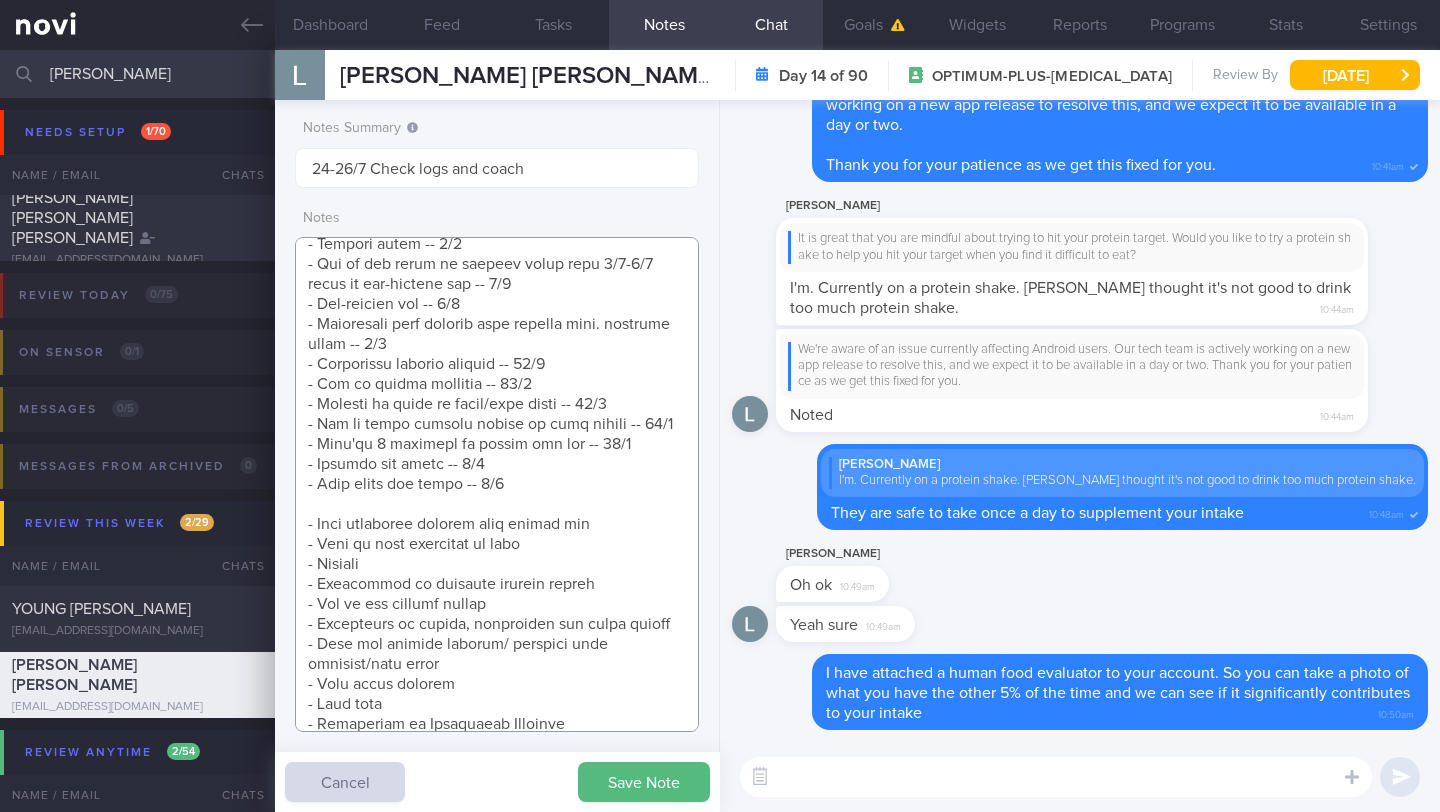 scroll, scrollTop: 1452, scrollLeft: 0, axis: vertical 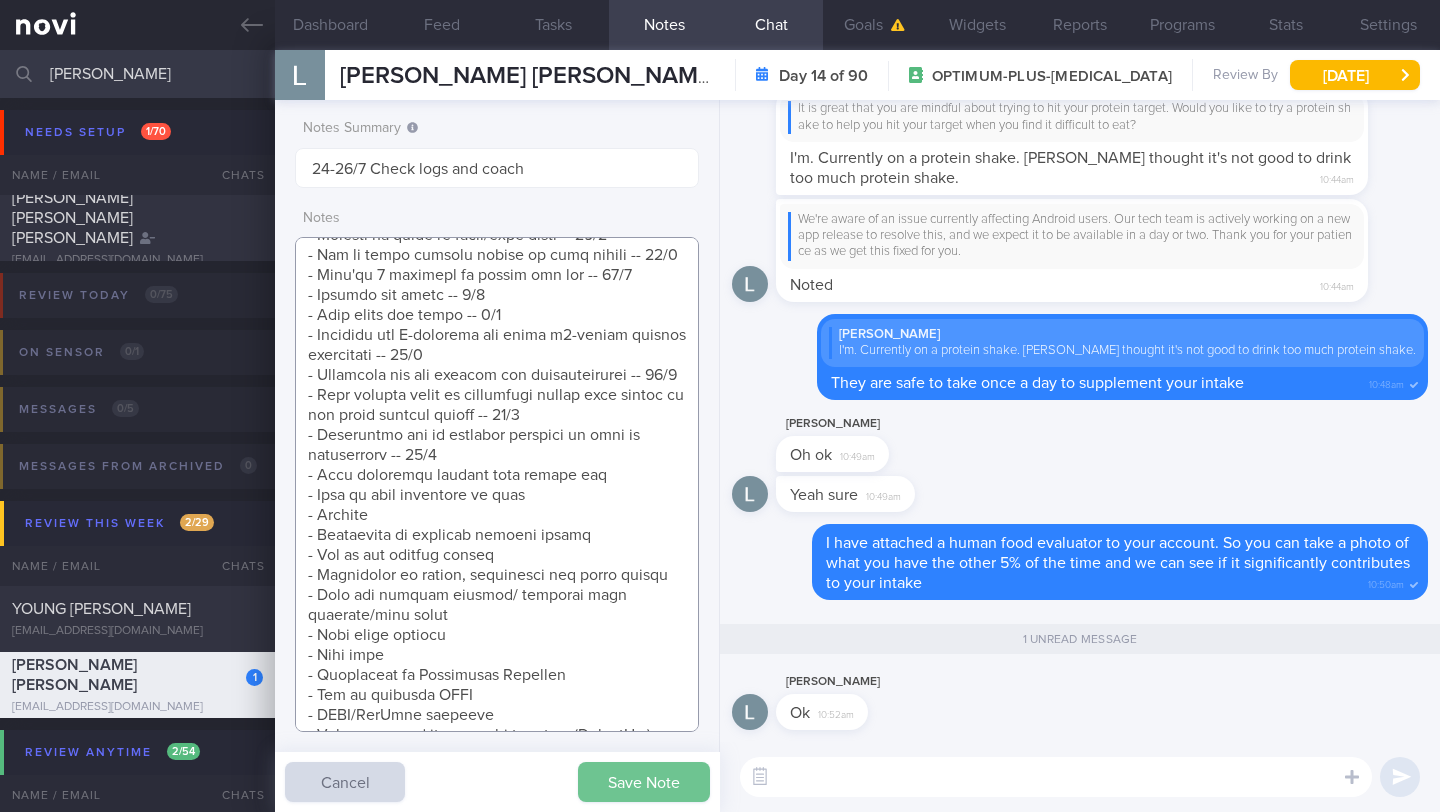 type on "([DATE]) Takes LAC brand PEA PROTEIN x2 scoops if he feels he needs to top up his protein
2 scoops = 152kcal, 32g pro, 6g cho, 0g fat
SUPPORT NEEDED:
CHALLENGE:
REVIEW with Dr:
([DATE]) no side effects on [MEDICAL_DATA]. on one occasion had reflux and [MEDICAL_DATA] after oily food in [GEOGRAPHIC_DATA]. eating veges but lacking water. labs significant for:
LDL 110mg/dL
TG 96
Hb1C 6.8%
feels 5/10
gaps: energy level
knees hurt
Increased [MEDICAL_DATA] 7mg monthly to 14mg daily
Wt trend: ([DATE]) 116.7kg > (1/7) 113.6kg
TANITA ([DATE] > [DATE] )
Body fat %: 44 > 42.1
Muscle Mass: 62 > 62.4
Visceral fat: 26 > 25
Metabolic Age: [DEMOGRAPHIC_DATA] > 59
Wt Targets:
5%  (6kg -> 111kg)
10% (12kg -> 105kg)
15% (18kg -> 99kg)  with healthy body comp
[DEMOGRAPHIC_DATA]
- Pmhx: T2DM, HTN, HLD, [MEDICAL_DATA] x1
- Meds/Supps: 500mg XR bd, BP Med
- Social hx: Single, lives with parents. Client buys groceries and preps his own meals for the past 6 months
- Diet: most of my meals are home cooked and proteins are bought fresh from markets with the choice of lean meat. Tr..." 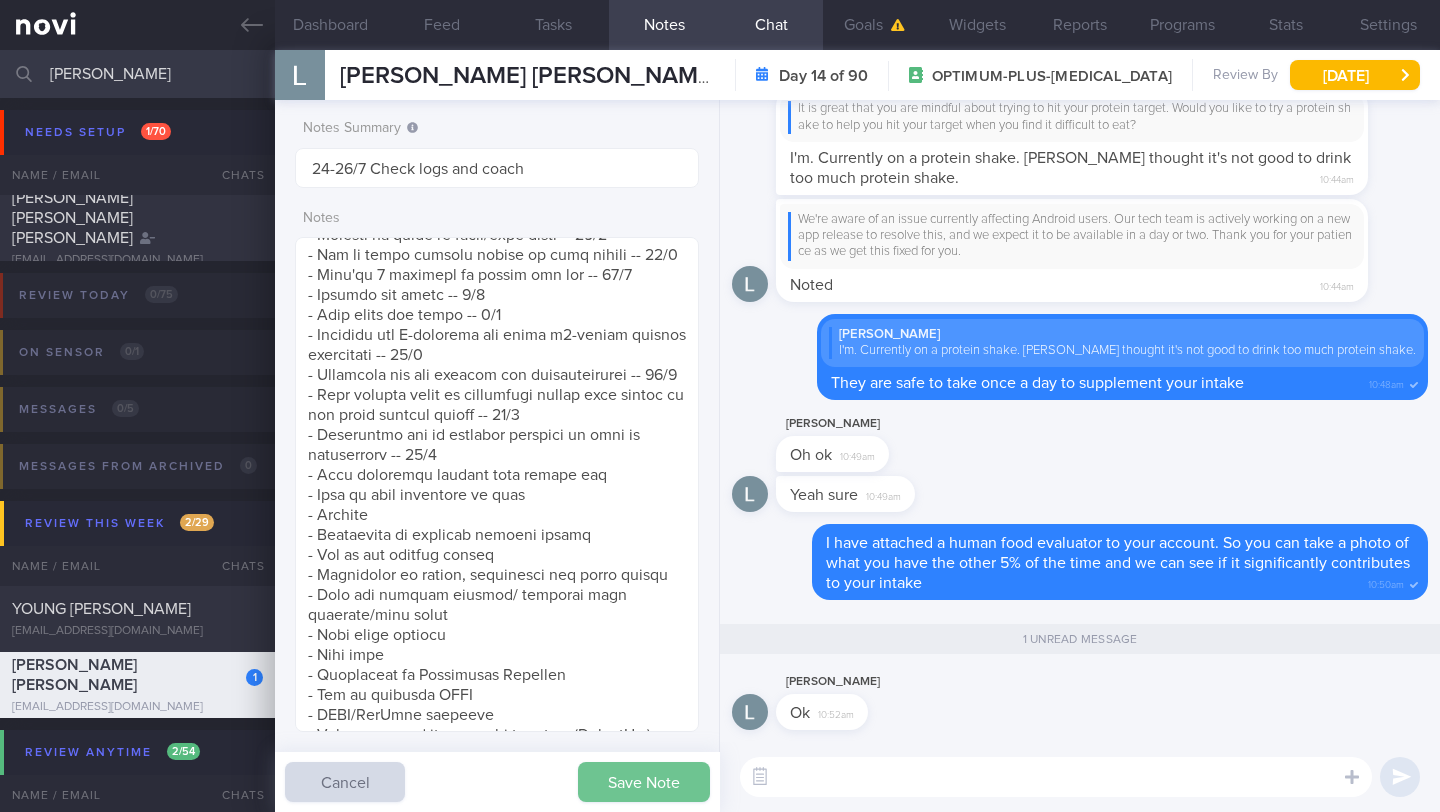 click on "Save Note" at bounding box center [644, 782] 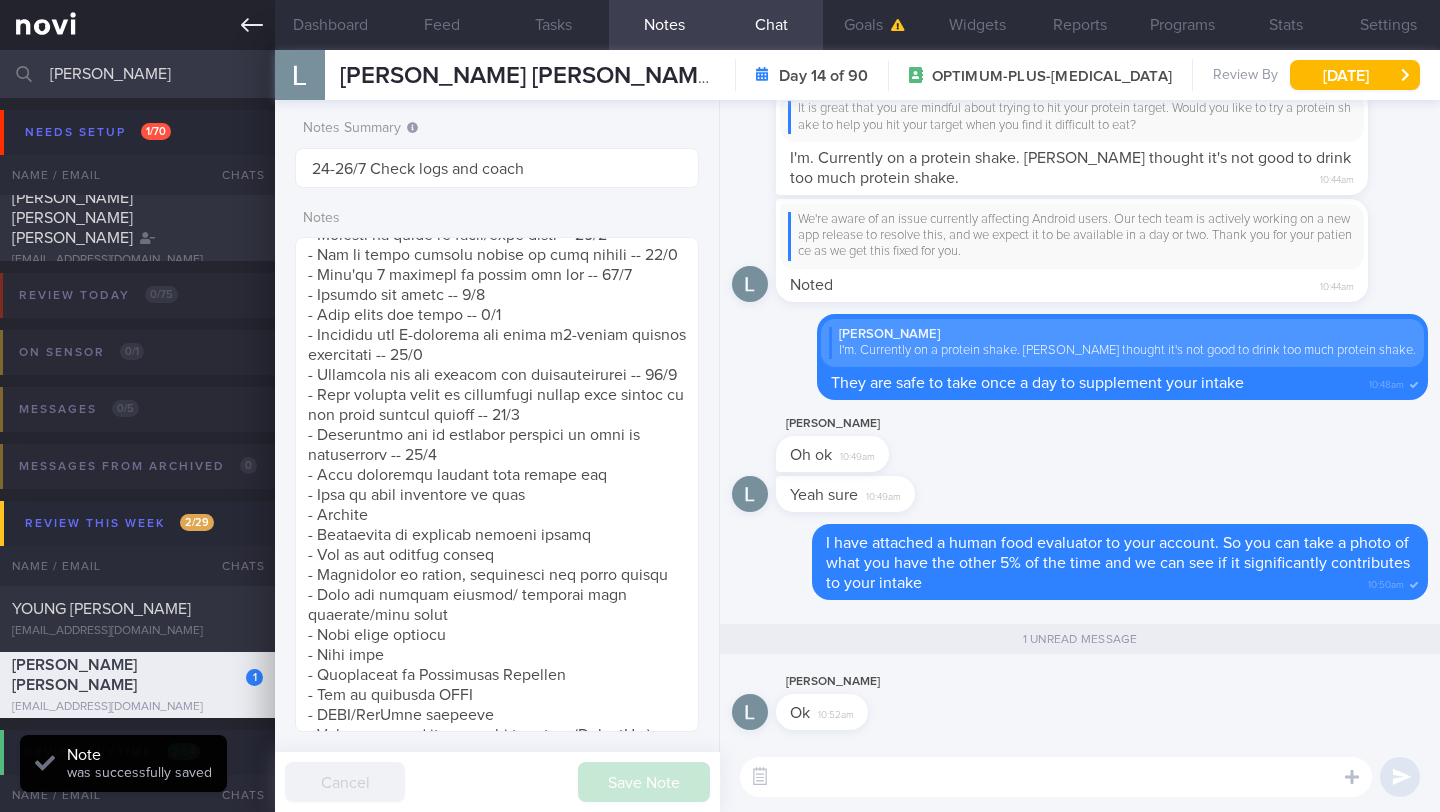 click 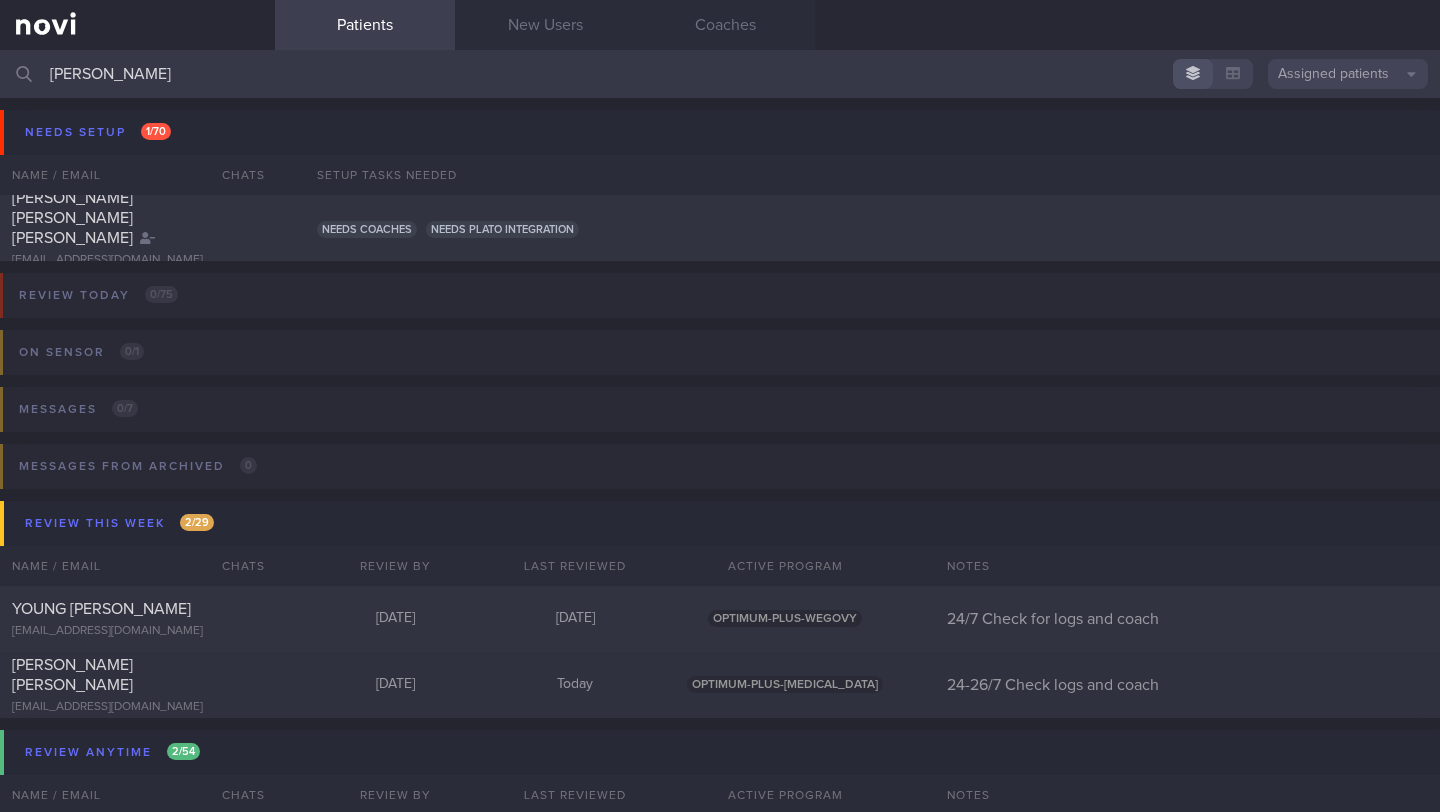 drag, startPoint x: 123, startPoint y: 78, endPoint x: 16, endPoint y: 76, distance: 107.01869 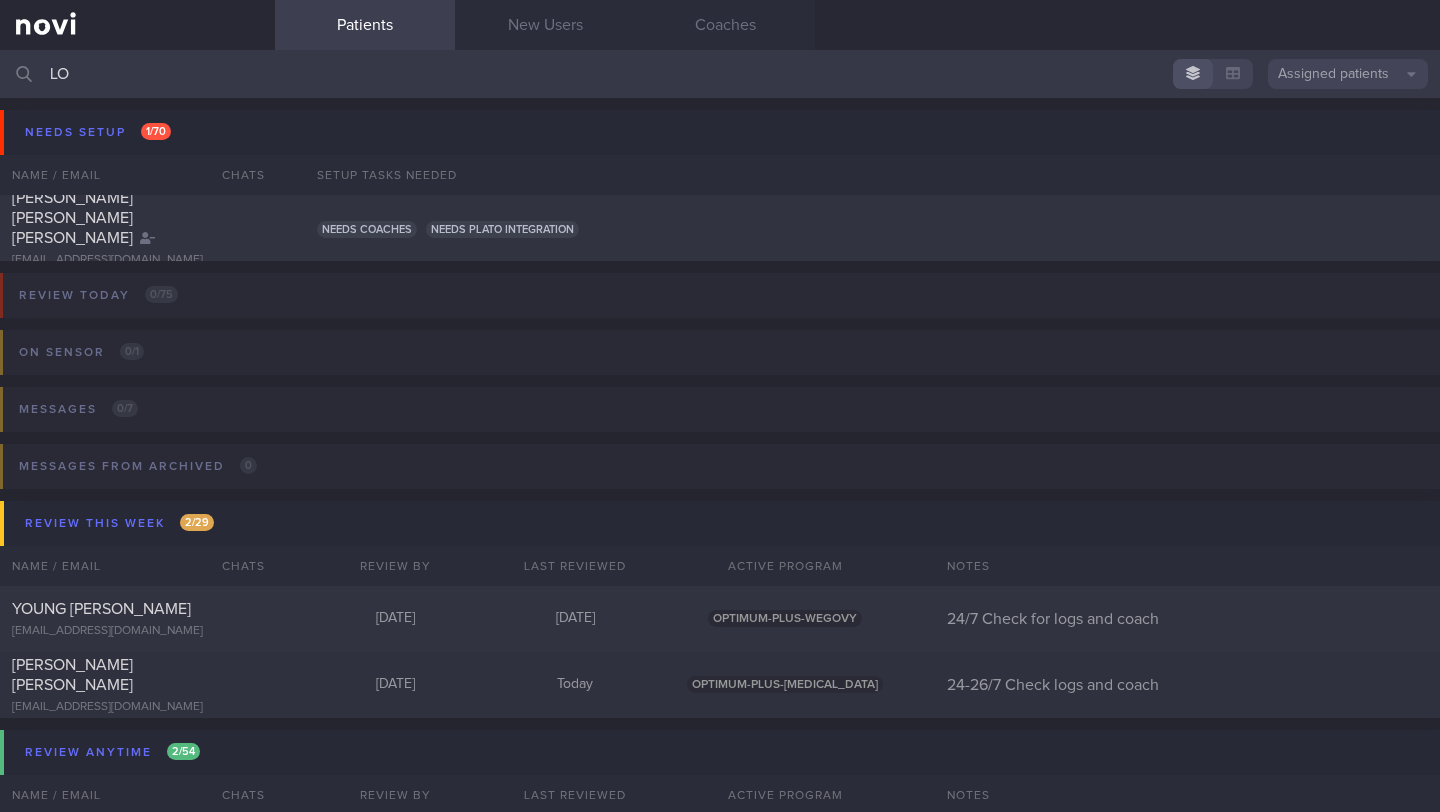 scroll, scrollTop: 0, scrollLeft: 0, axis: both 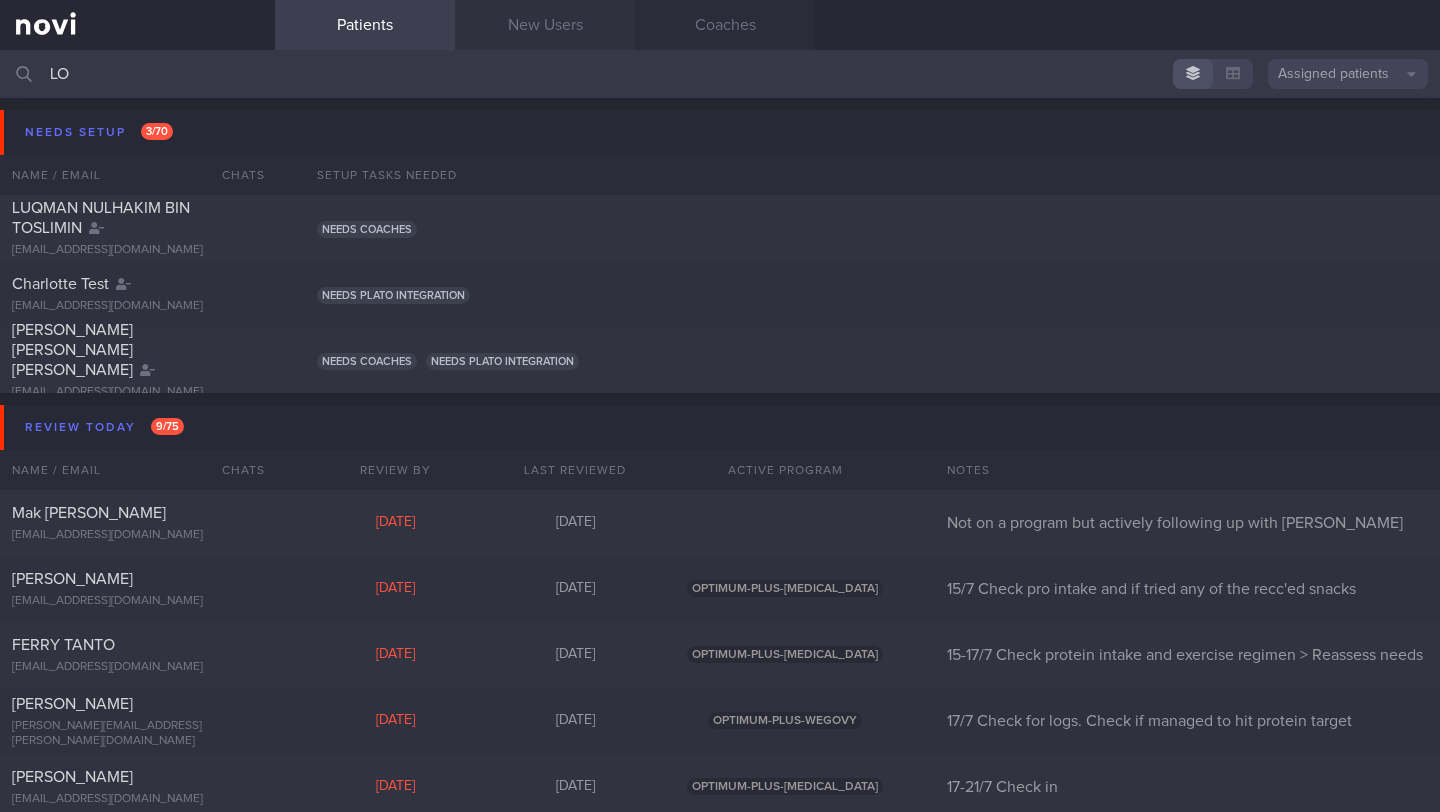 type on "LO" 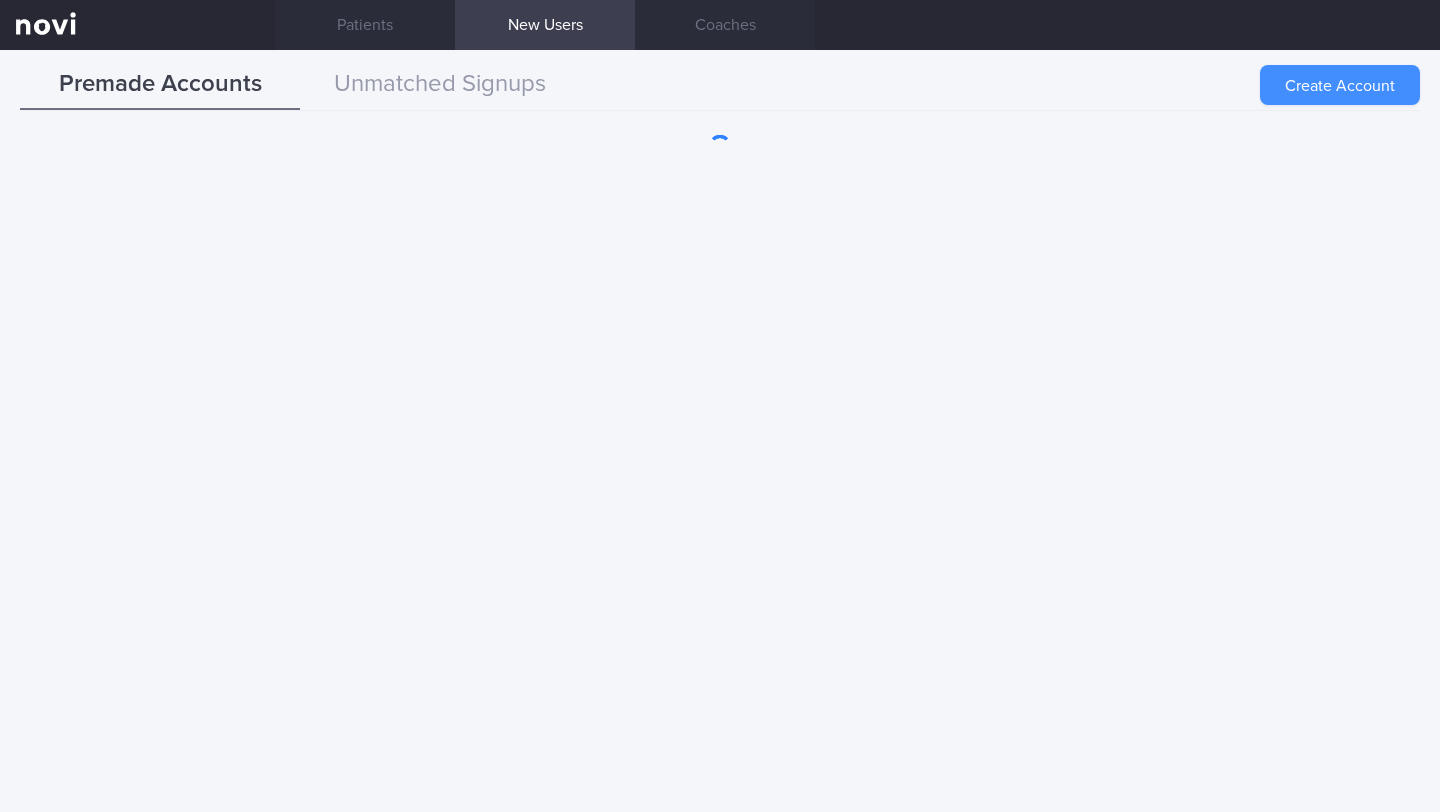click on "Create Account" at bounding box center [1340, 85] 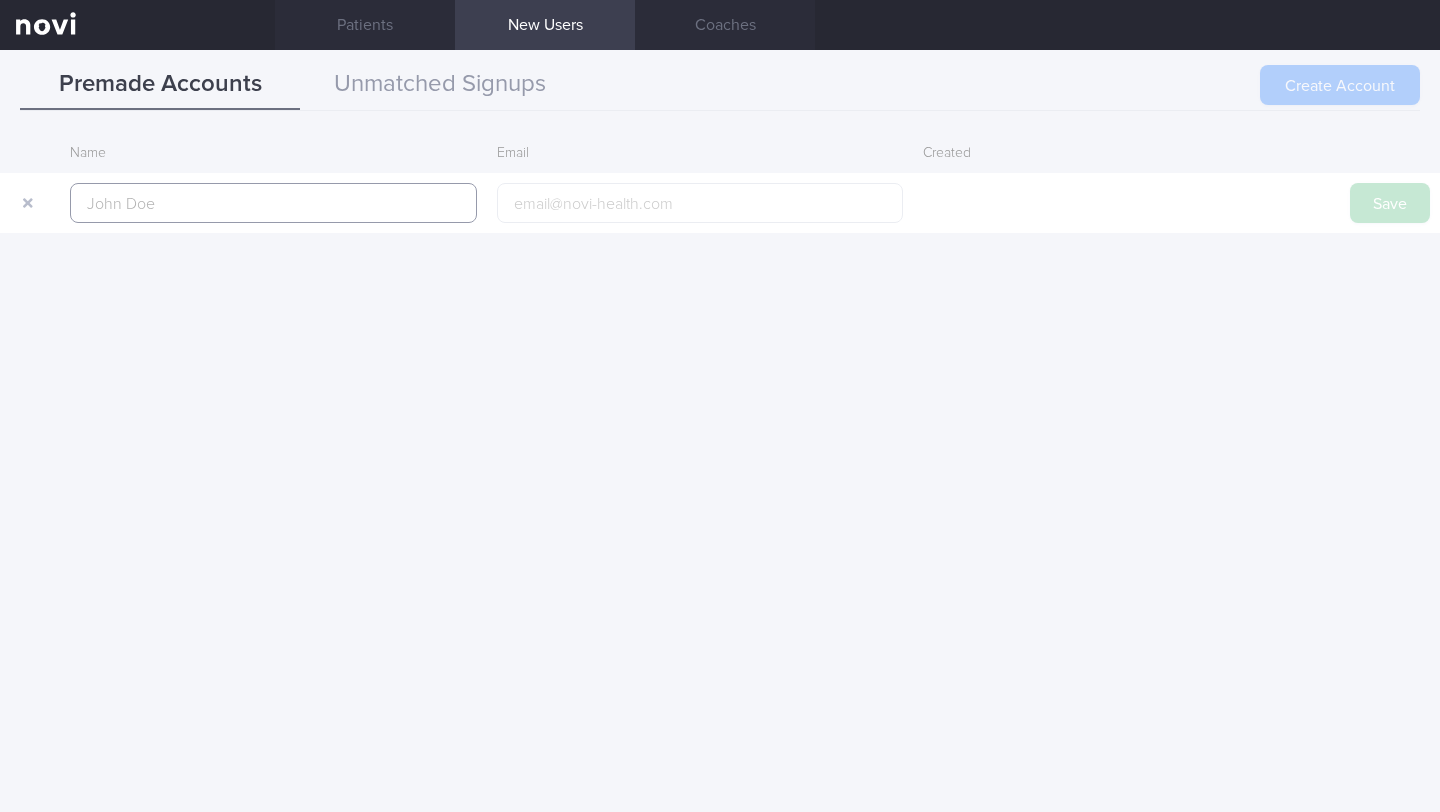 paste on "[PERSON_NAME] [PERSON_NAME]" 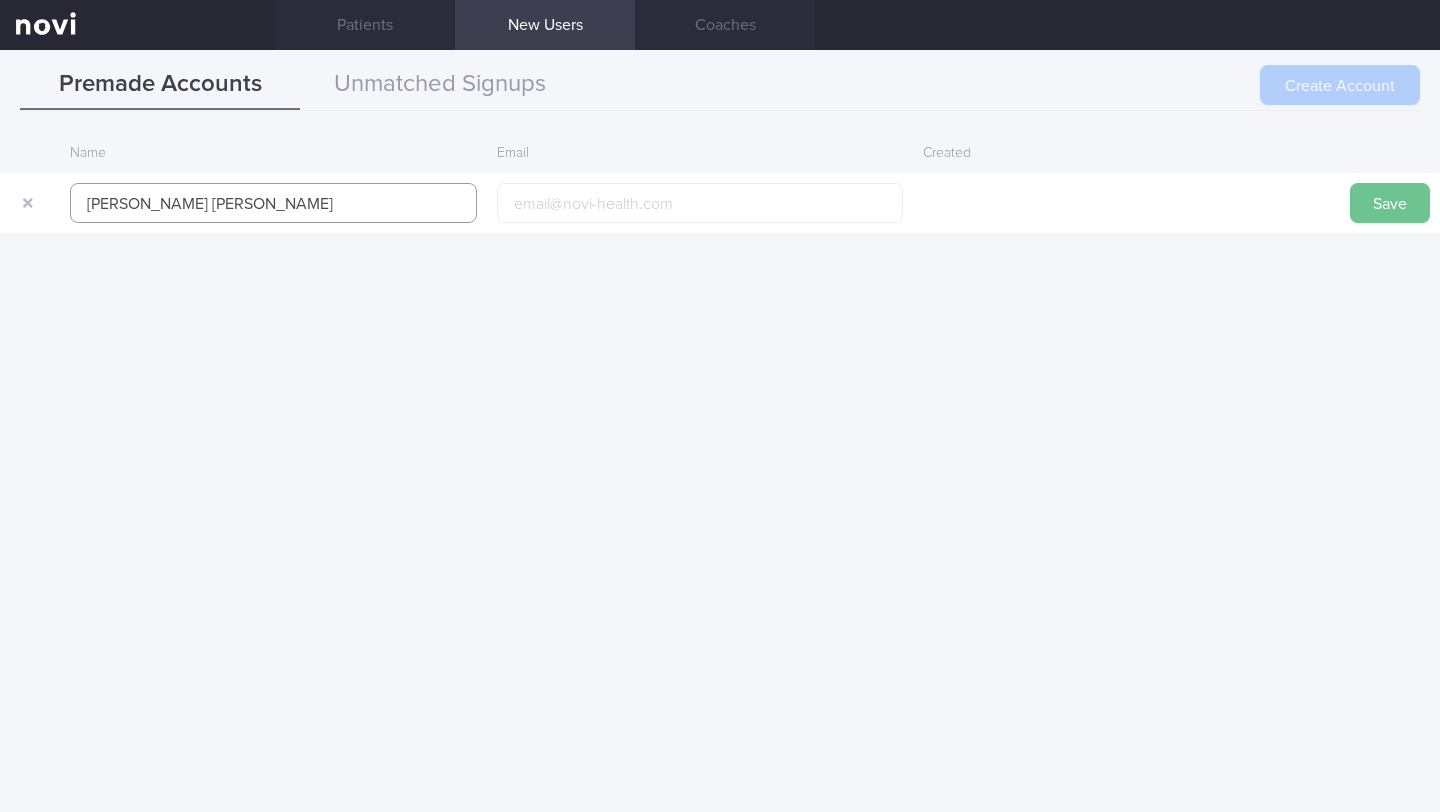 type on "[PERSON_NAME] [PERSON_NAME]" 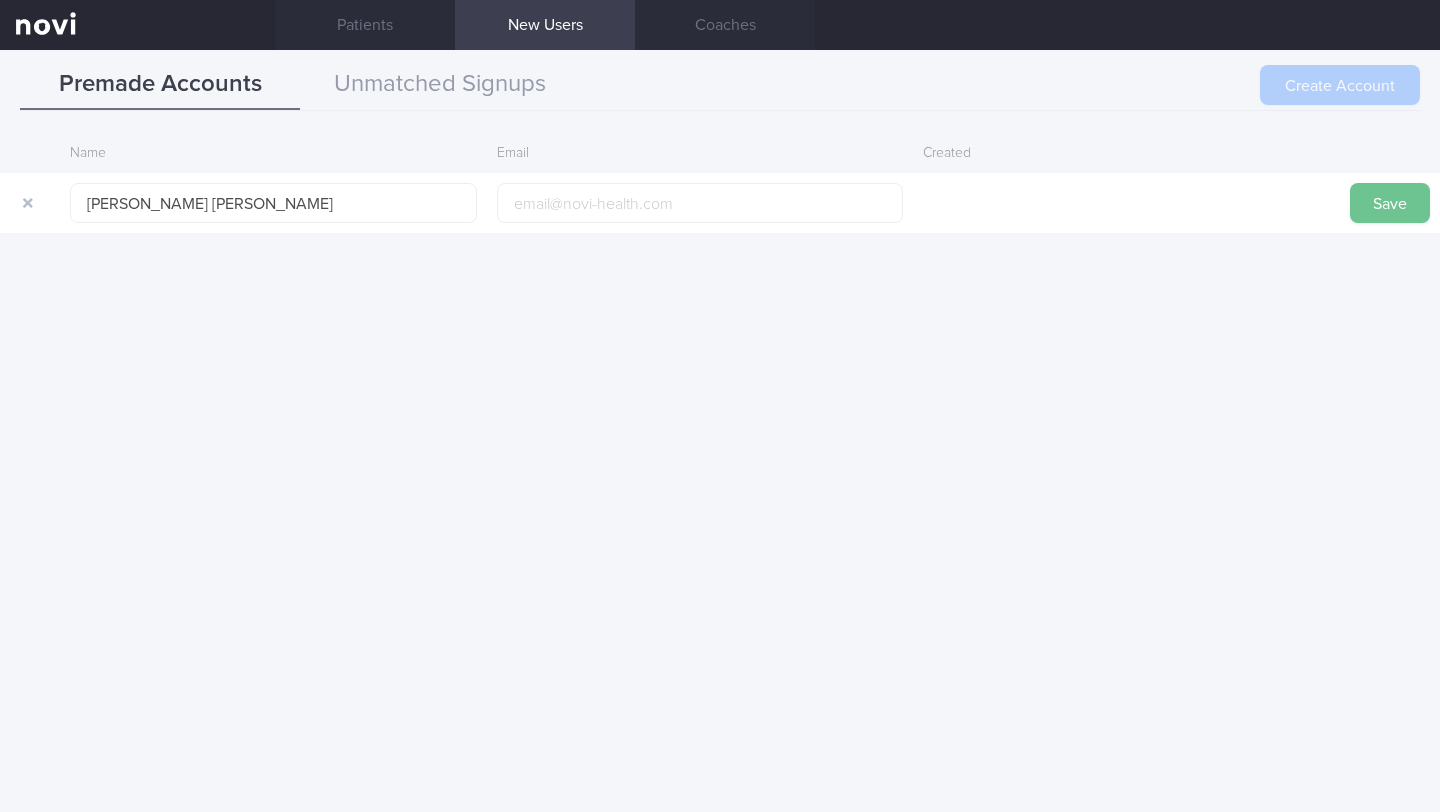 click on "Save" at bounding box center (1390, 203) 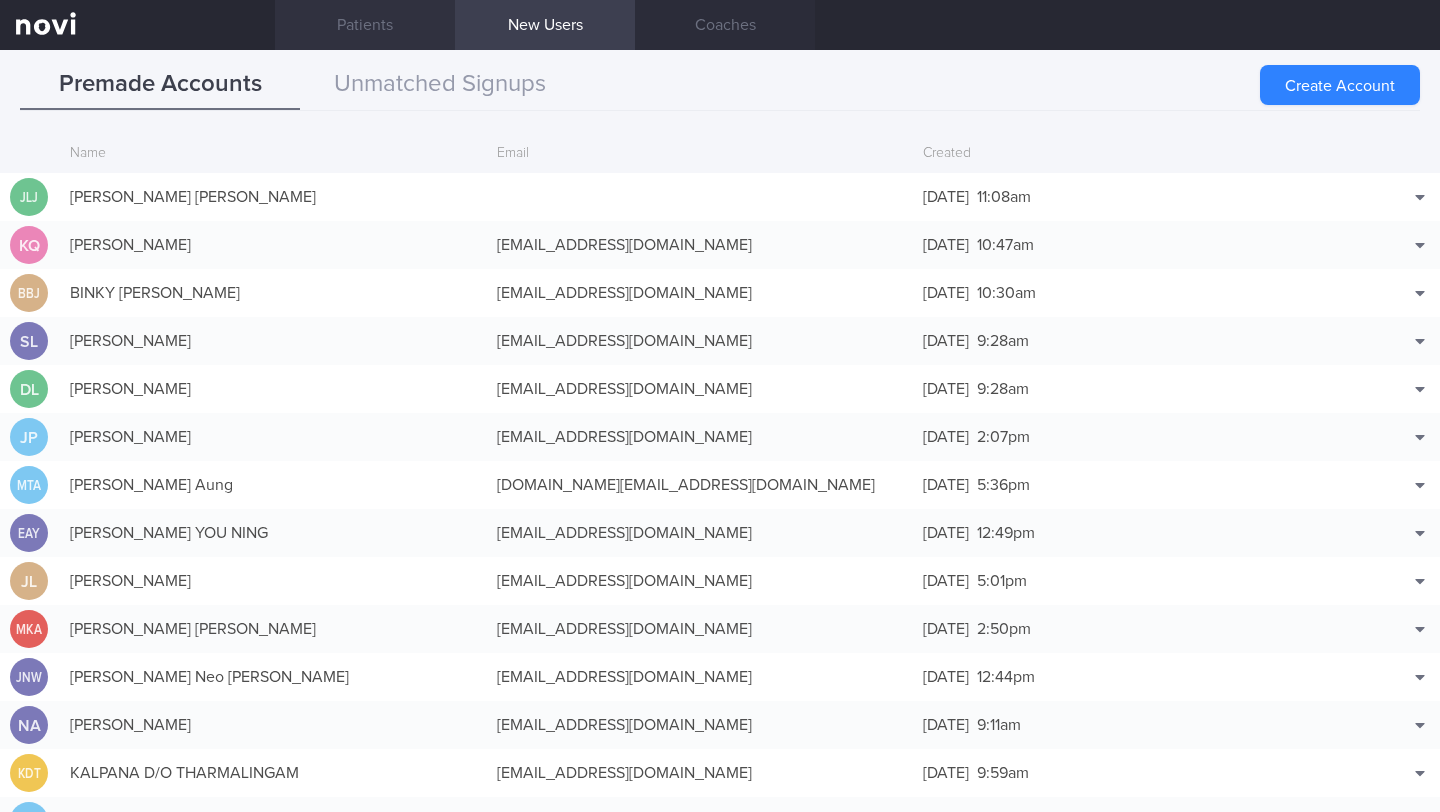 click on "Patients" at bounding box center (365, 25) 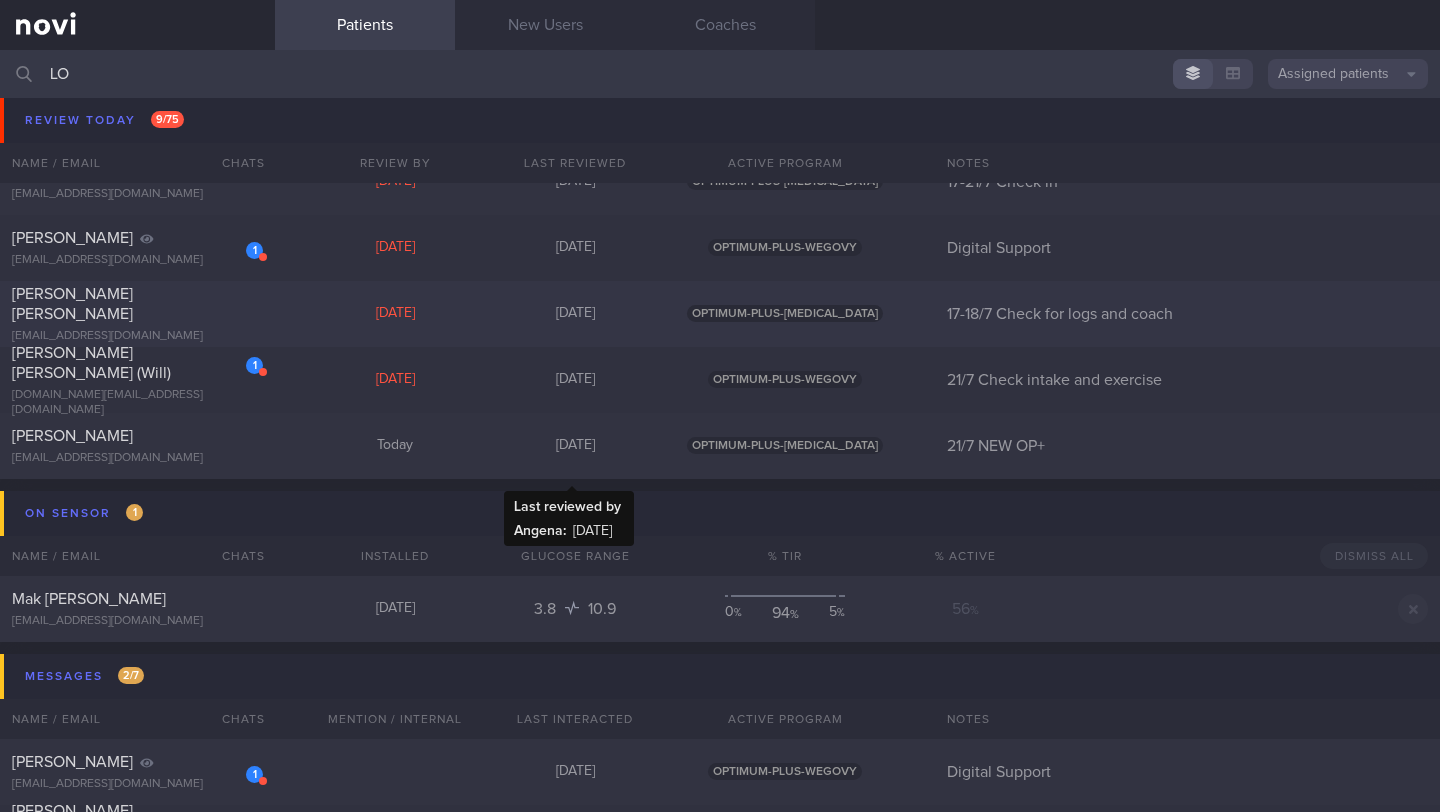 scroll, scrollTop: 443, scrollLeft: 0, axis: vertical 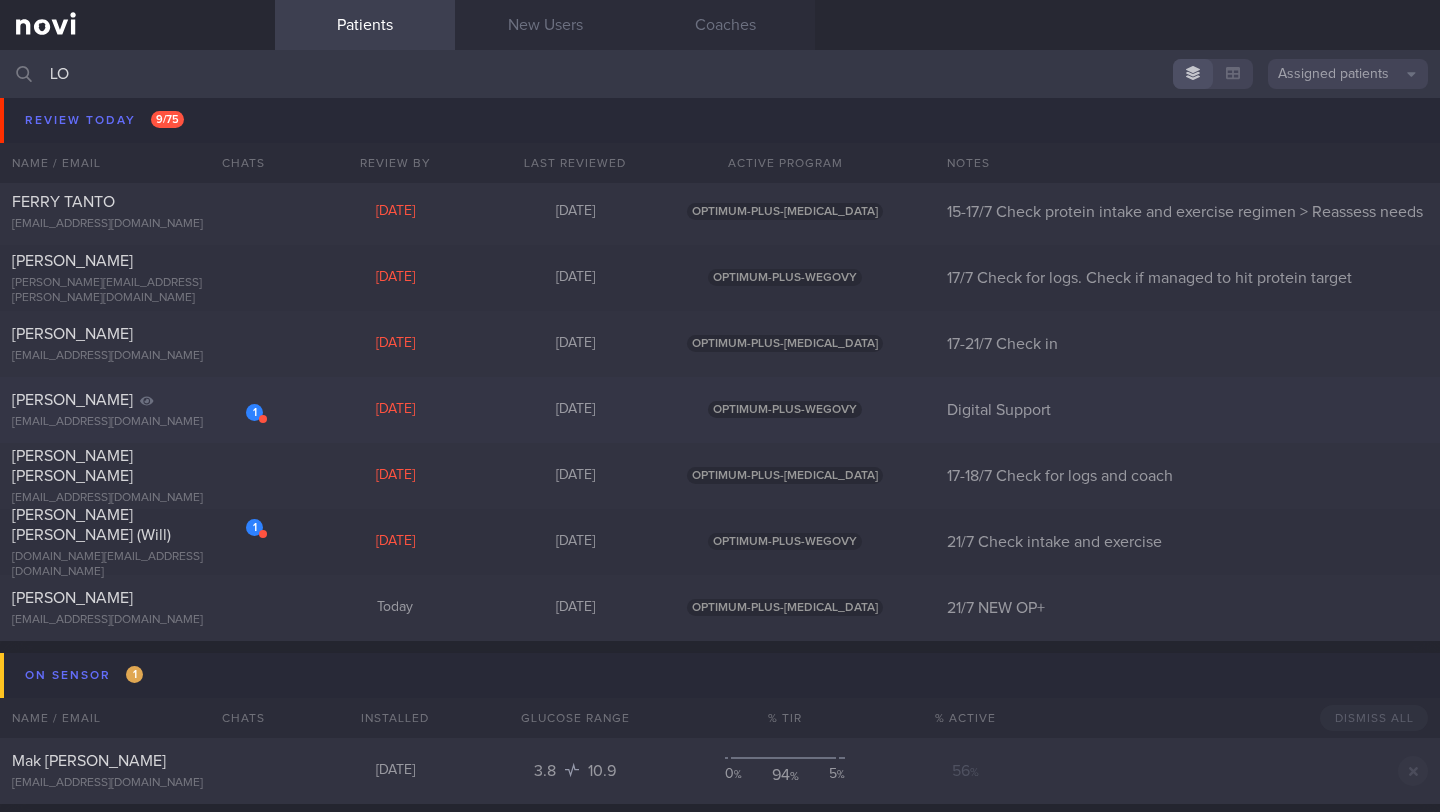 click on "[EMAIL_ADDRESS][DOMAIN_NAME]" at bounding box center [137, 422] 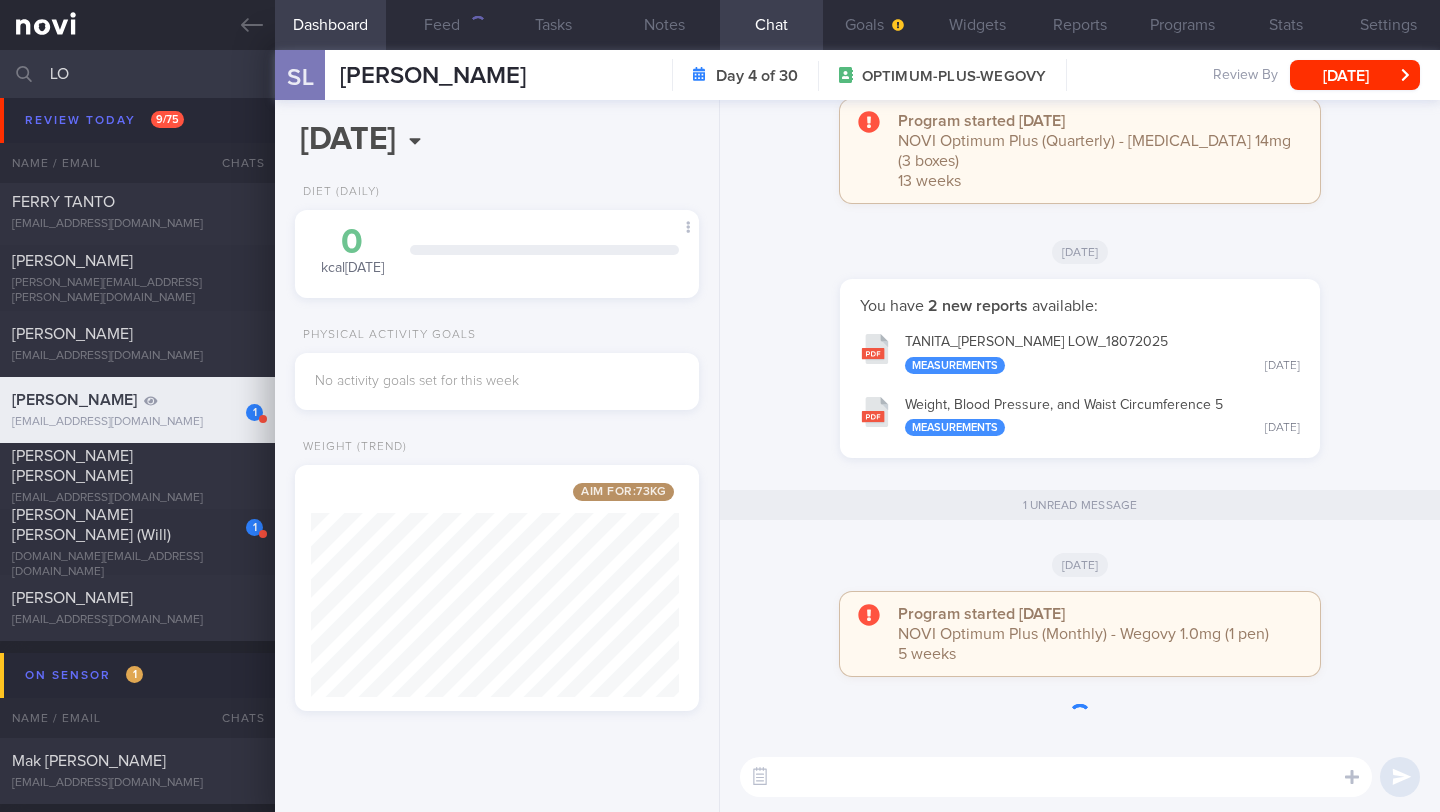 scroll, scrollTop: 999787, scrollLeft: 999632, axis: both 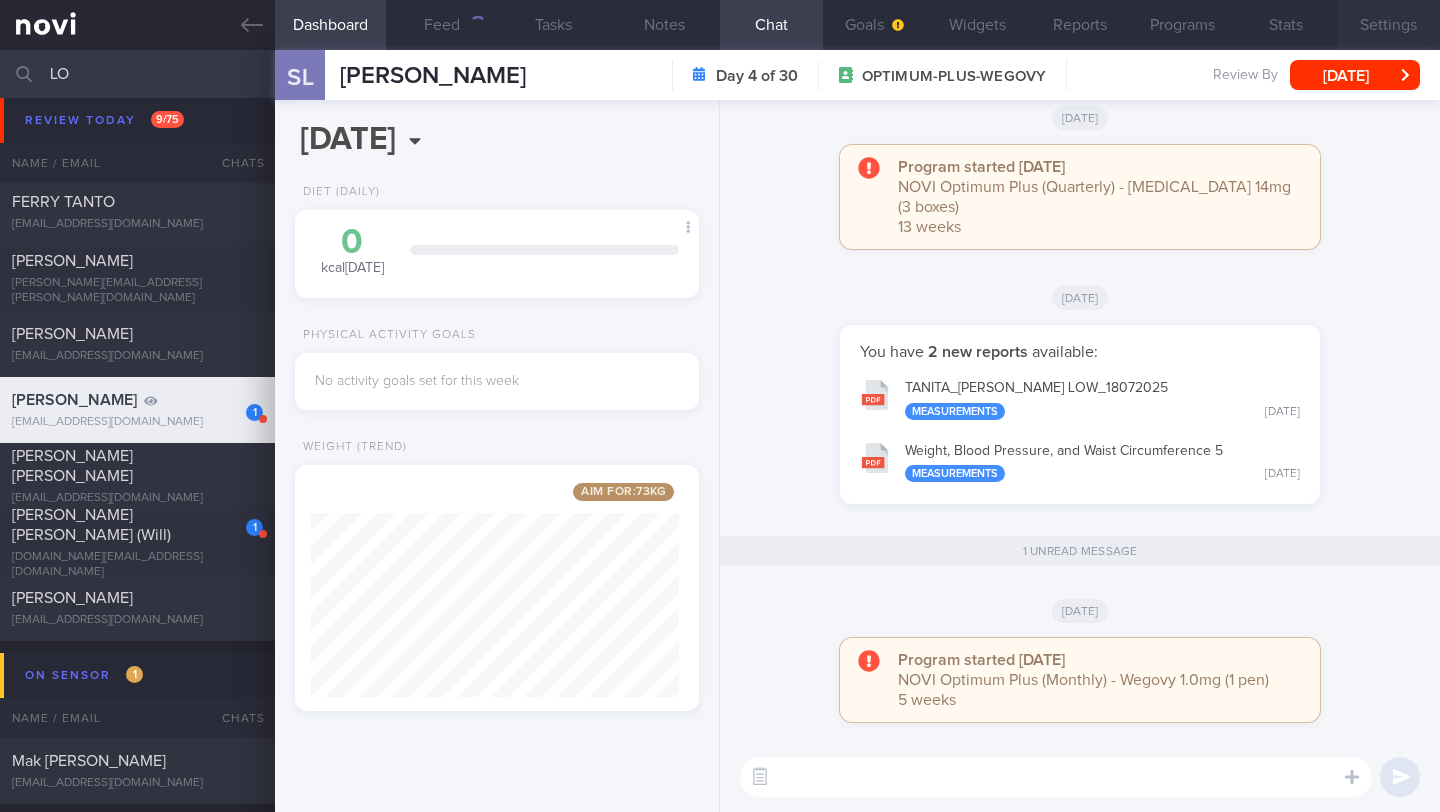 click on "Settings" at bounding box center [1388, 25] 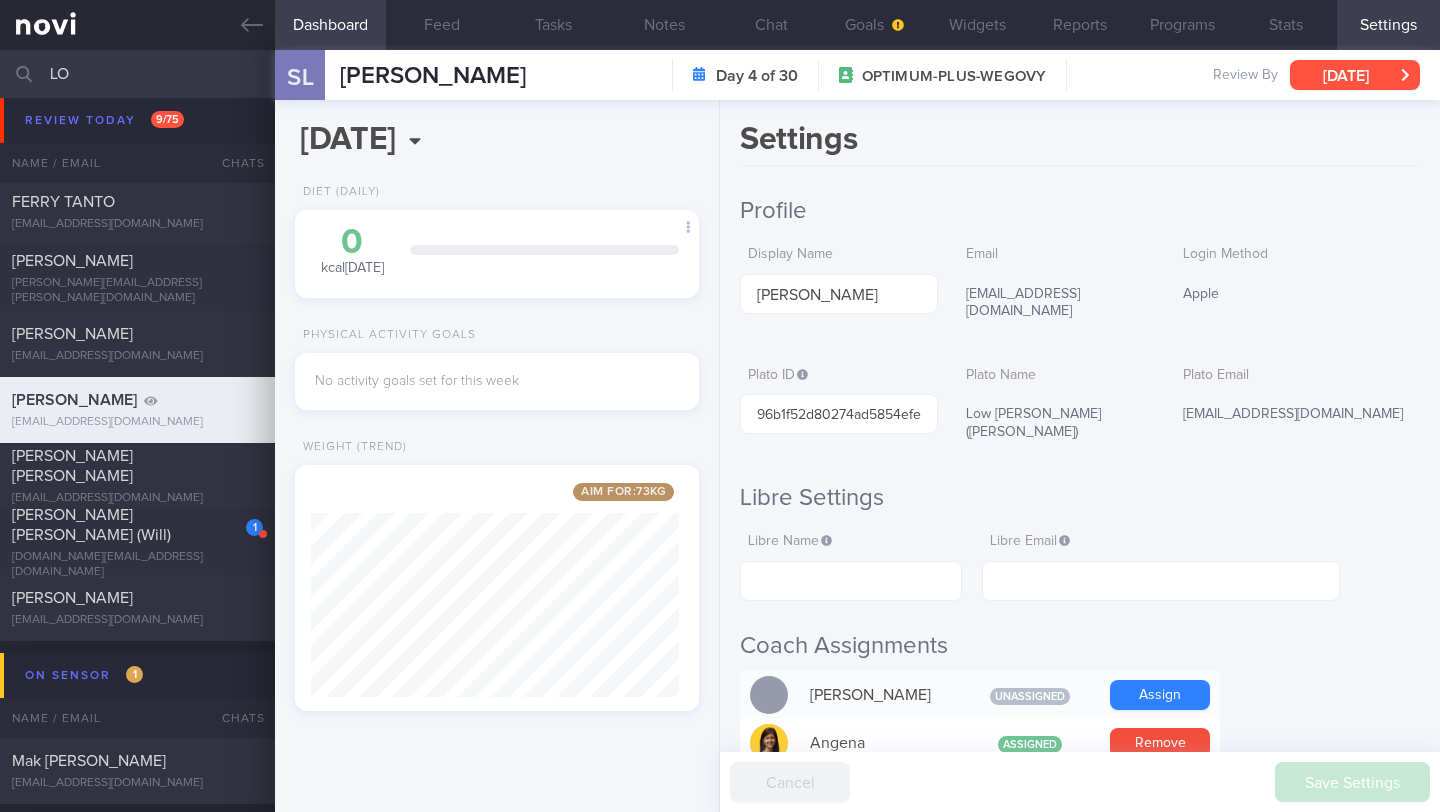 click on "[DATE]" at bounding box center (1355, 75) 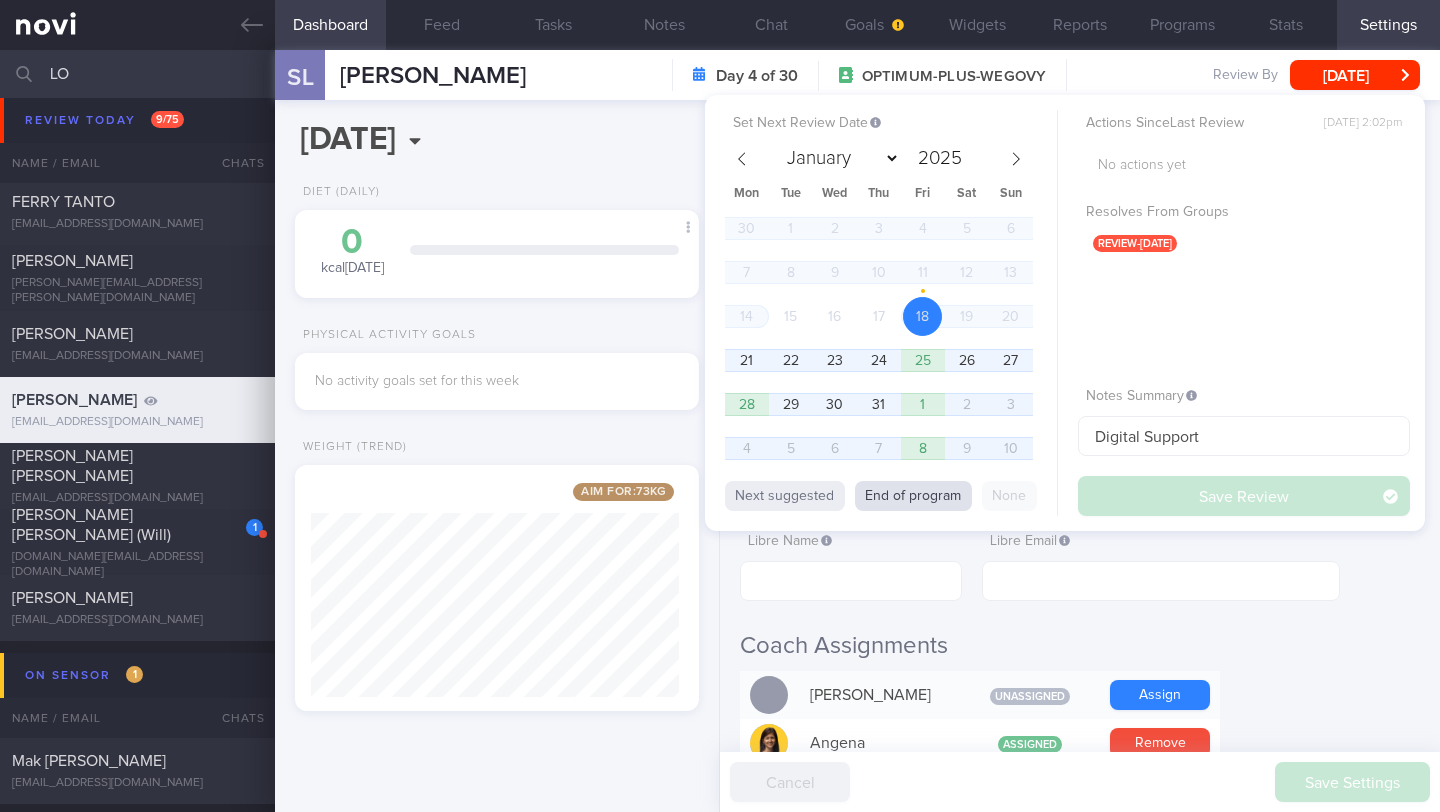 click on "End of program" at bounding box center [913, 496] 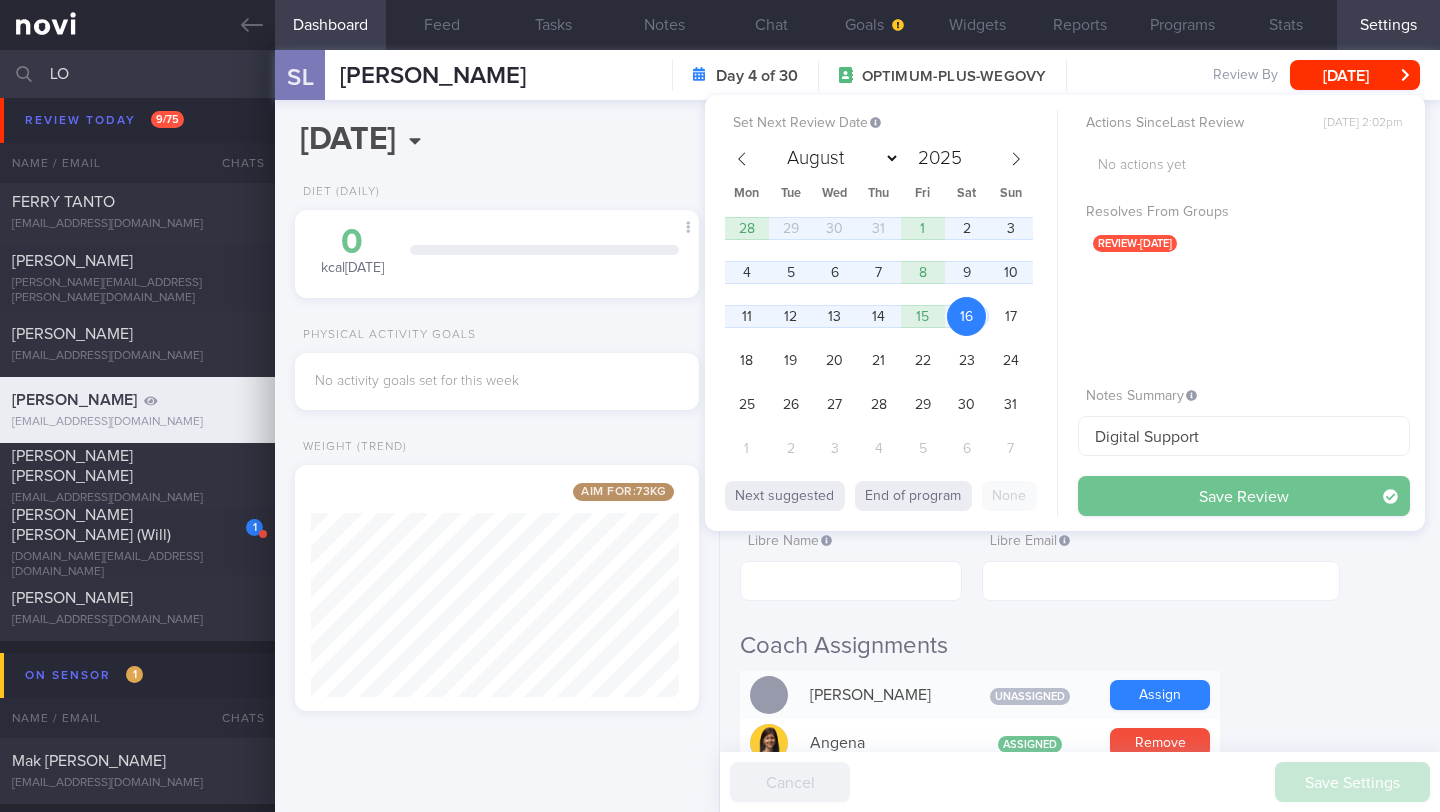 click on "Save Review" at bounding box center [1244, 496] 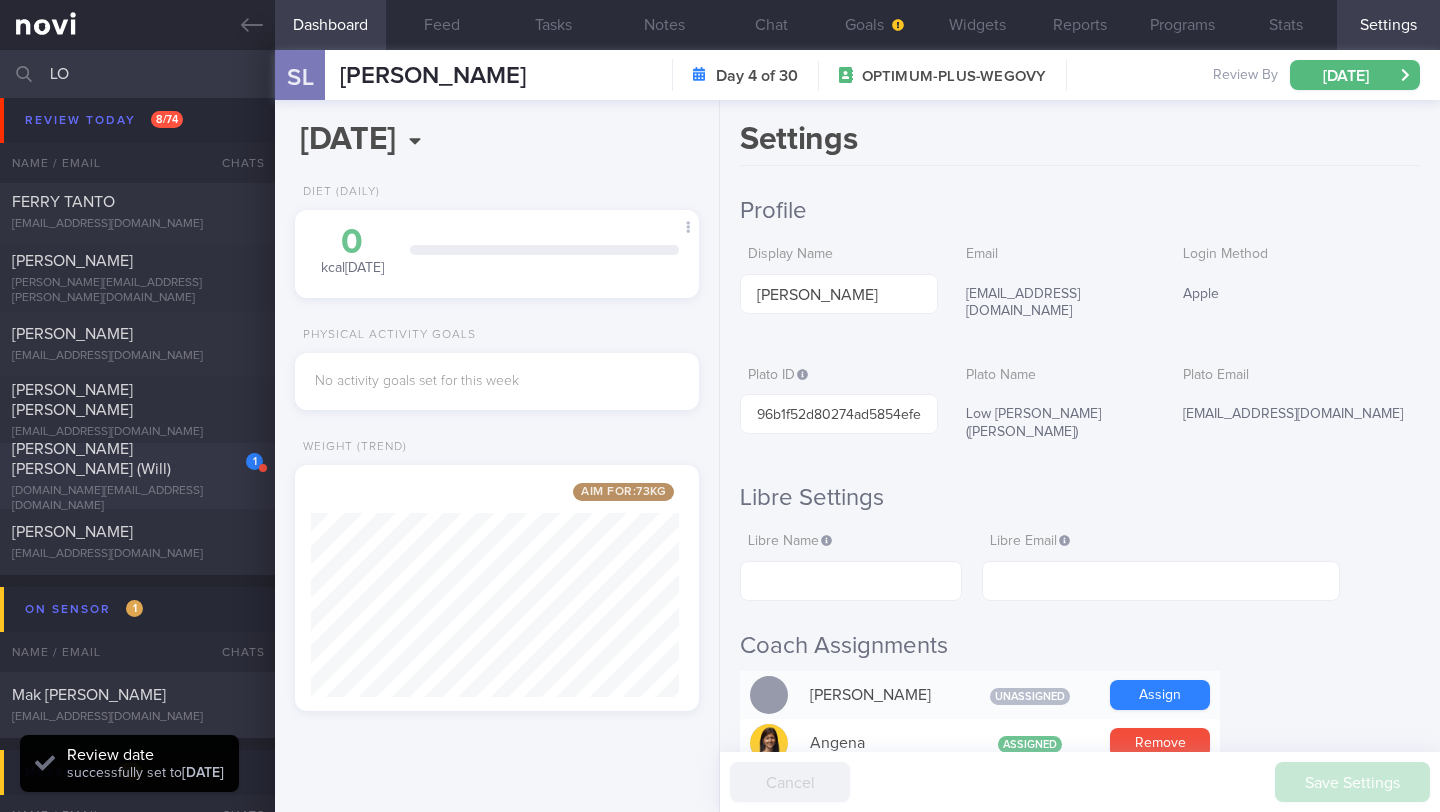 click on "[DOMAIN_NAME][EMAIL_ADDRESS][DOMAIN_NAME]" at bounding box center [137, 499] 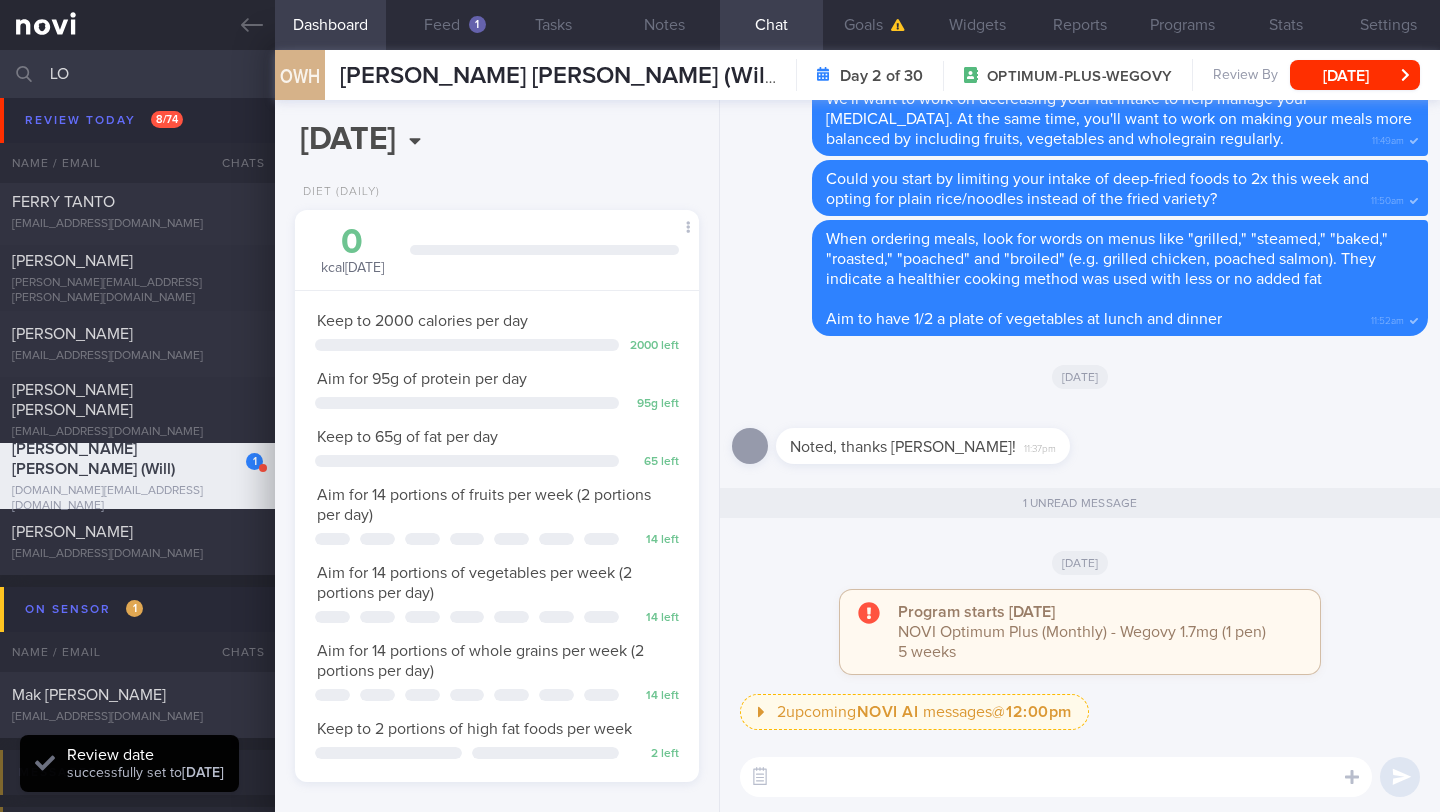 scroll, scrollTop: 999795, scrollLeft: 999647, axis: both 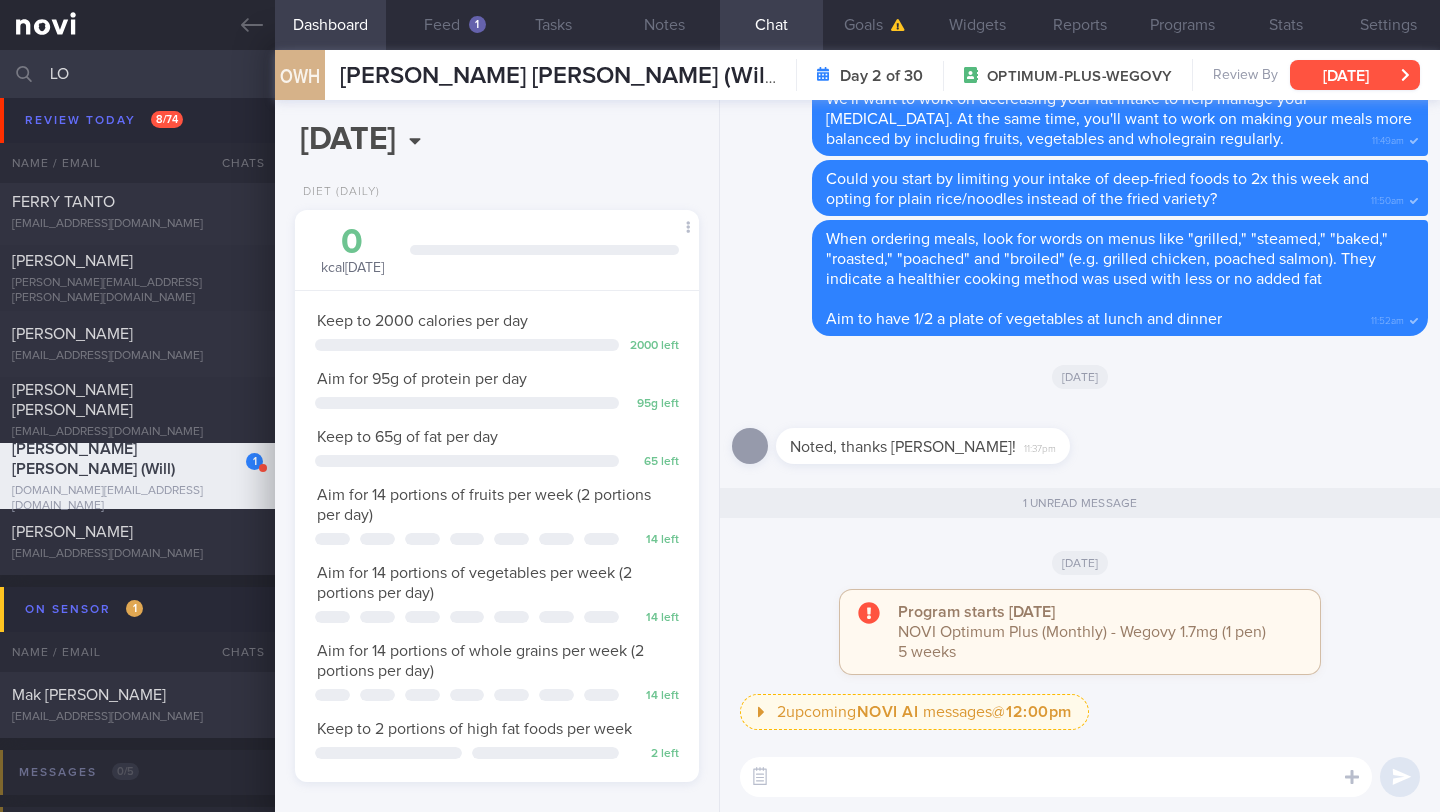 click on "[DATE]" at bounding box center [1355, 75] 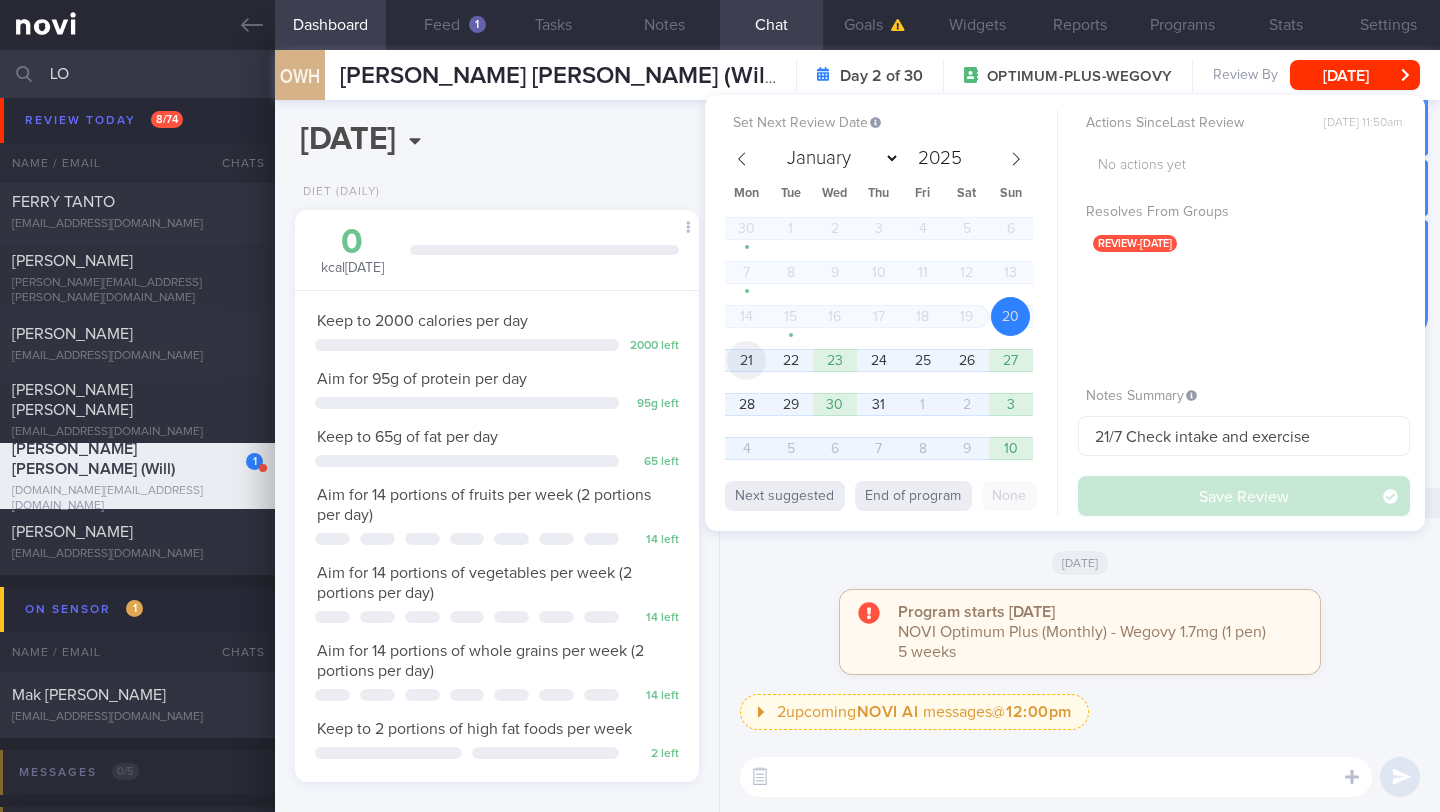 click on "21" at bounding box center (746, 360) 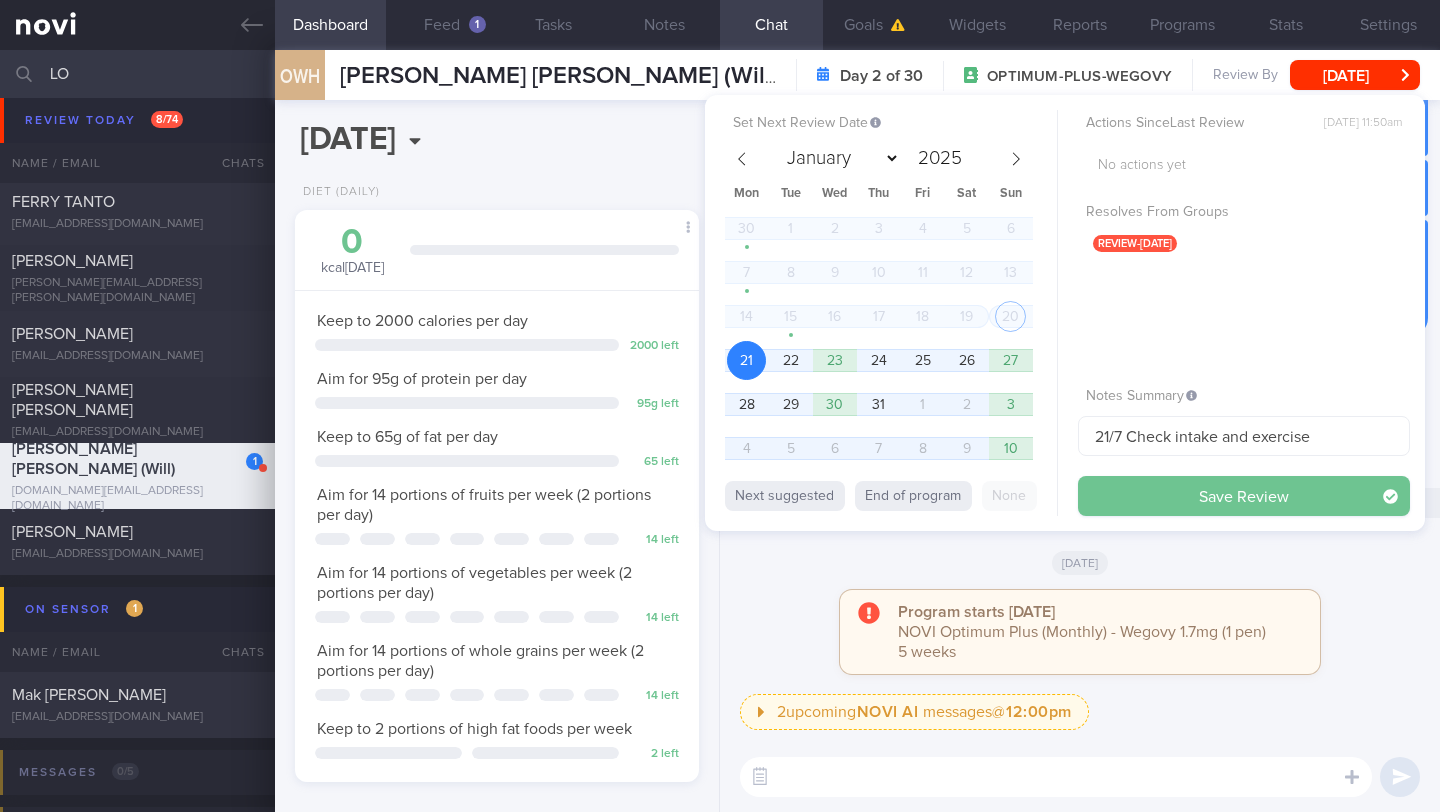 click on "Save Review" at bounding box center [1244, 496] 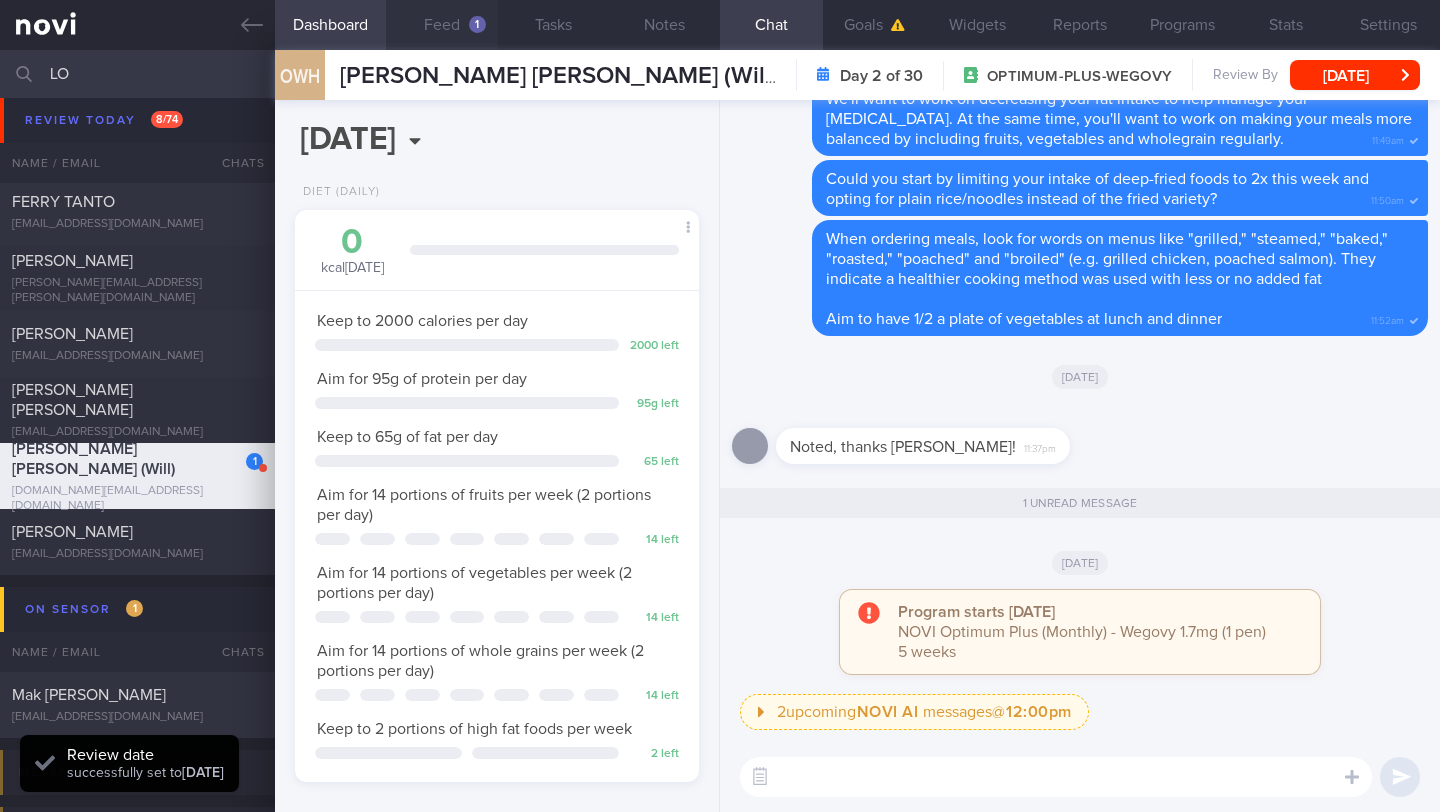 click on "1" at bounding box center [477, 24] 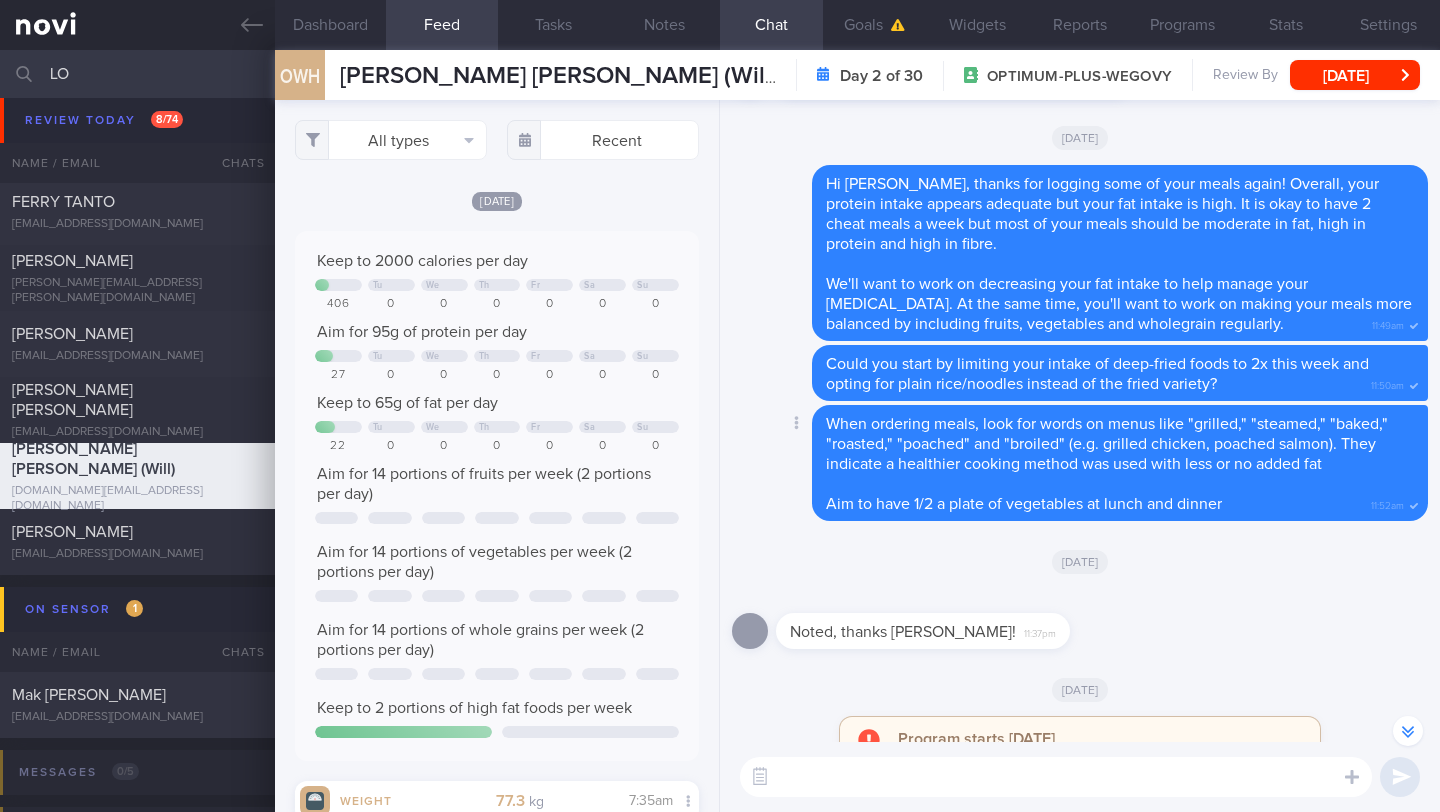 scroll, scrollTop: -168, scrollLeft: 0, axis: vertical 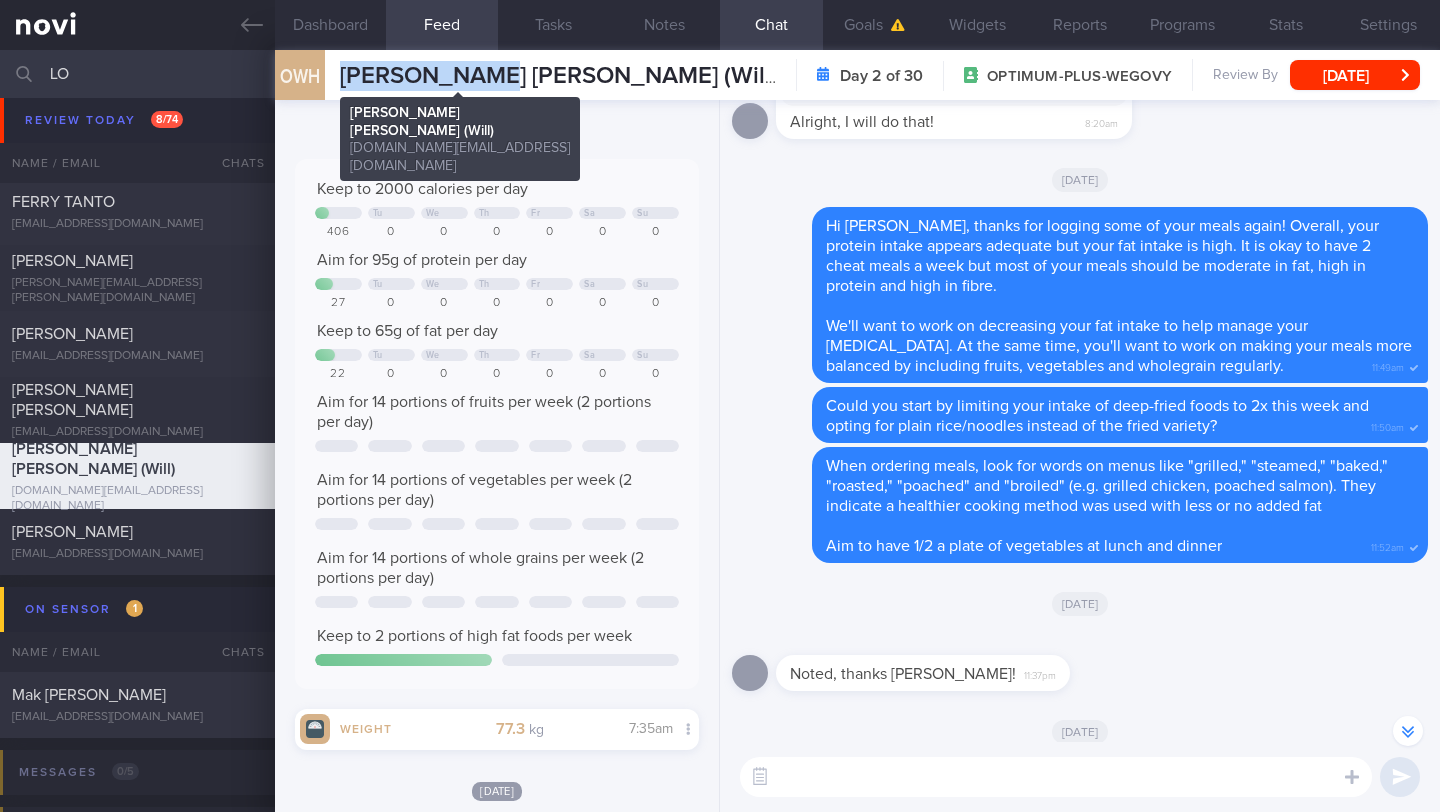 drag, startPoint x: 513, startPoint y: 80, endPoint x: 342, endPoint y: 73, distance: 171.14322 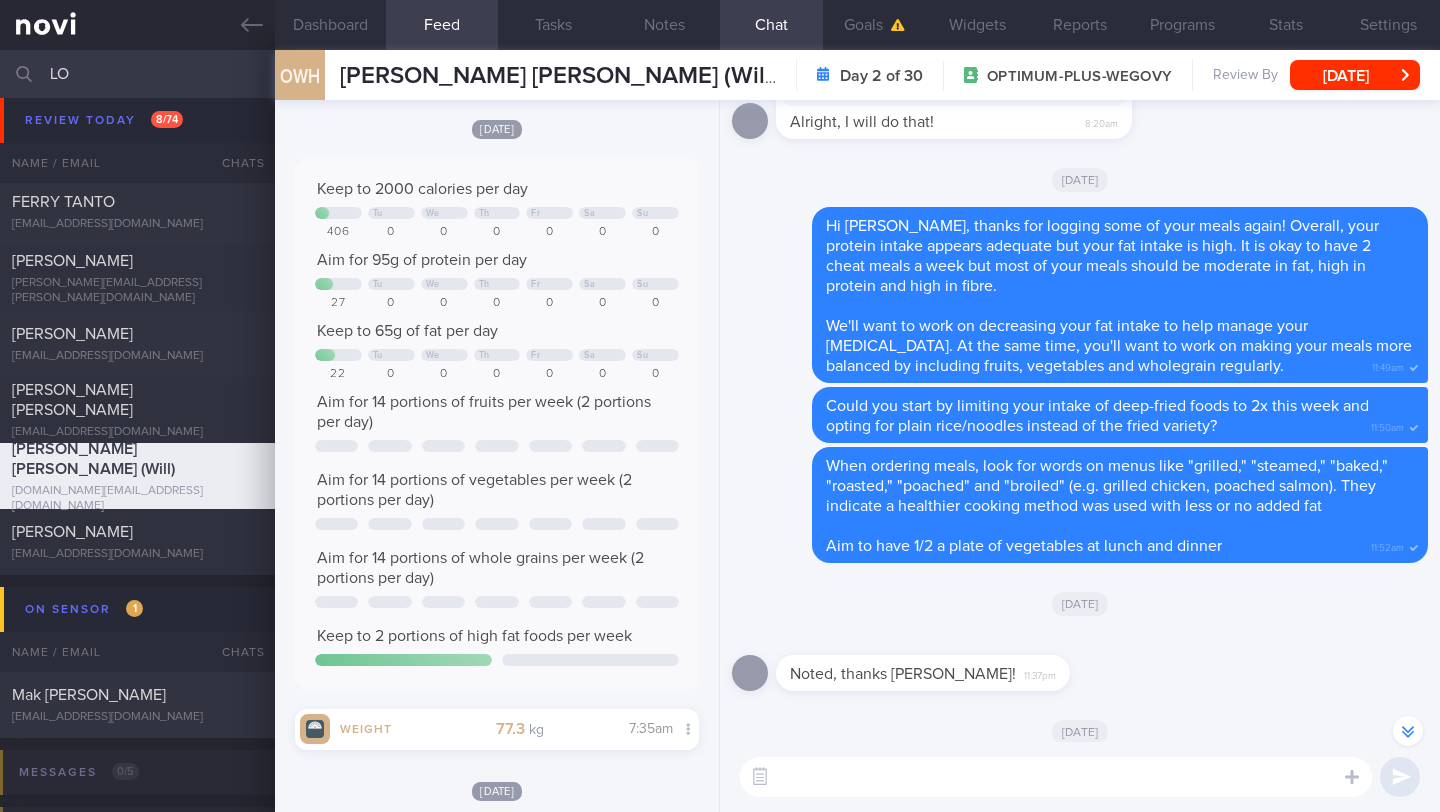 click at bounding box center [1056, 777] 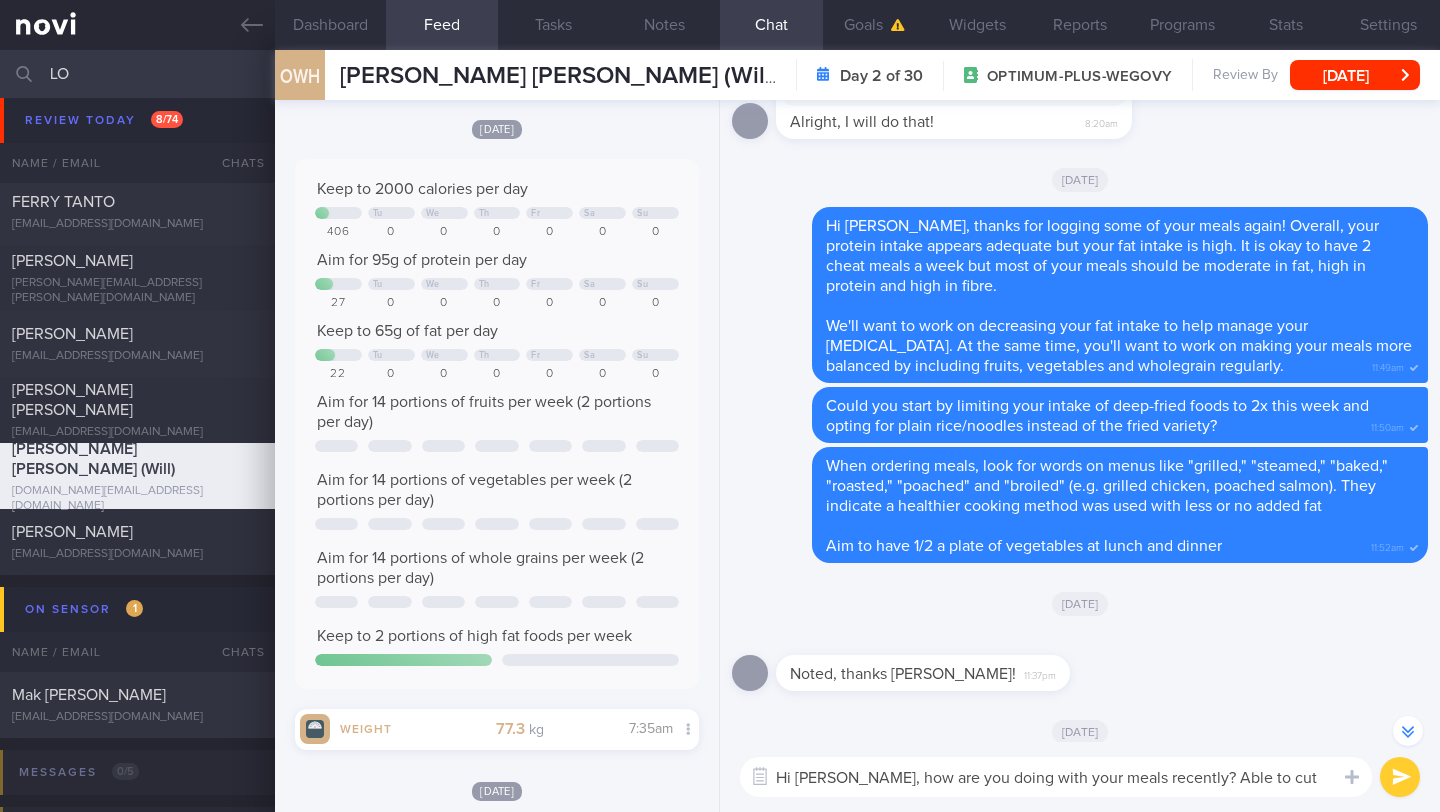 scroll, scrollTop: 0, scrollLeft: 0, axis: both 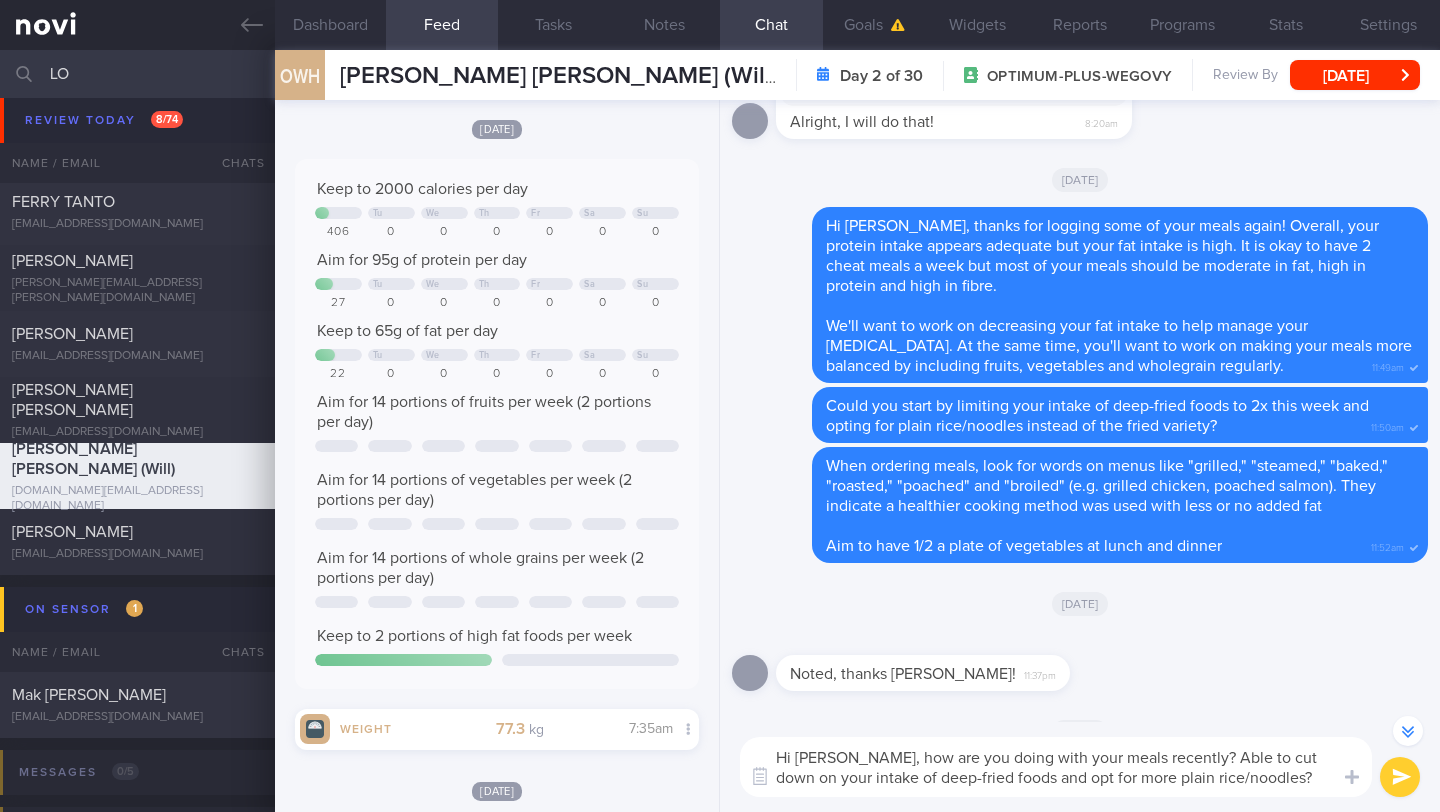 type on "Hi [PERSON_NAME], how are you doing with your meals recently? Able to cut down on your intake of deep-fried foods and opt for more plain rice/noodles? 🙂" 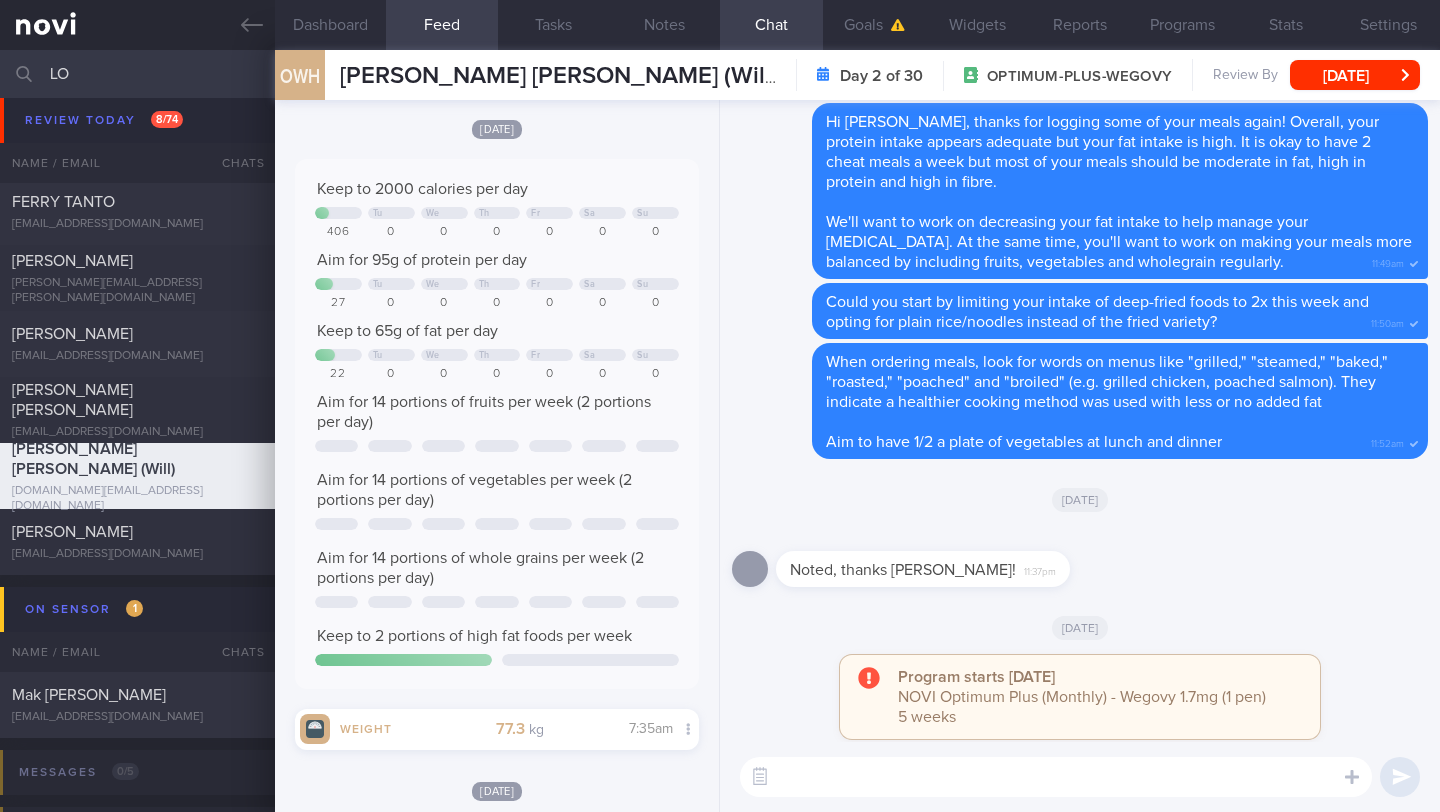 scroll, scrollTop: 0, scrollLeft: 0, axis: both 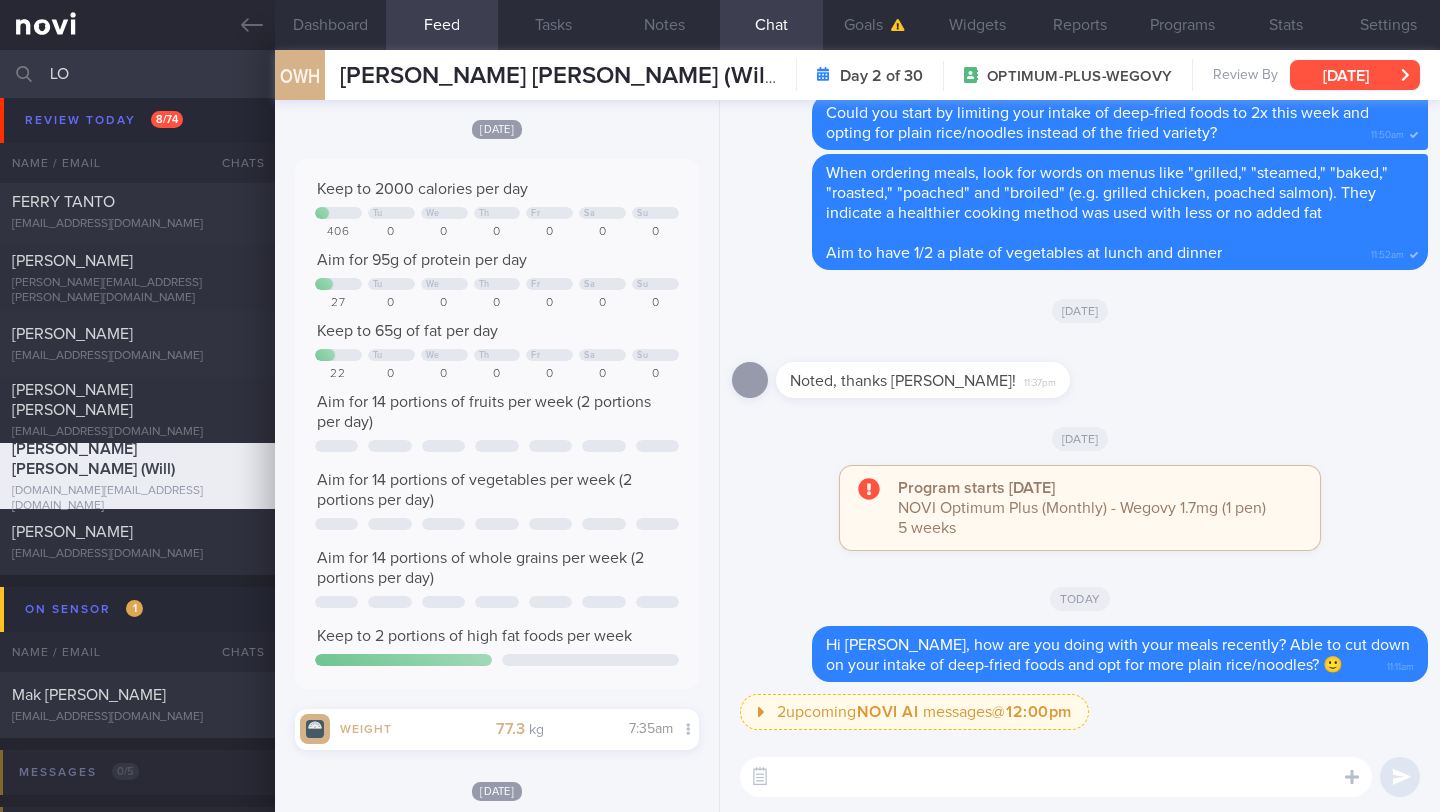 click on "[DATE]" at bounding box center (1355, 75) 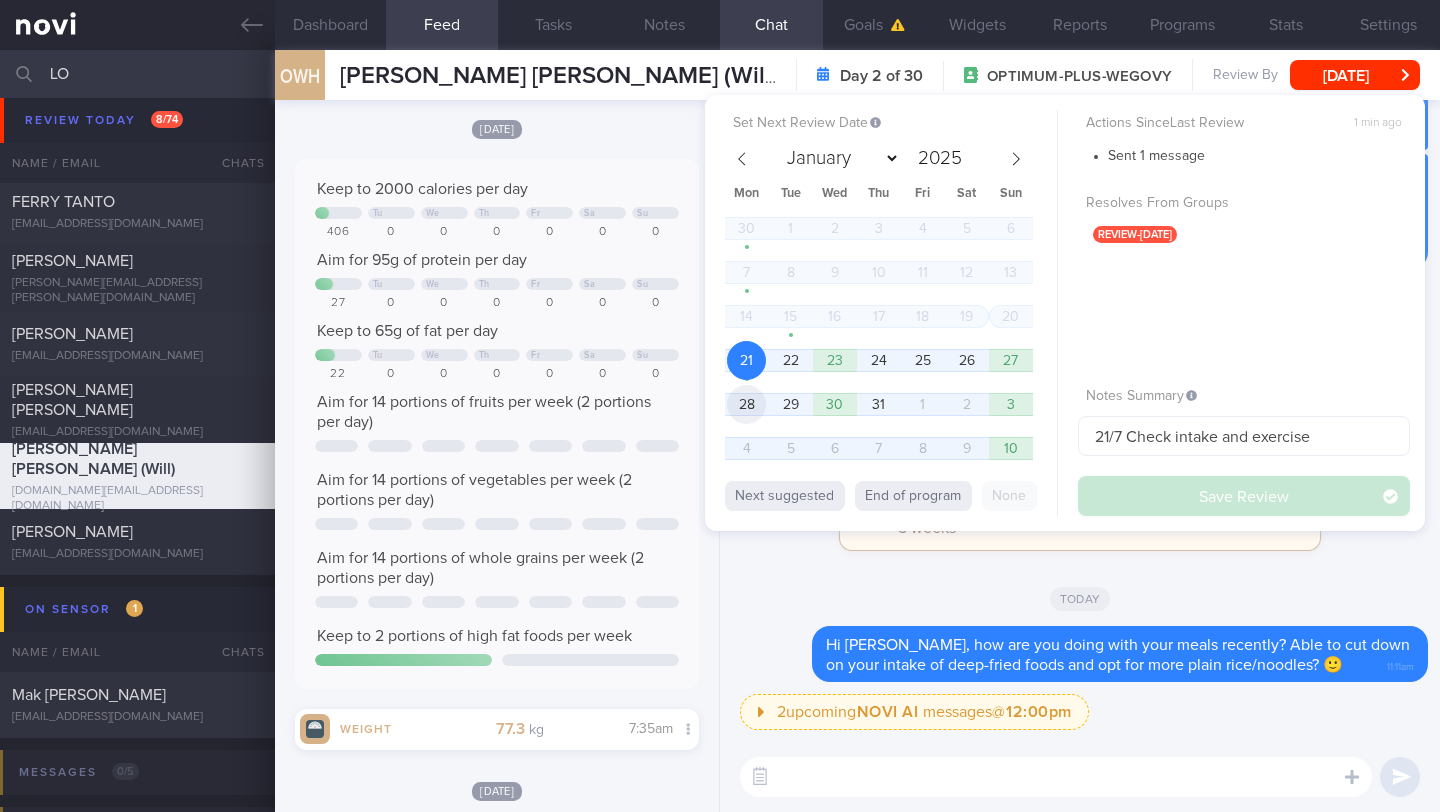 click on "28" at bounding box center (746, 404) 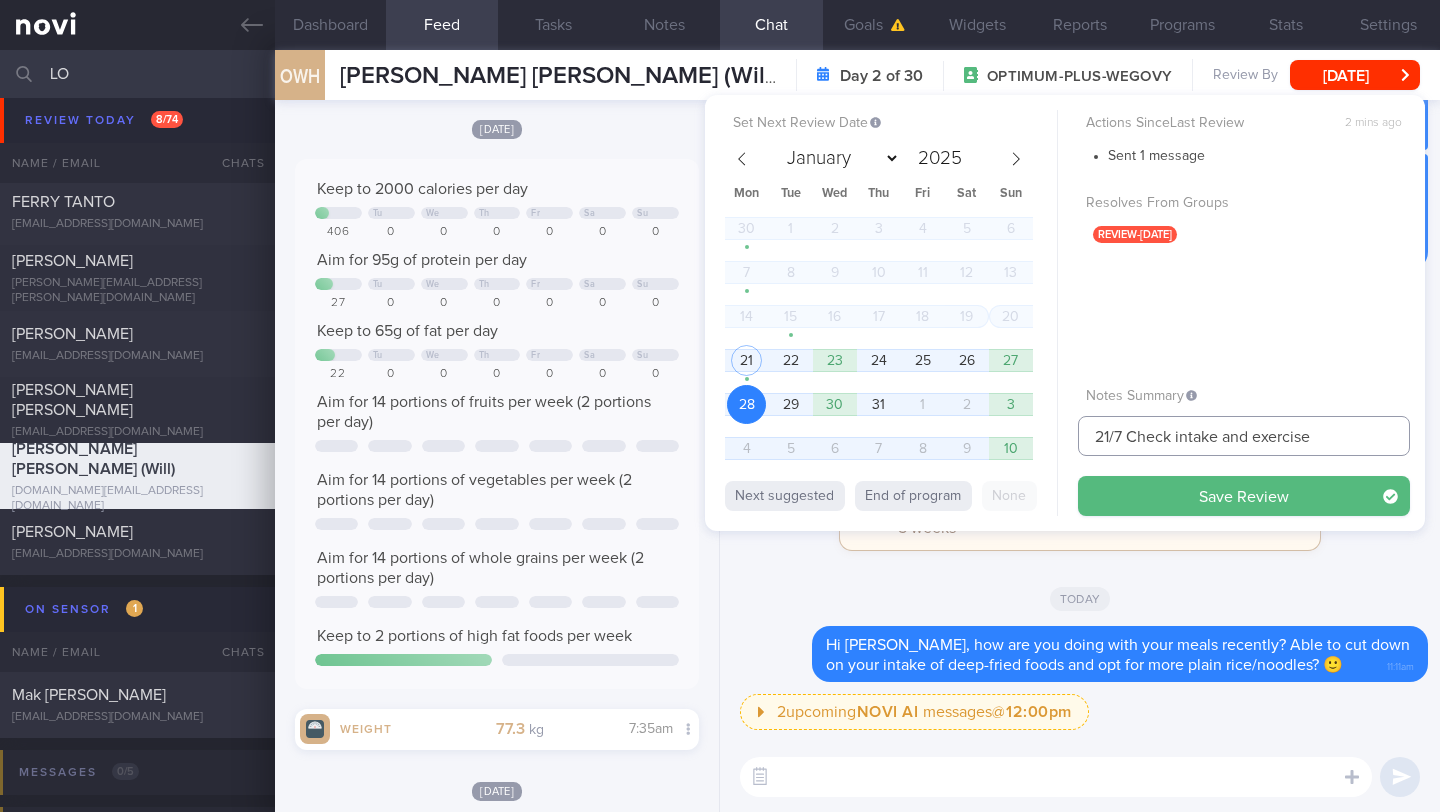 drag, startPoint x: 1110, startPoint y: 438, endPoint x: 1096, endPoint y: 438, distance: 14 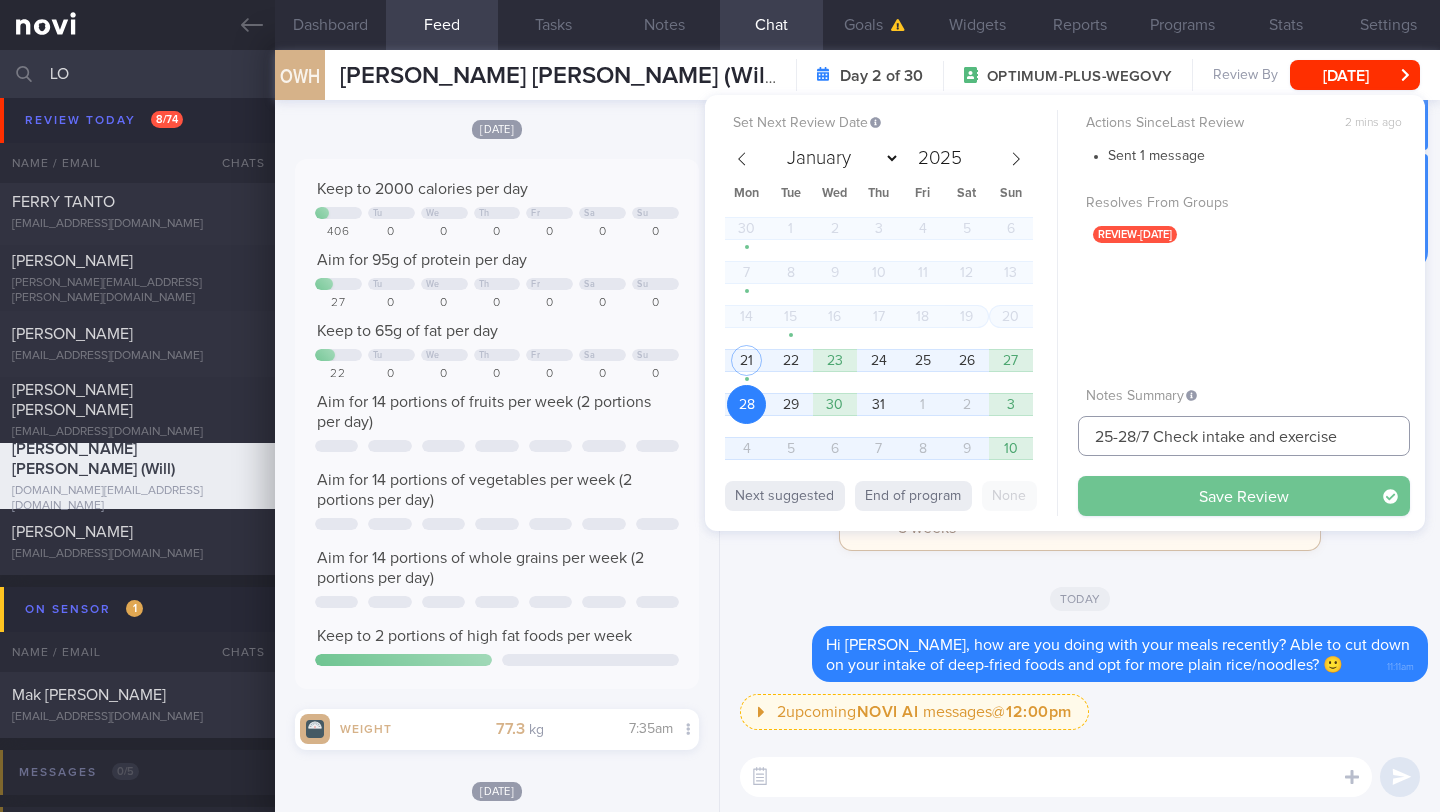 type on "25-28/7 Check intake and exercise" 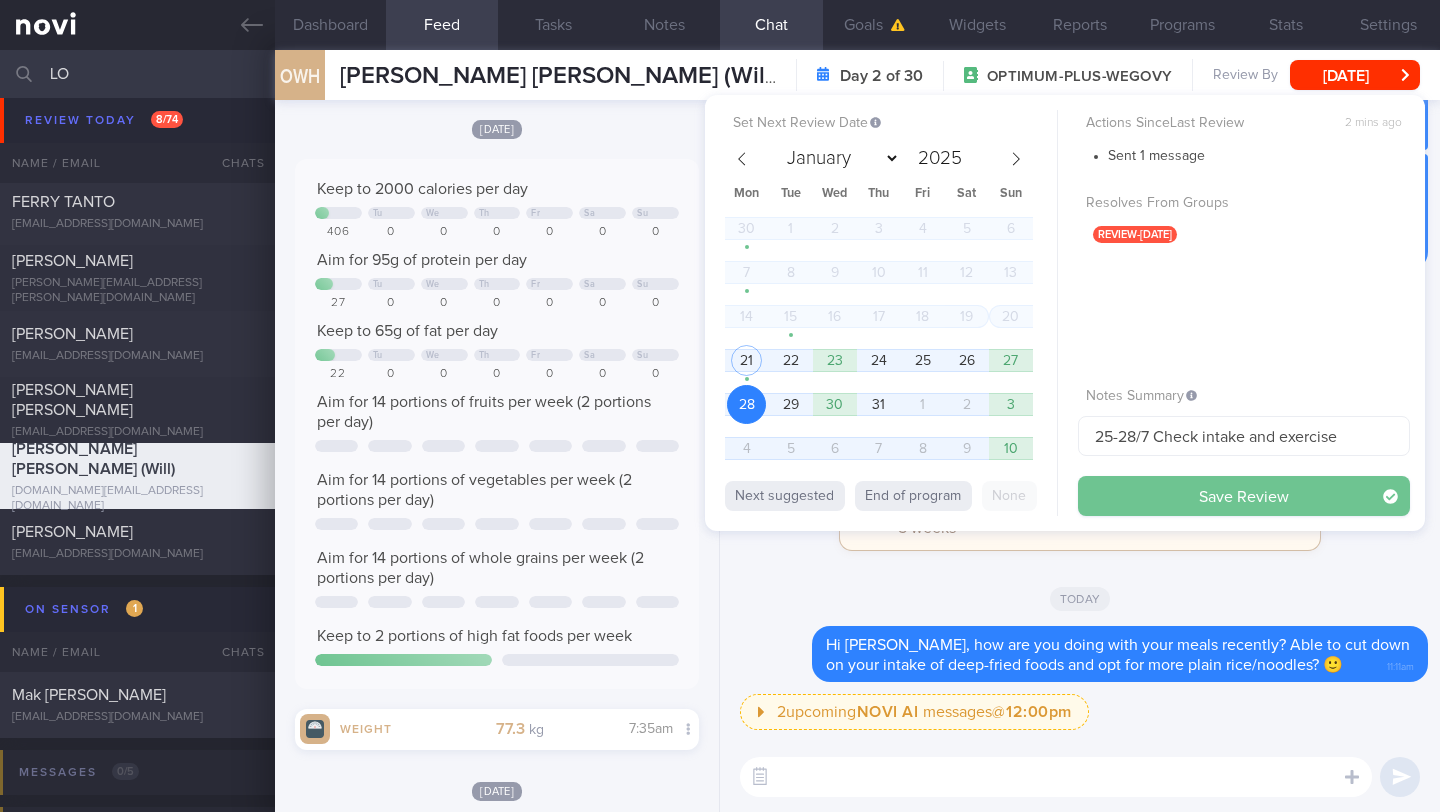 click on "Save Review" at bounding box center [1244, 496] 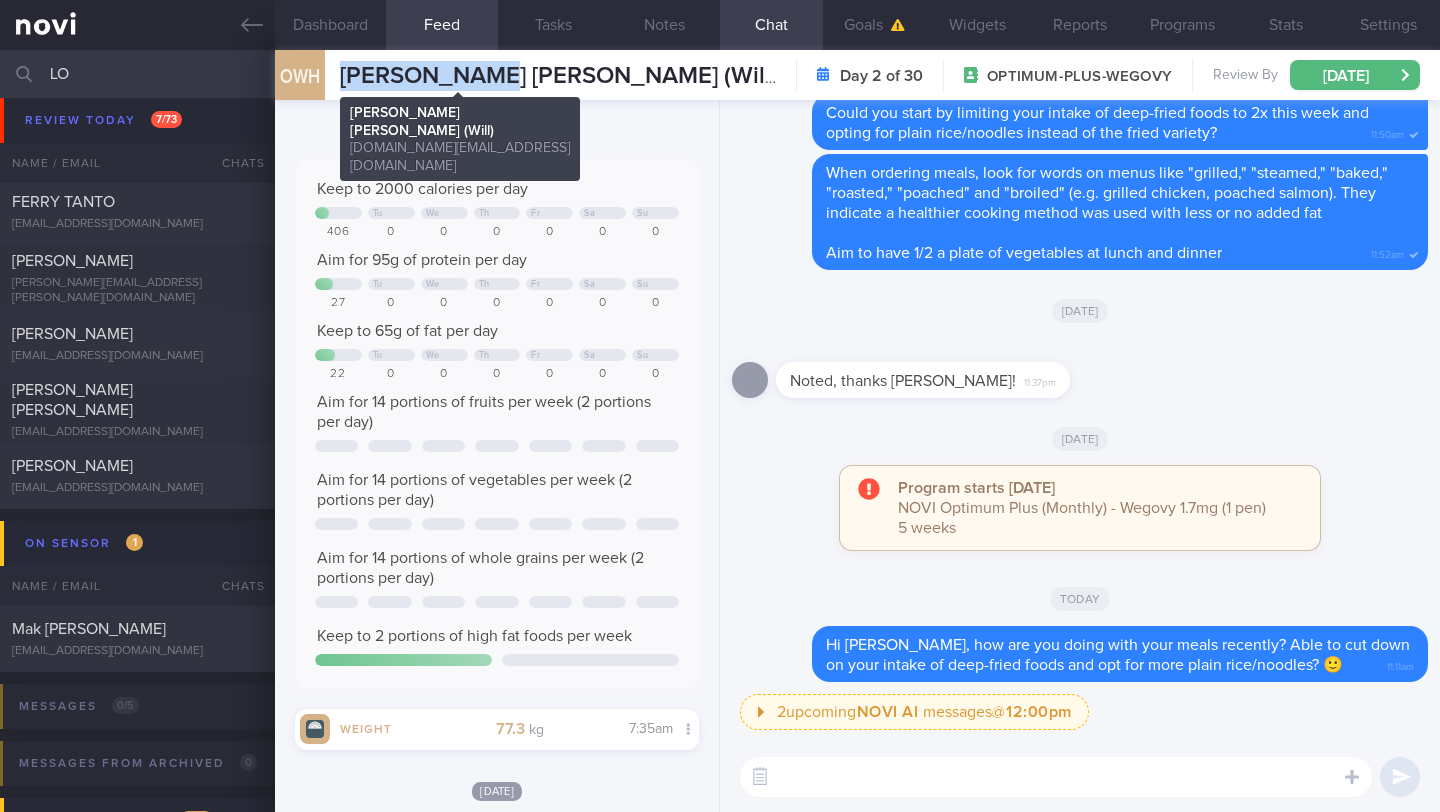 drag, startPoint x: 342, startPoint y: 79, endPoint x: 511, endPoint y: 74, distance: 169.07394 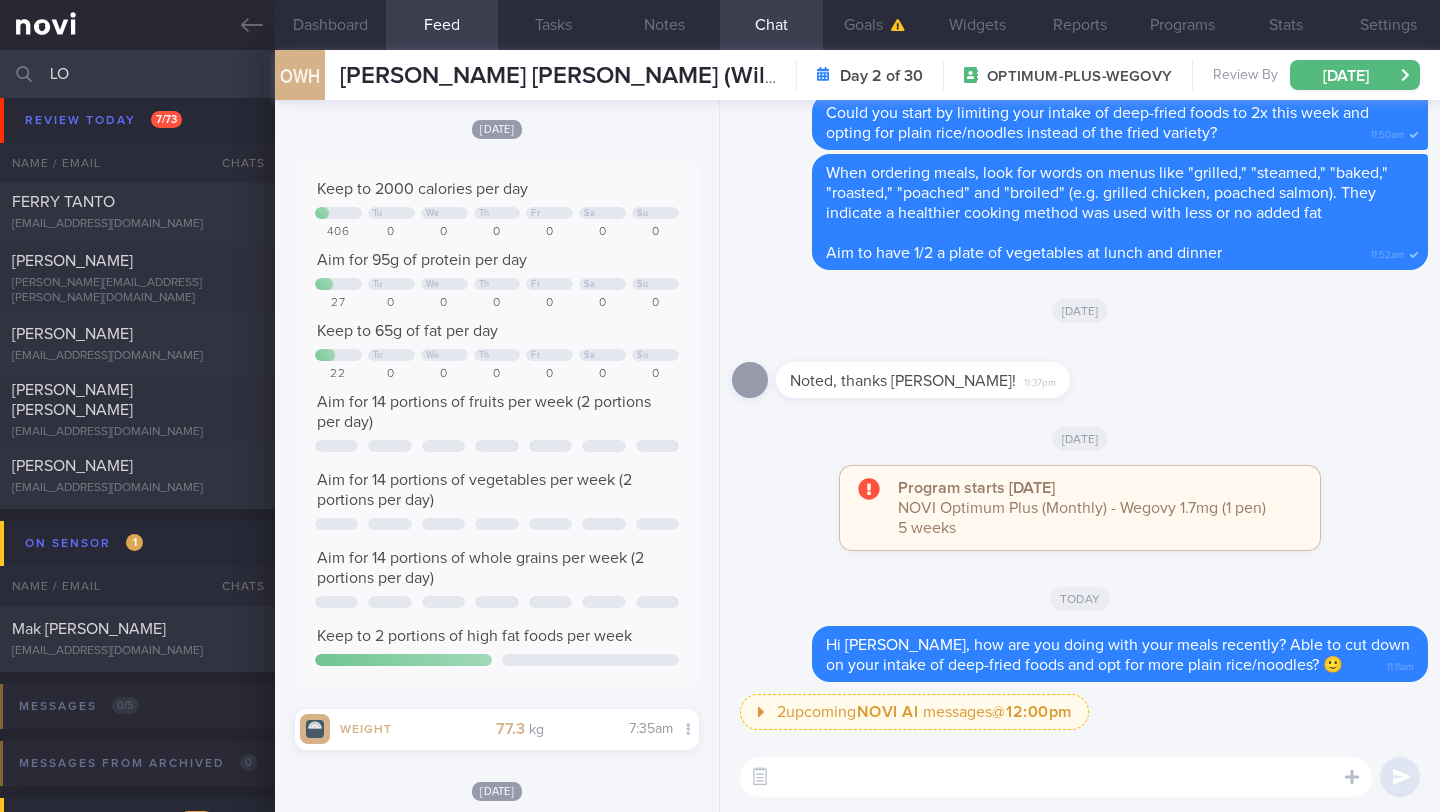 click at bounding box center [1056, 777] 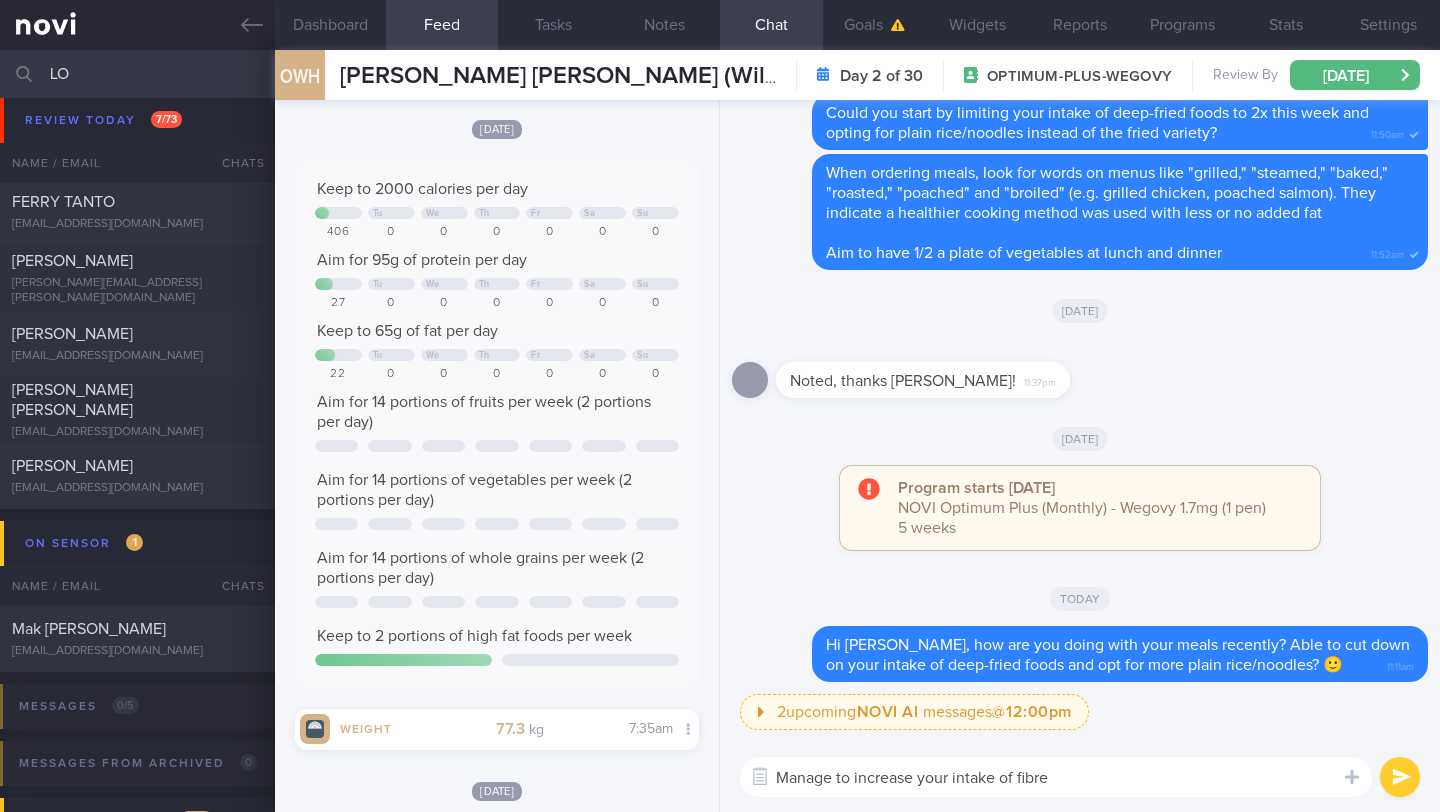 type on "Manage to increase your intake of fibre?" 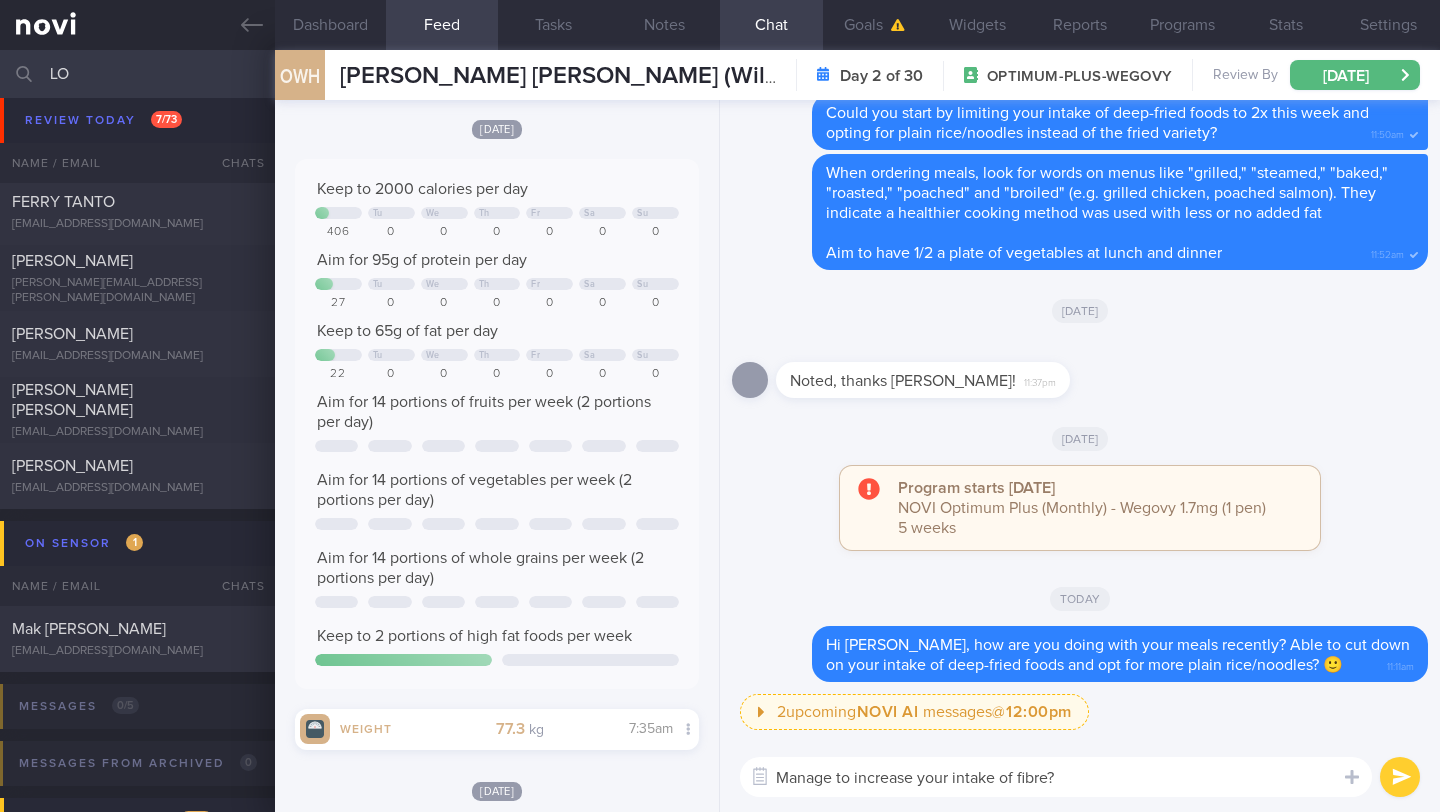type 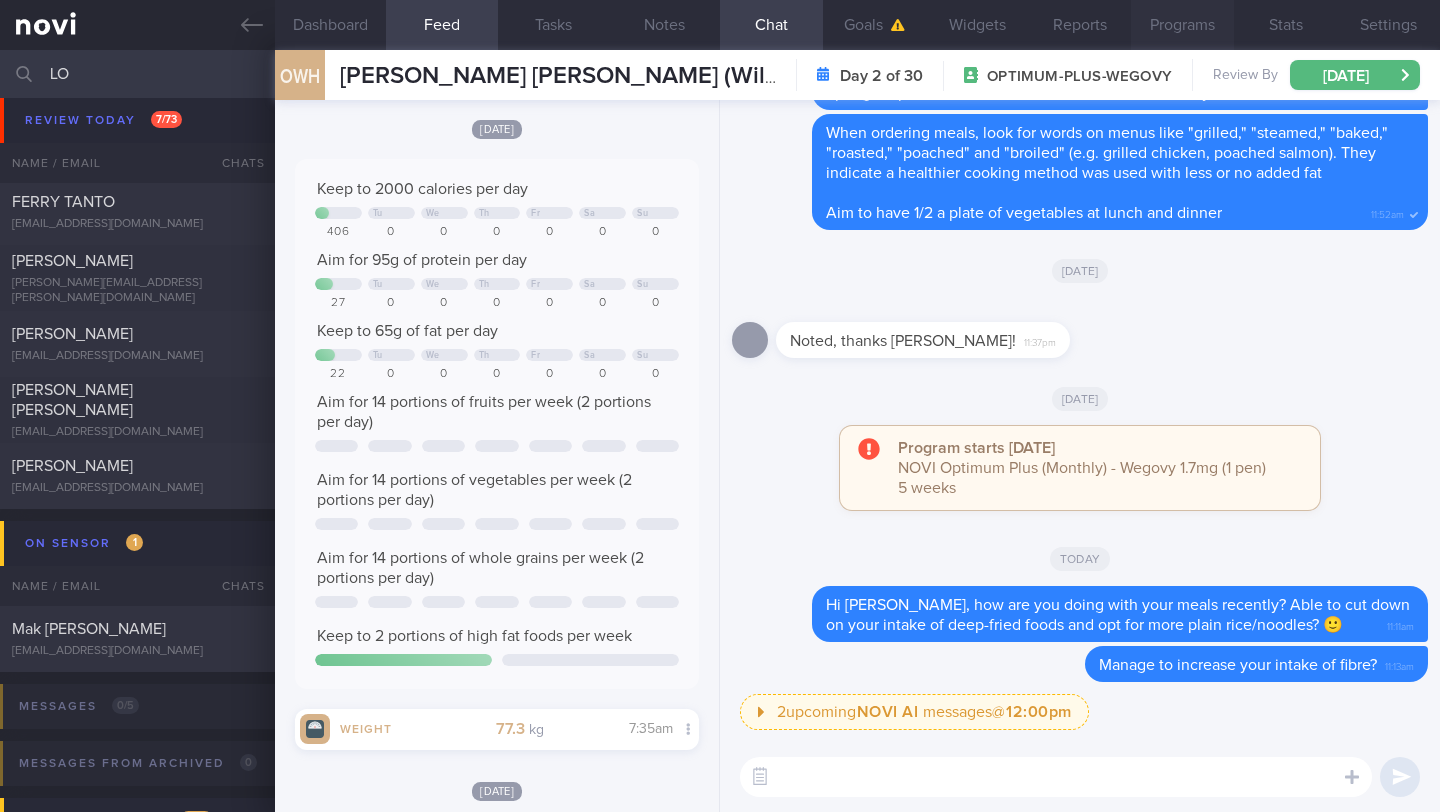 click on "Programs" at bounding box center (1182, 25) 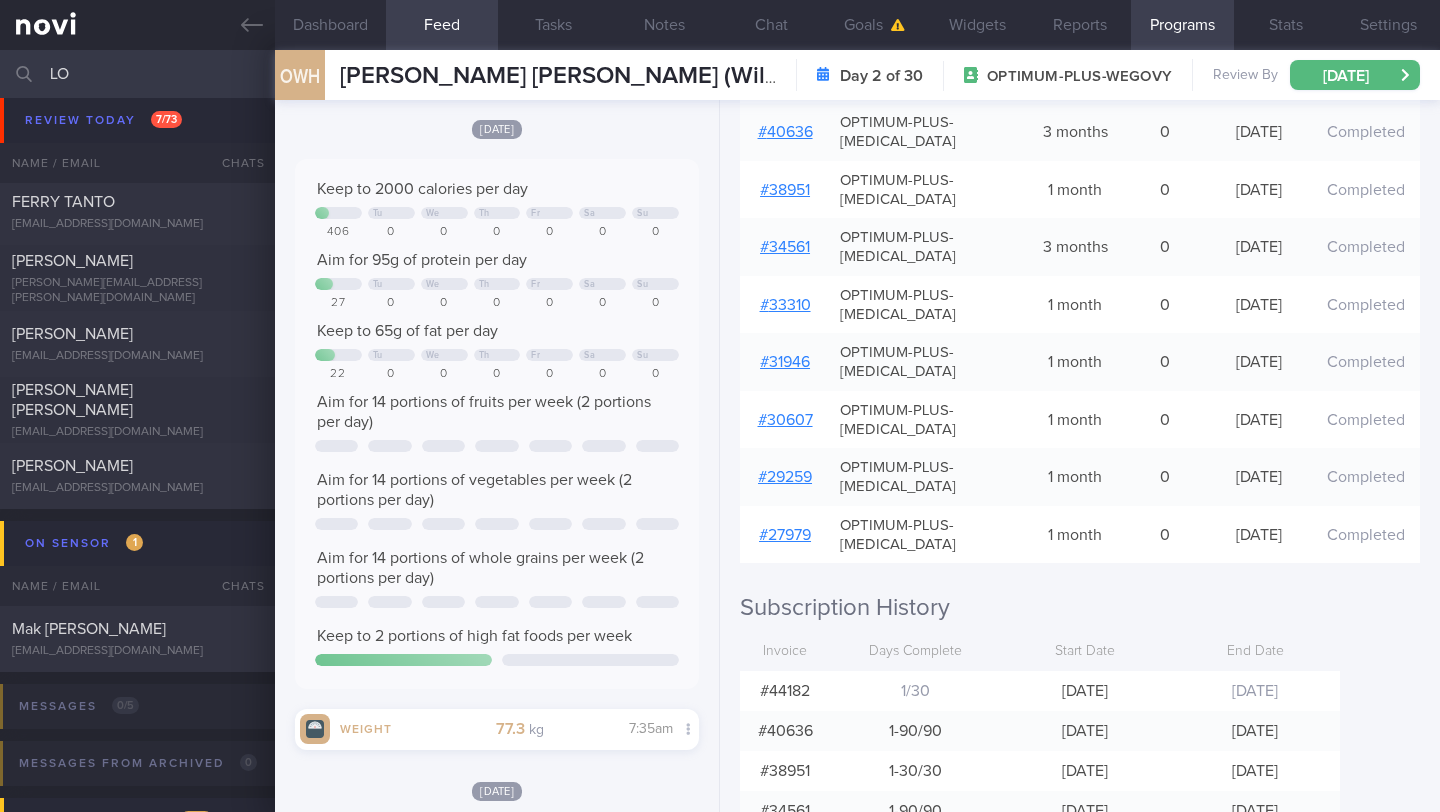scroll, scrollTop: 510, scrollLeft: 0, axis: vertical 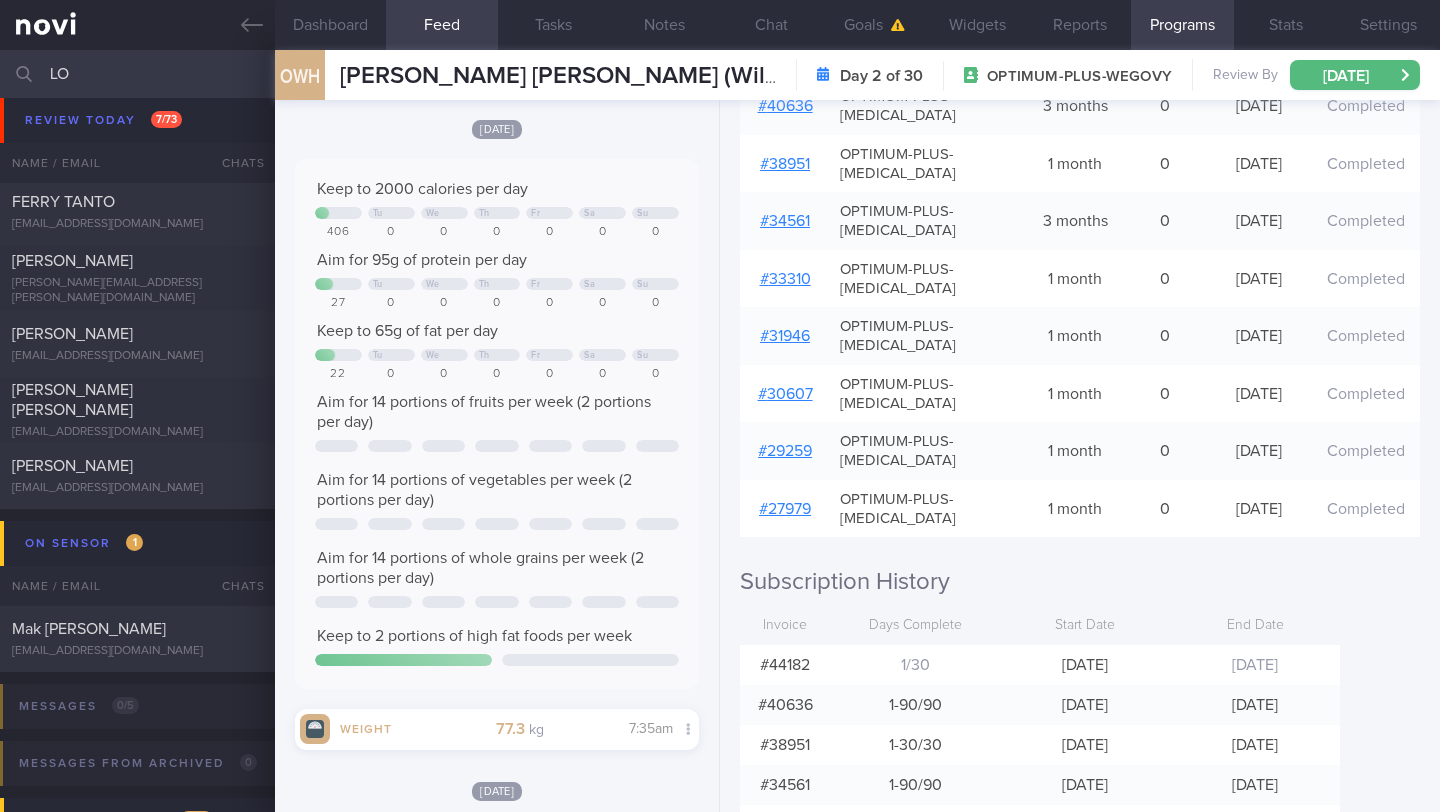 click on "LO" at bounding box center (720, 74) 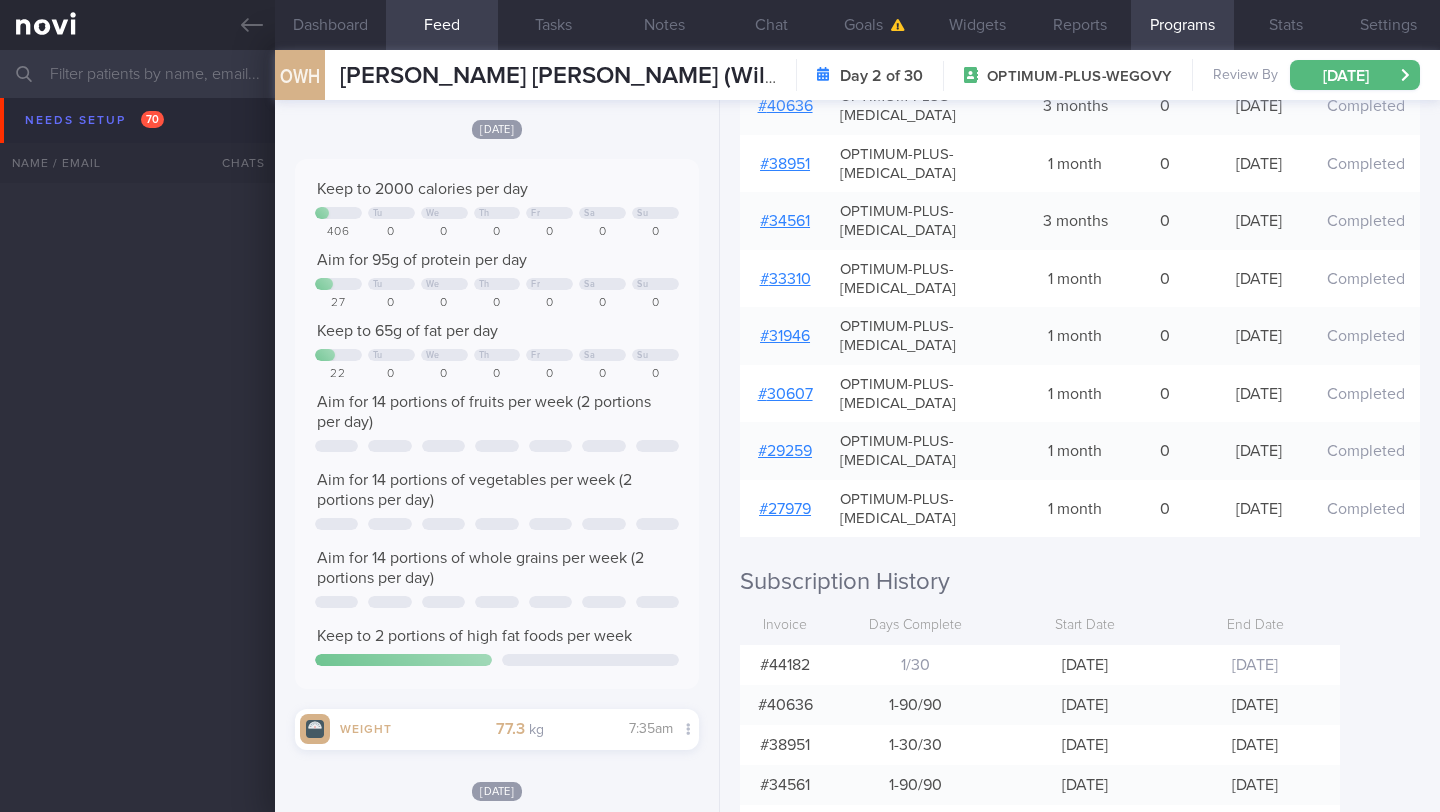 scroll, scrollTop: 3479, scrollLeft: 0, axis: vertical 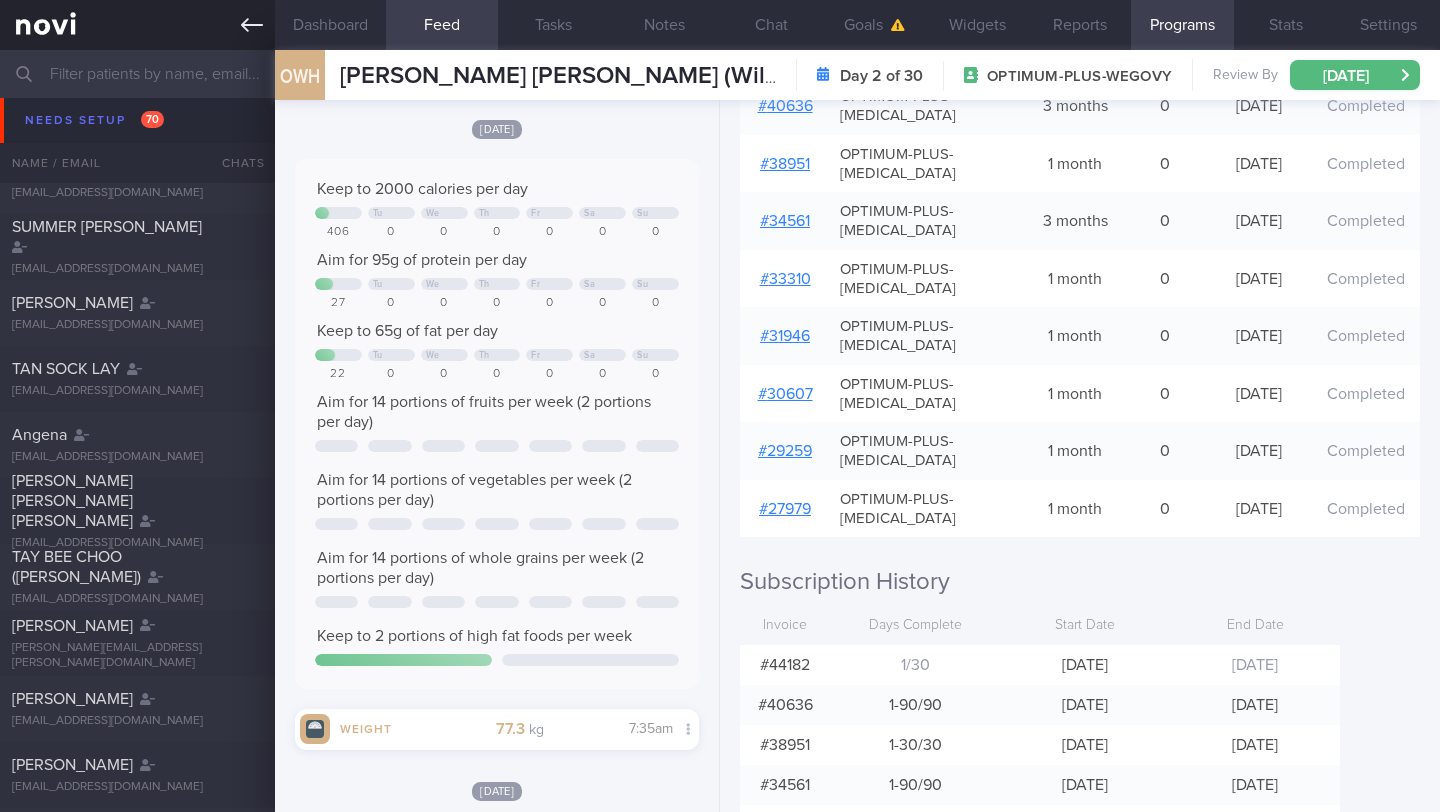 type 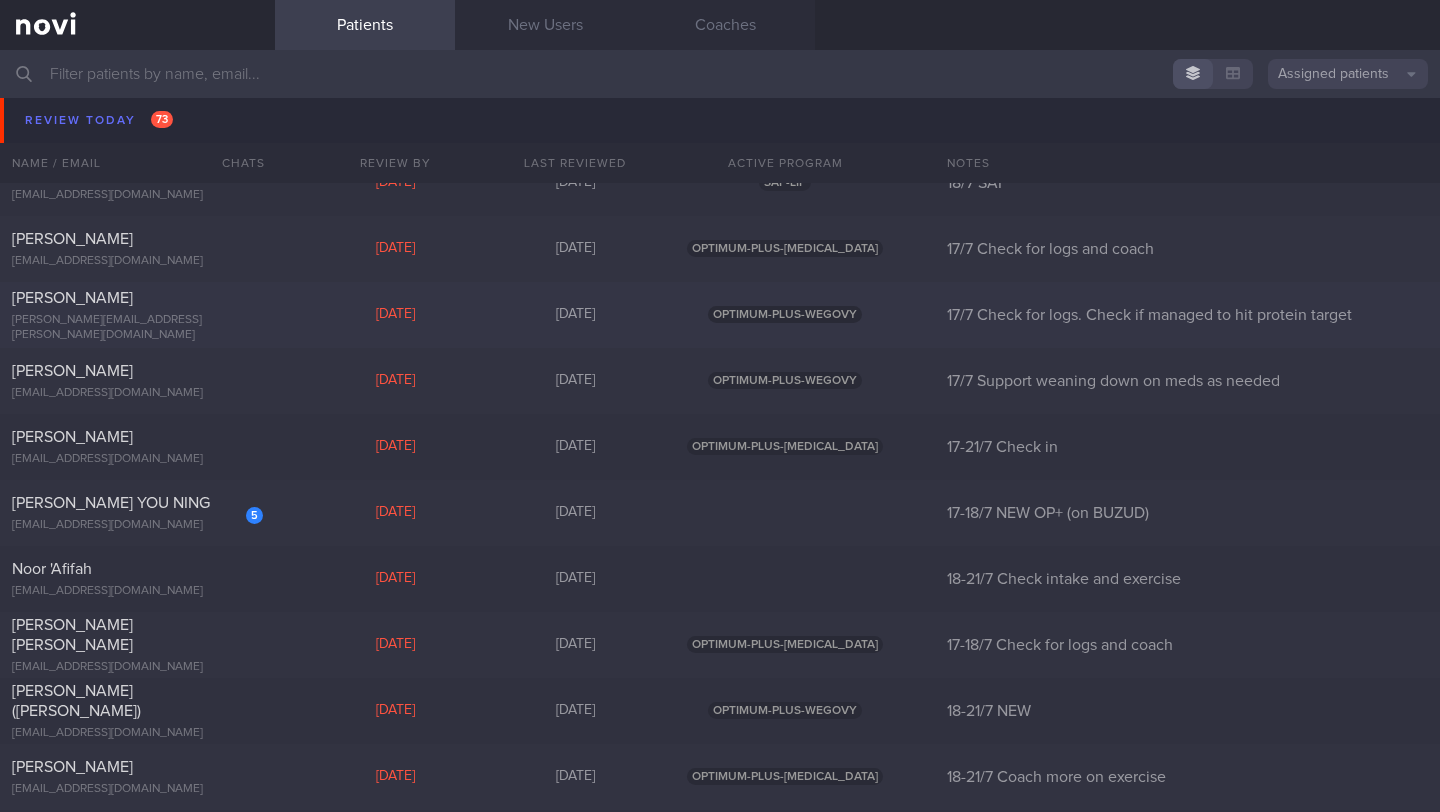 scroll, scrollTop: 7469, scrollLeft: 0, axis: vertical 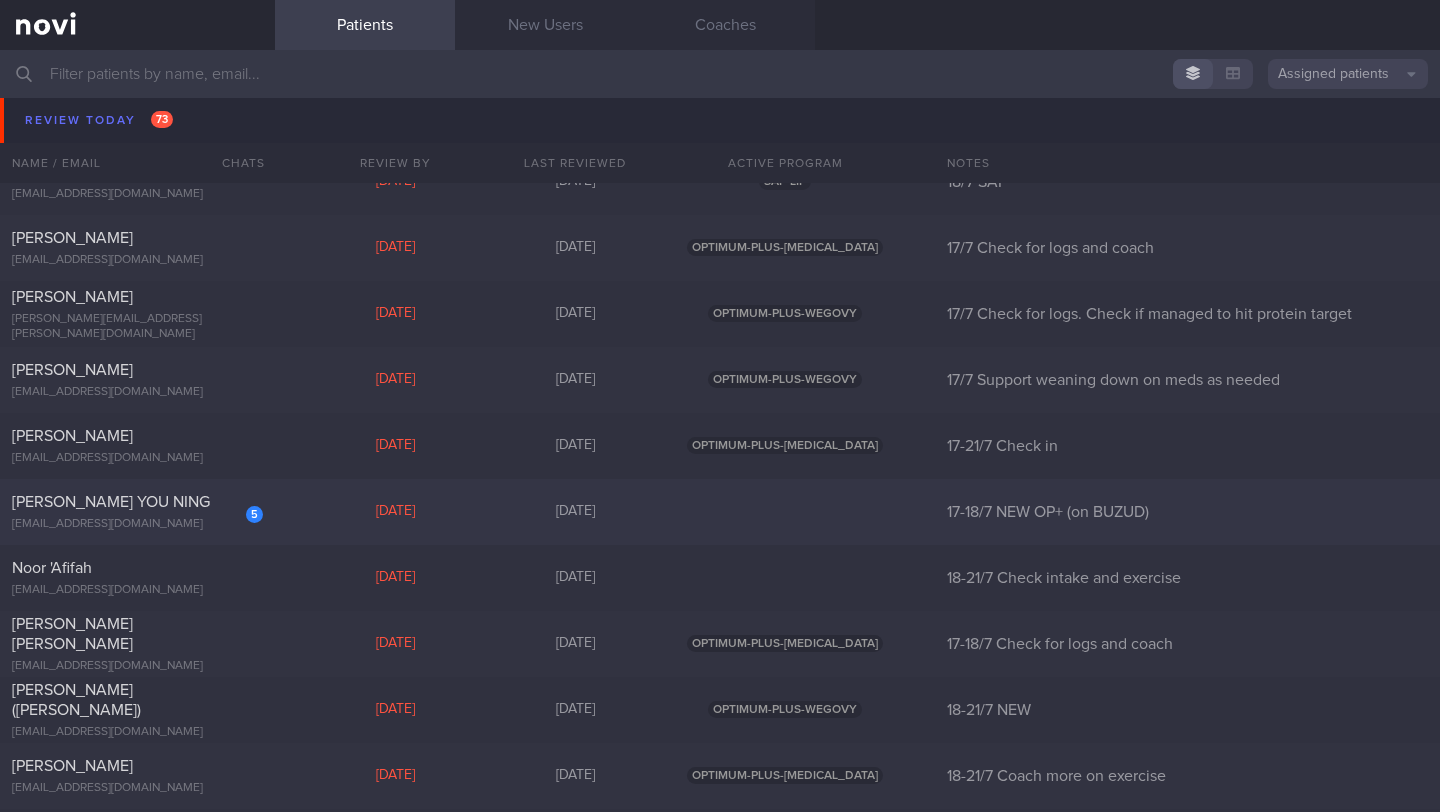 click on "[EMAIL_ADDRESS][DOMAIN_NAME]" at bounding box center (137, 524) 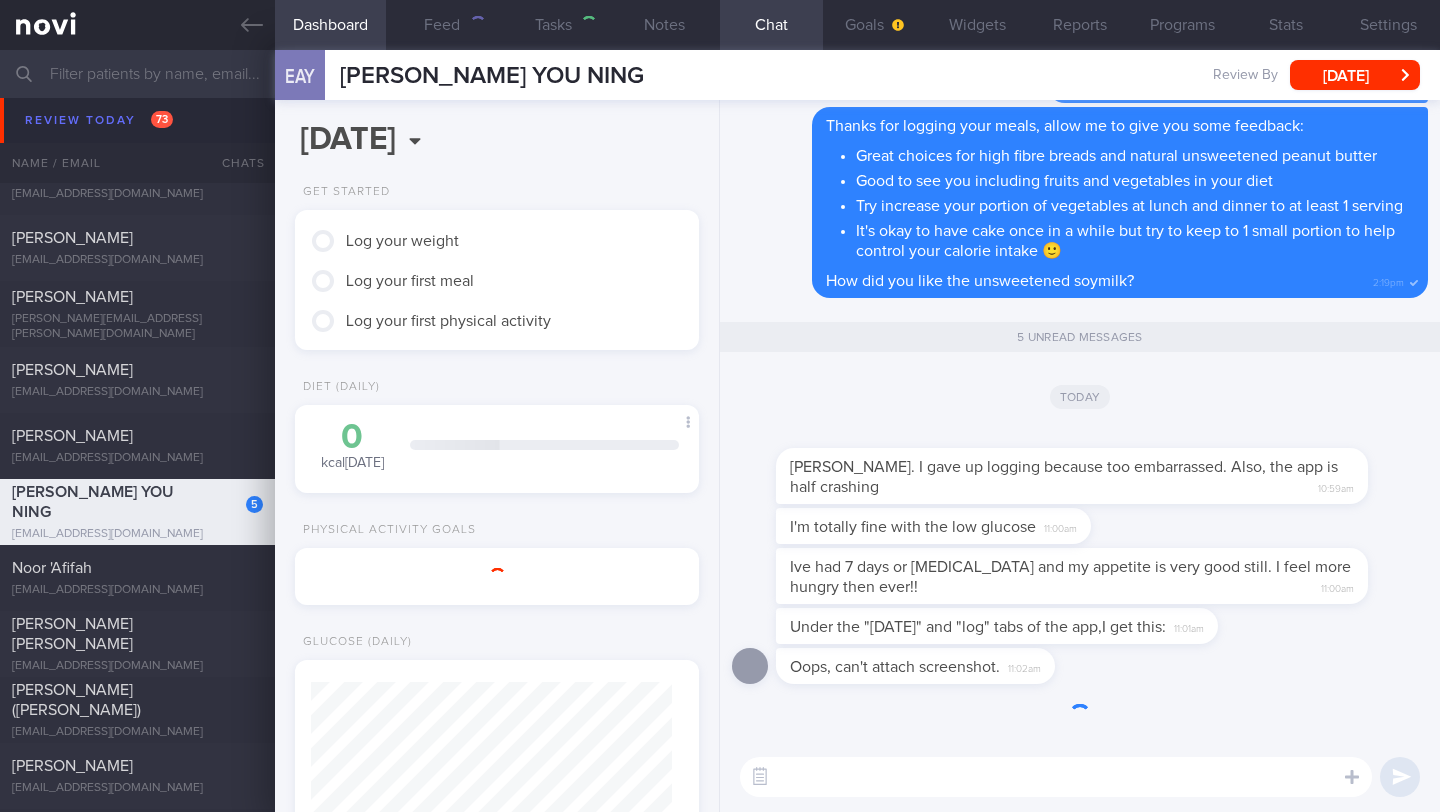 scroll, scrollTop: 999820, scrollLeft: 999639, axis: both 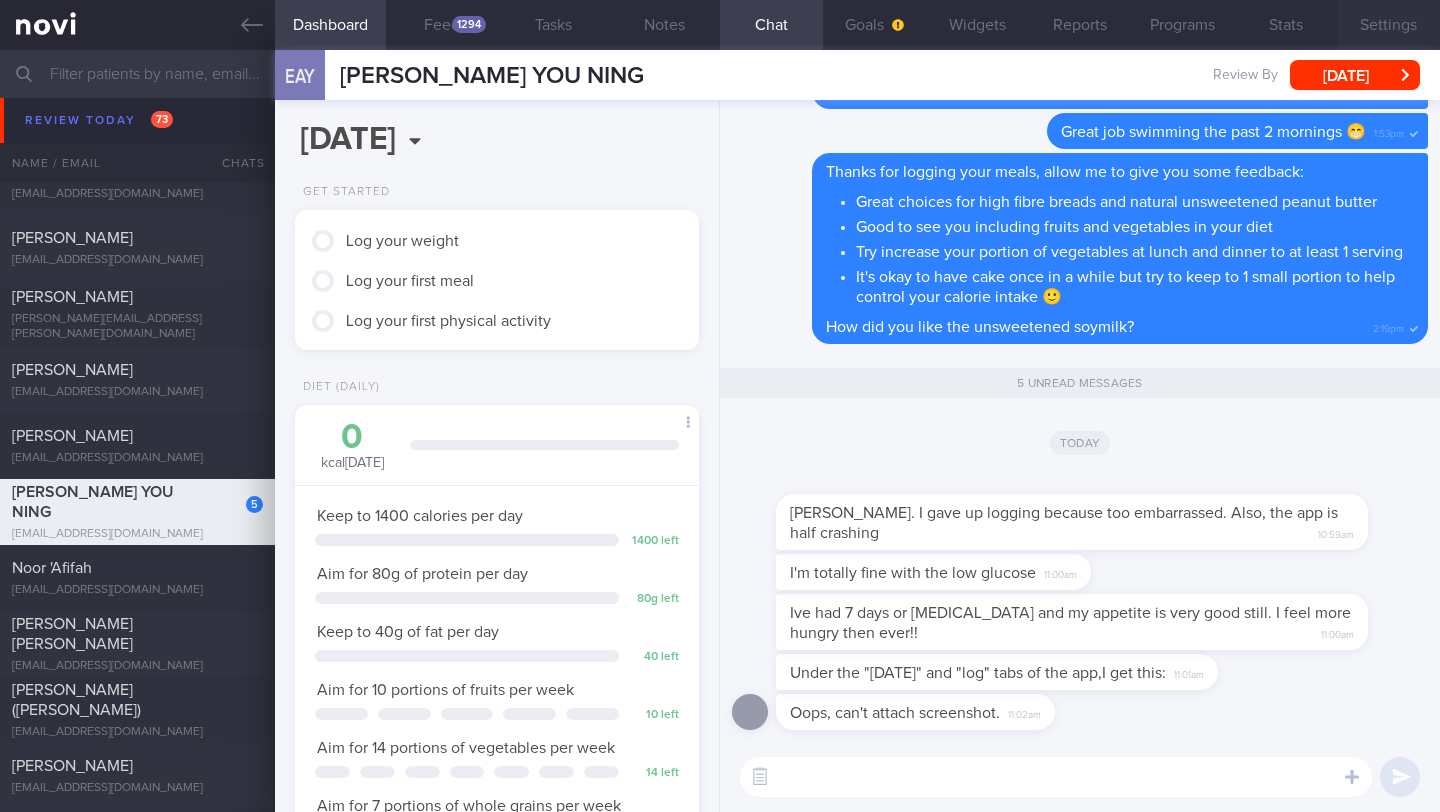 click on "Settings" at bounding box center (1388, 25) 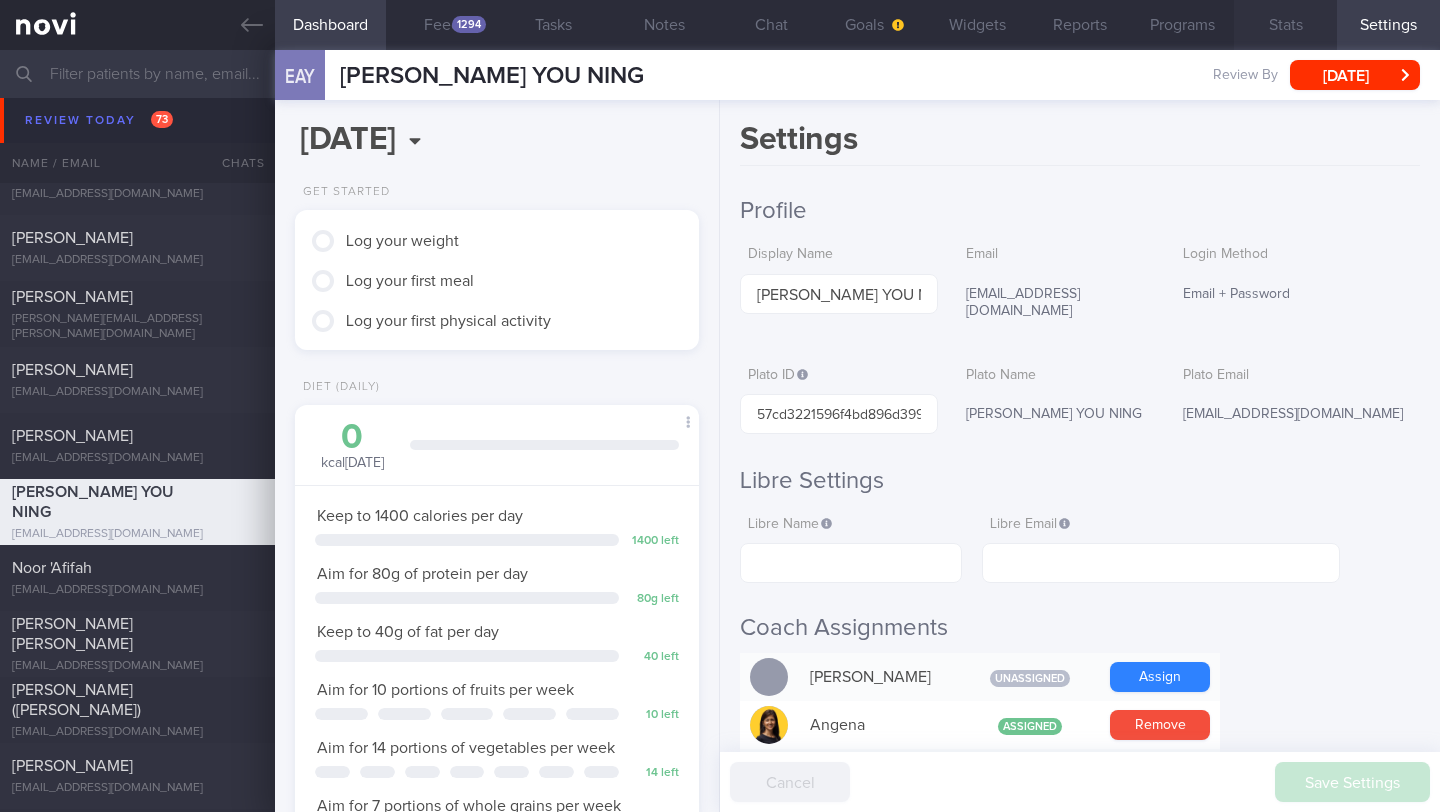 click on "Stats" at bounding box center (1285, 25) 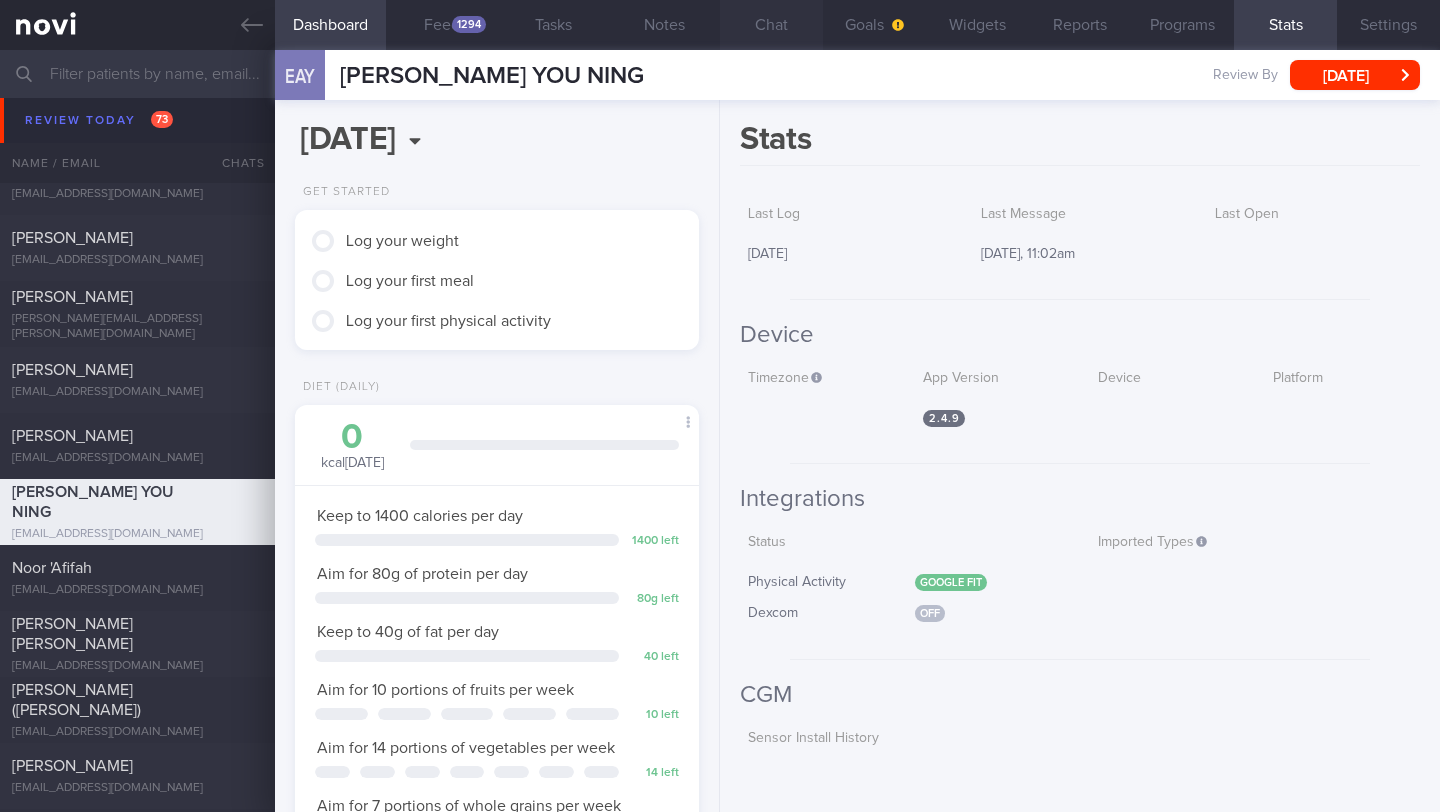 click on "Chat" at bounding box center (771, 25) 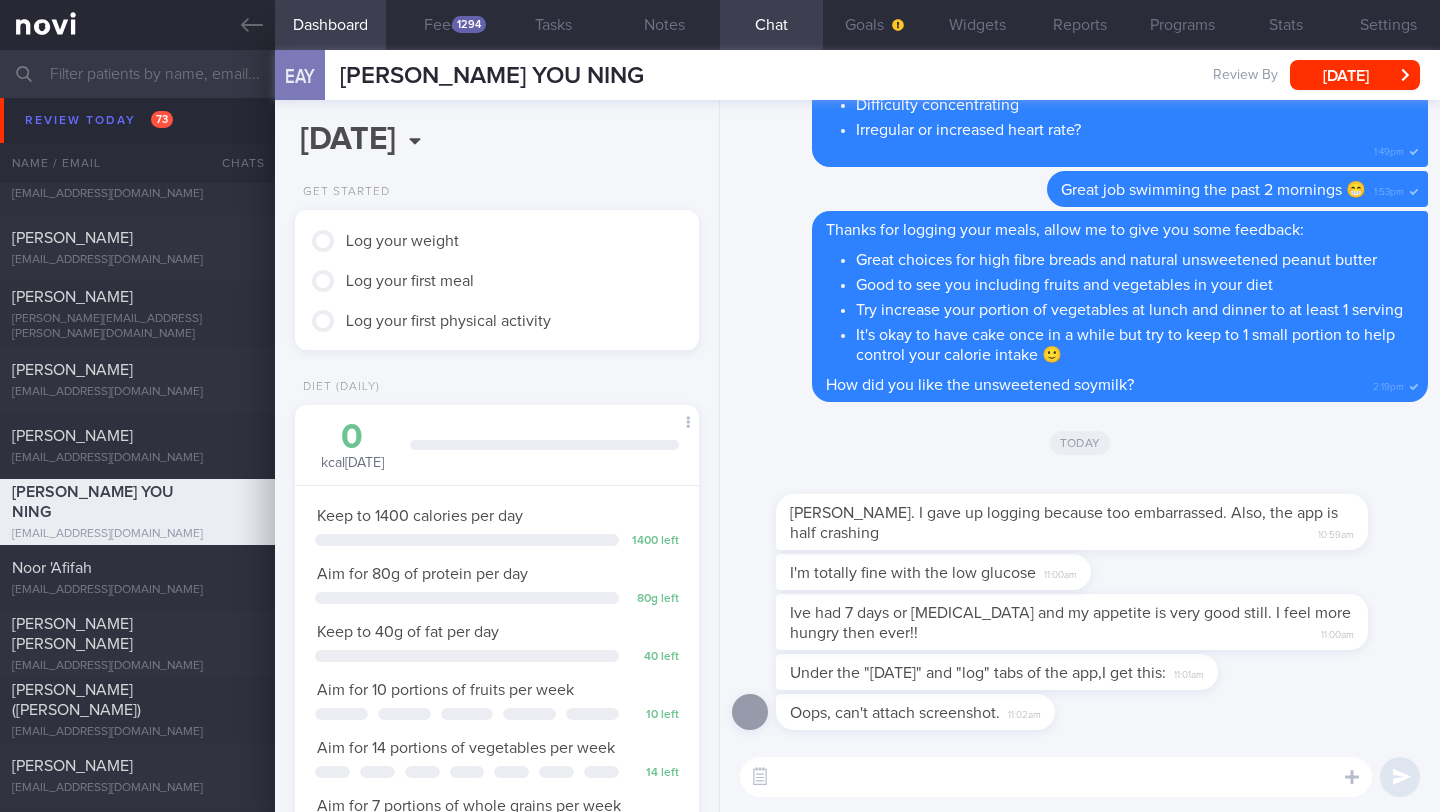 click at bounding box center [1056, 777] 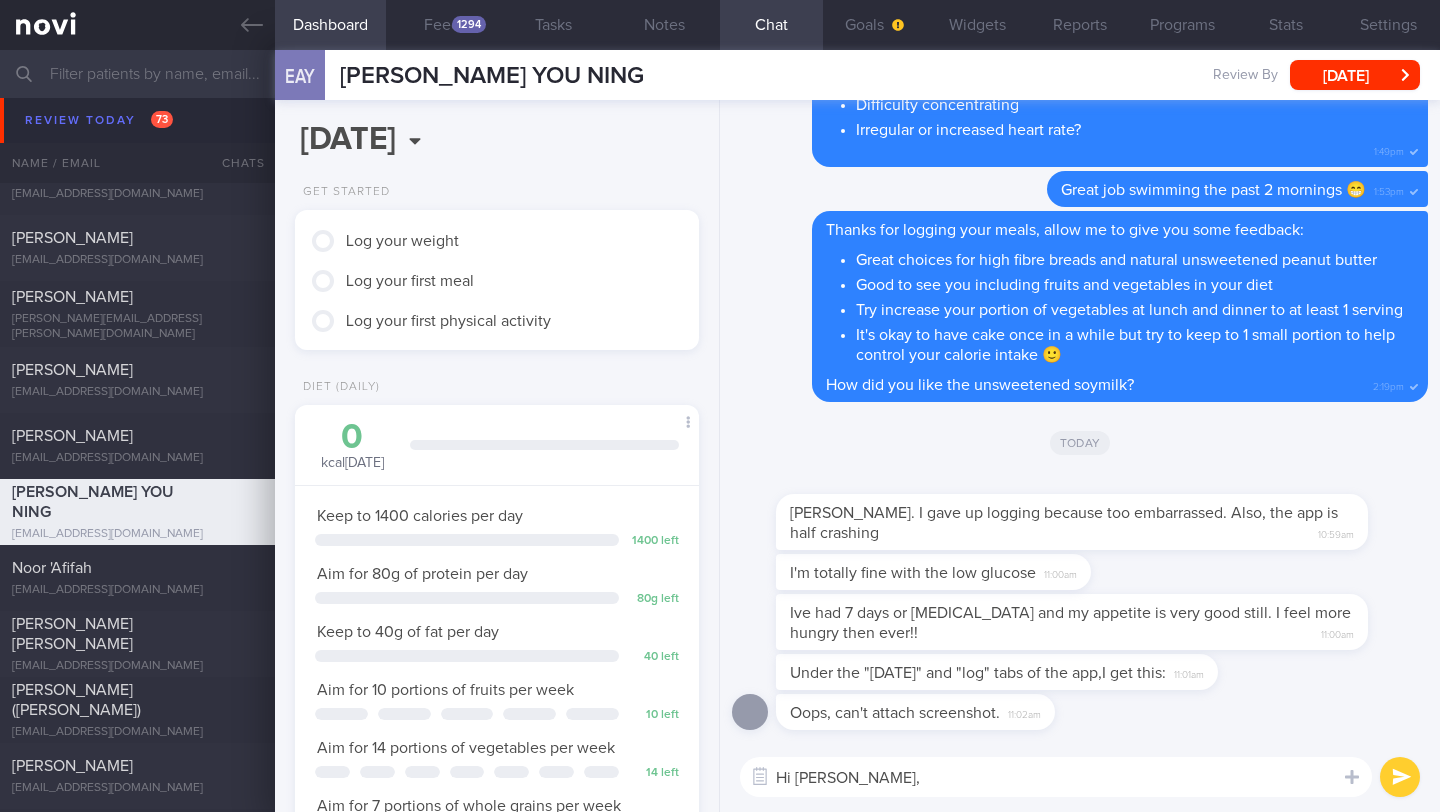 type on "Hi [PERSON_NAME]," 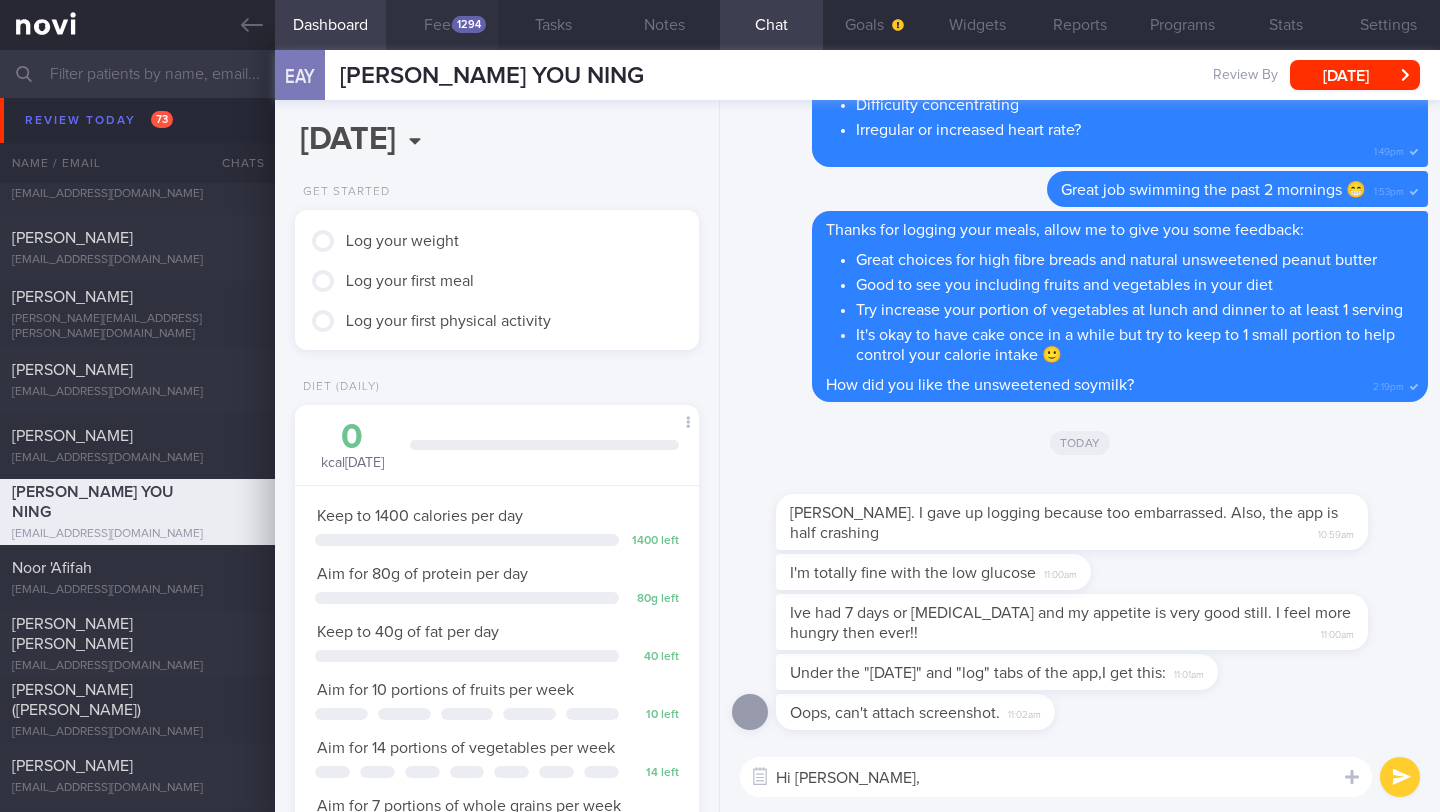 click on "Feed
1294" at bounding box center [441, 25] 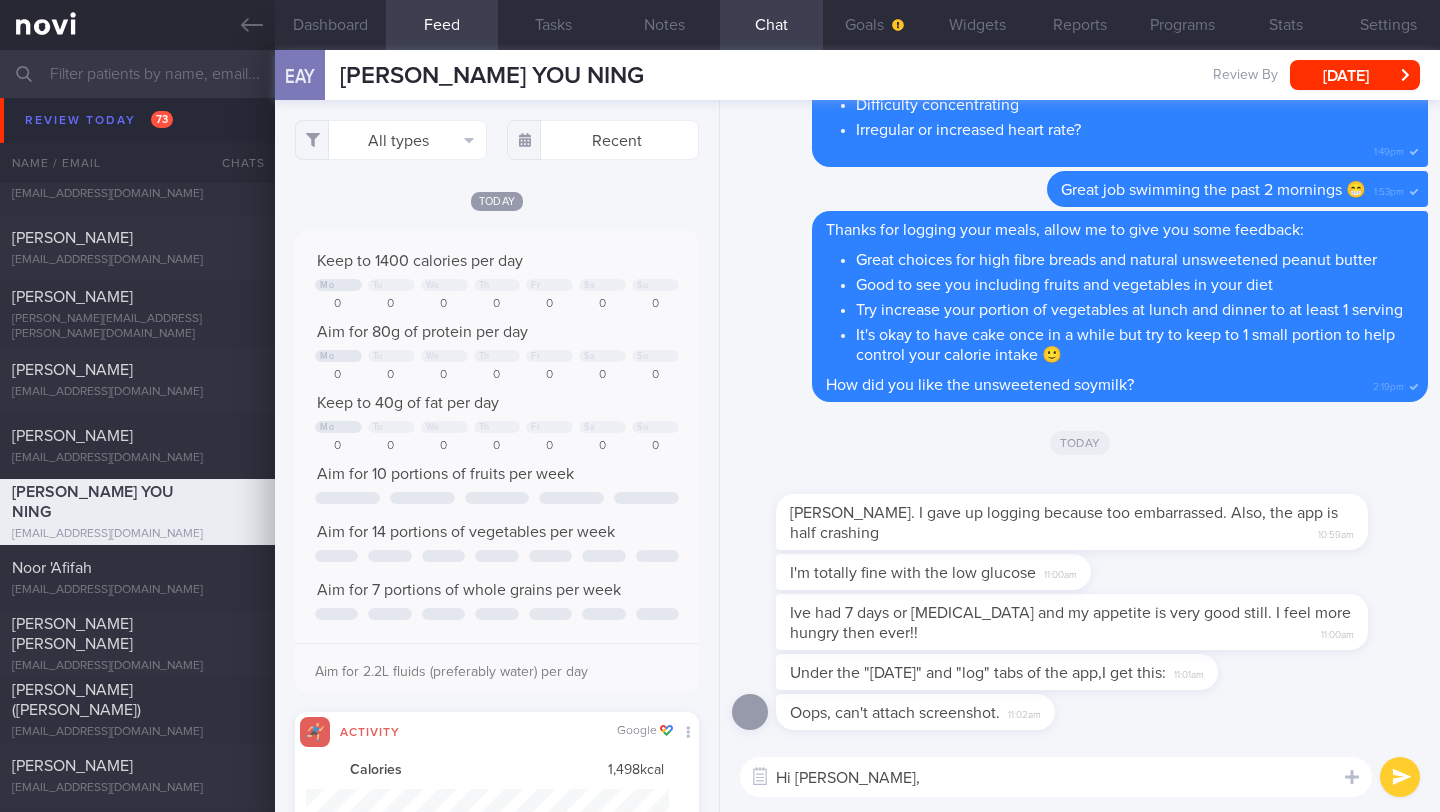 scroll, scrollTop: 999910, scrollLeft: 999637, axis: both 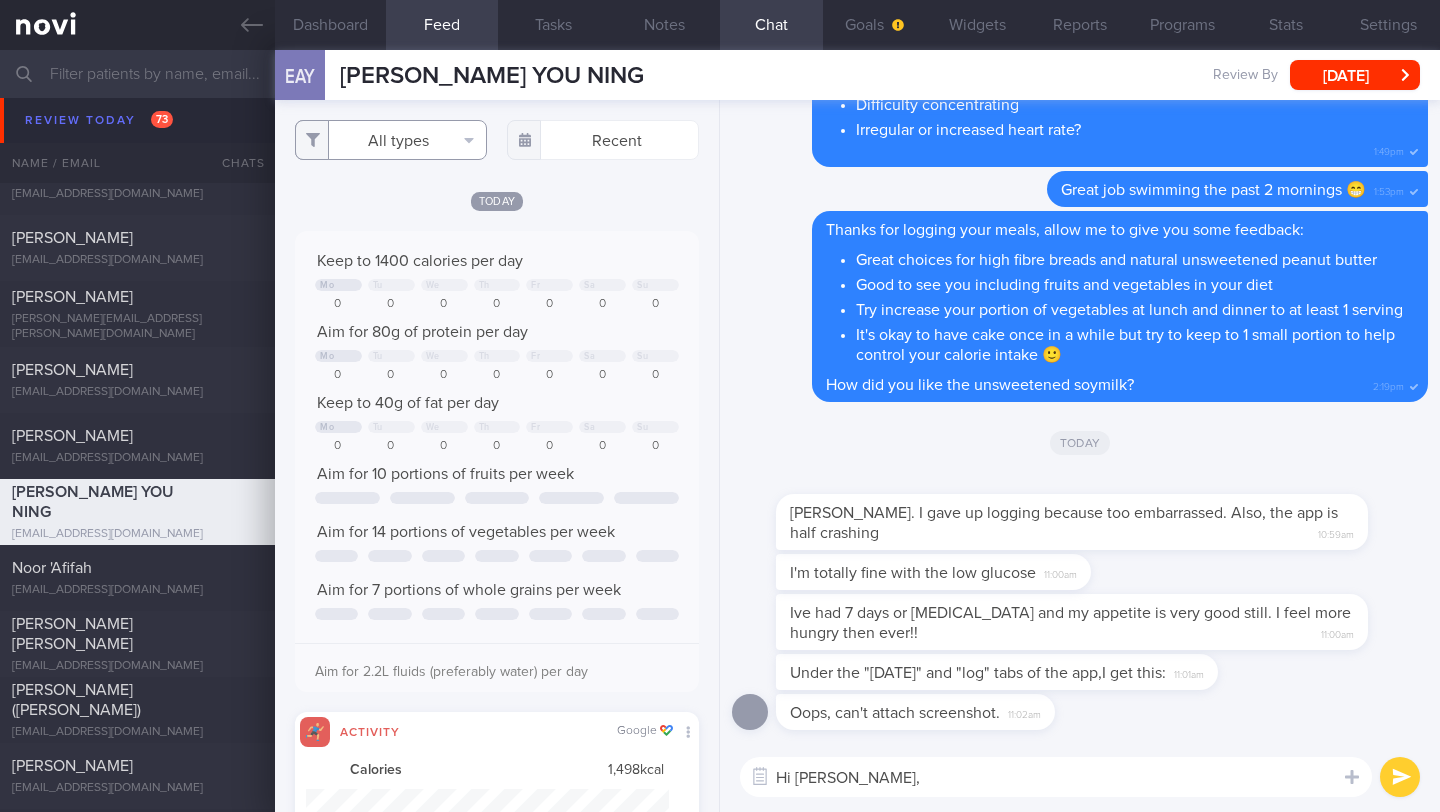 click on "All types" at bounding box center [391, 140] 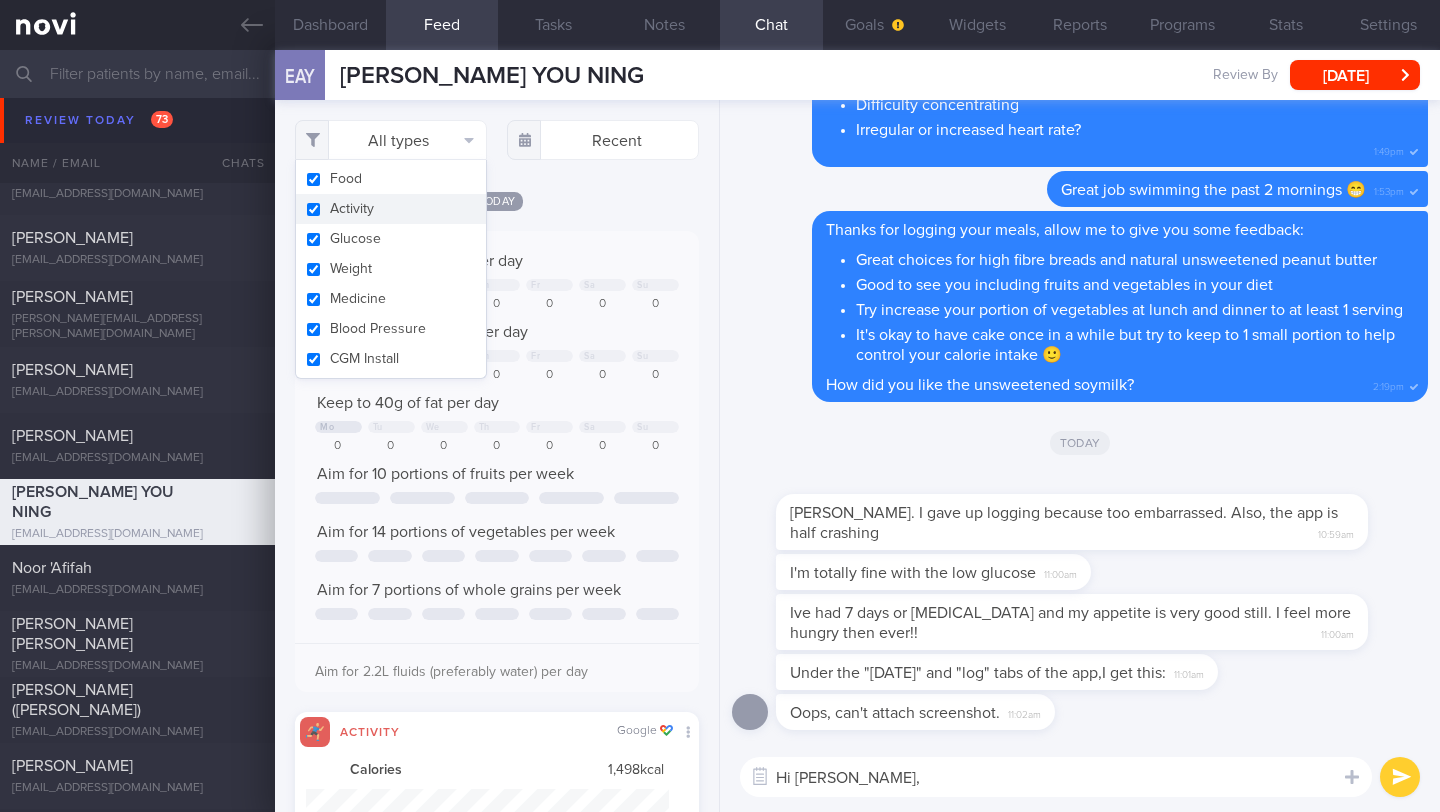 click on "Activity" at bounding box center (391, 209) 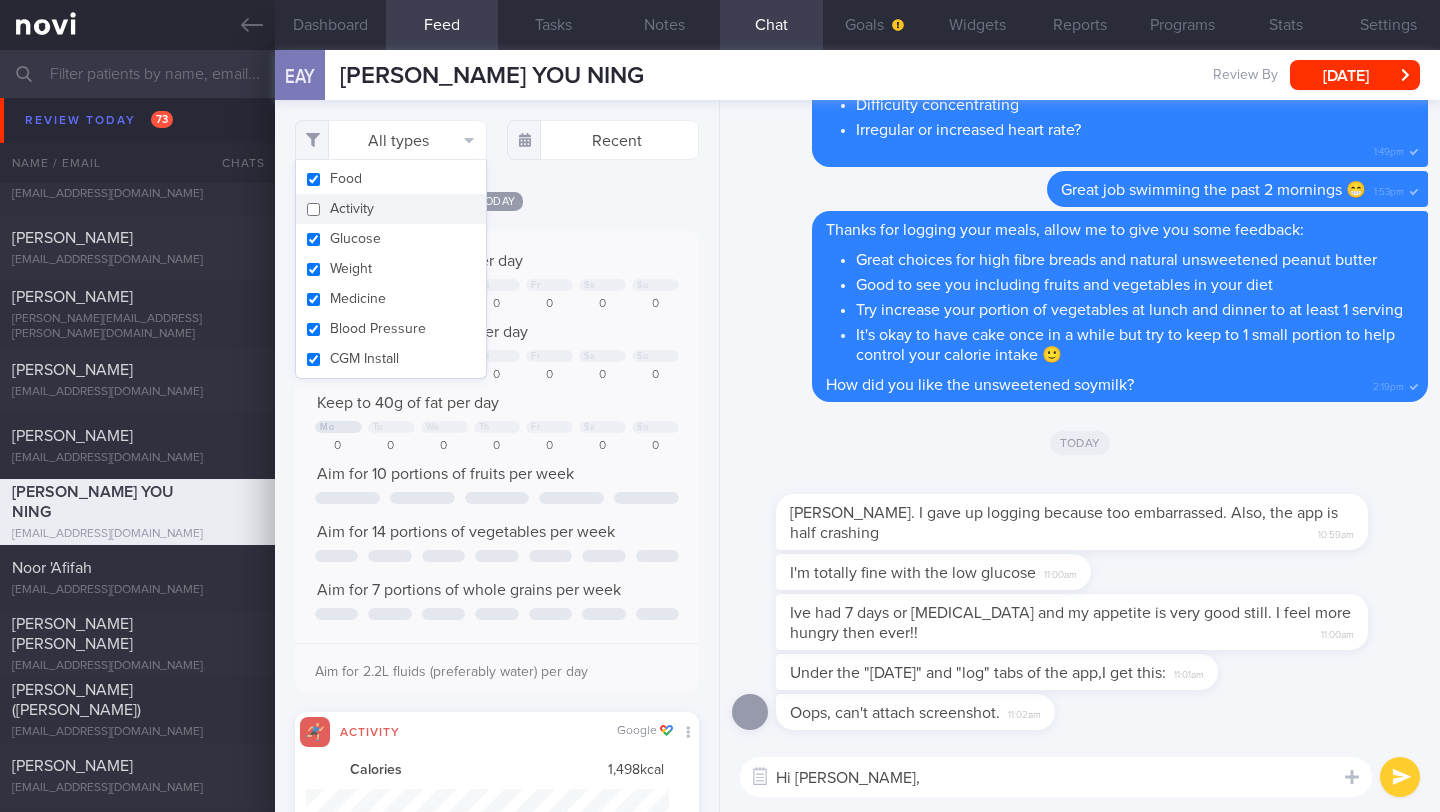 checkbox on "false" 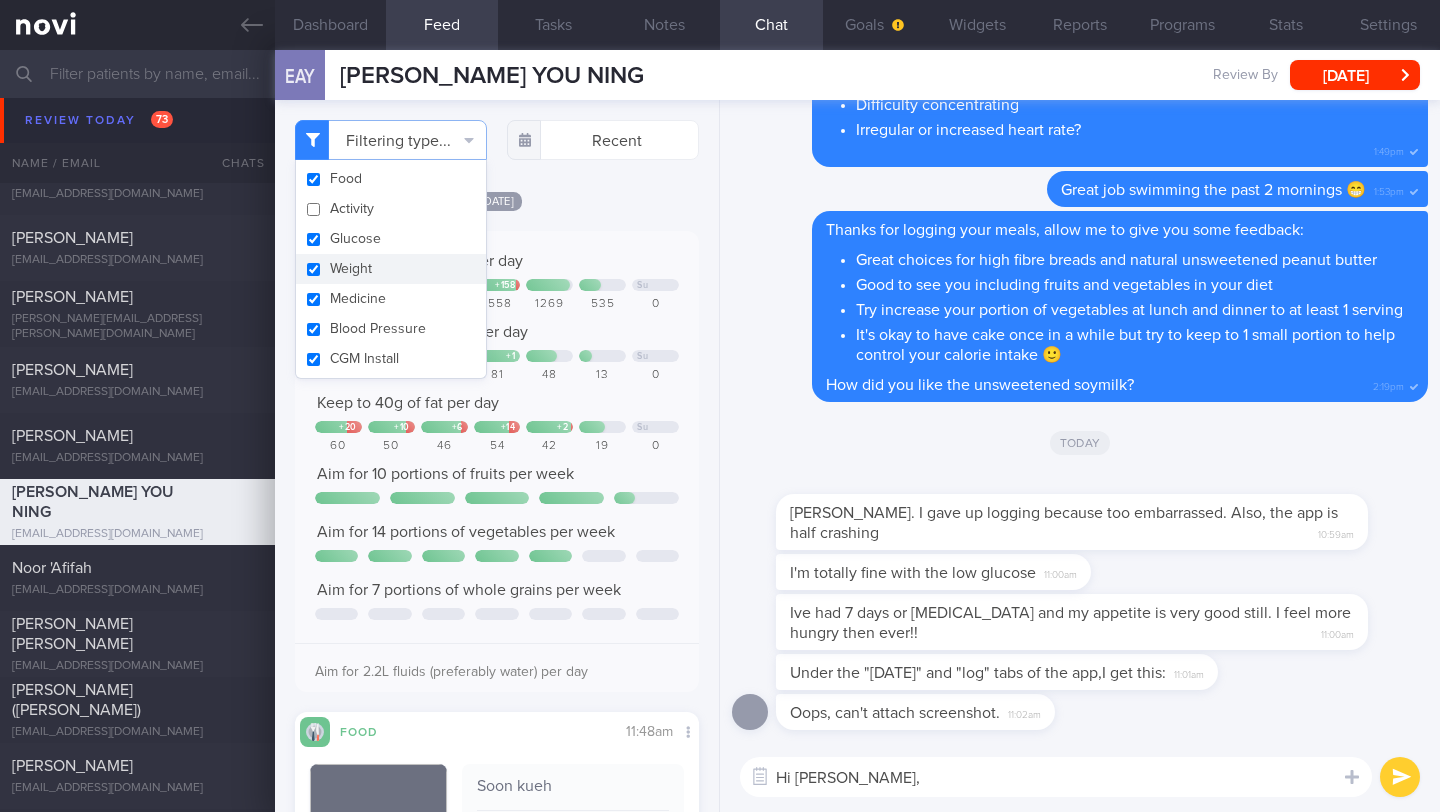 click on "[DATE]
Keep to 1400 calories per day
+ 106
+ 158
Su
1178
1303
1506
1558
1269
535
0
Aim for 80g of protein per day
+ 64" 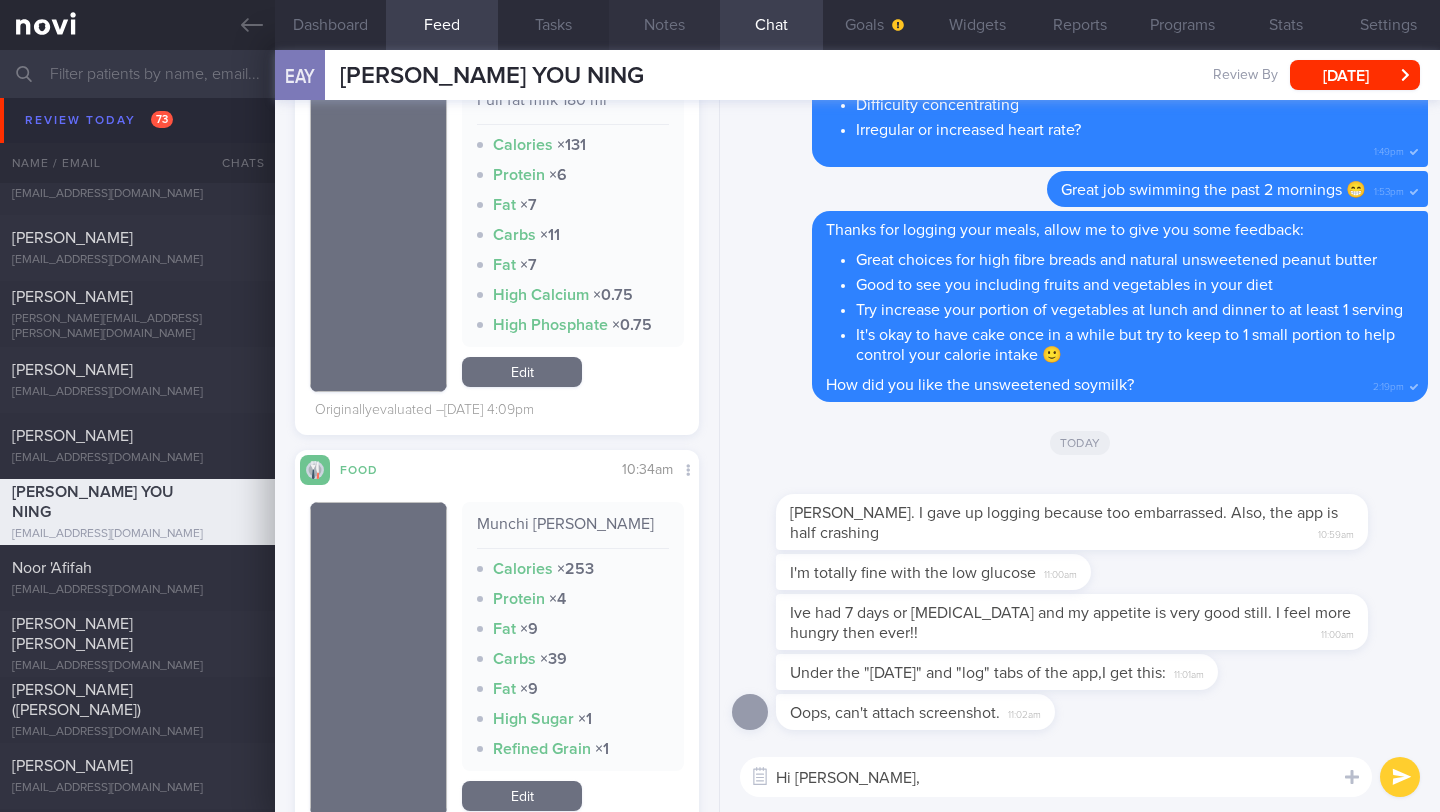 click on "Notes" at bounding box center [664, 25] 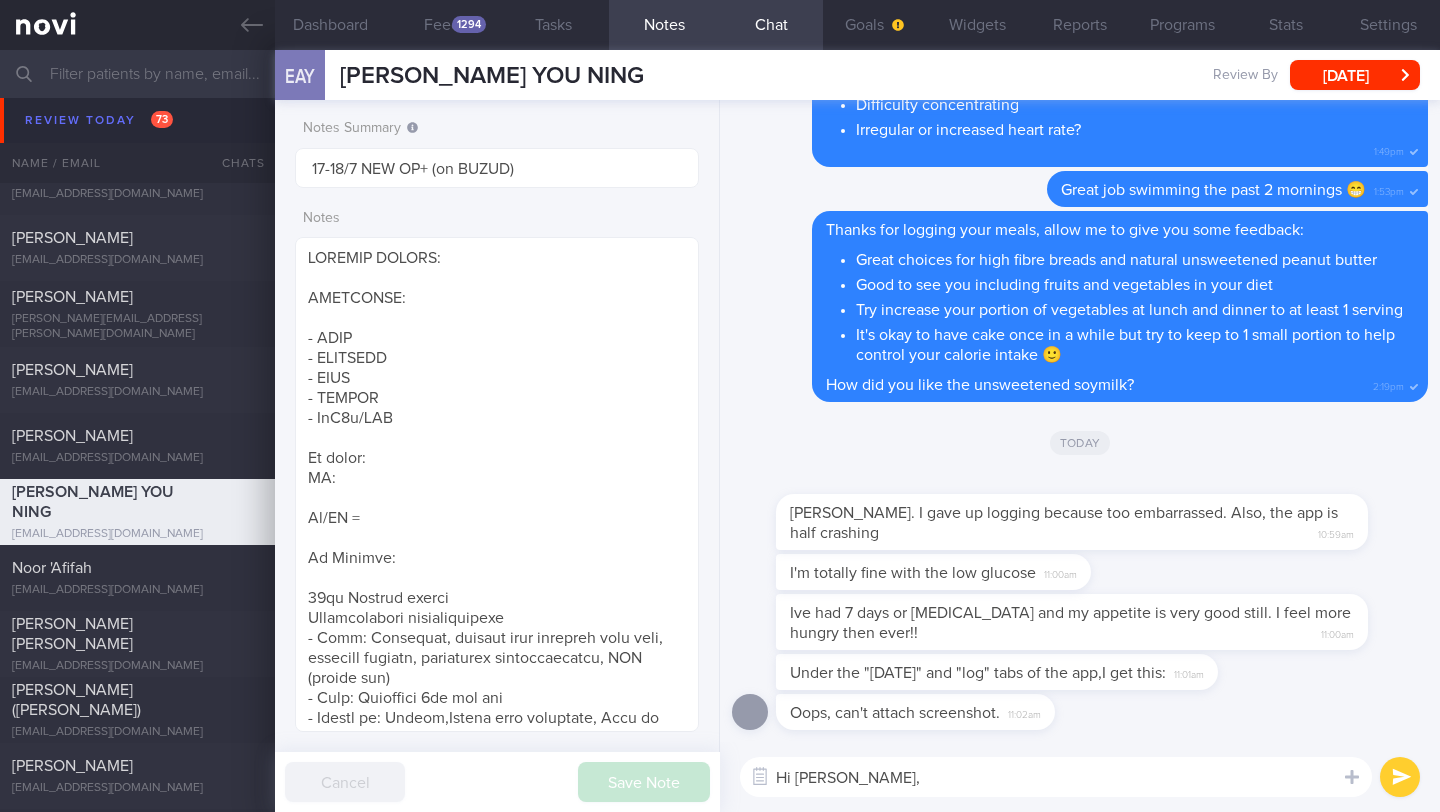 click on "Hi [PERSON_NAME]," at bounding box center [1056, 777] 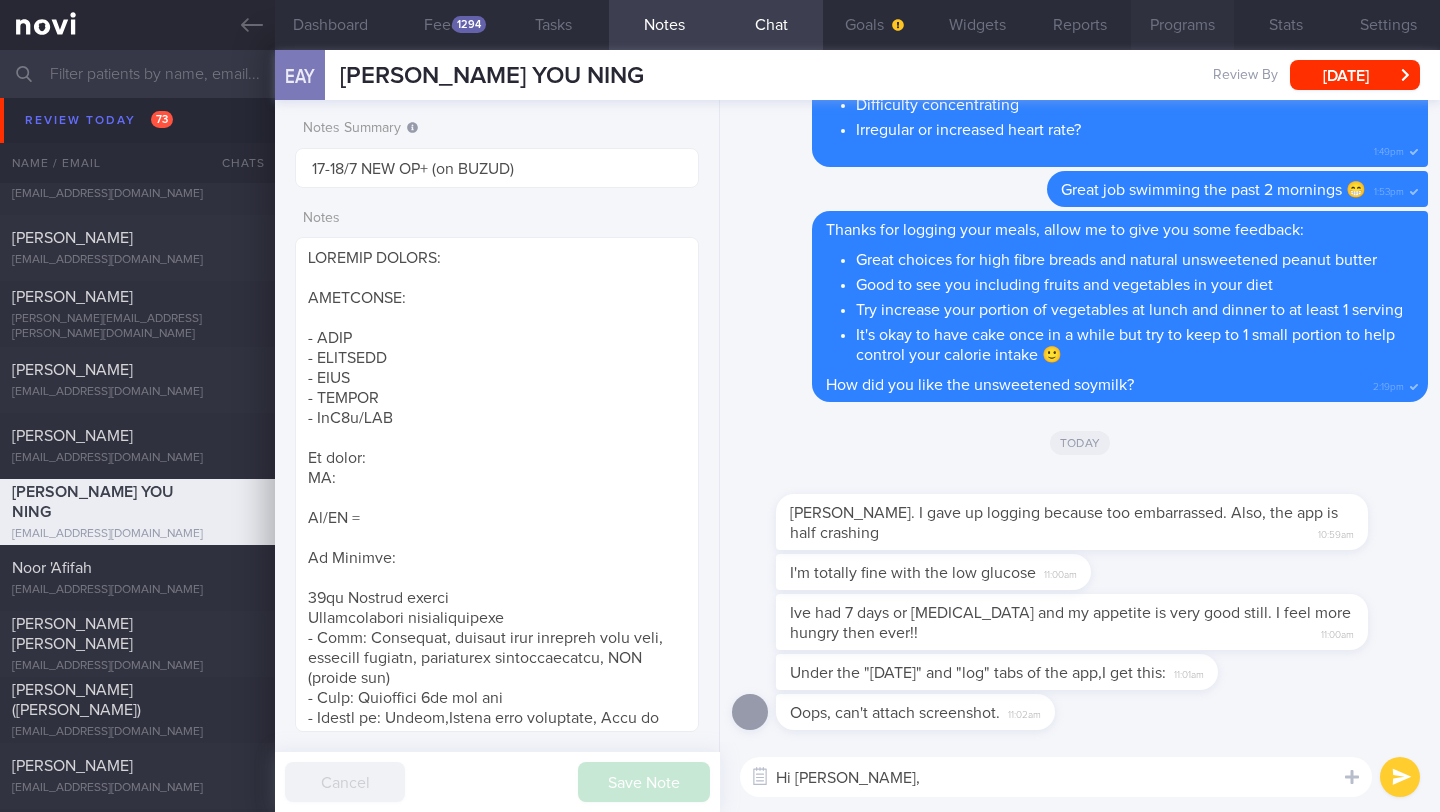 click on "Programs" at bounding box center (1182, 25) 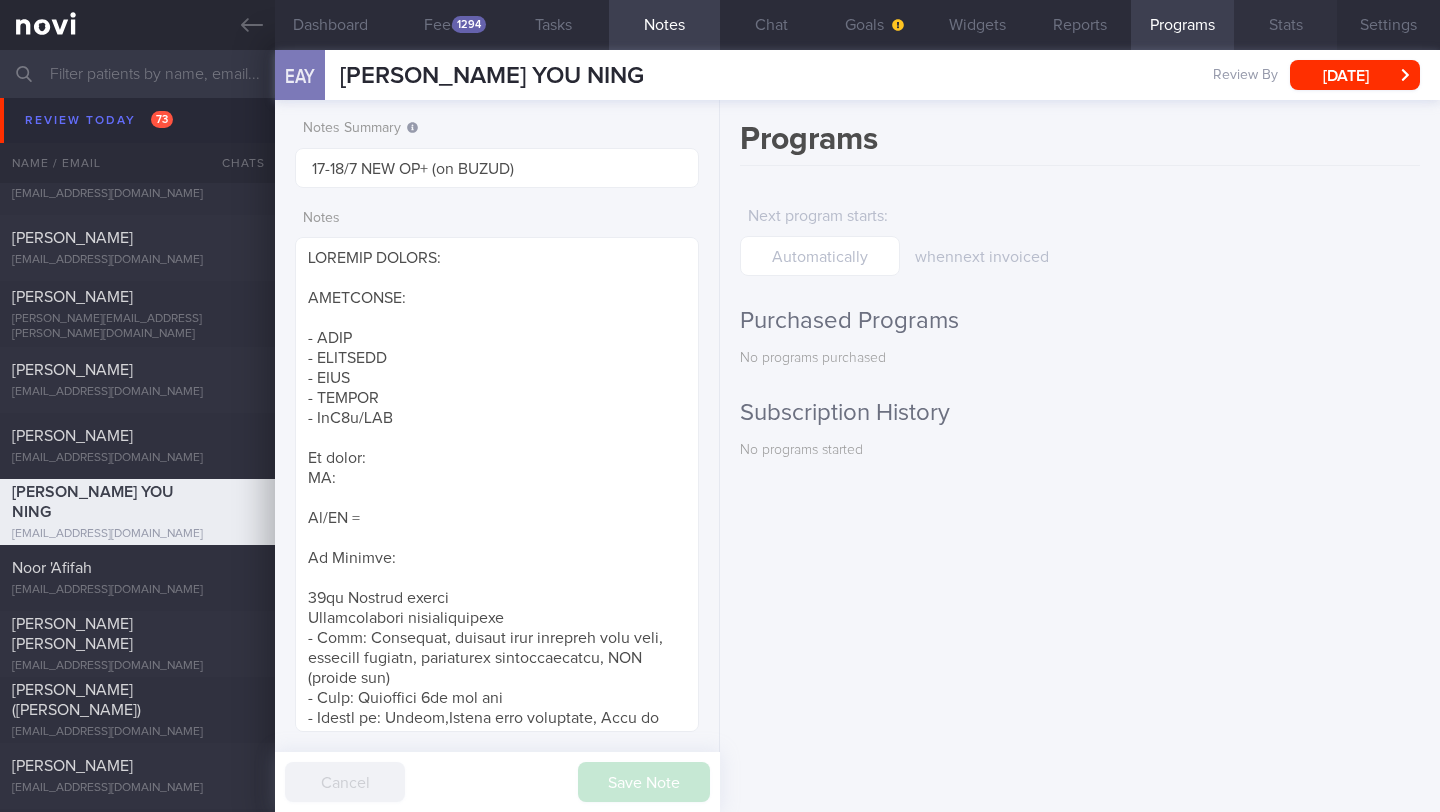 click on "Stats" at bounding box center (1285, 25) 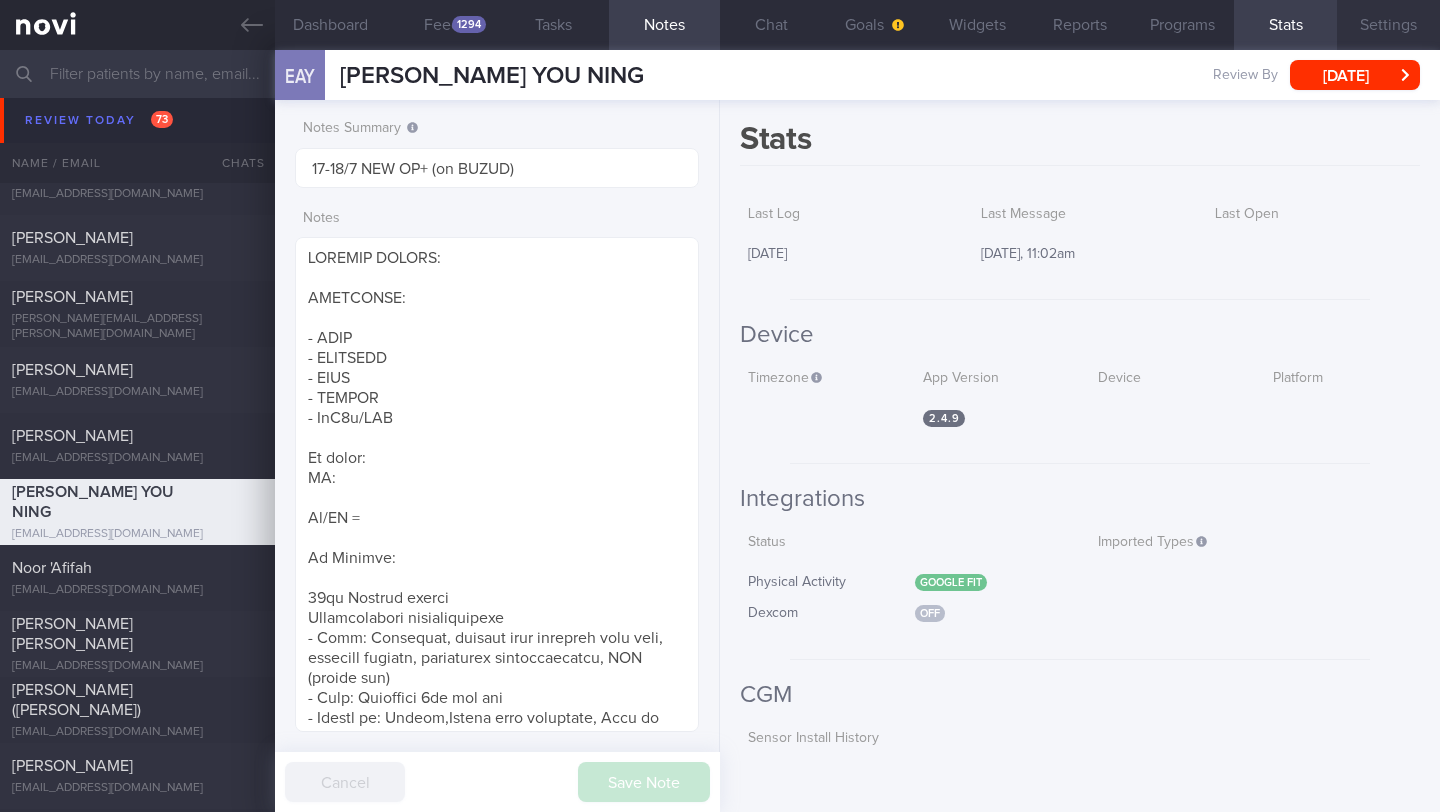 click on "Settings" at bounding box center [1388, 25] 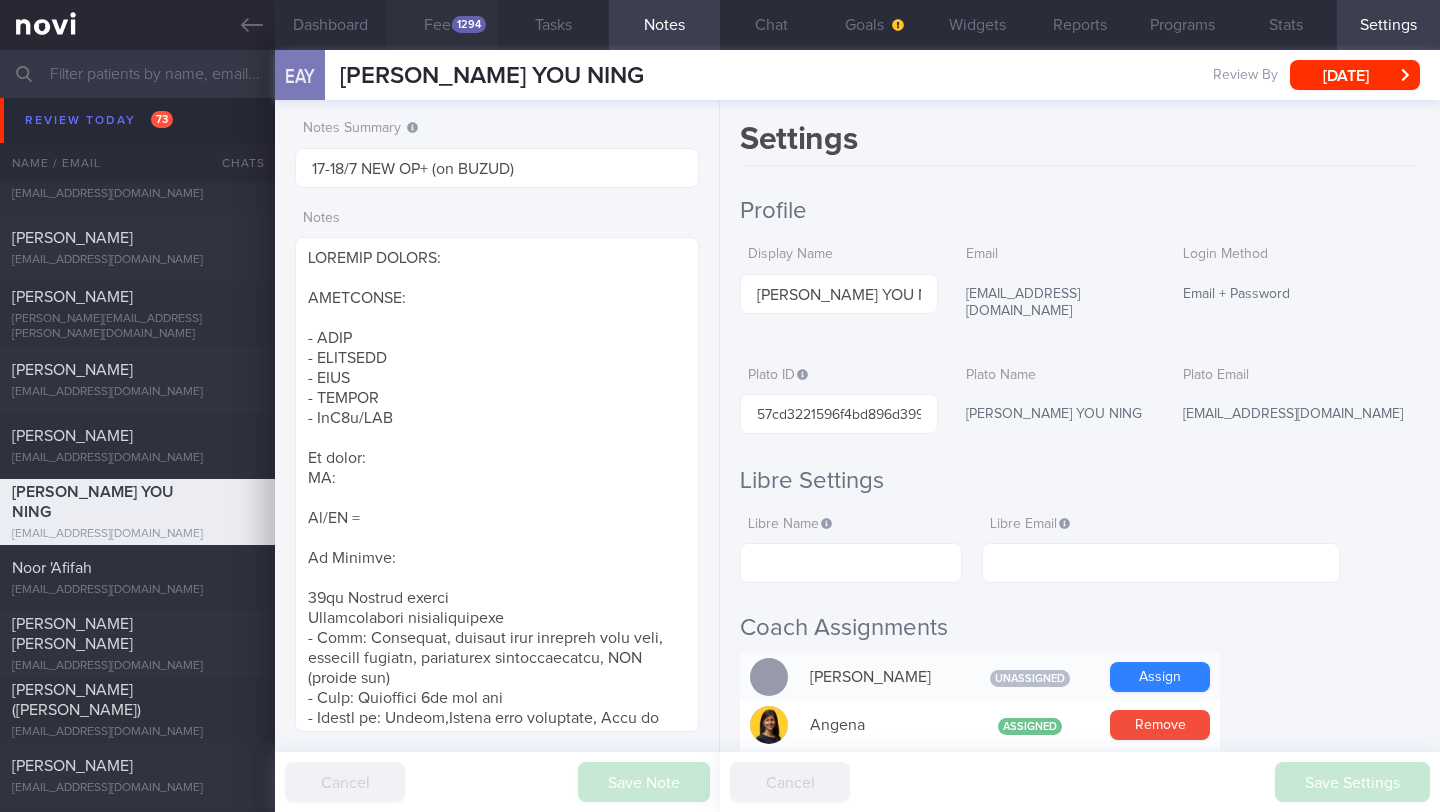 click on "Feed
1294" at bounding box center [441, 25] 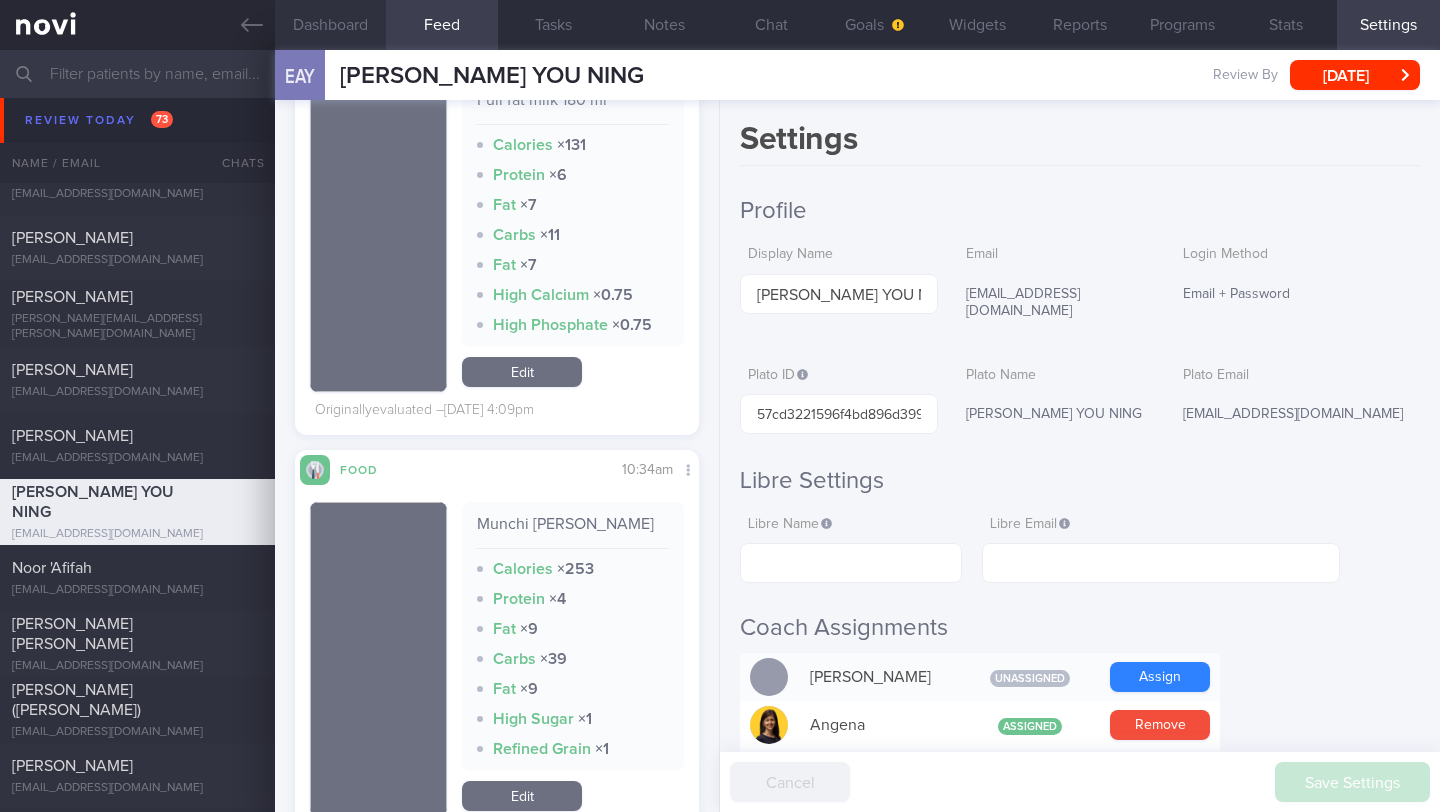 click on "Dashboard" at bounding box center (330, 25) 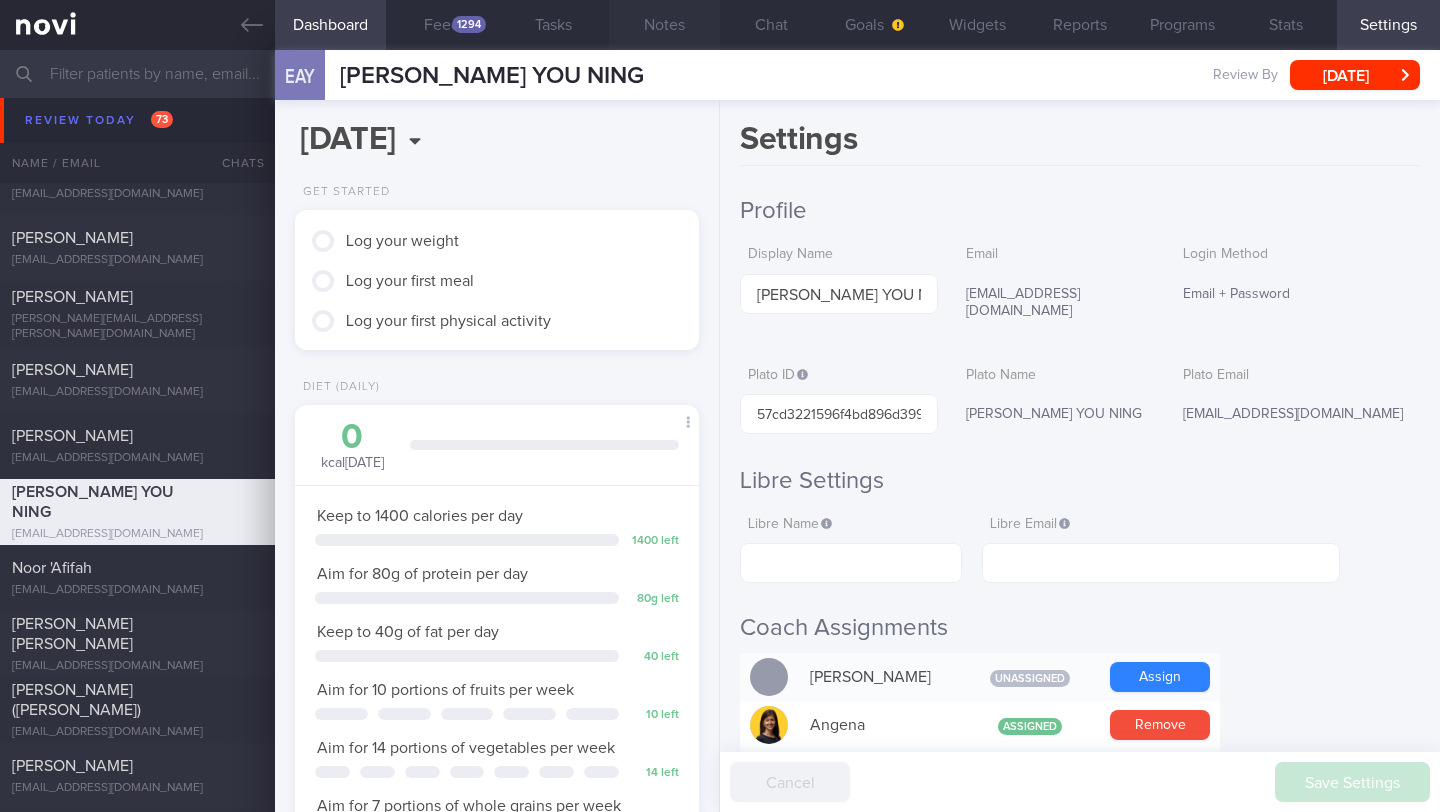 click on "Notes" at bounding box center [664, 25] 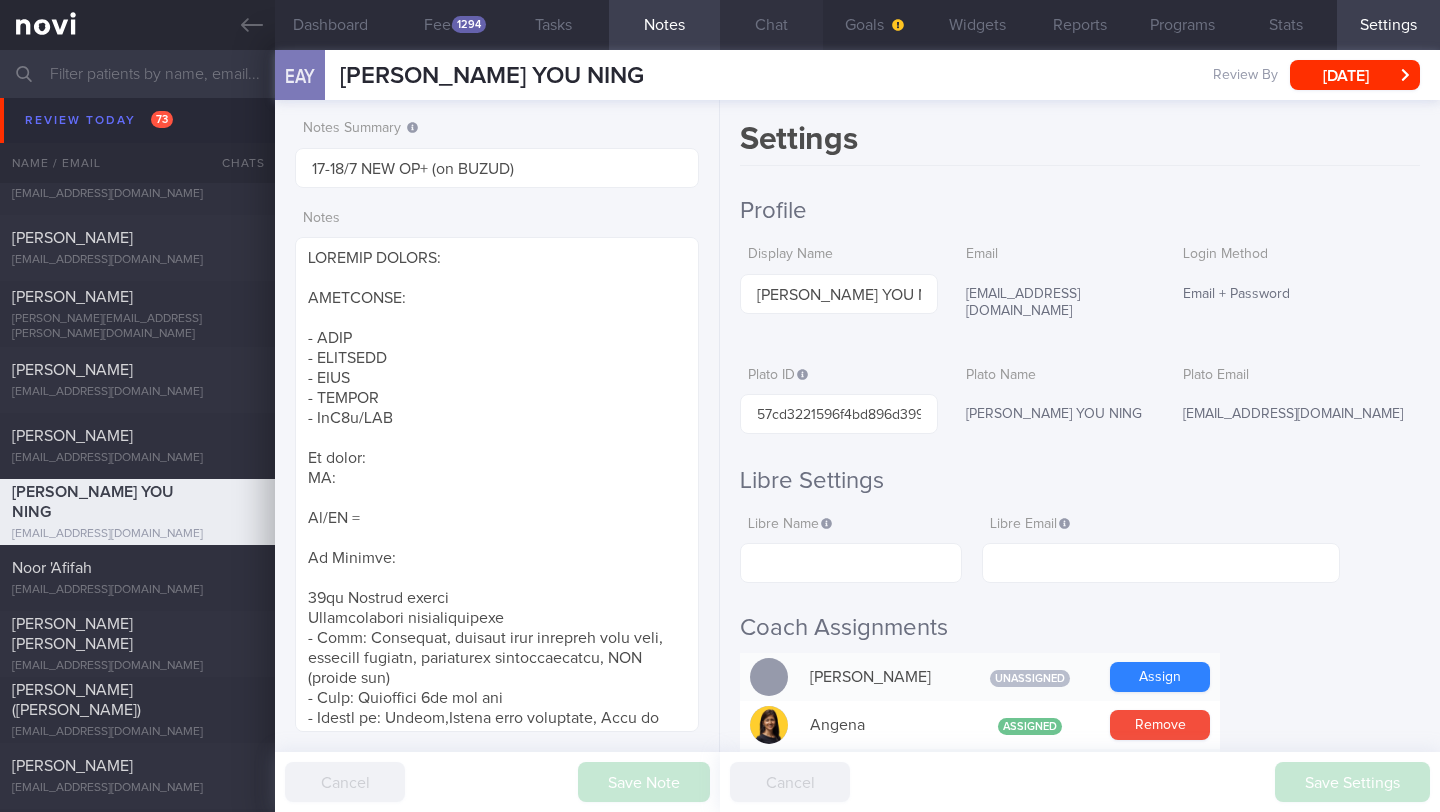 click on "Chat" at bounding box center (771, 25) 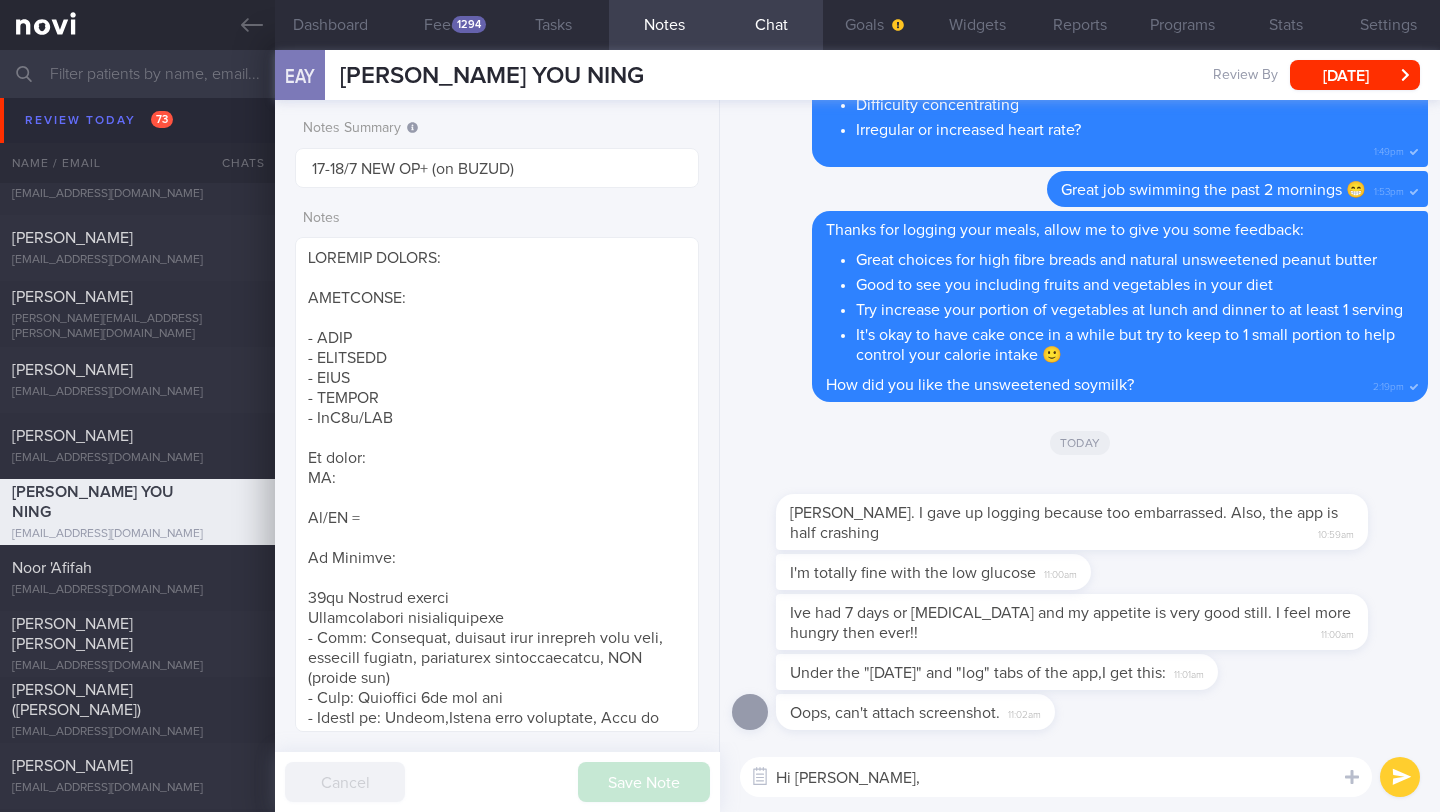 type 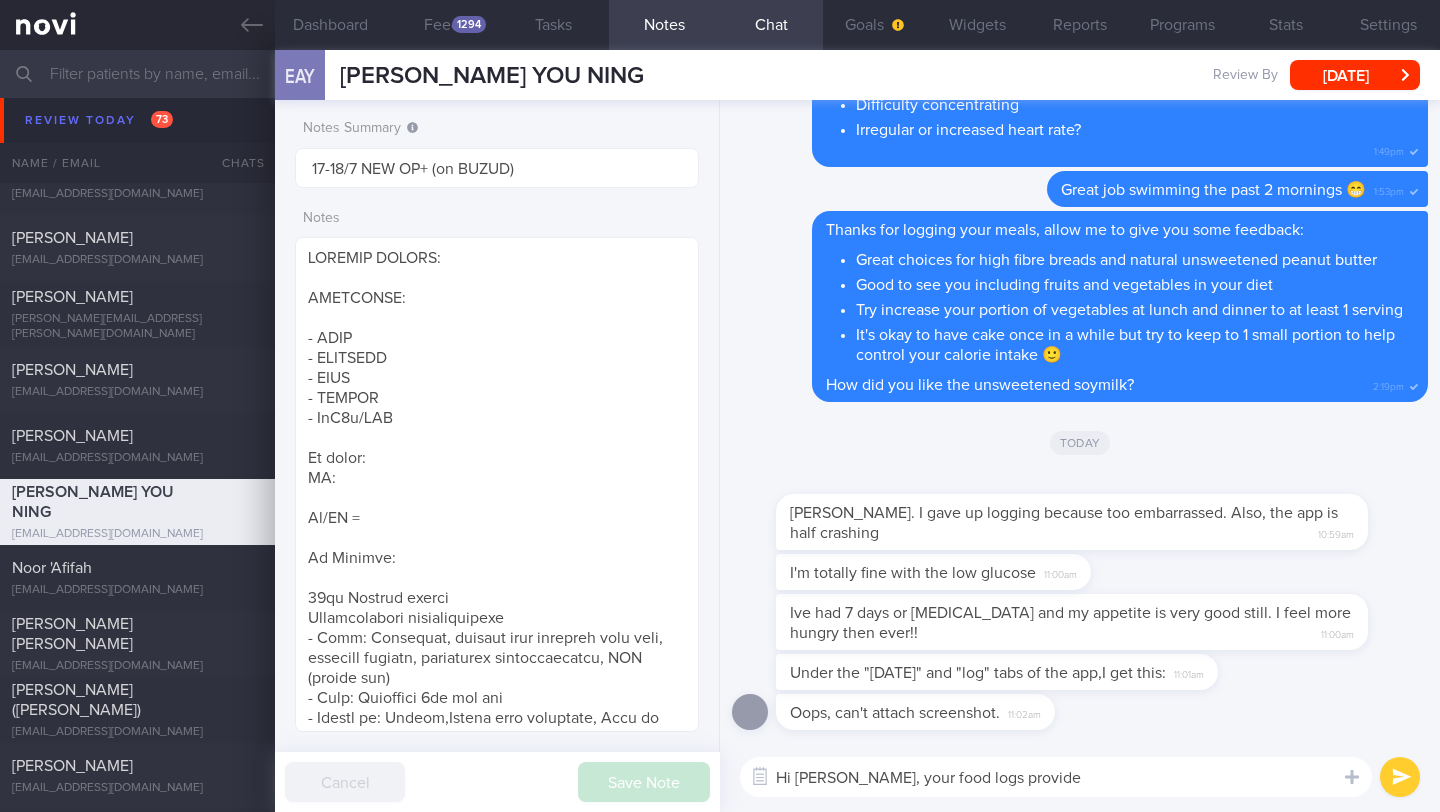 type on "Hi [PERSON_NAME], your food logs provide" 